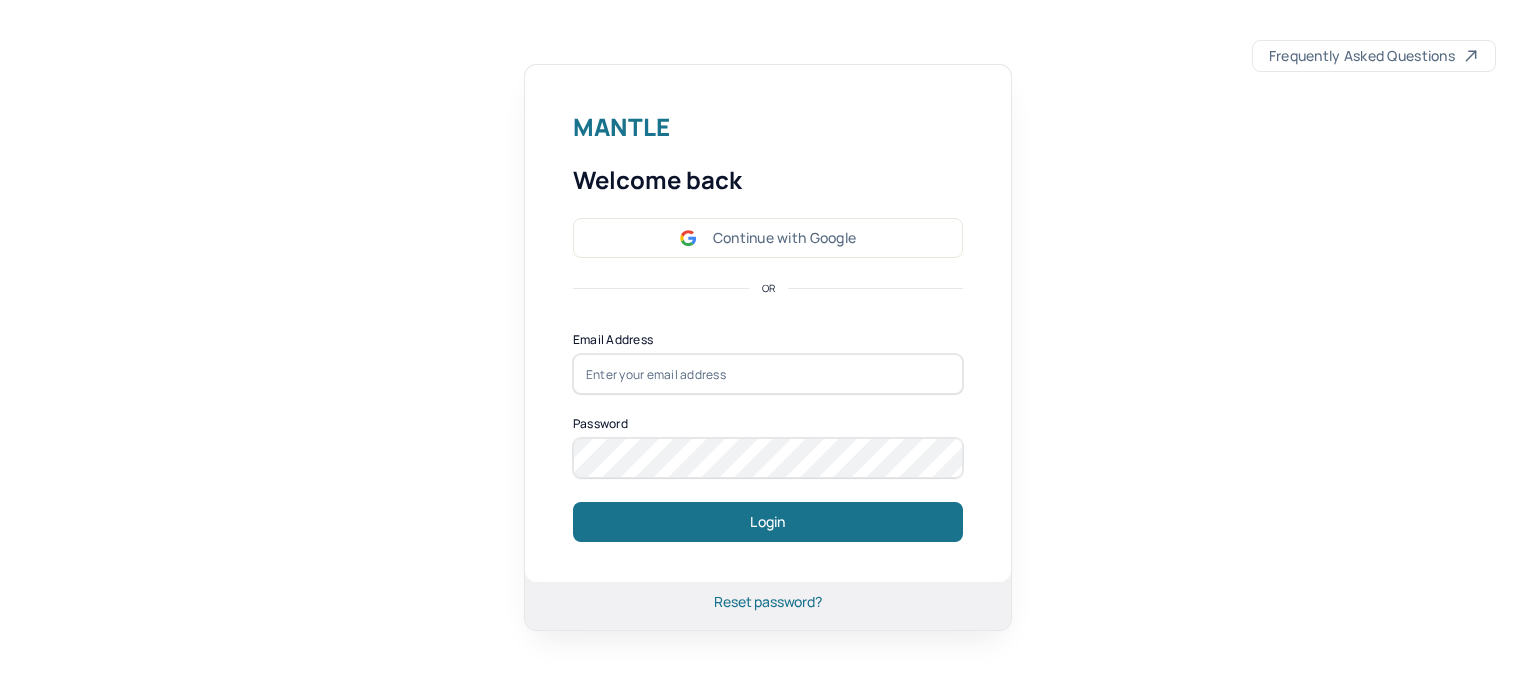 scroll, scrollTop: 0, scrollLeft: 0, axis: both 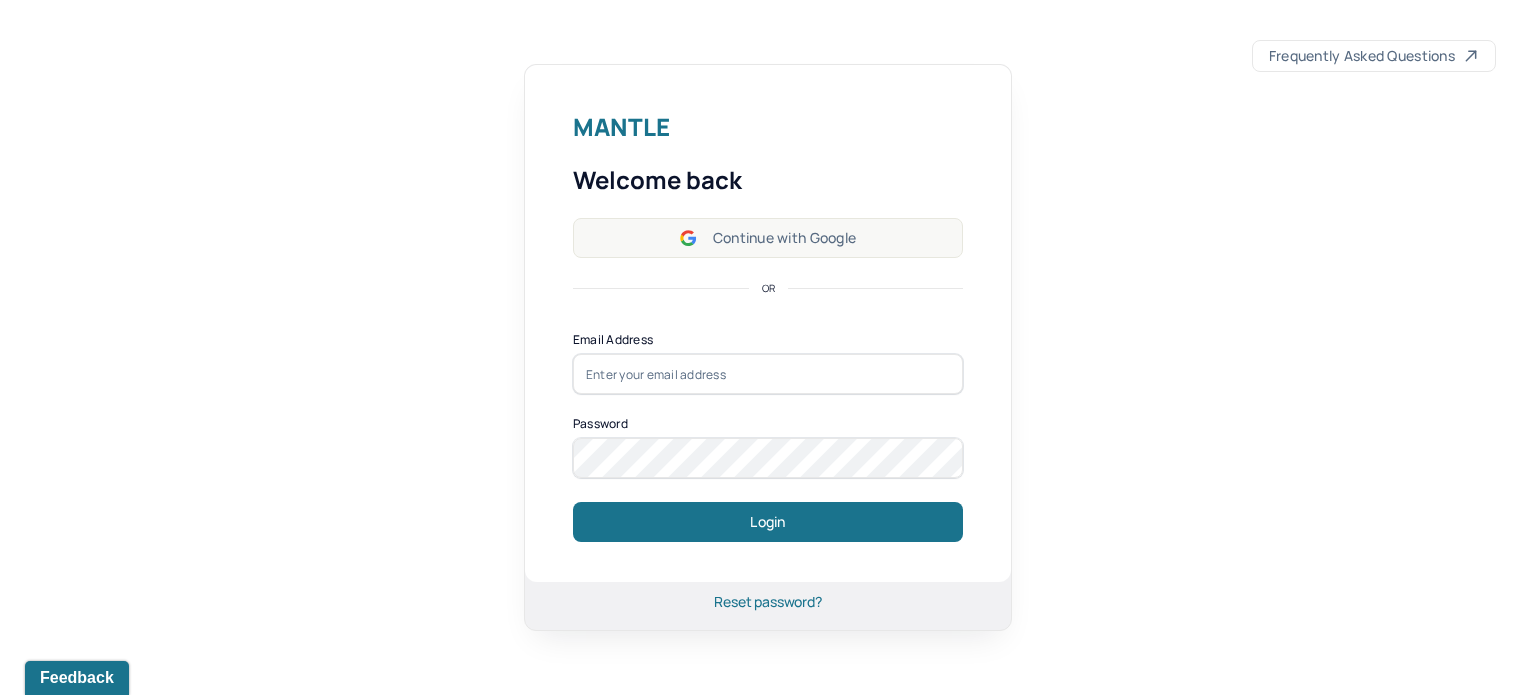 click 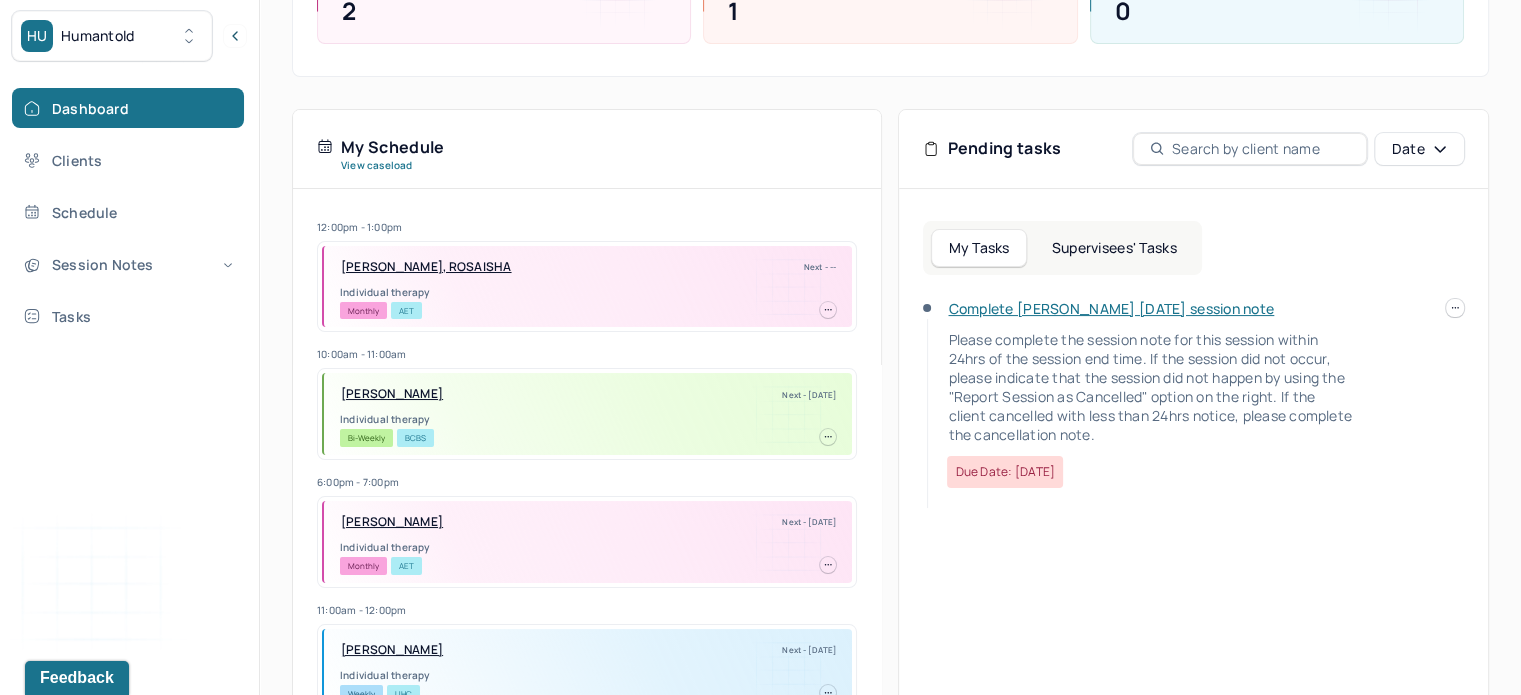 scroll, scrollTop: 0, scrollLeft: 0, axis: both 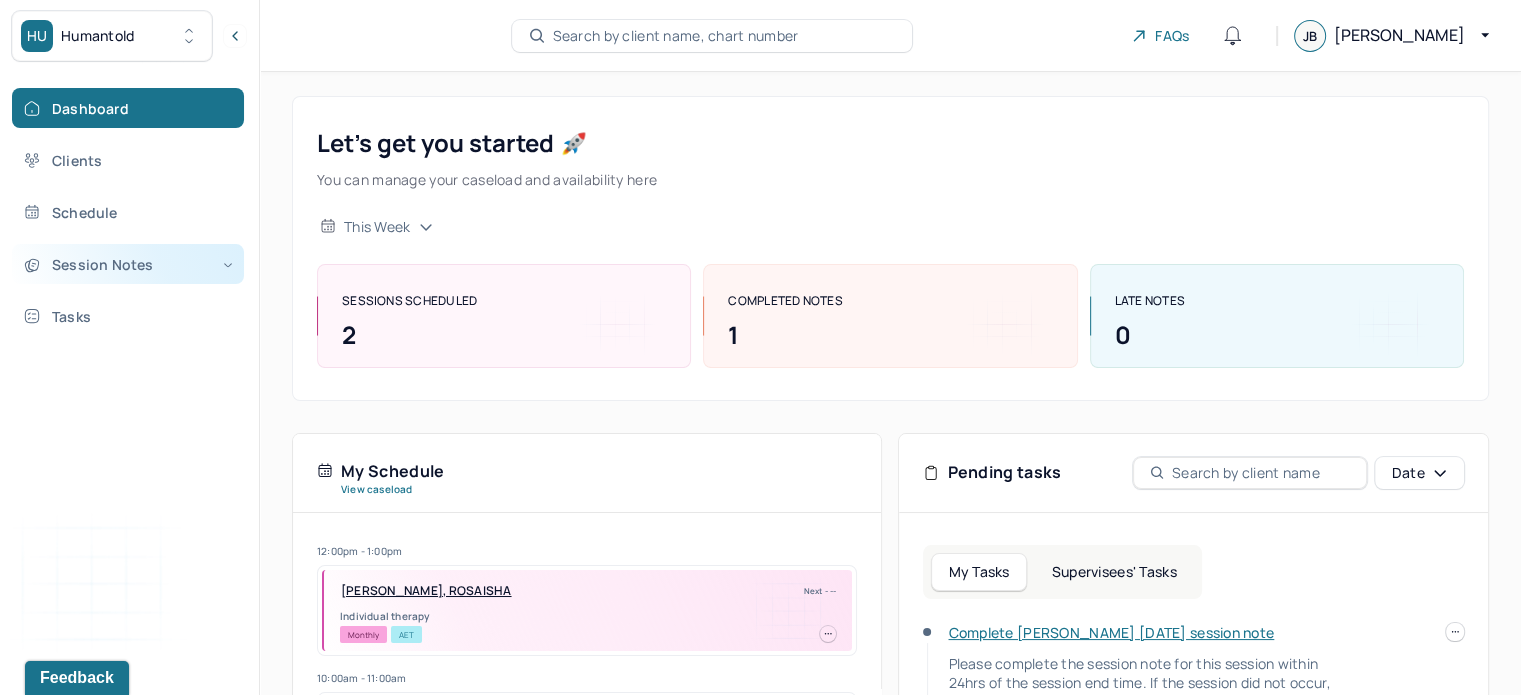 click on "Session Notes" at bounding box center [128, 264] 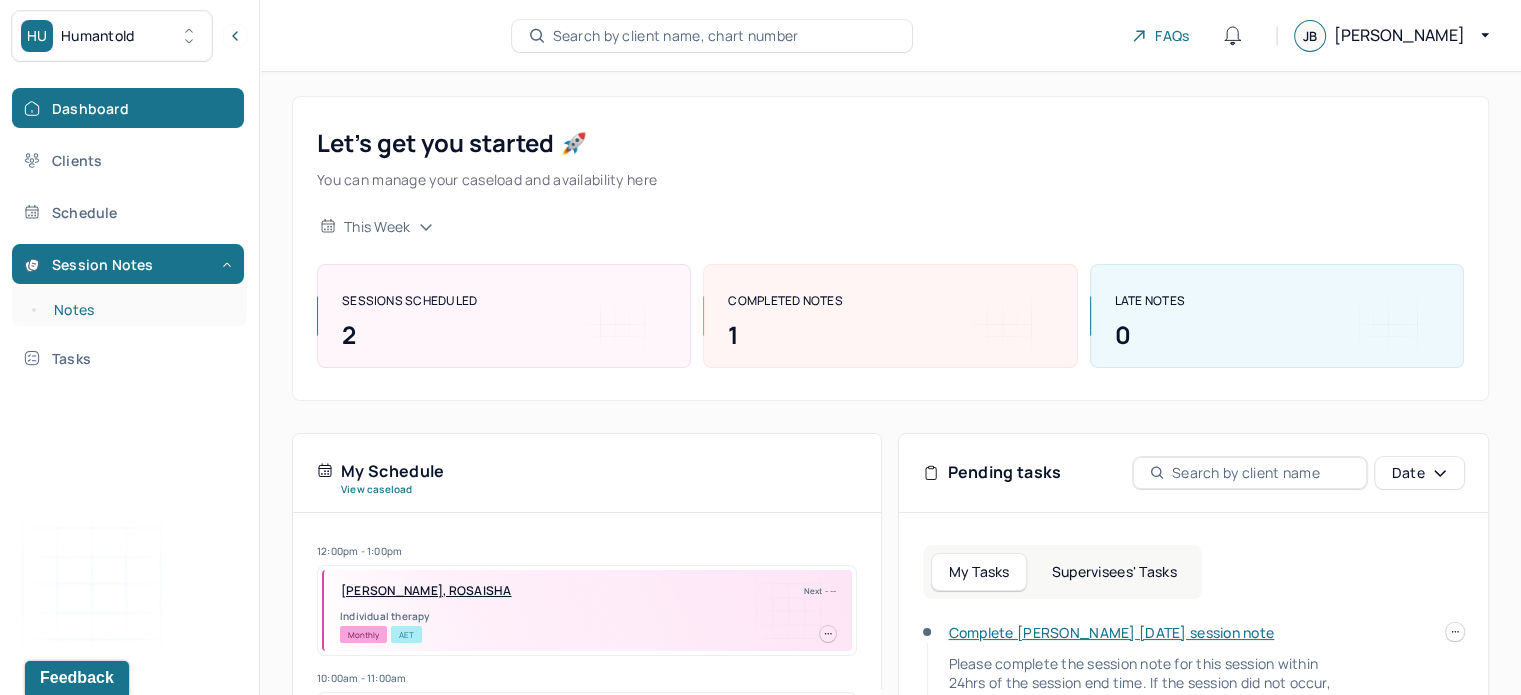 click on "Notes" at bounding box center (139, 310) 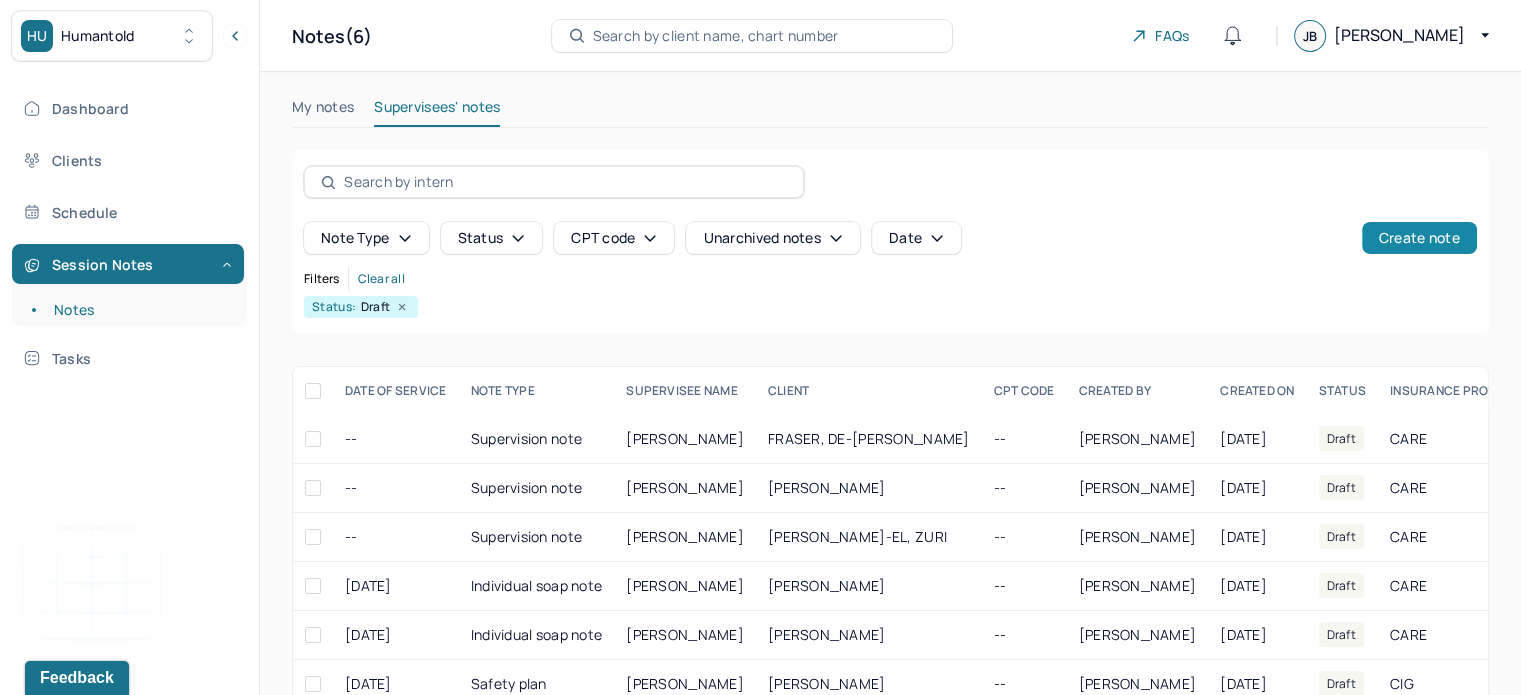 click on "Create note" at bounding box center (1419, 238) 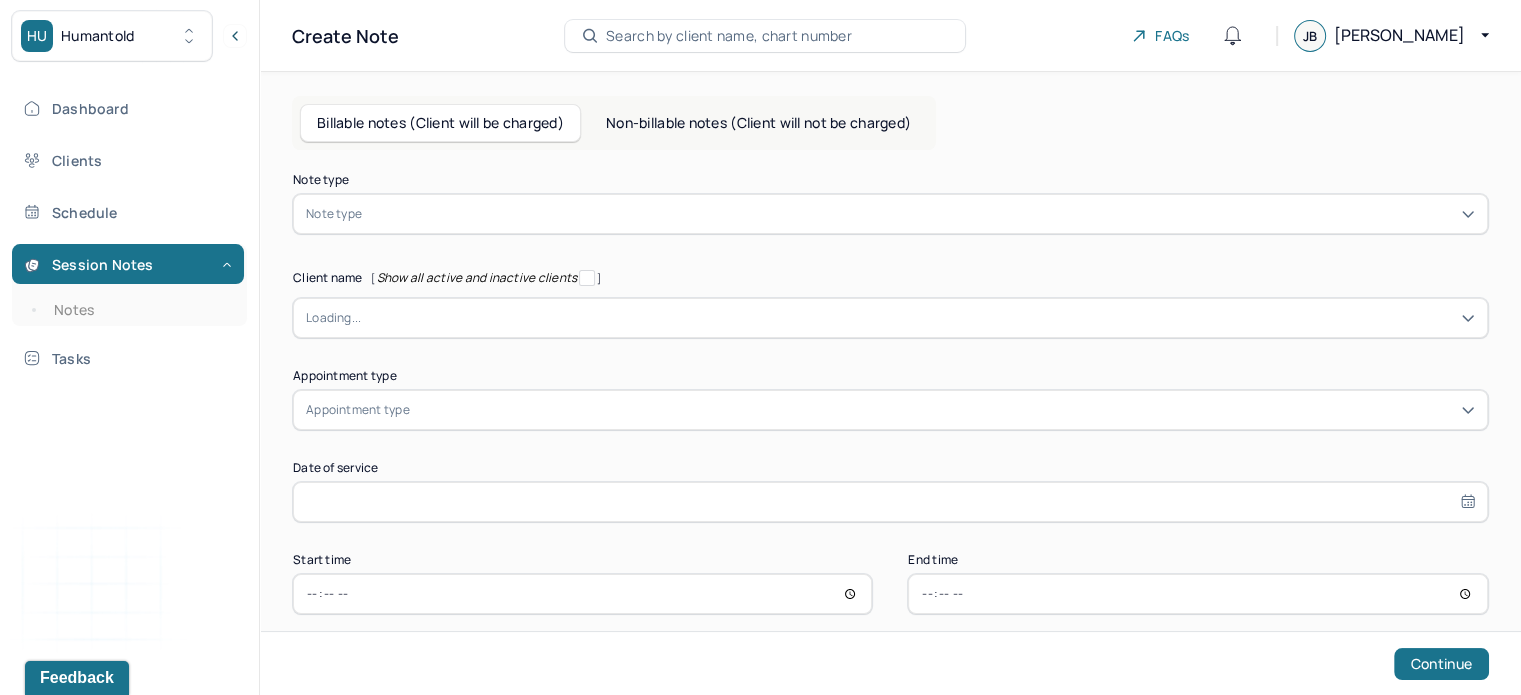 click on "Note type Note type" at bounding box center (890, 204) 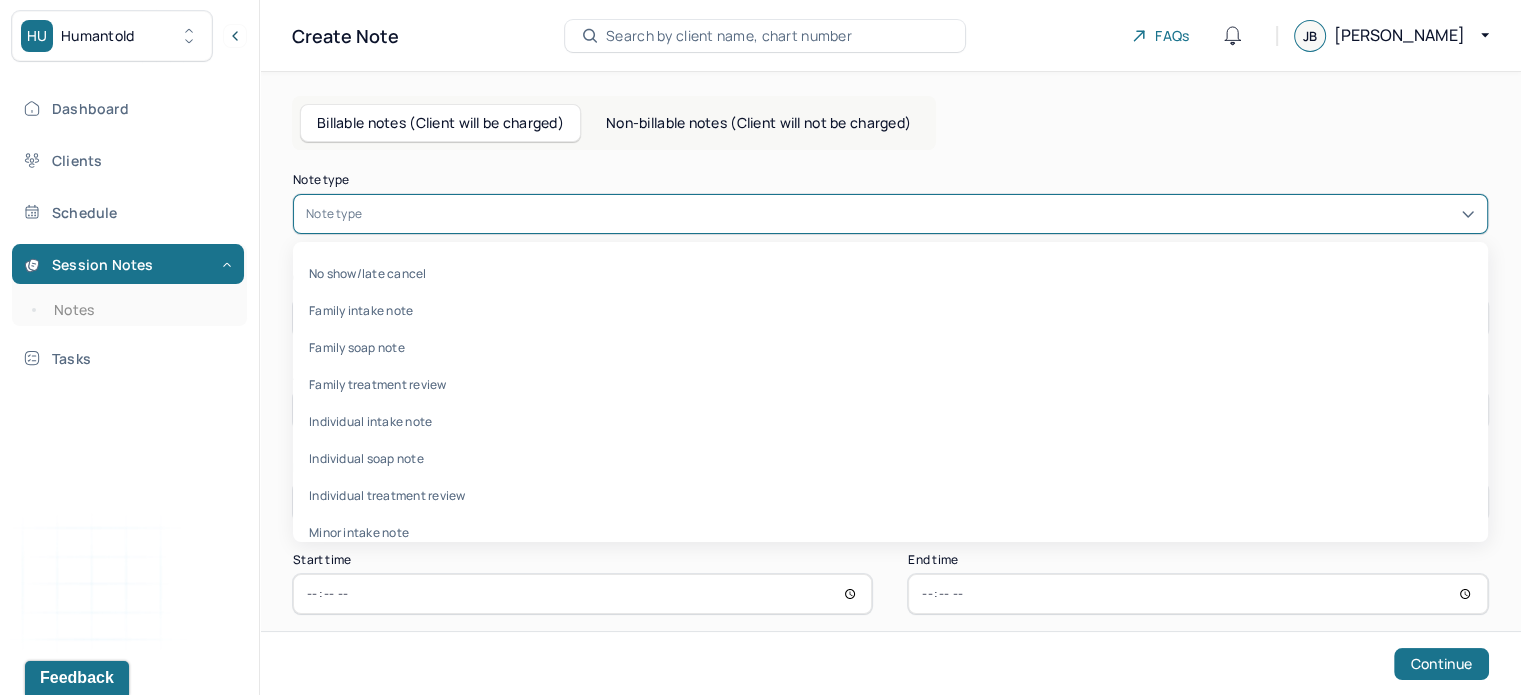 click at bounding box center [920, 214] 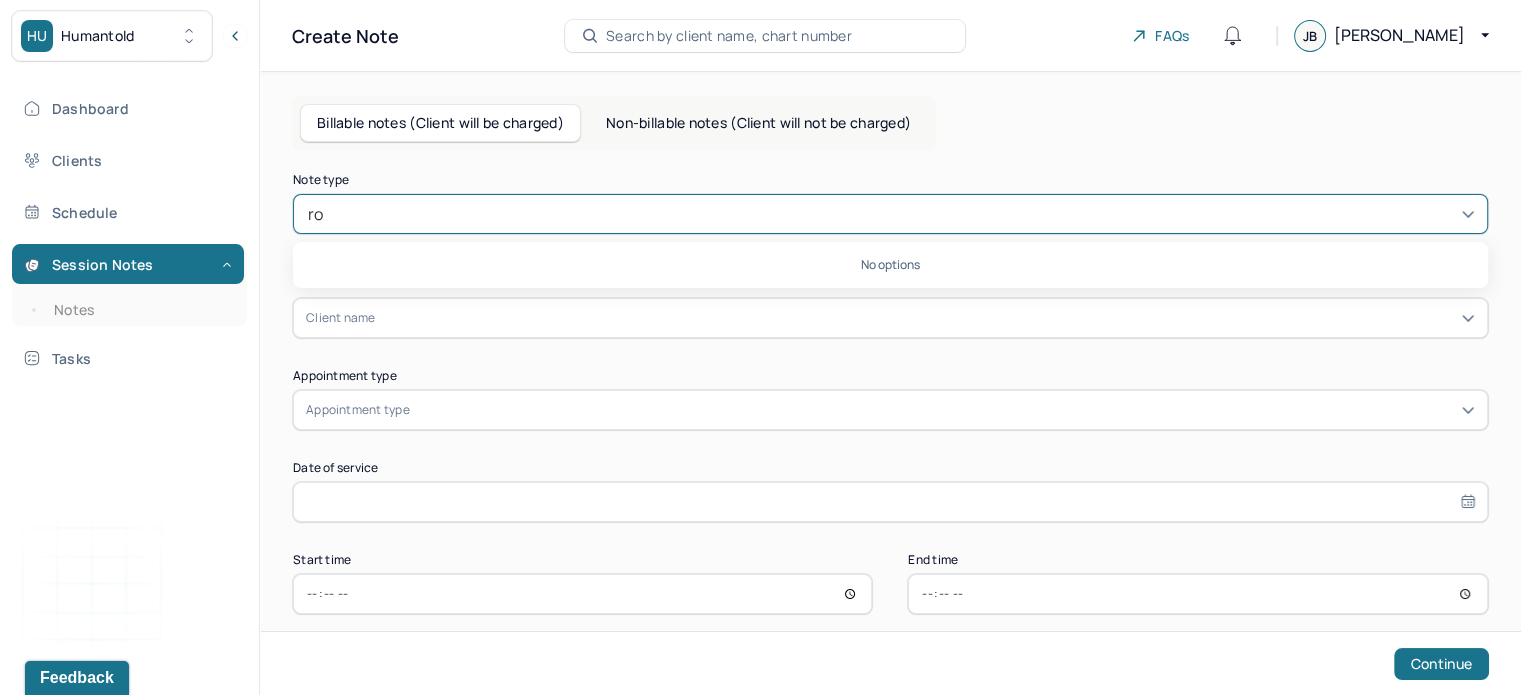 type on "r" 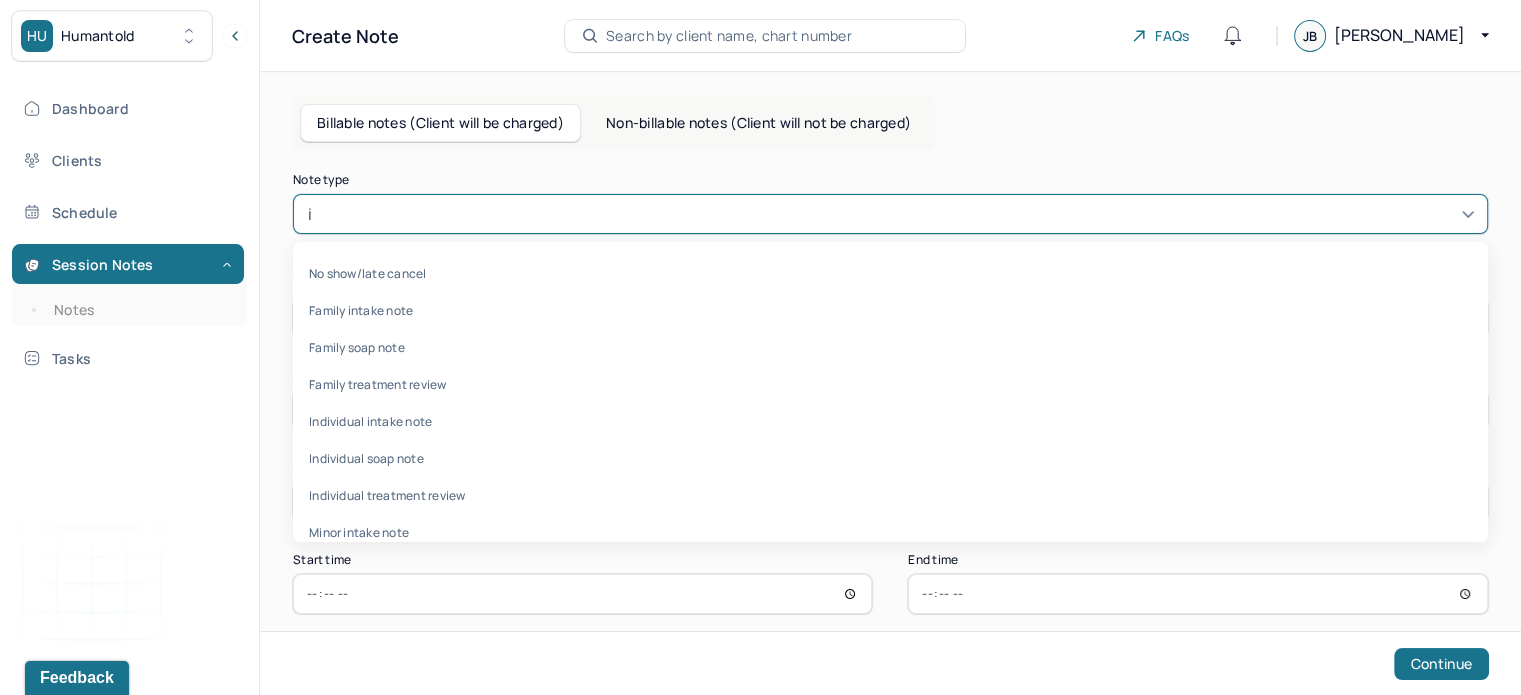 type on "in" 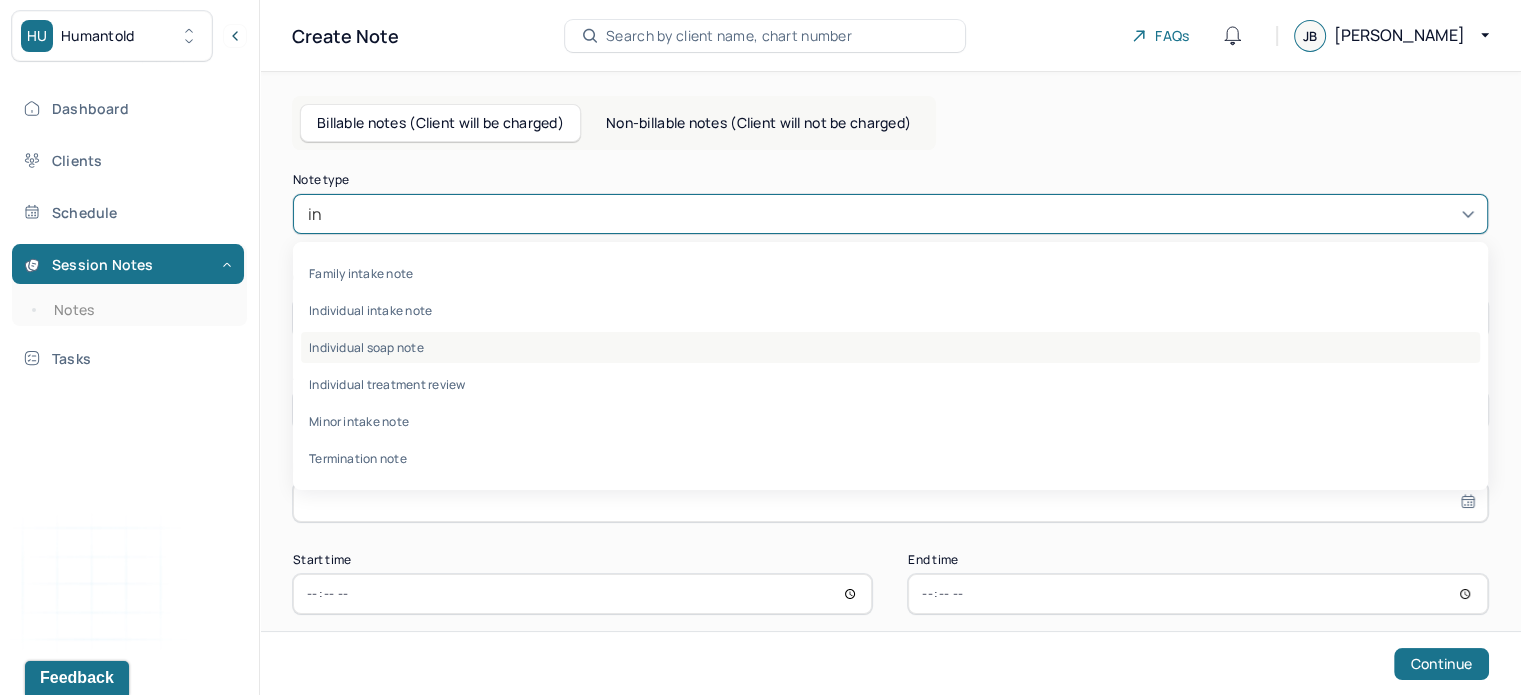 click on "Individual soap note" at bounding box center (890, 347) 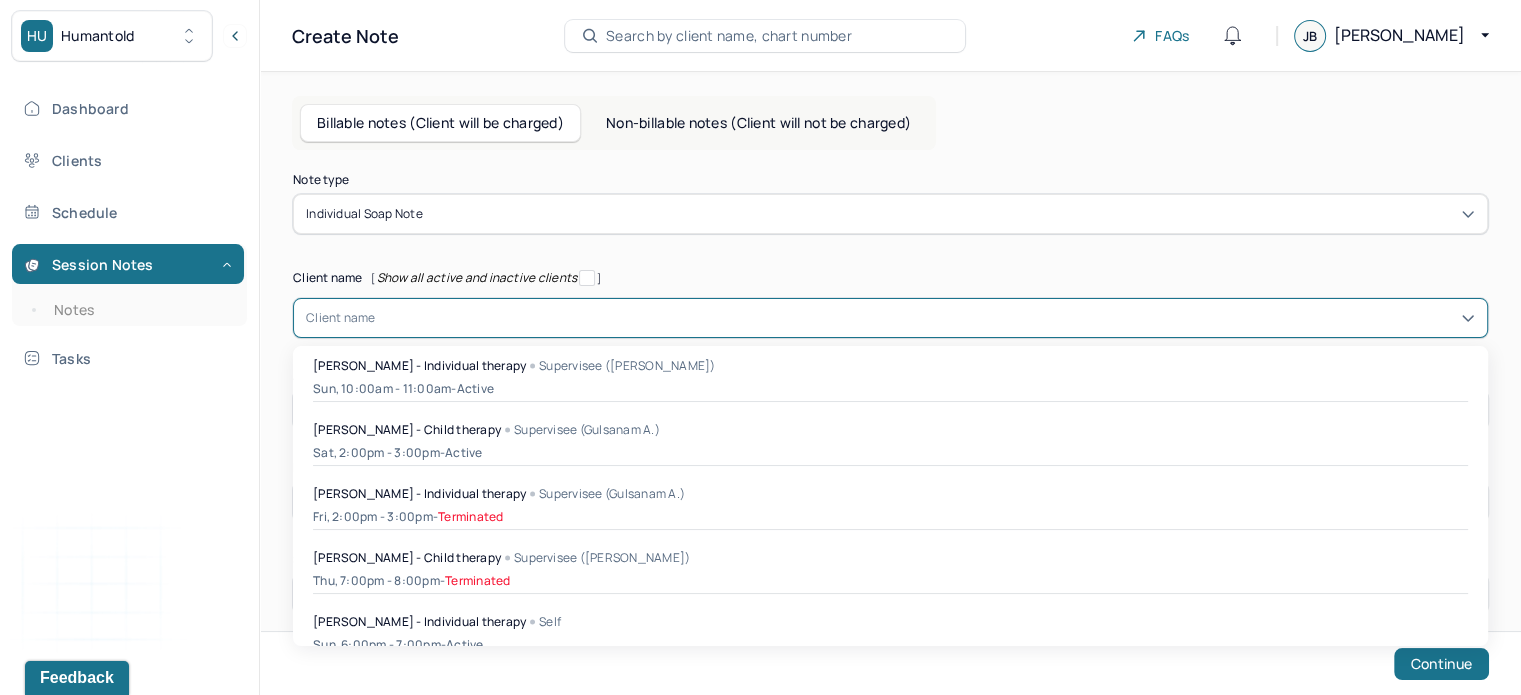 click at bounding box center (925, 318) 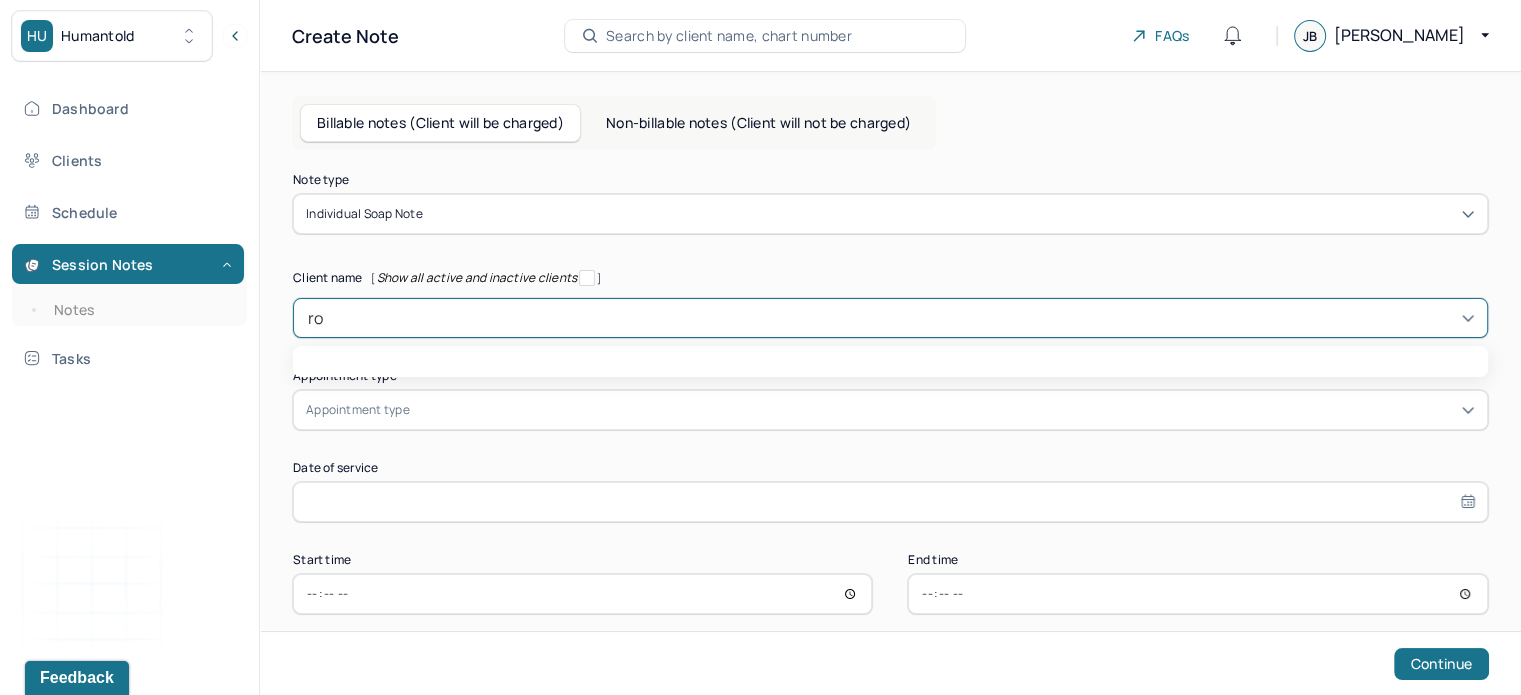 type on "ros" 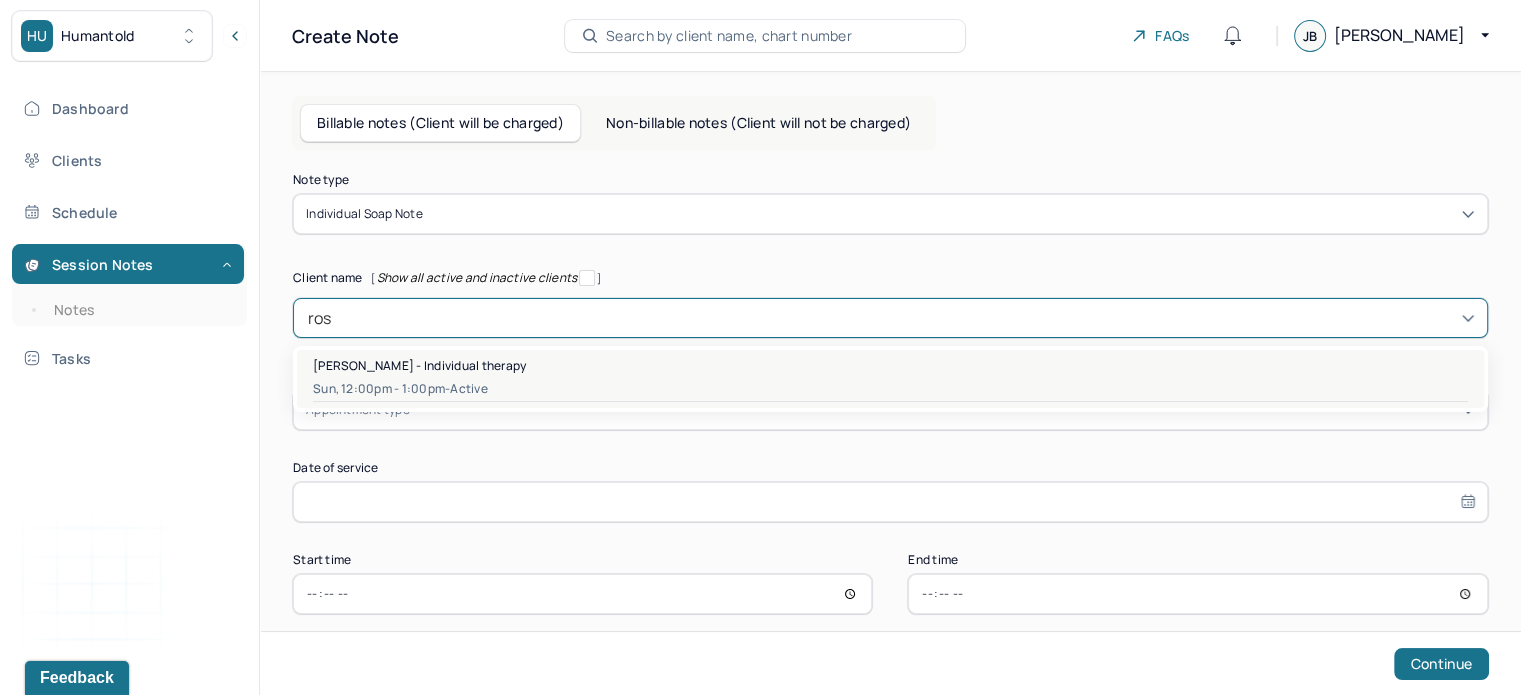 click on "[PERSON_NAME] - Individual therapy" at bounding box center (419, 365) 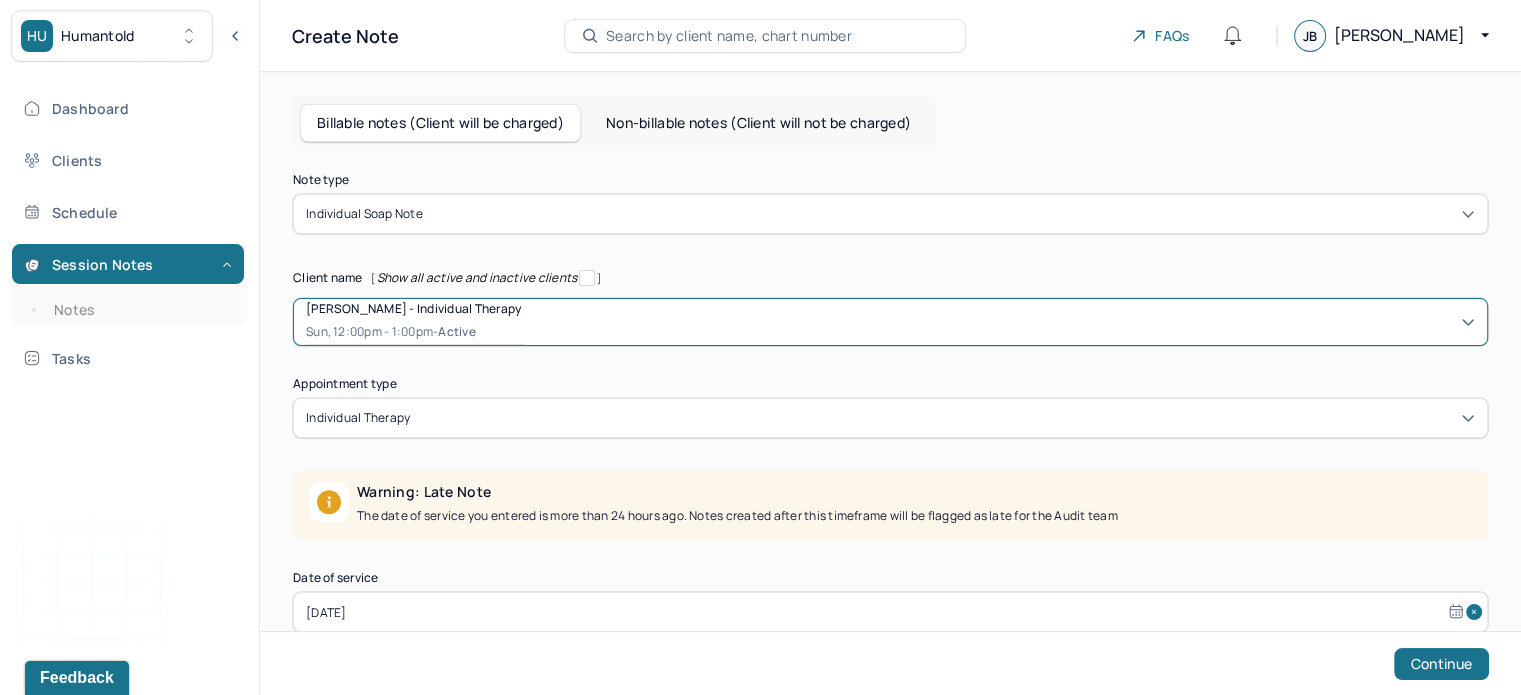 scroll, scrollTop: 165, scrollLeft: 0, axis: vertical 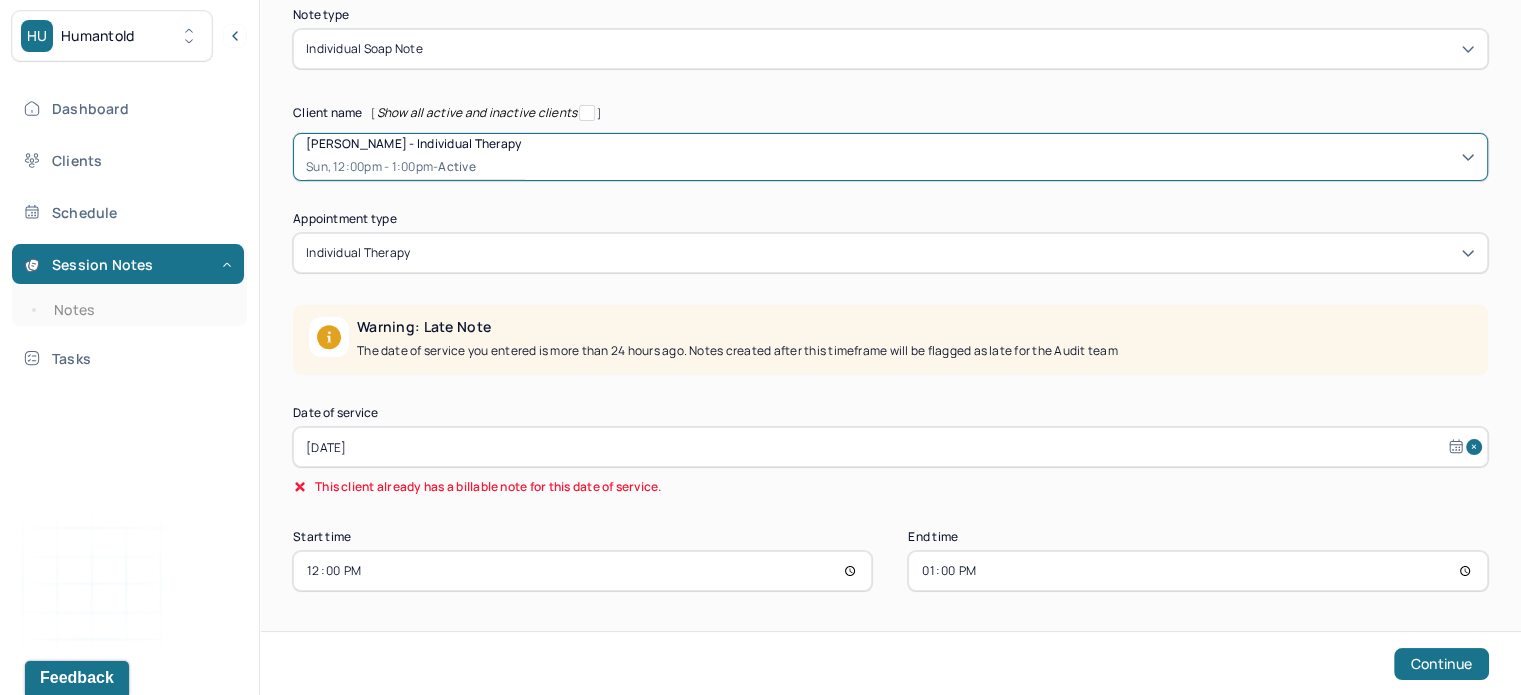 select on "5" 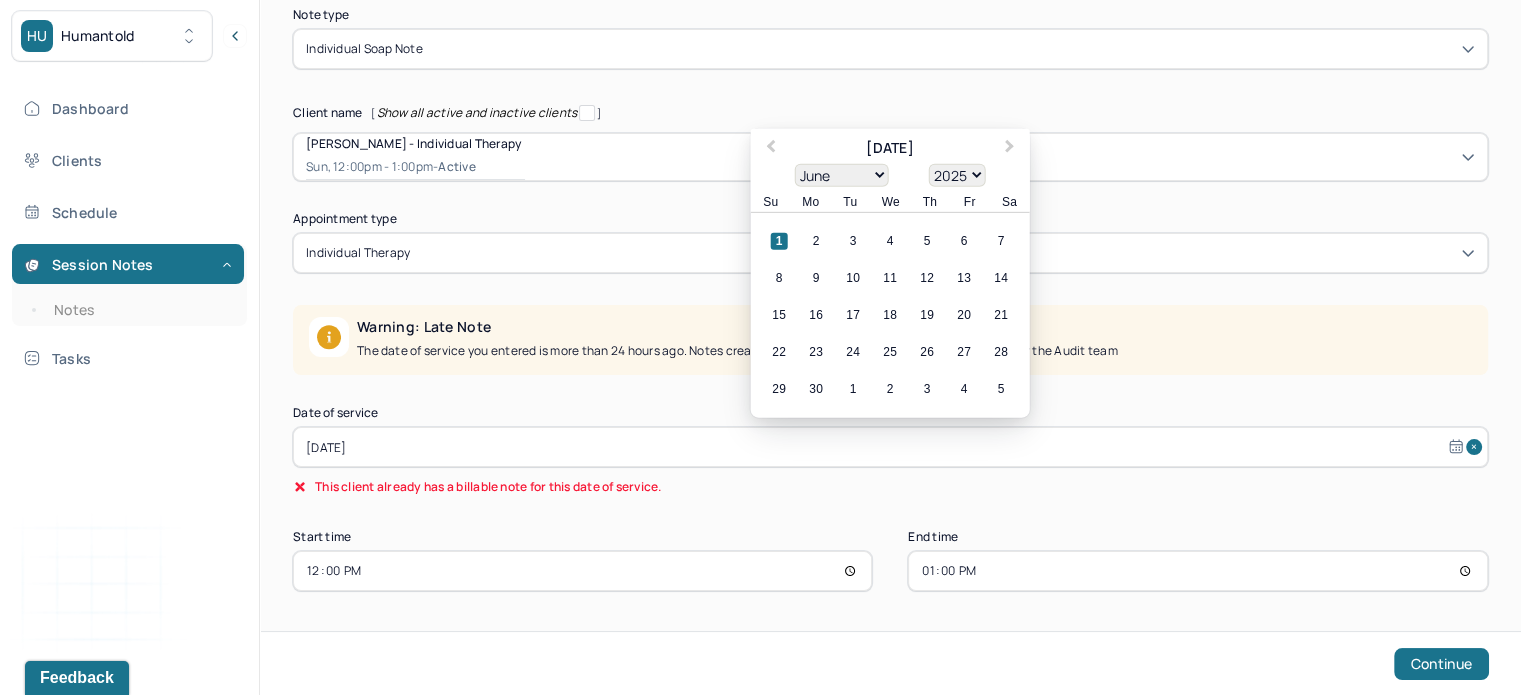 click on "[DATE]" at bounding box center [890, 447] 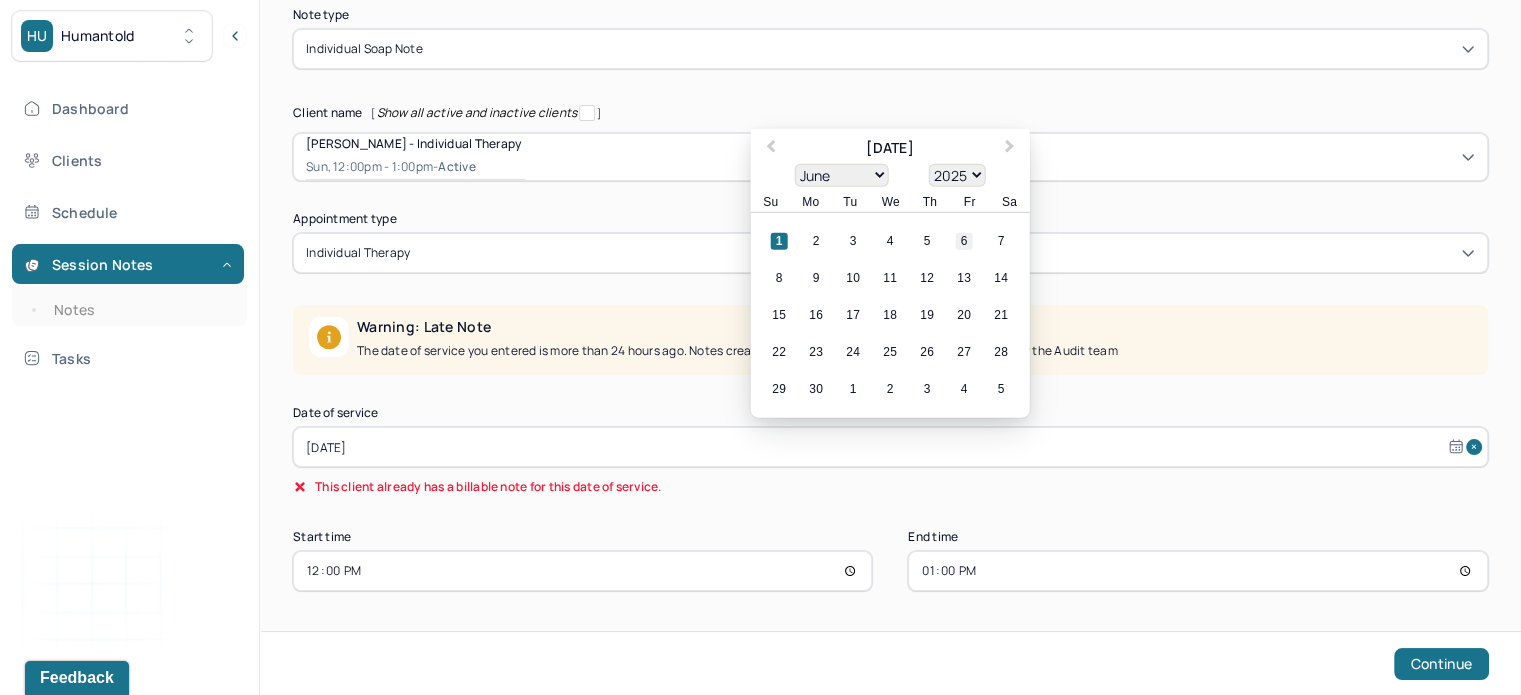 click on "6" at bounding box center (964, 241) 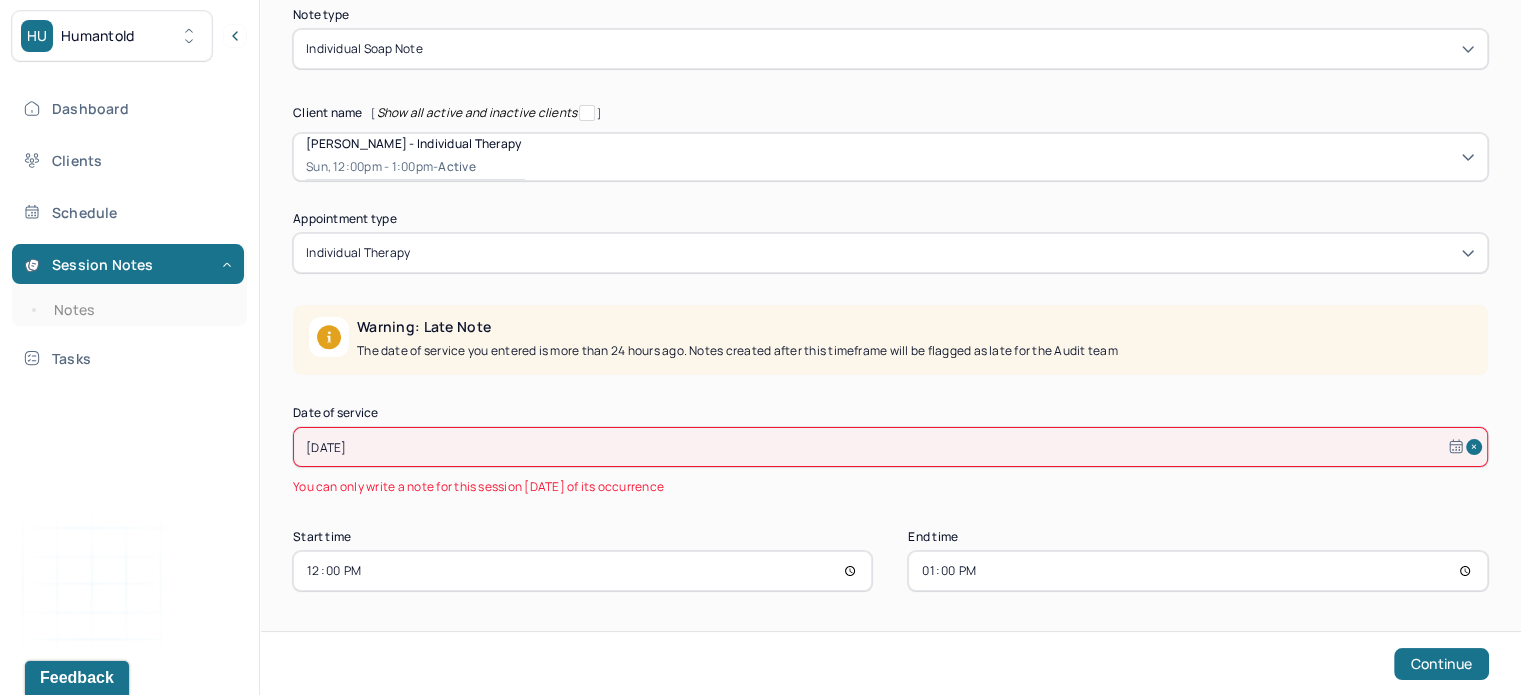 click on "12:00" at bounding box center (582, 571) 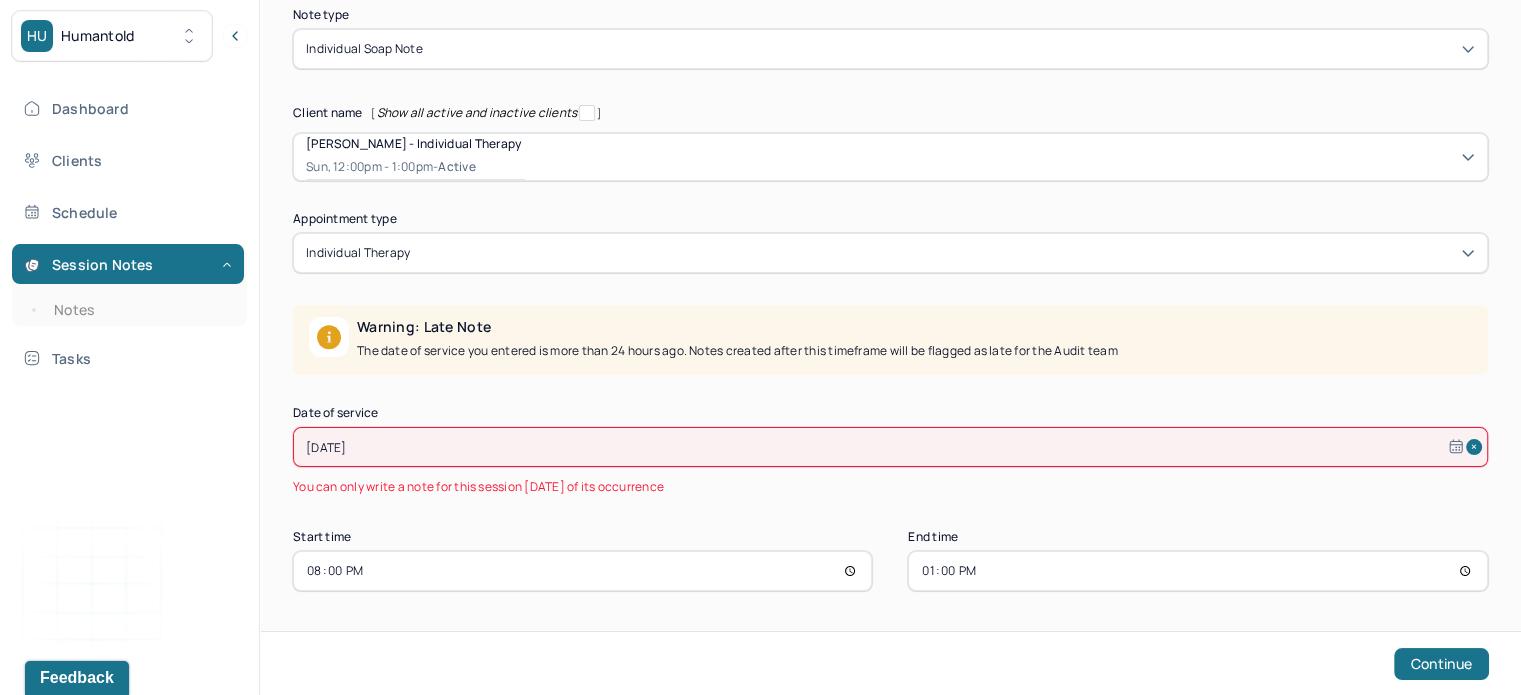 click on "20:00" at bounding box center (582, 571) 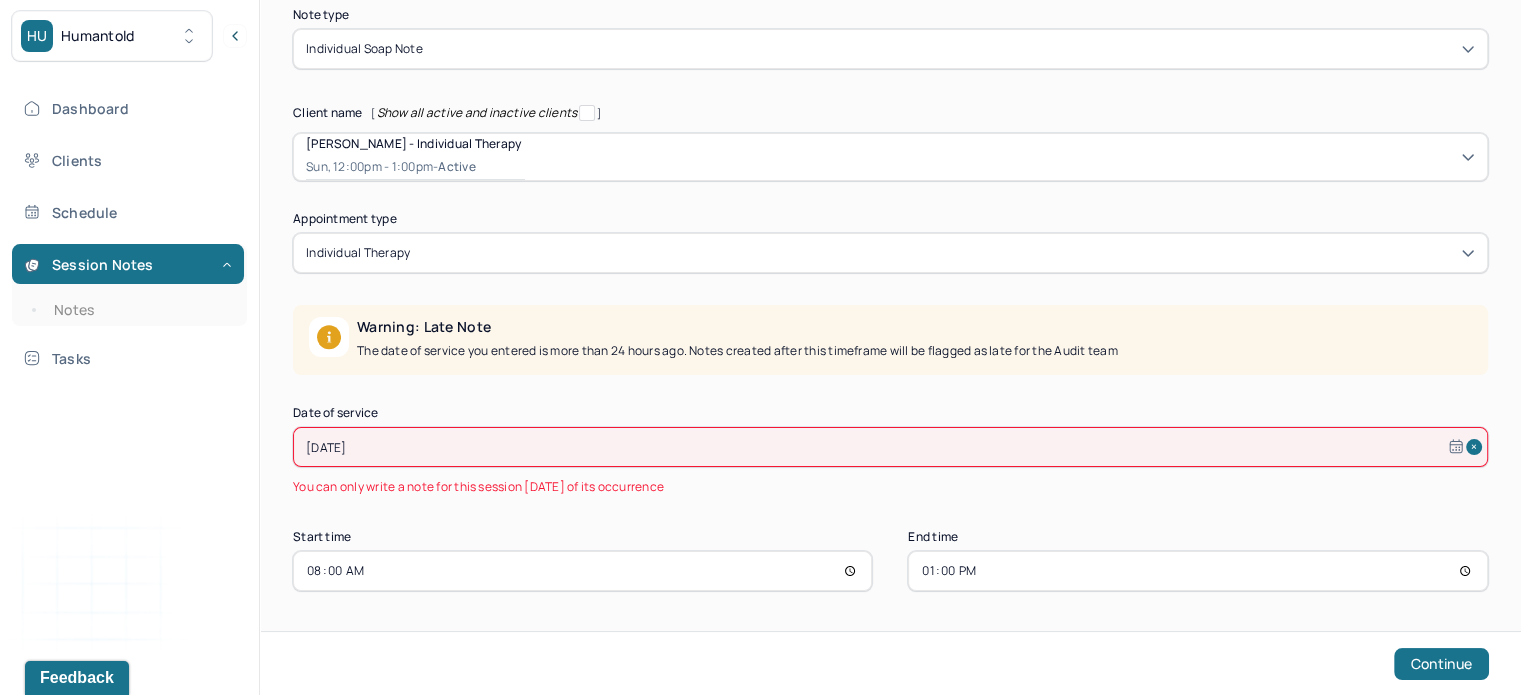 click on "13:00" at bounding box center (1197, 571) 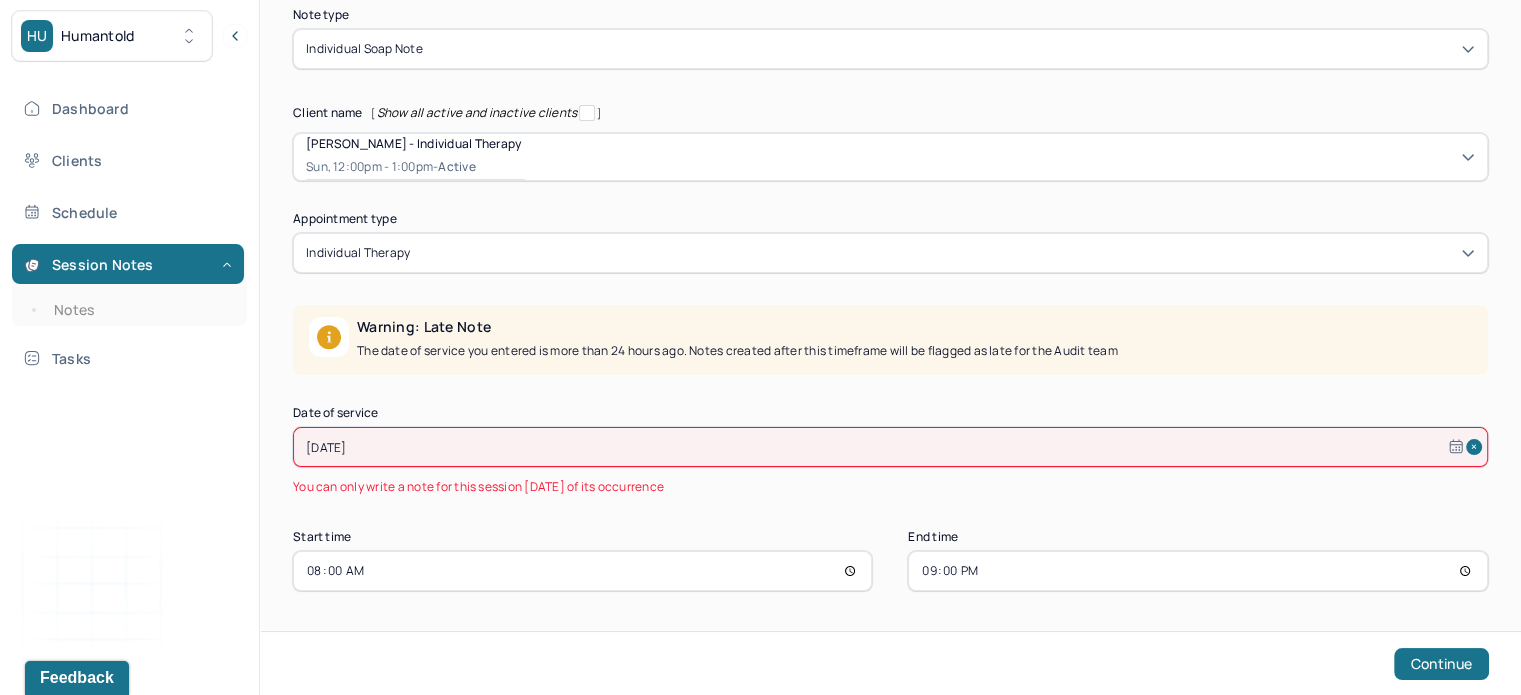 click on "21:00" at bounding box center (1197, 571) 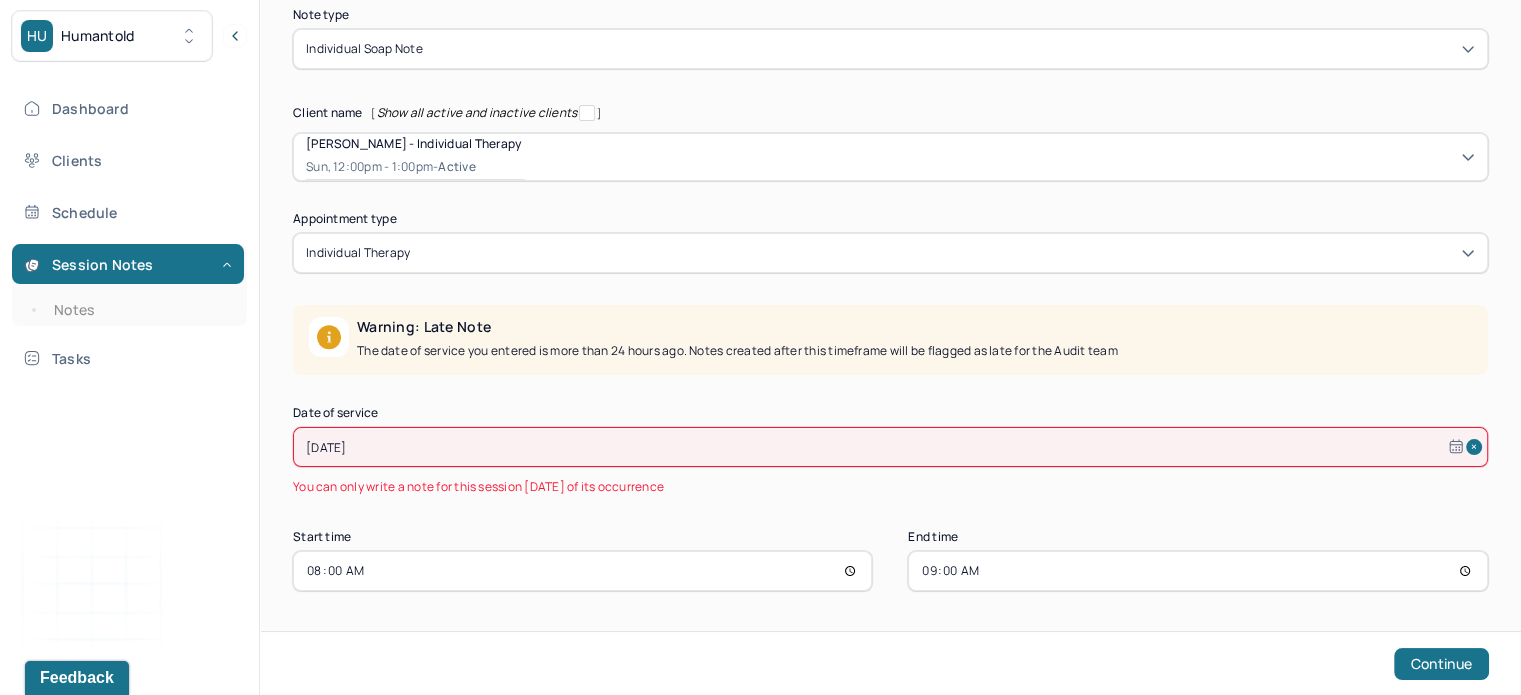 click on "Note type Individual soap note Client name [ Show all active and inactive clients ] [PERSON_NAME] - Individual therapy Sun, 12:00pm - 1:00pm  -  active Supervisee name [PERSON_NAME] Appointment type individual therapy Warning: Late Note The date of service you entered is more than 24 hours ago. Notes created after this timeframe will be flagged as late for the Audit team Date of service [DATE] You can only write a note for this session [DATE] of its occurrence Start time 08:00 End time 09:00   Continue" at bounding box center [890, 341] 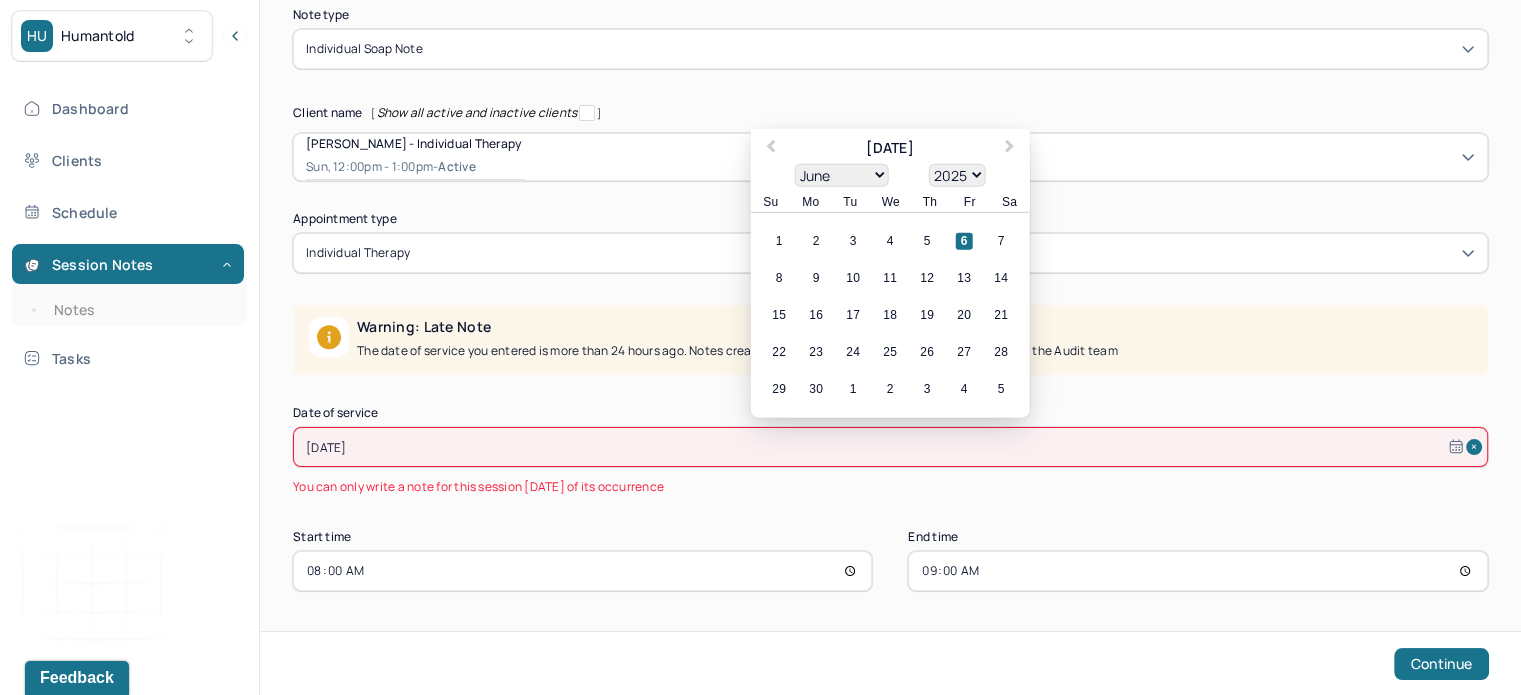click on "[DATE]" at bounding box center (890, 447) 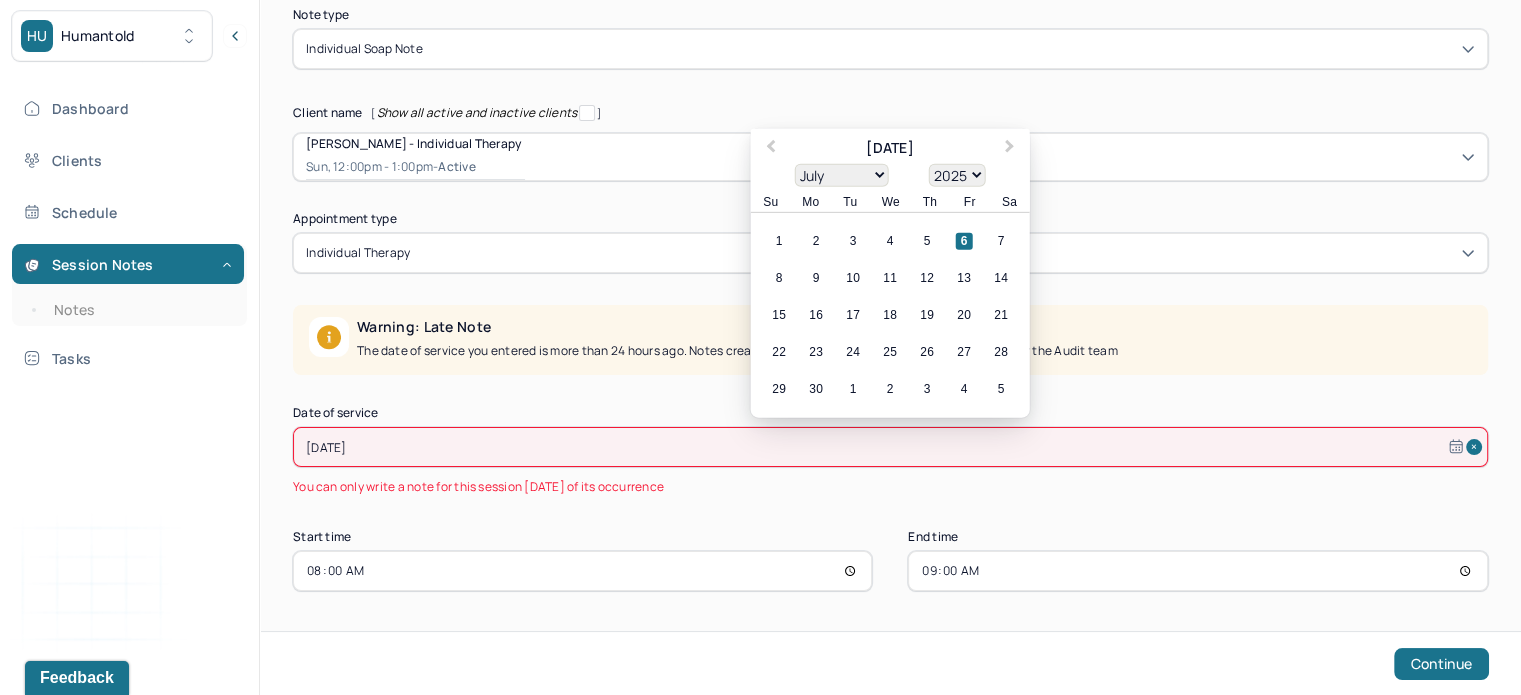 click on "January February March April May June July August September October November December" at bounding box center (842, 175) 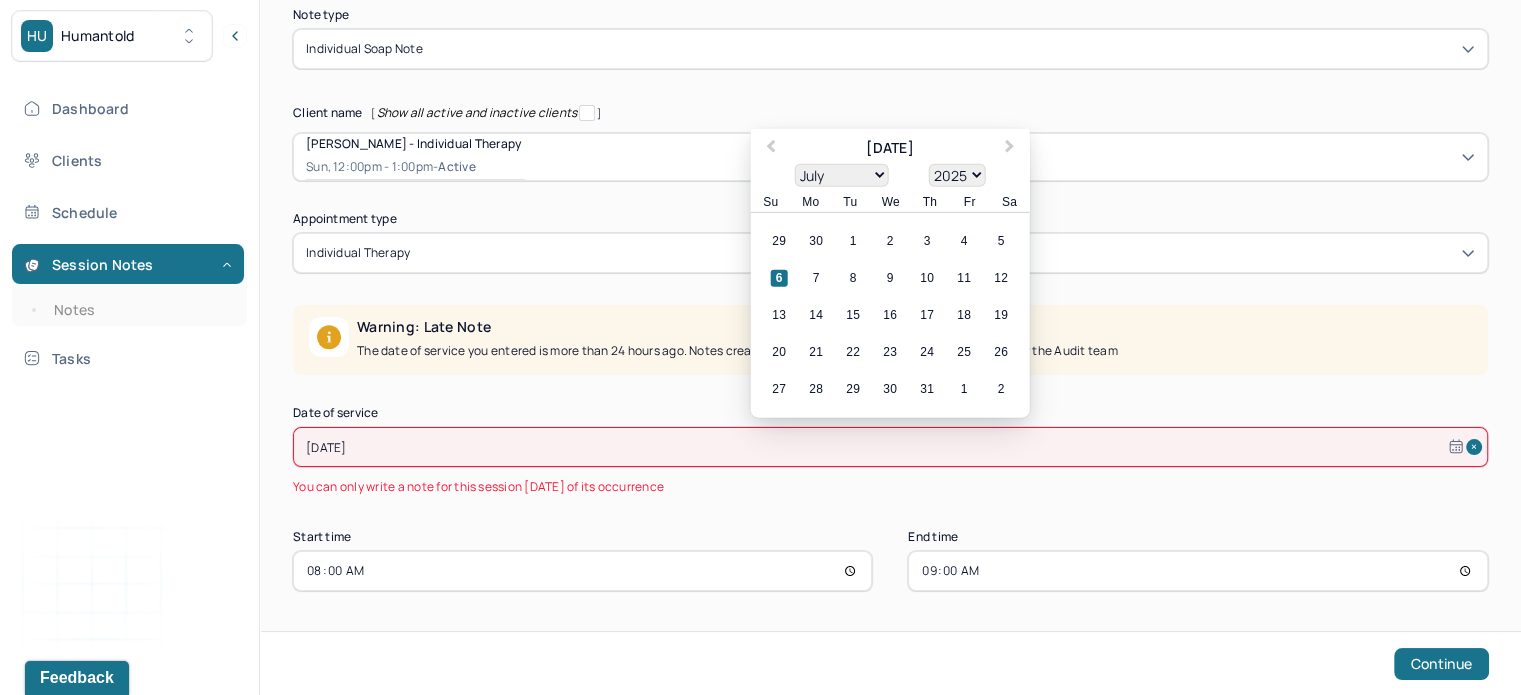 click on "6" at bounding box center (779, 278) 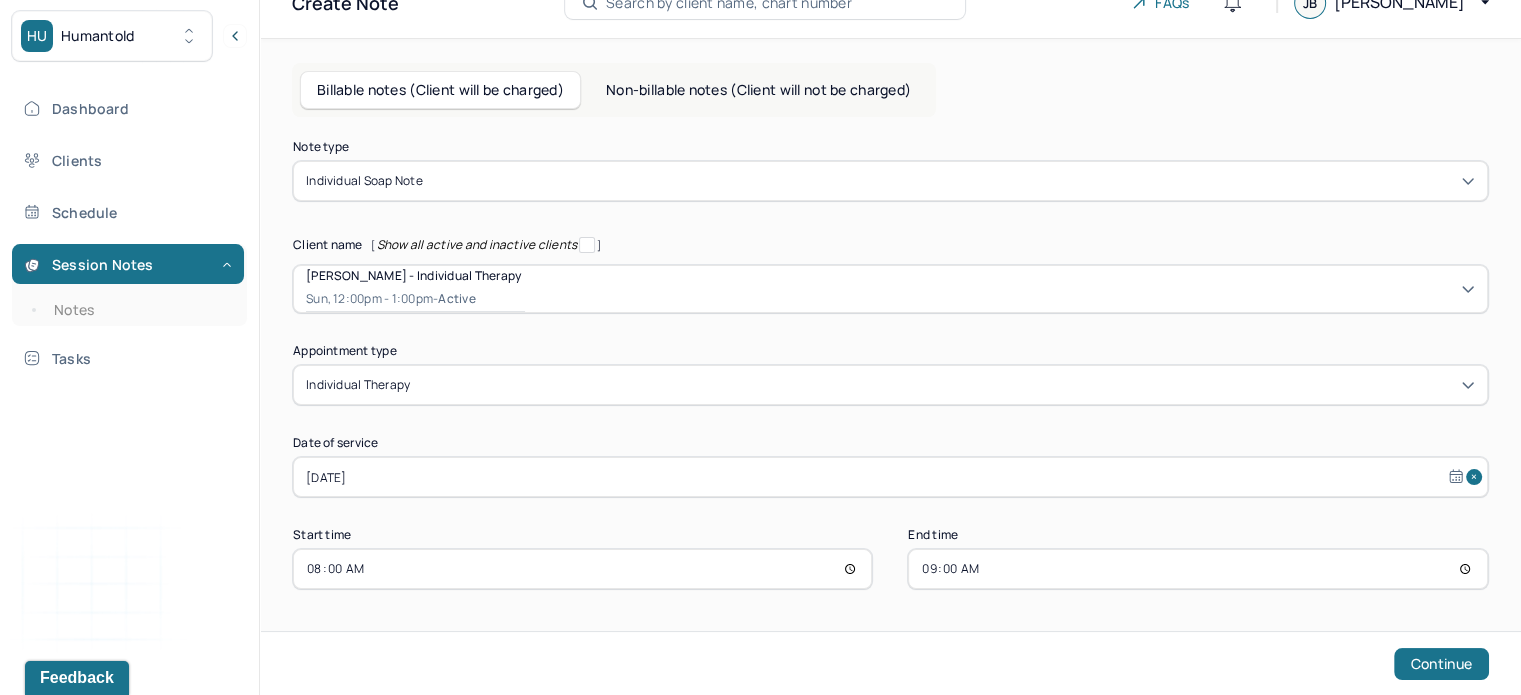 scroll, scrollTop: 32, scrollLeft: 0, axis: vertical 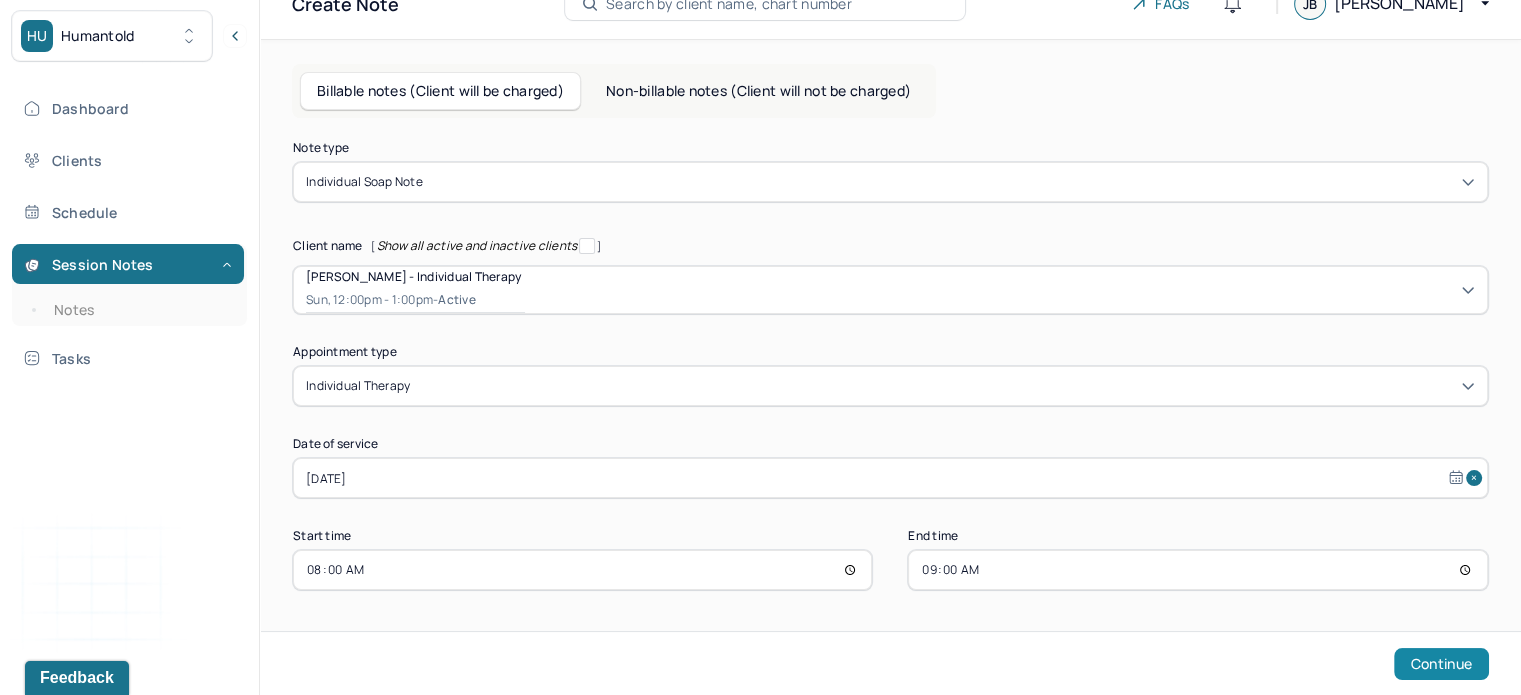 click on "Continue" at bounding box center (1441, 664) 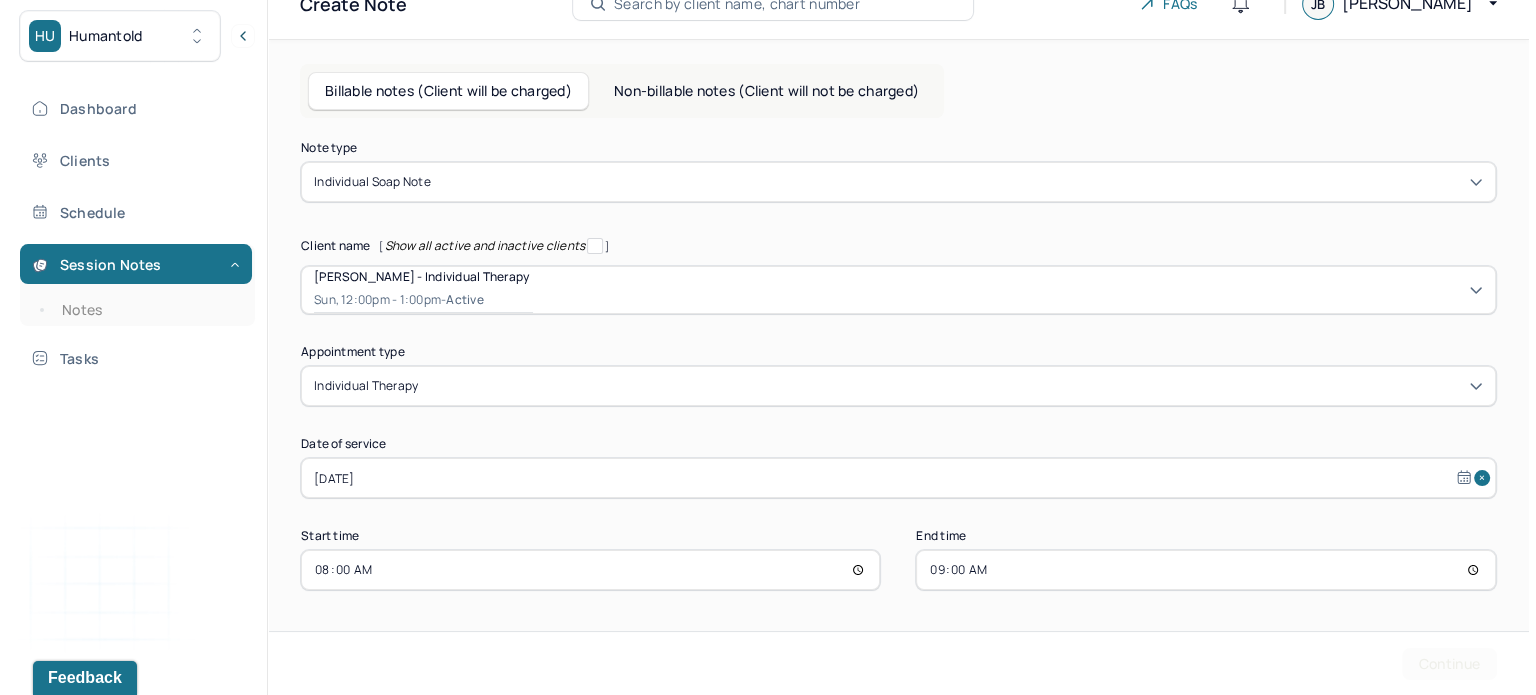 scroll, scrollTop: 0, scrollLeft: 0, axis: both 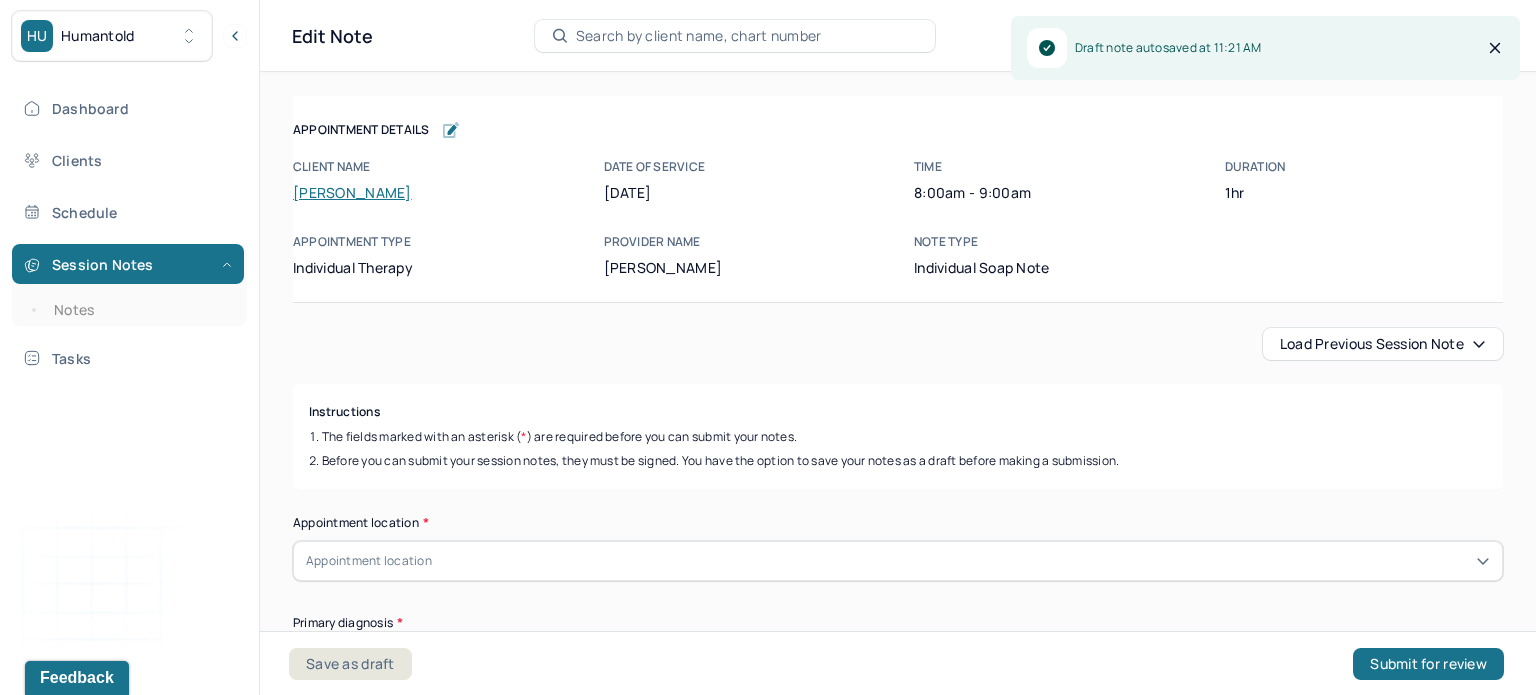click on "Load previous session note   Instructions The fields marked with an asterisk ( * ) are required before you can submit your notes. Before you can submit your session notes, they must be signed. You have the option to save your notes as a draft before making a submission. Appointment location * Appointment location Primary diagnosis * Primary diagnosis Secondary diagnosis (optional) Secondary diagnosis Tertiary diagnosis (optional) Tertiary diagnosis Emotional / Behavioural symptoms demonstrated * Causing * Causing Intention for Session * Intention for Session Session Note Subjective This section is for Subjective reporting of your clients, it can include their mood, their reported symptoms, their efforts since your last meeting to implement your homework or recommendations or any questions they have Objective What were the behaviors, nonverbal expressions,gestures, postures, and overall presentation of the client? Consider client's mood and affect,client's response to treatment, any use of assessments. EDMR" at bounding box center (898, 2339) 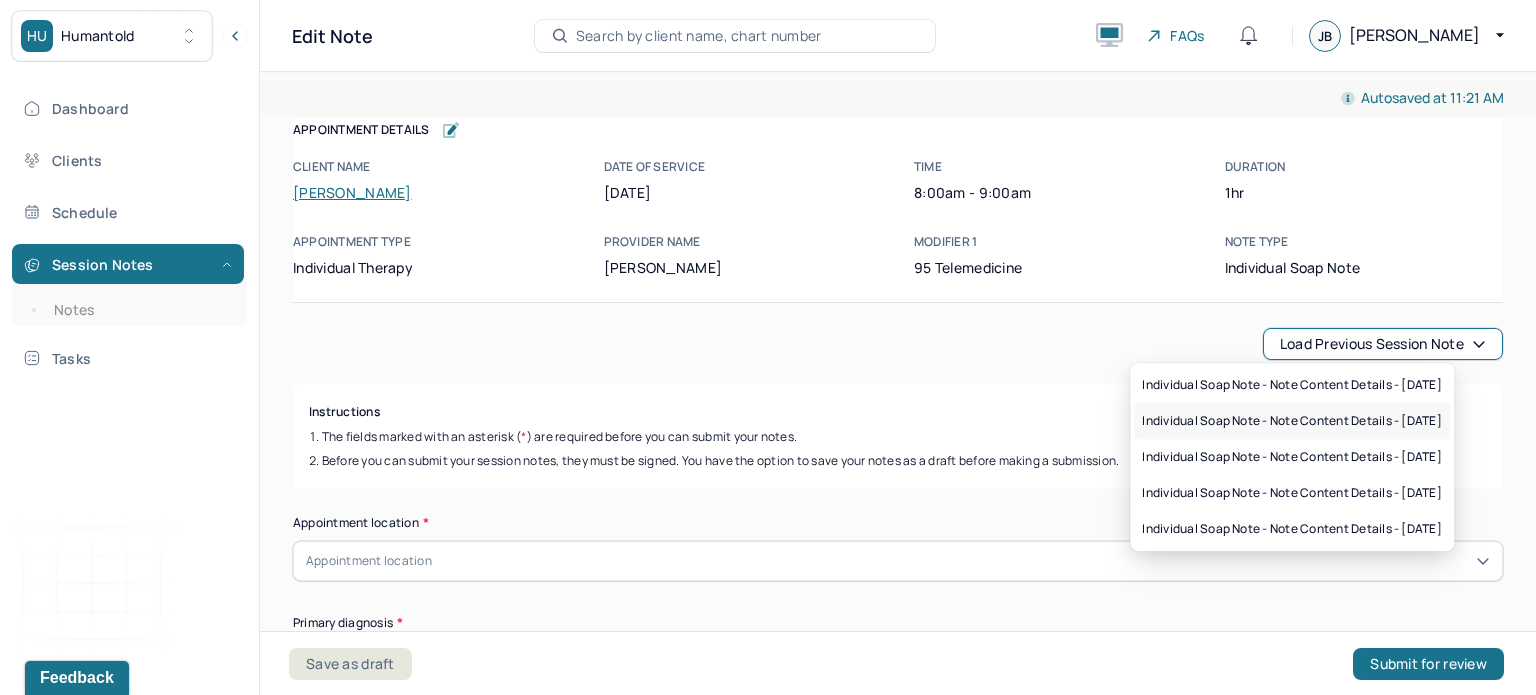 click on "Individual soap note   - Note content Details -   [DATE]" at bounding box center [1292, 421] 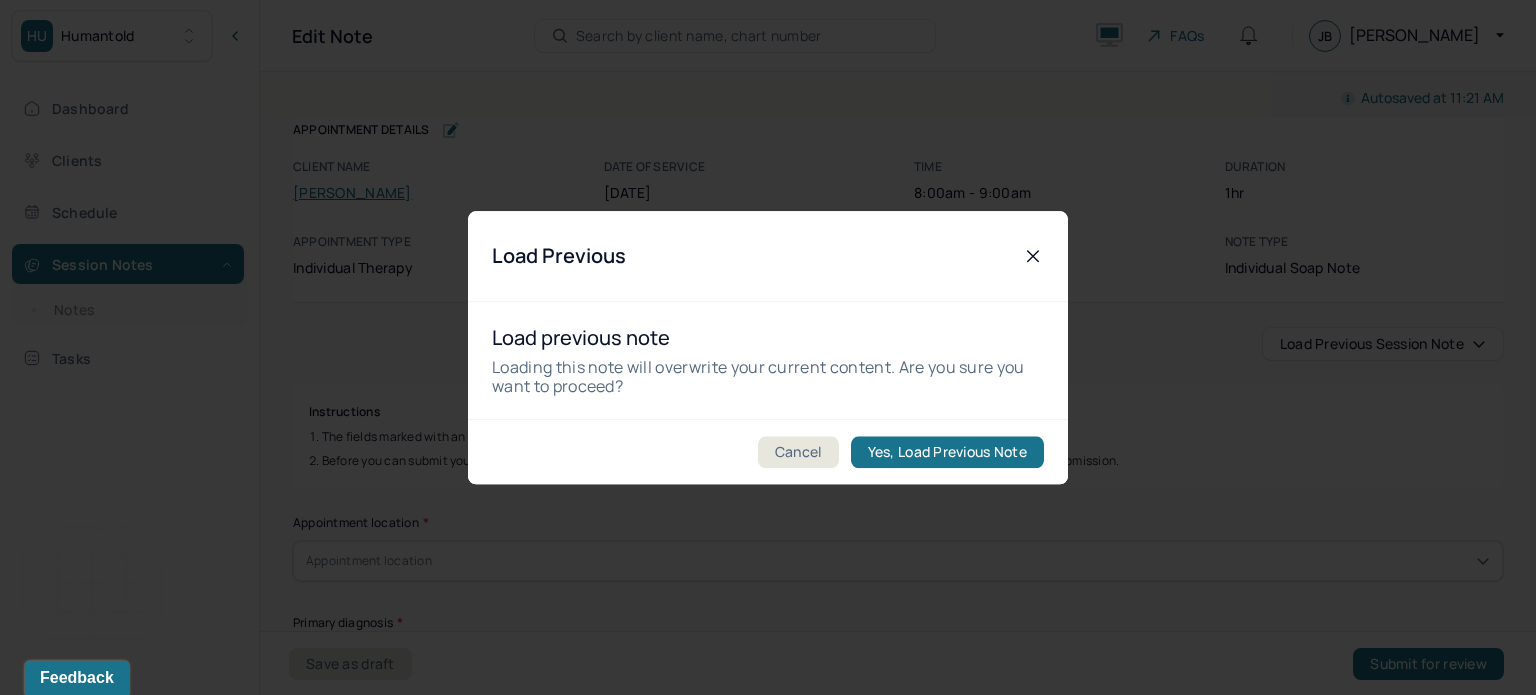 click 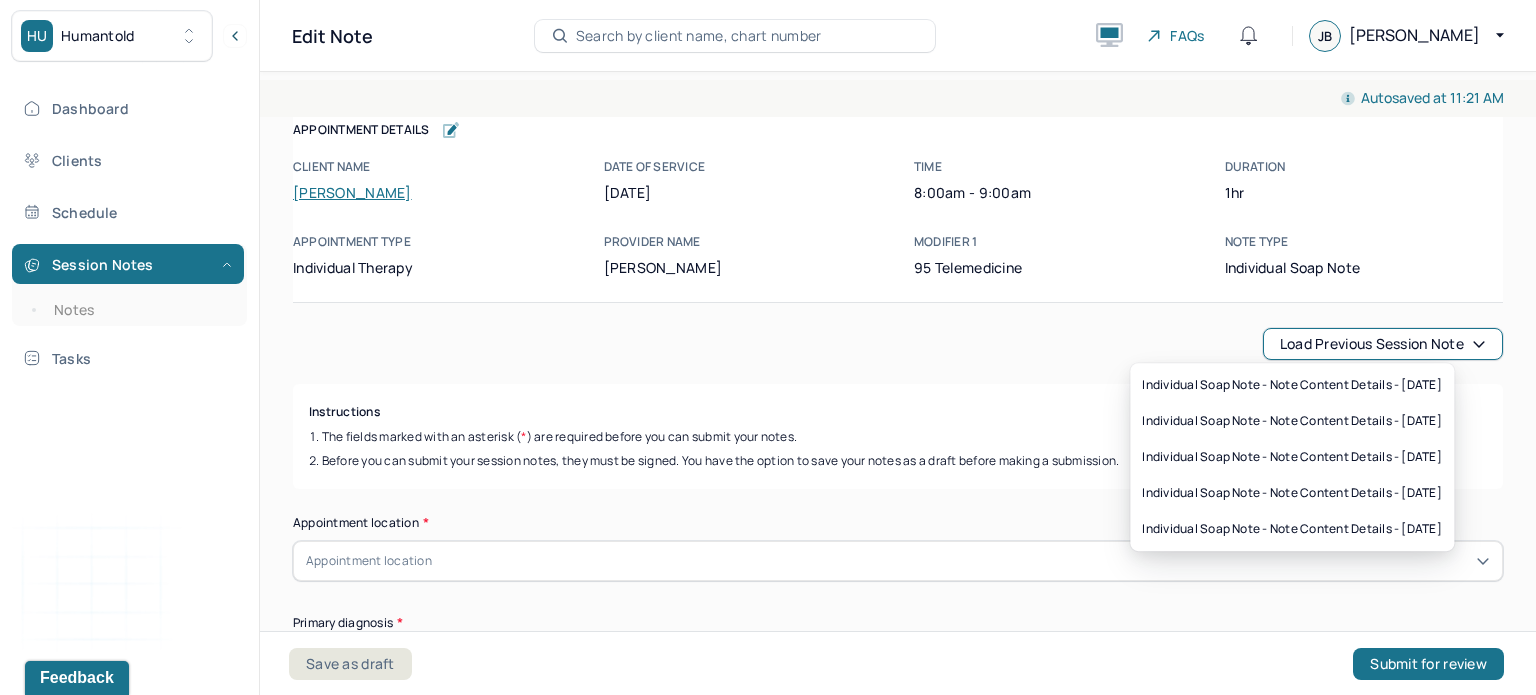 click on "Load previous session note" at bounding box center (1383, 344) 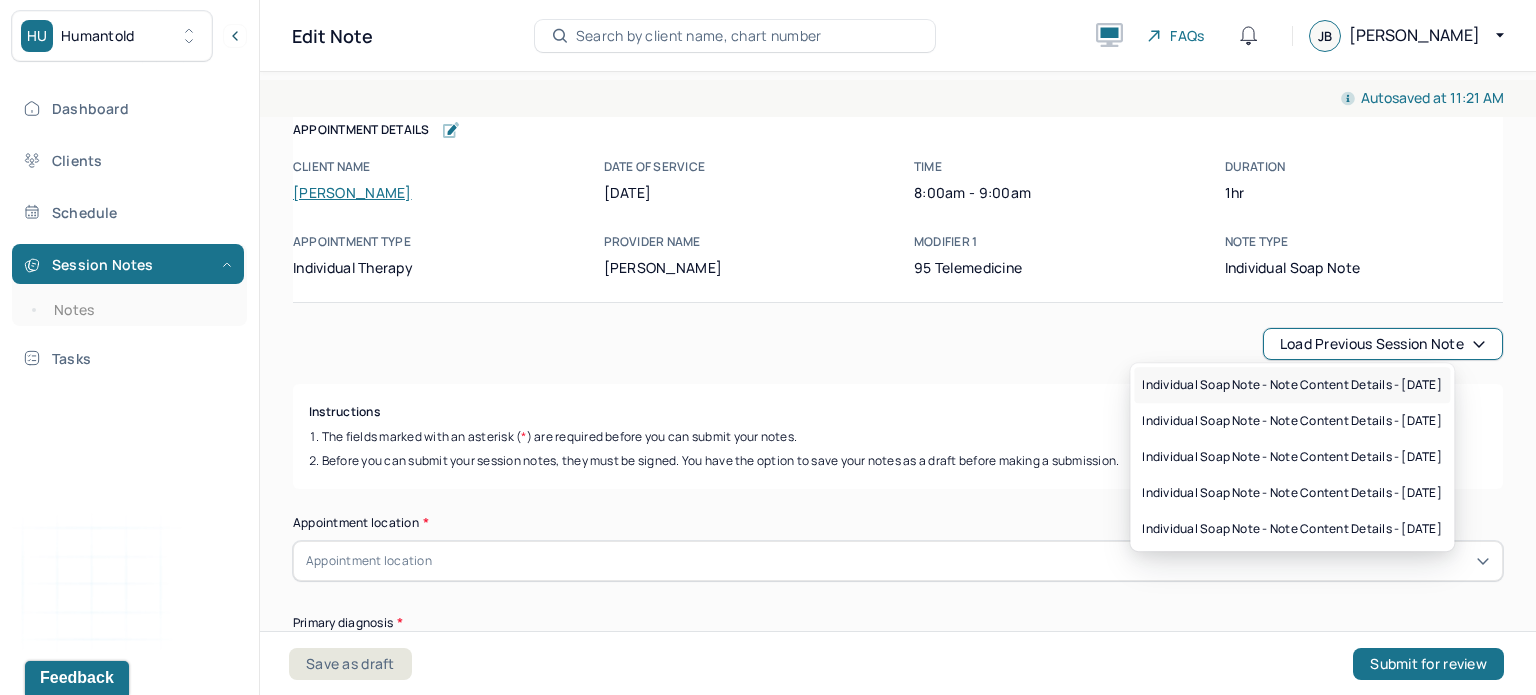 click on "Individual soap note   - Note content Details -   [DATE]" at bounding box center [1292, 385] 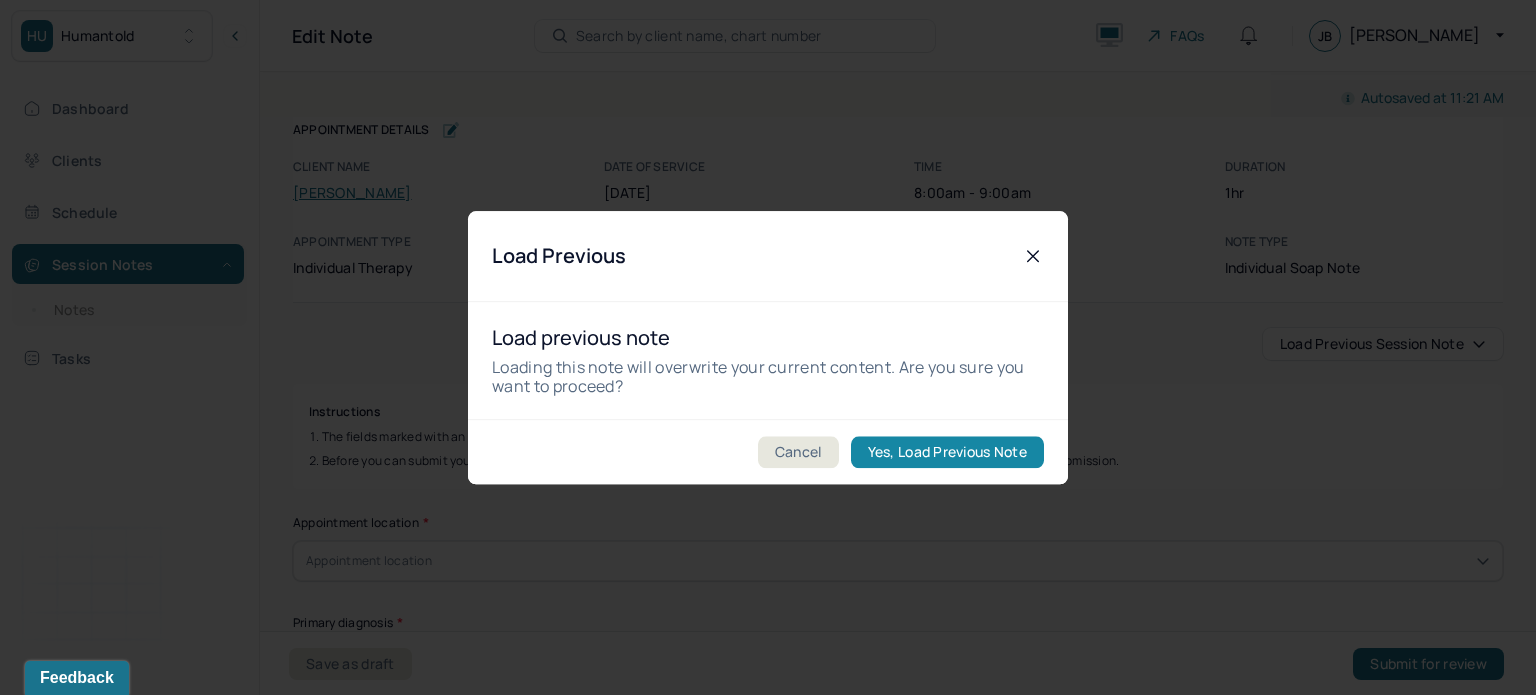 click on "Yes, Load Previous Note" at bounding box center [947, 452] 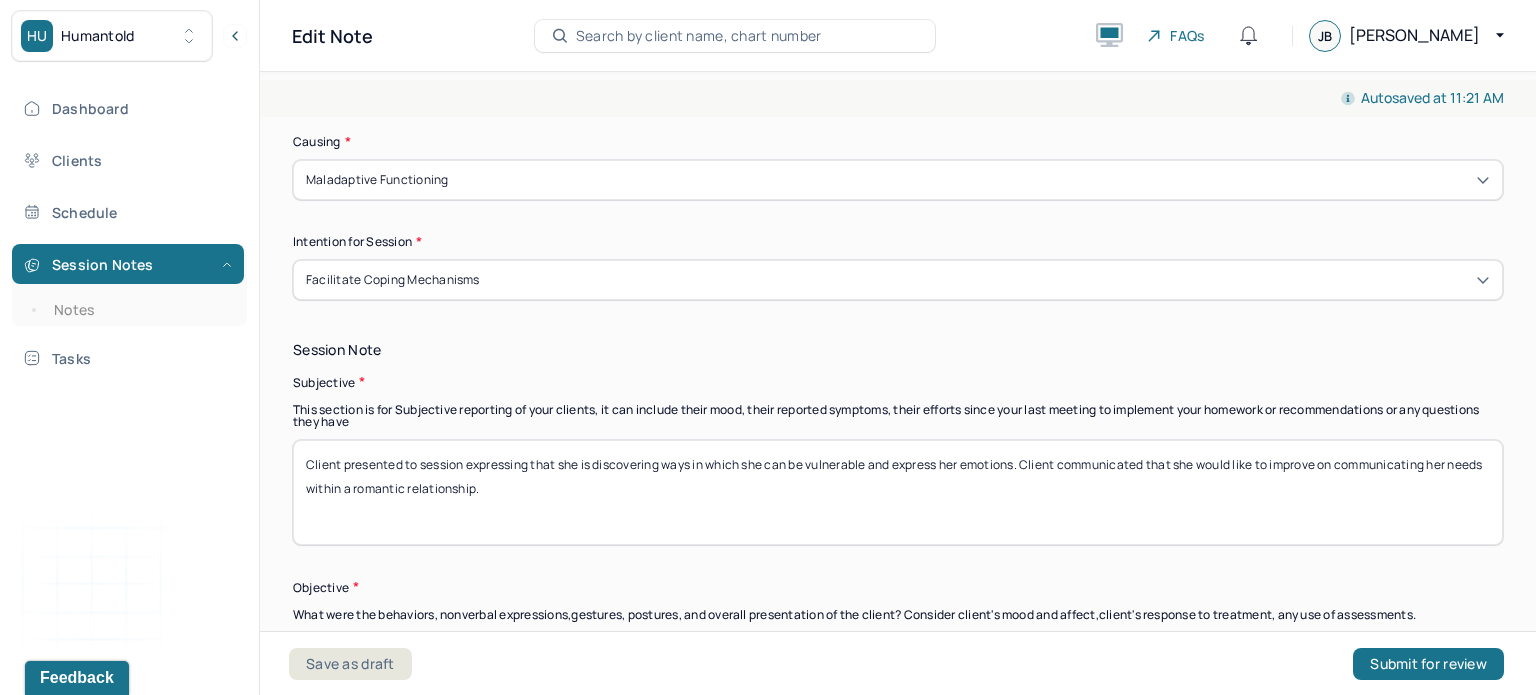 scroll, scrollTop: 1184, scrollLeft: 0, axis: vertical 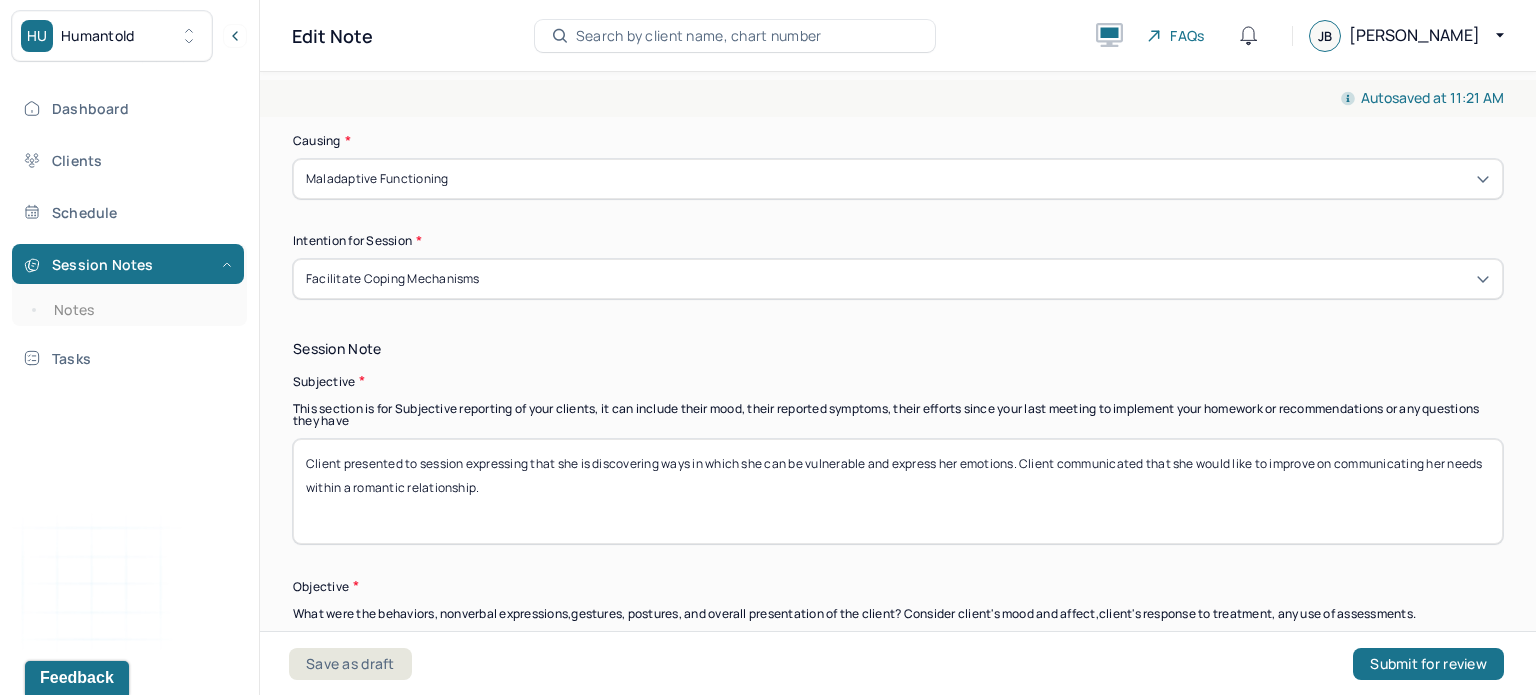 click on "Session Note Subjective This section is for Subjective reporting of your clients, it can include their mood, their reported symptoms, their efforts since your last meeting to implement your homework or recommendations or any questions they have Client presented to session expressing that she is discovering ways in which she can be vulnerable and express her emotions. Client communicated that she would like to improve on communicating her needs within a romantic relationship. Objective What were the behaviors, nonverbal expressions,gestures, postures, and overall presentation of the client? Consider client's mood and affect,client's response to treatment, any use of assessments. How did they present themselves? Was there nervous talking or lack of eye contact? Clients affect indicated that she has recognized ways in which her life would be improved by being more communicative and vulnerable. Assessment" at bounding box center (898, 656) 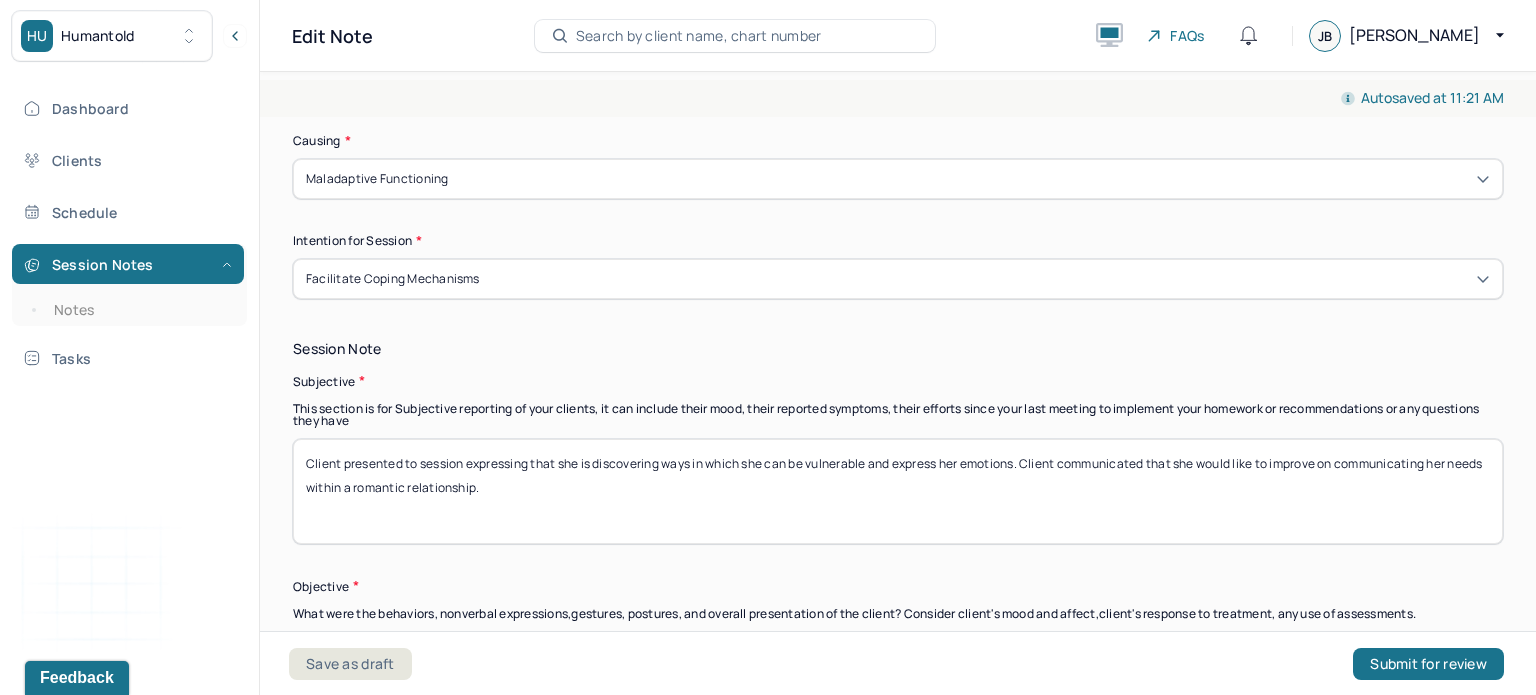 drag, startPoint x: 532, startPoint y: 462, endPoint x: 548, endPoint y: 493, distance: 34.88553 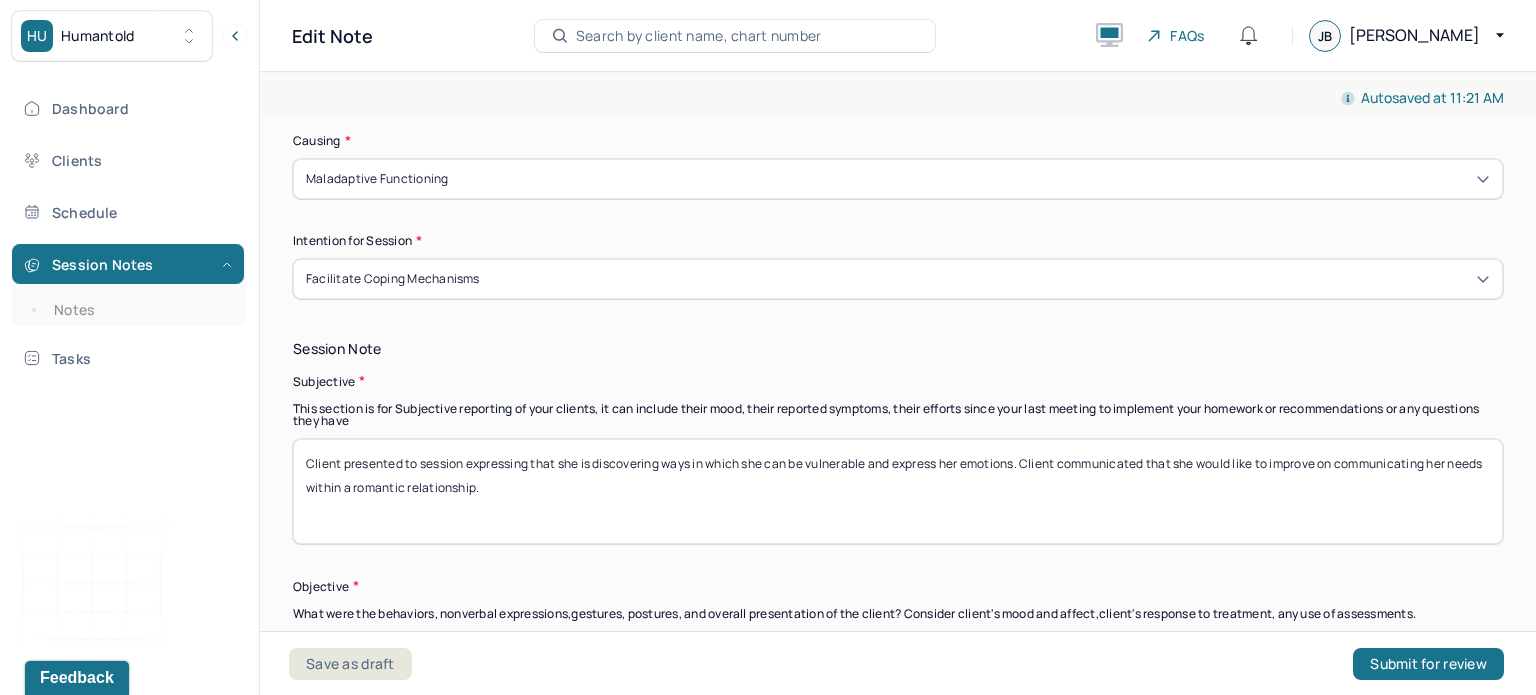 click on "Client presented to session expressing that she is discovering ways in which she can be vulnerable and express her emotions. Client communicated that she would like to improve on communicating her needs within a romantic relationship." at bounding box center [898, 491] 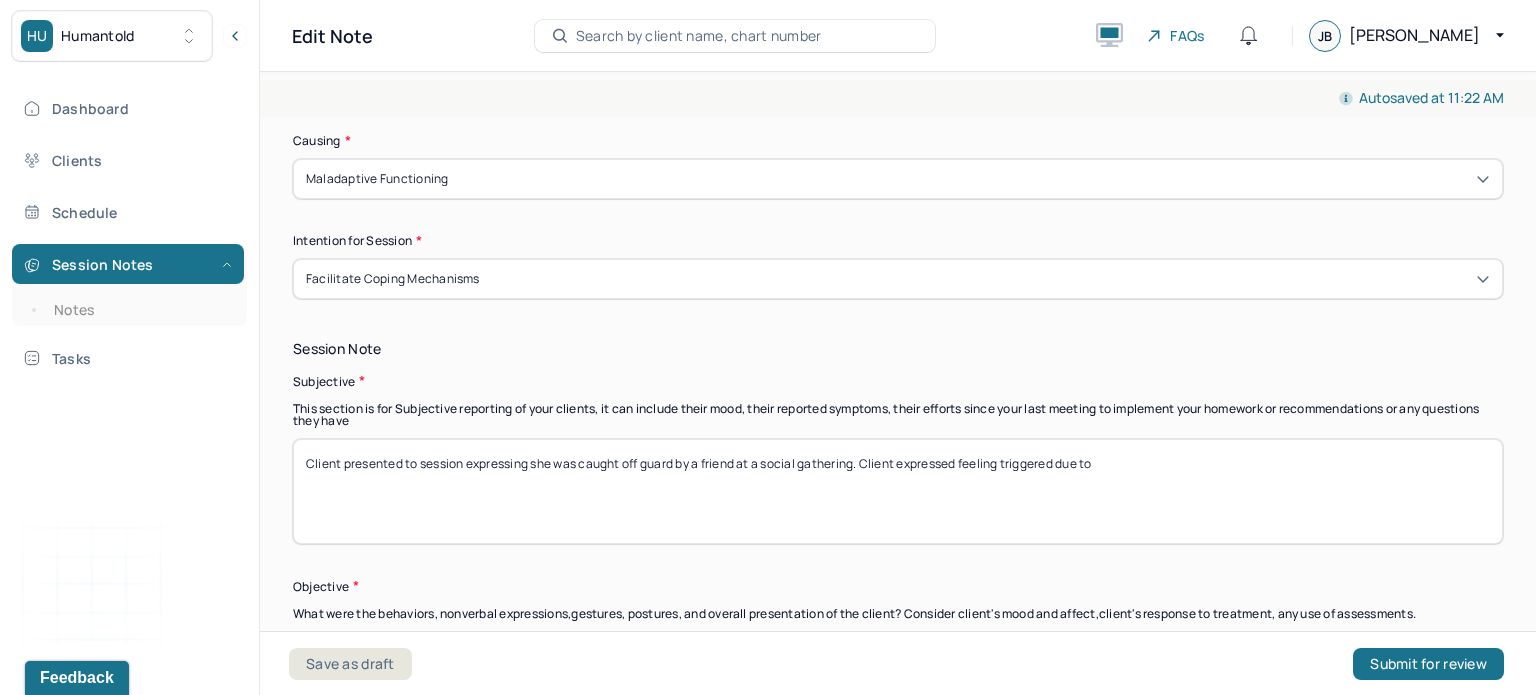 click on "Client presented to session expressing she was caught off guard by a friend at a social gathering. Client expressed feeling triggered due to" at bounding box center (898, 491) 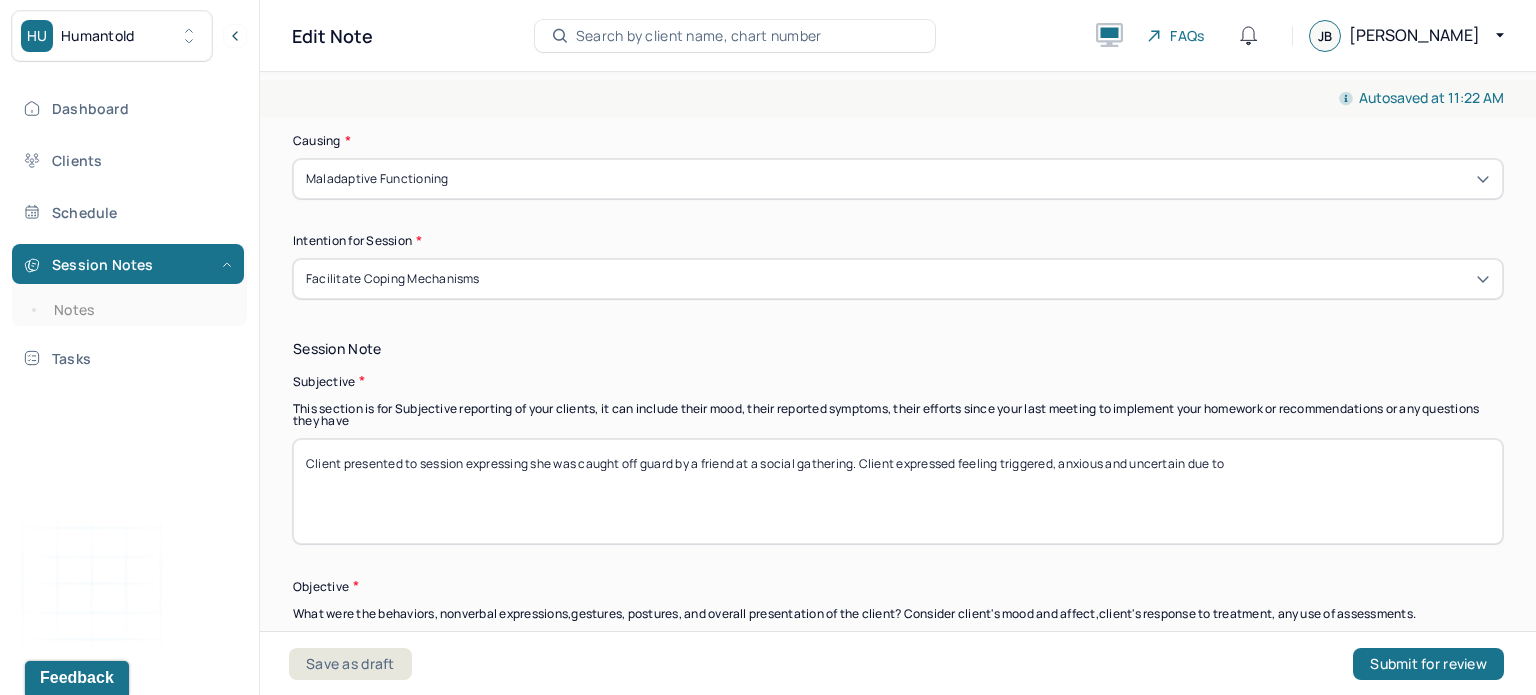 click on "Client presented to session expressing she was caught off guard by a friend at a social gathering. Client expressed feeling triggered due to" at bounding box center [898, 491] 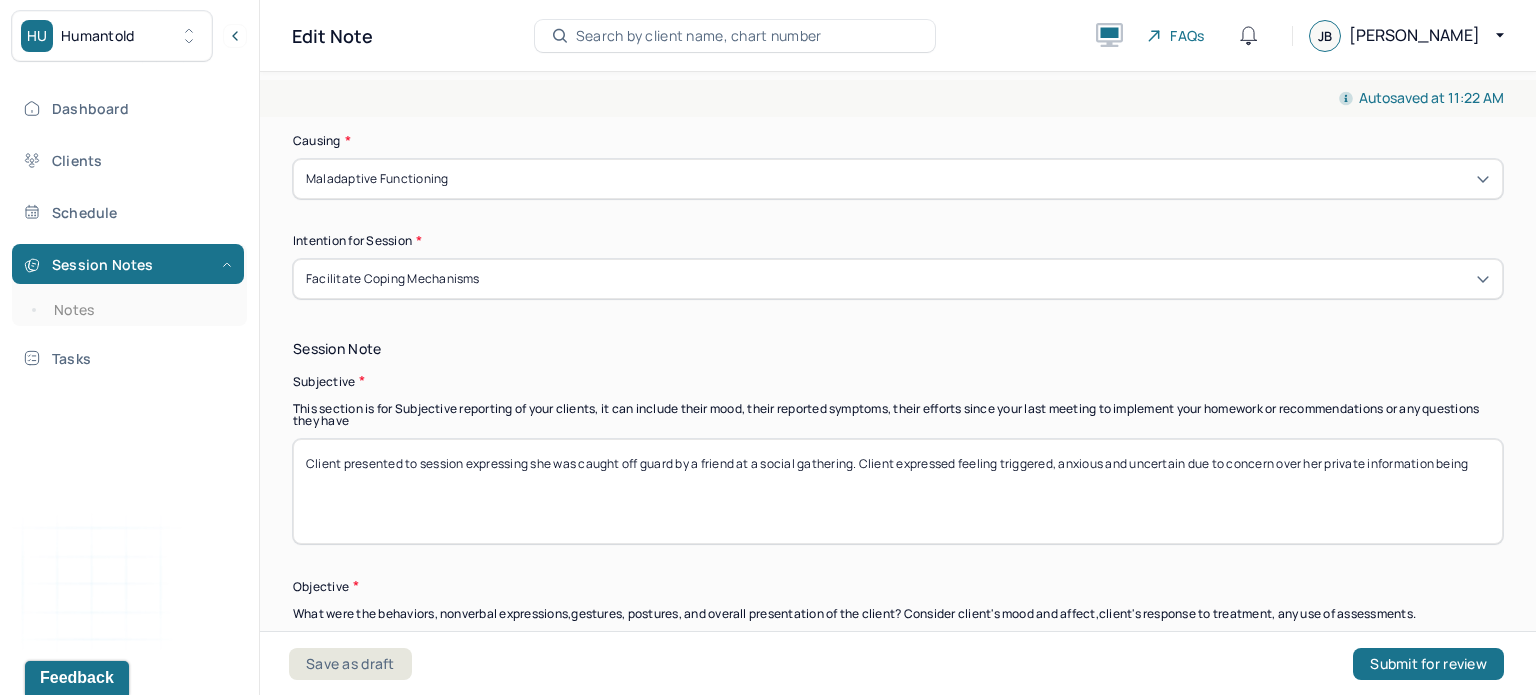 drag, startPoint x: 1236, startPoint y: 466, endPoint x: 1324, endPoint y: 547, distance: 119.60351 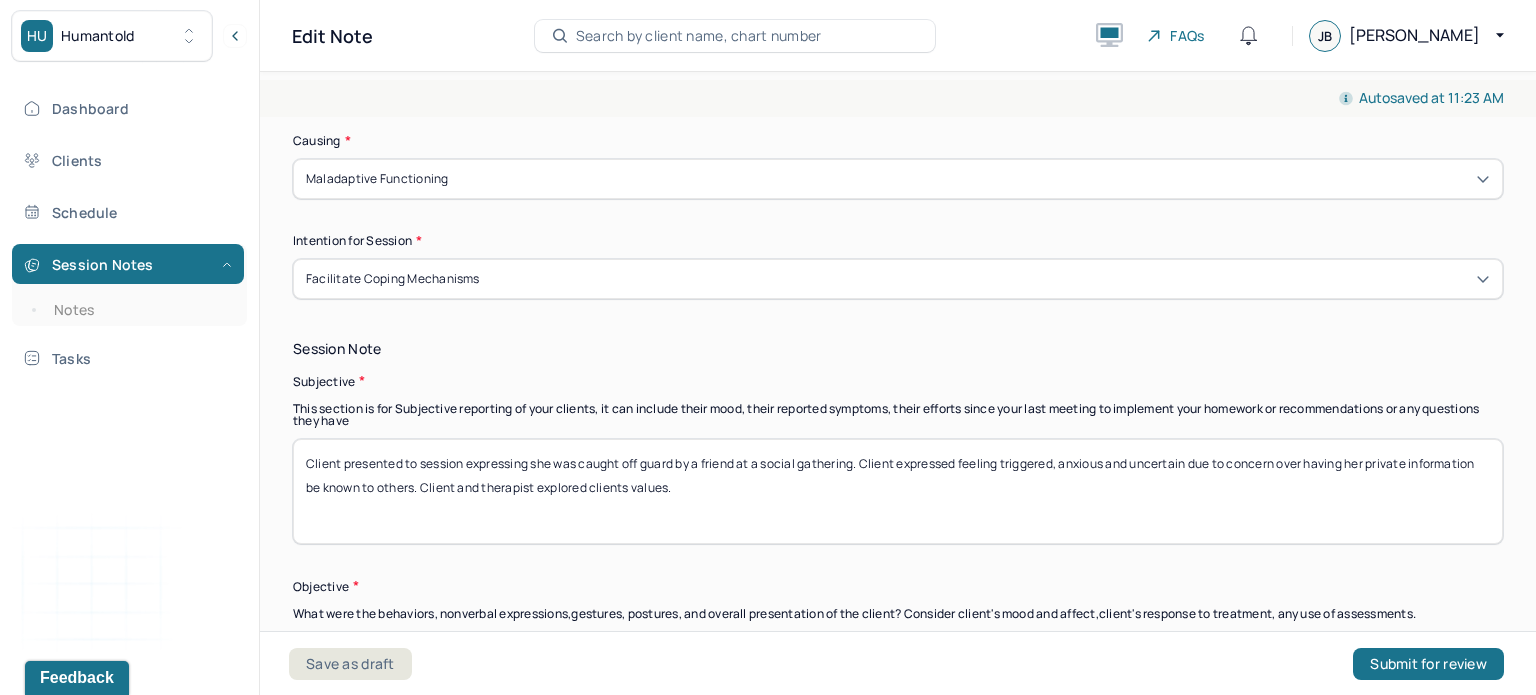 type on "Client presented to session expressing she was caught off guard by a friend at a social gathering. Client expressed feeling triggered, anxious and uncertain due to concern over having her private information be known to others. Client and therapist explored clients values." 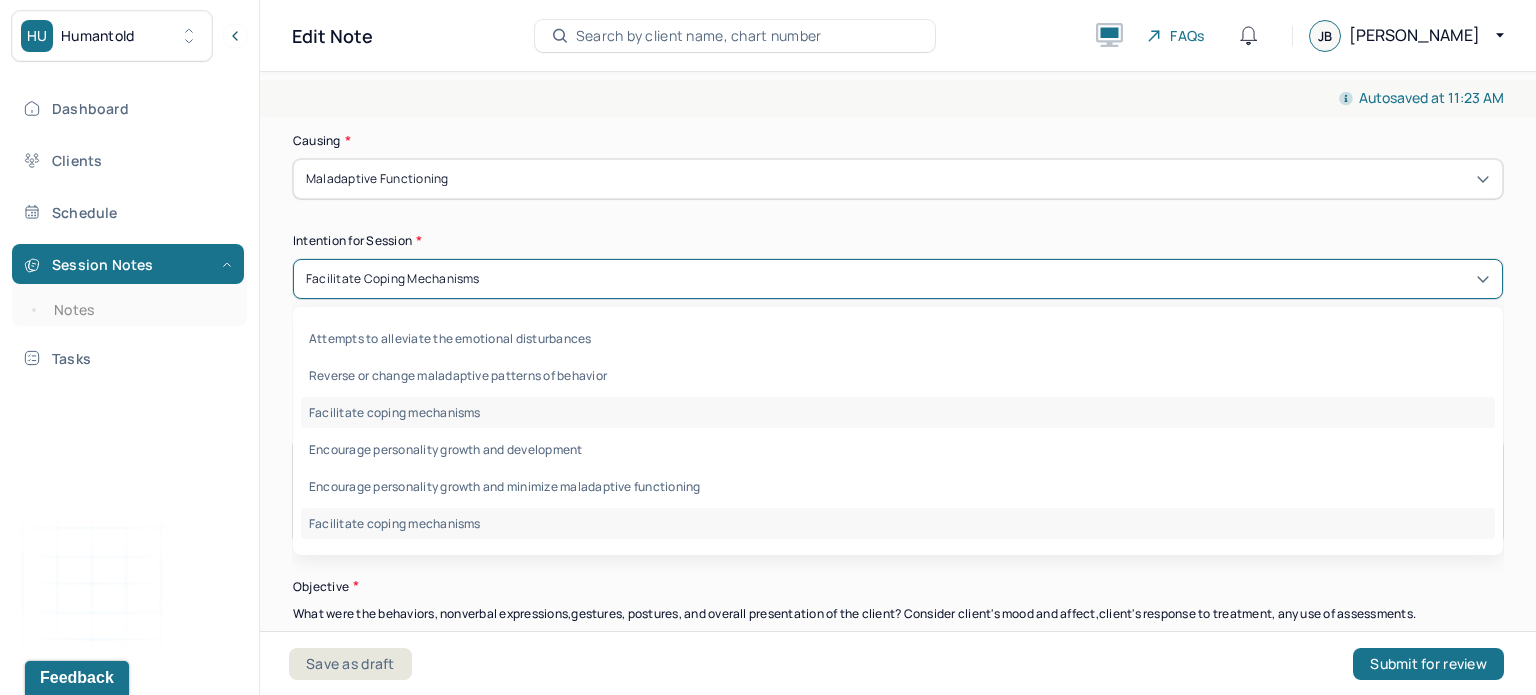 click on "Facilitate coping mechanisms" at bounding box center [898, 279] 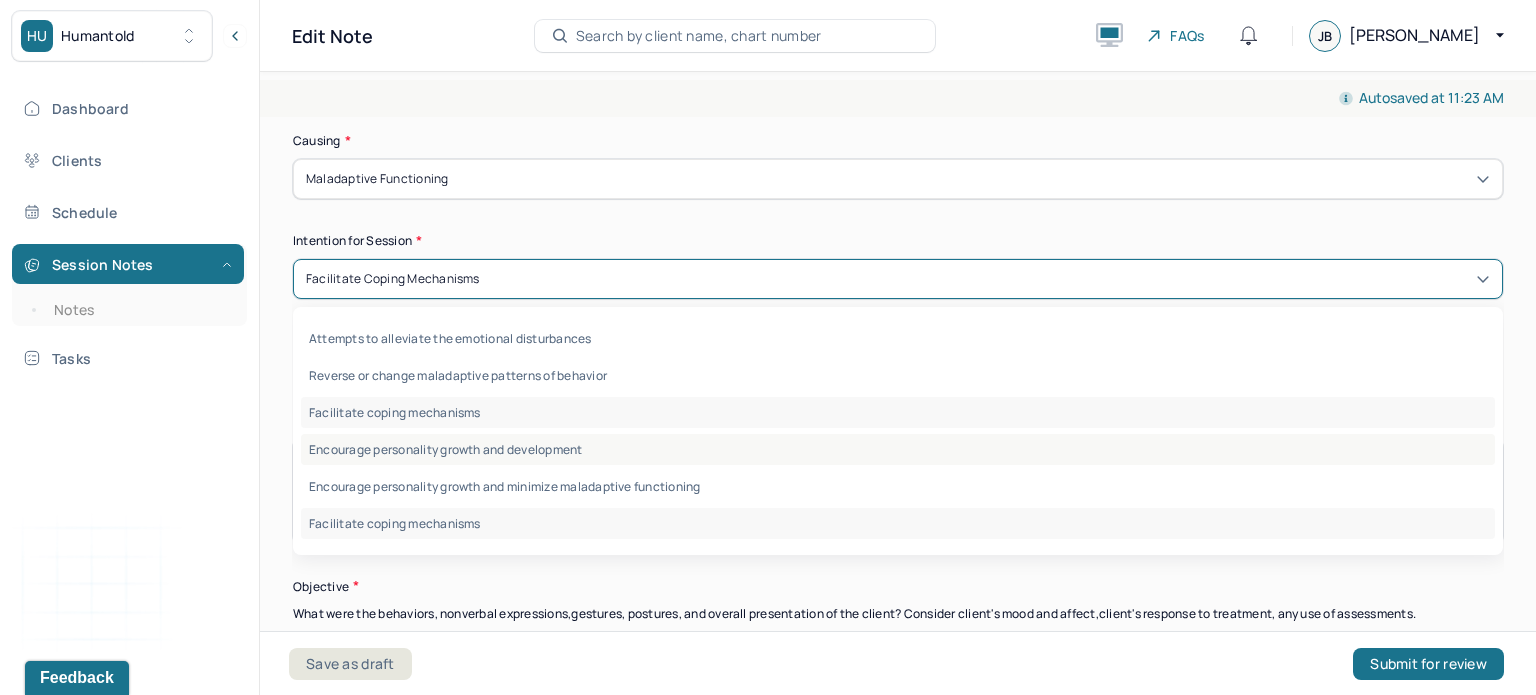 click on "Encourage personality growth and development" at bounding box center [898, 449] 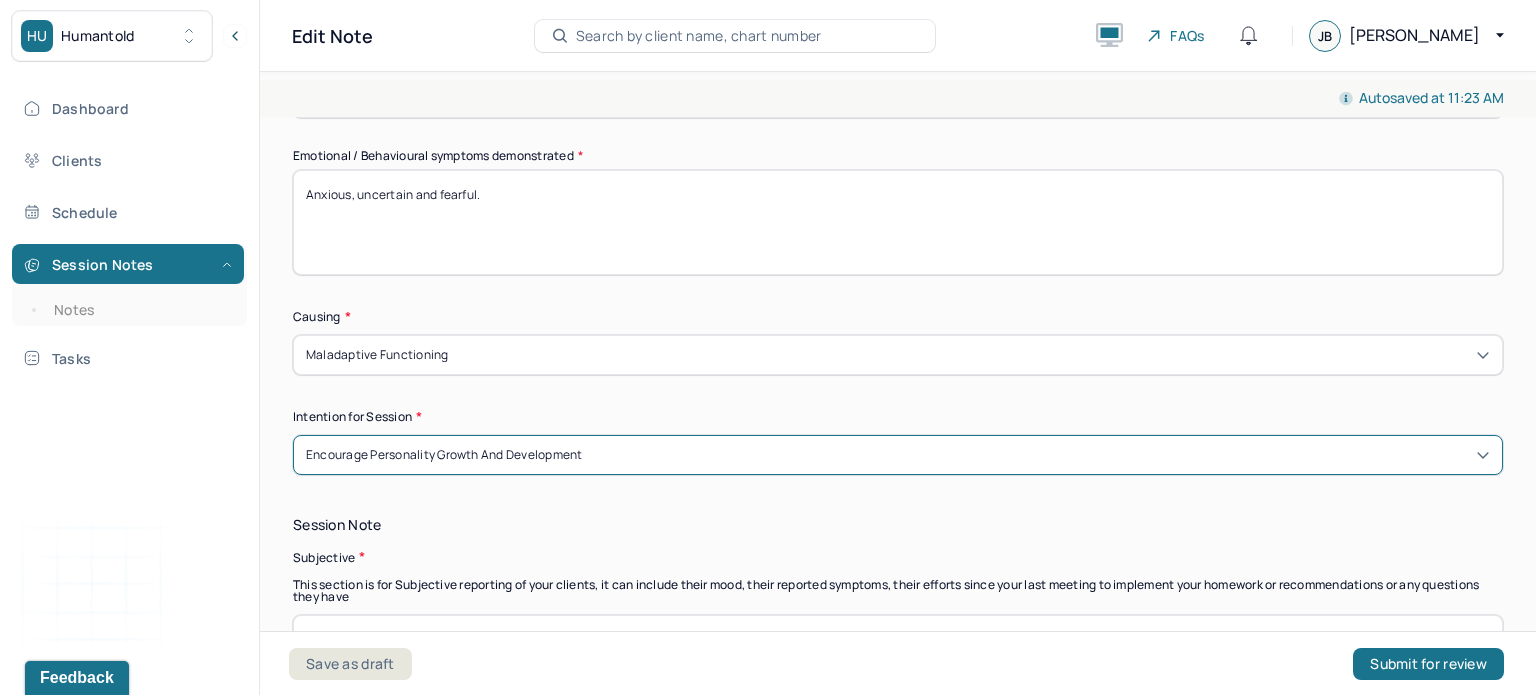 scroll, scrollTop: 992, scrollLeft: 0, axis: vertical 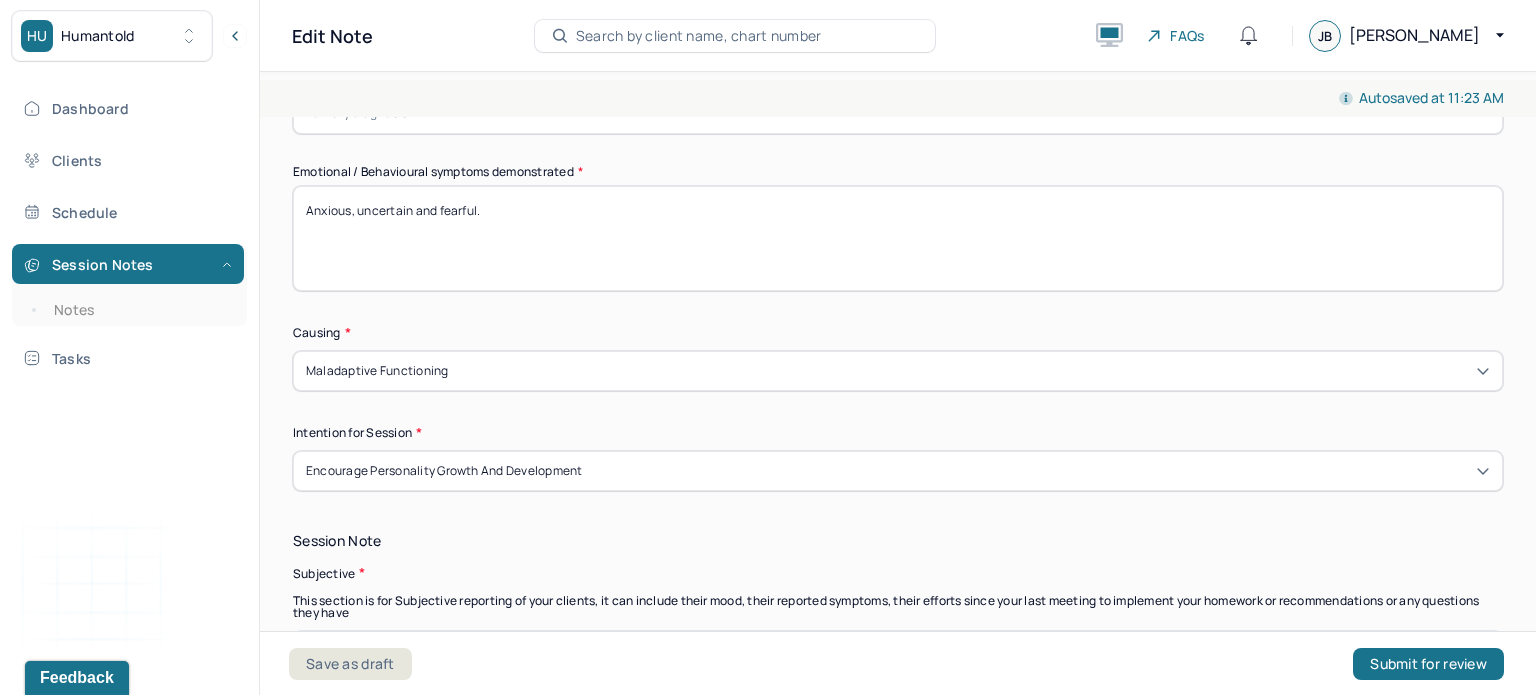 drag, startPoint x: 492, startPoint y: 223, endPoint x: 413, endPoint y: 218, distance: 79.15807 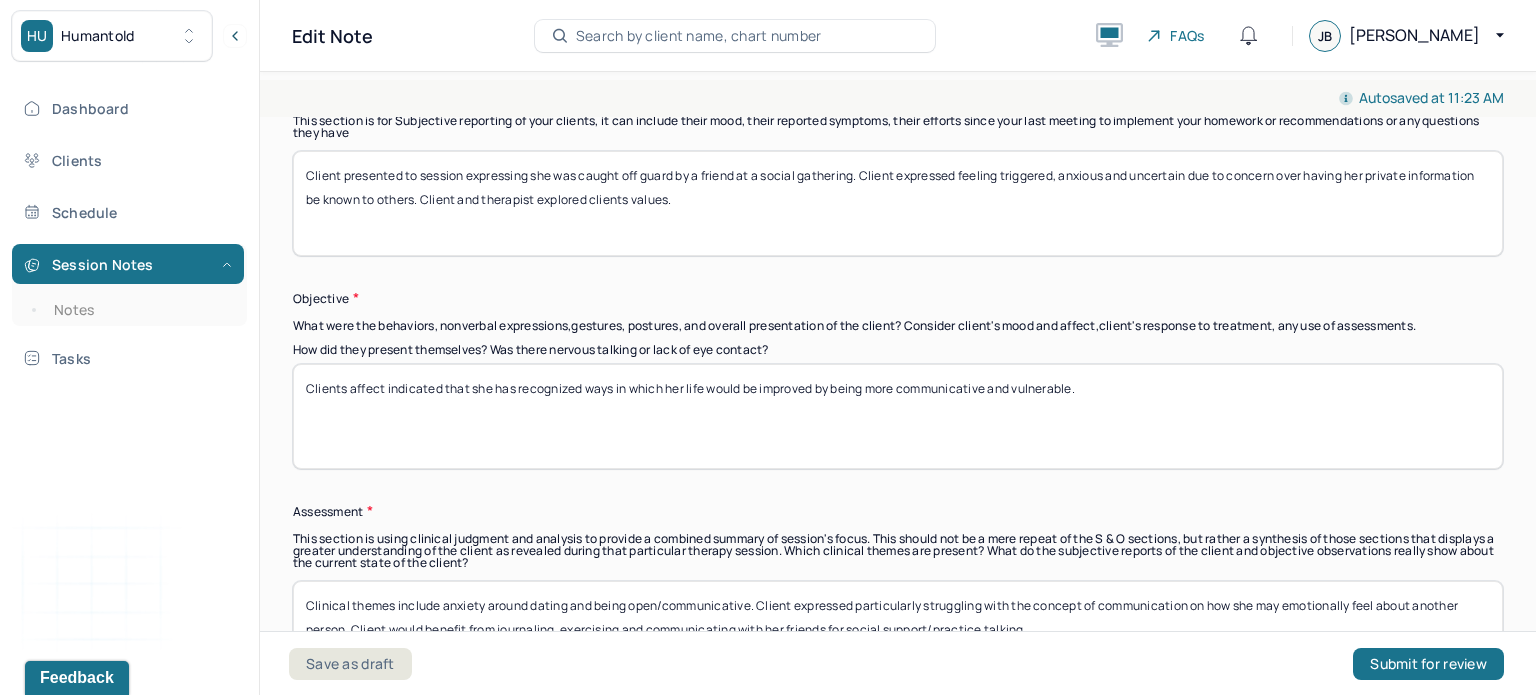 scroll, scrollTop: 1479, scrollLeft: 0, axis: vertical 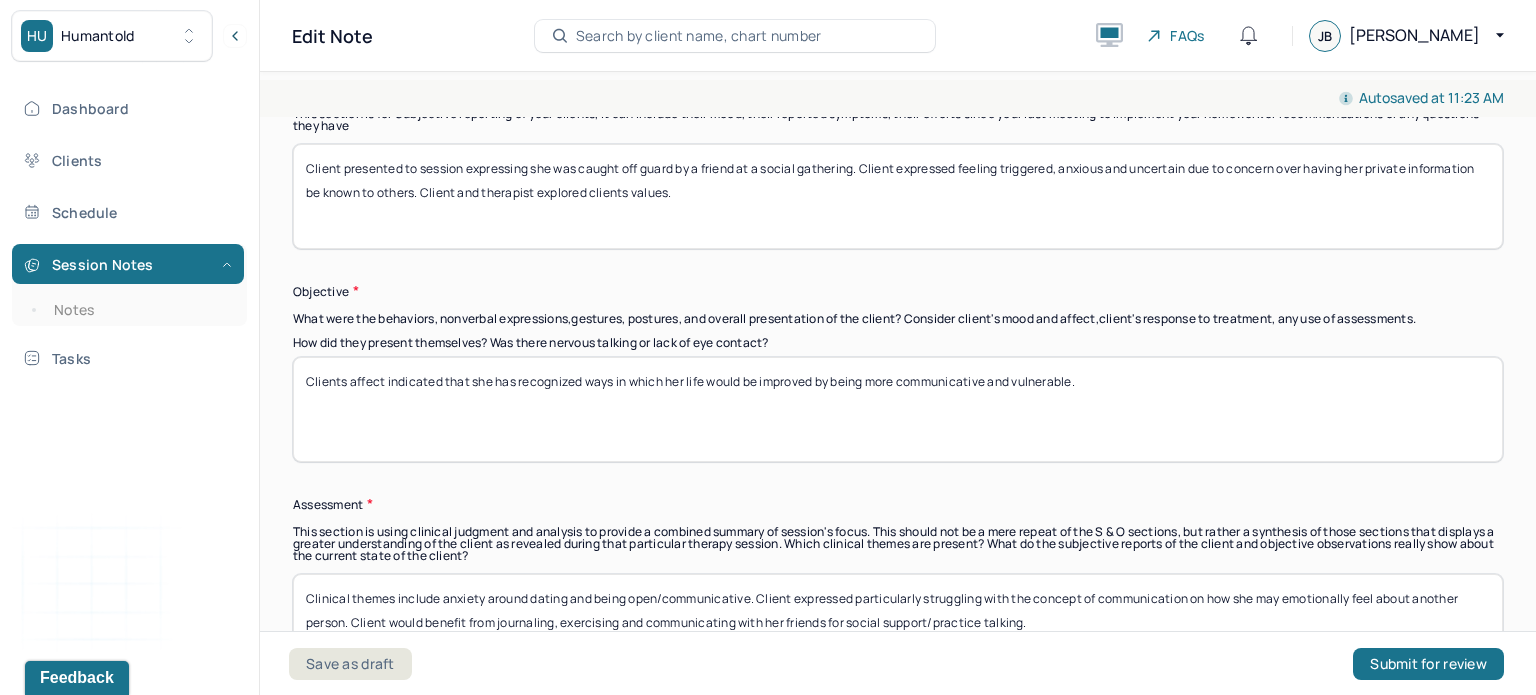 type on "Anxious, uncertain and triggered." 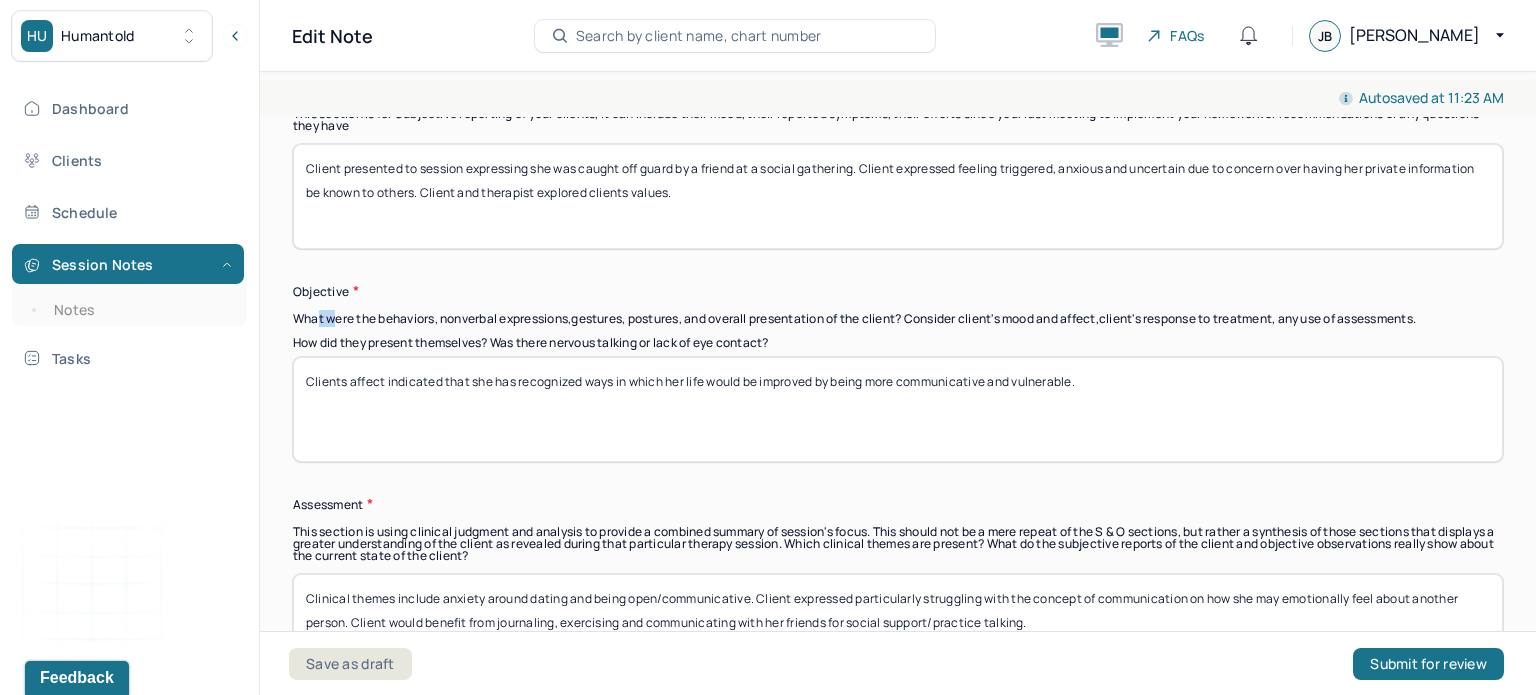 drag, startPoint x: 333, startPoint y: 320, endPoint x: 319, endPoint y: 320, distance: 14 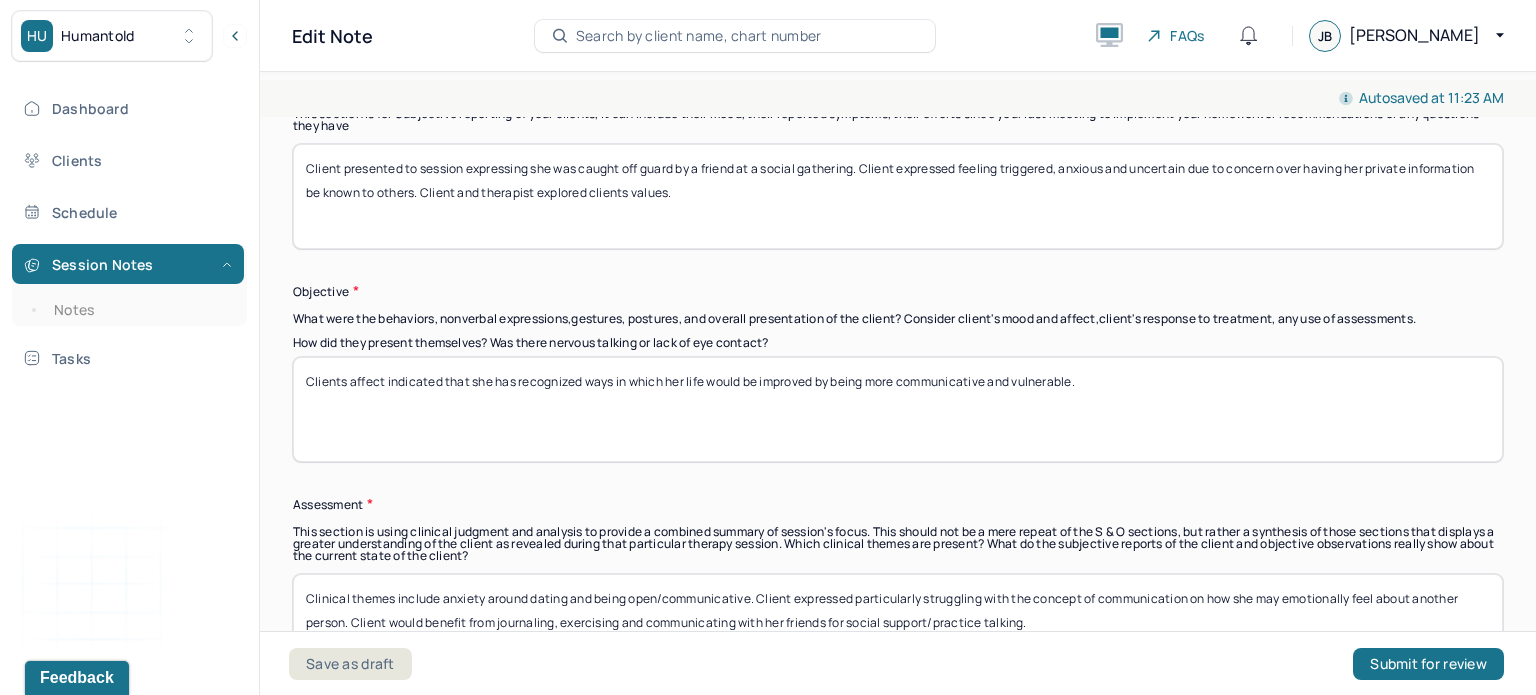 drag, startPoint x: 1065, startPoint y: 396, endPoint x: 0, endPoint y: 395, distance: 1065.0005 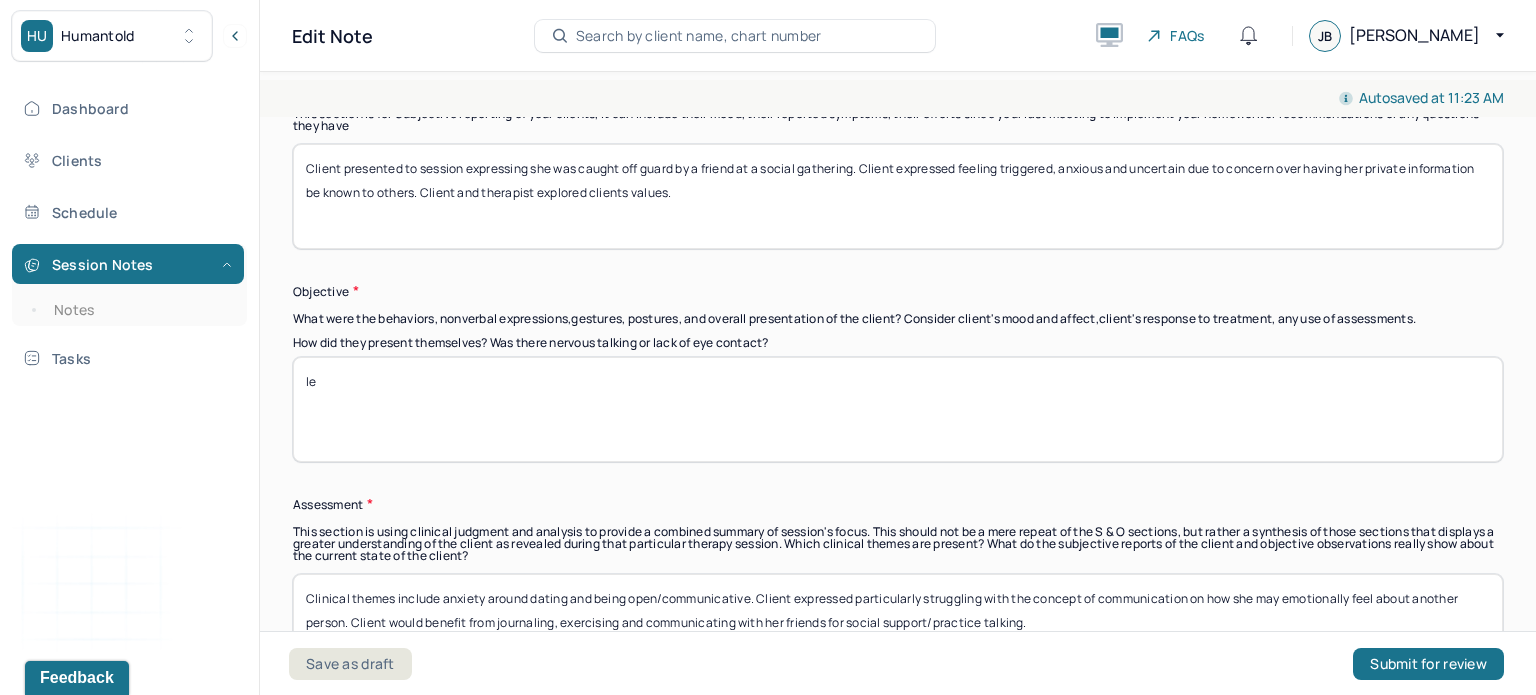 type on "l" 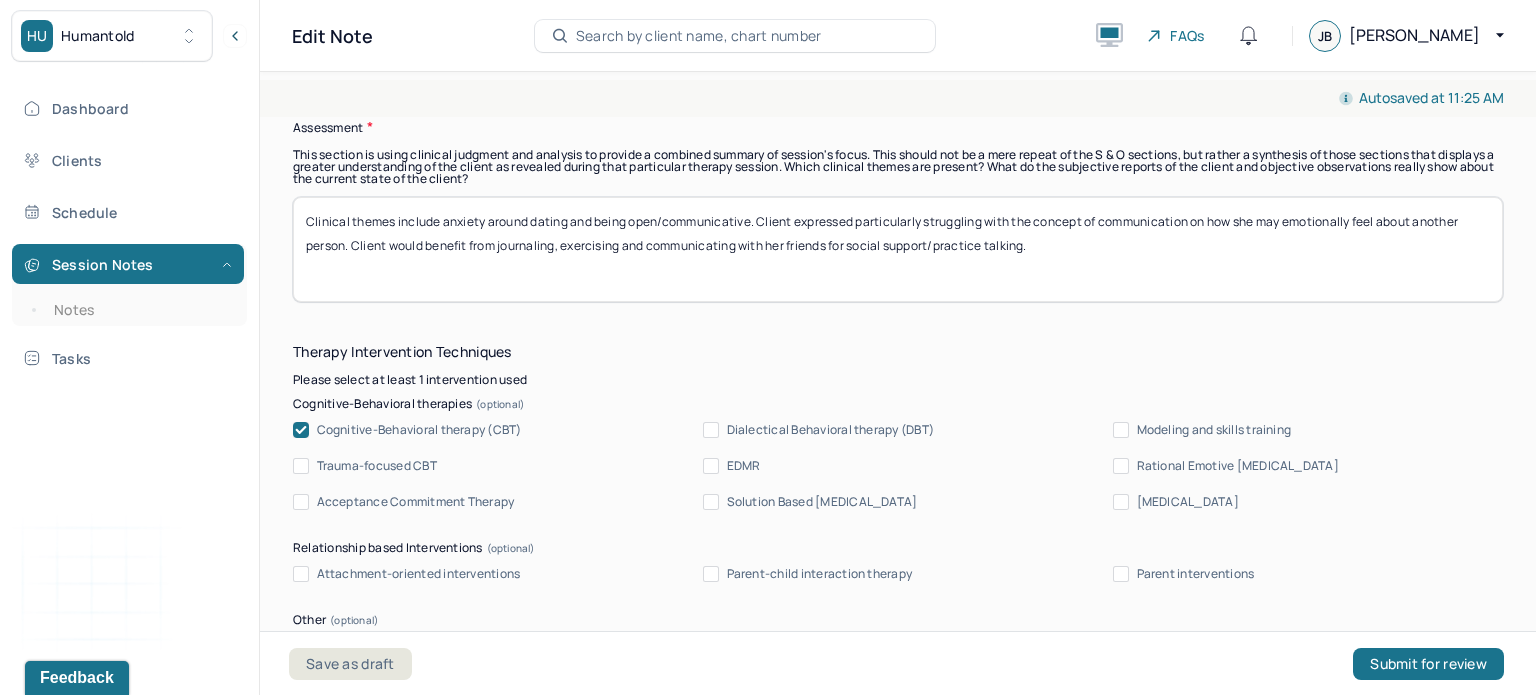 scroll, scrollTop: 1859, scrollLeft: 0, axis: vertical 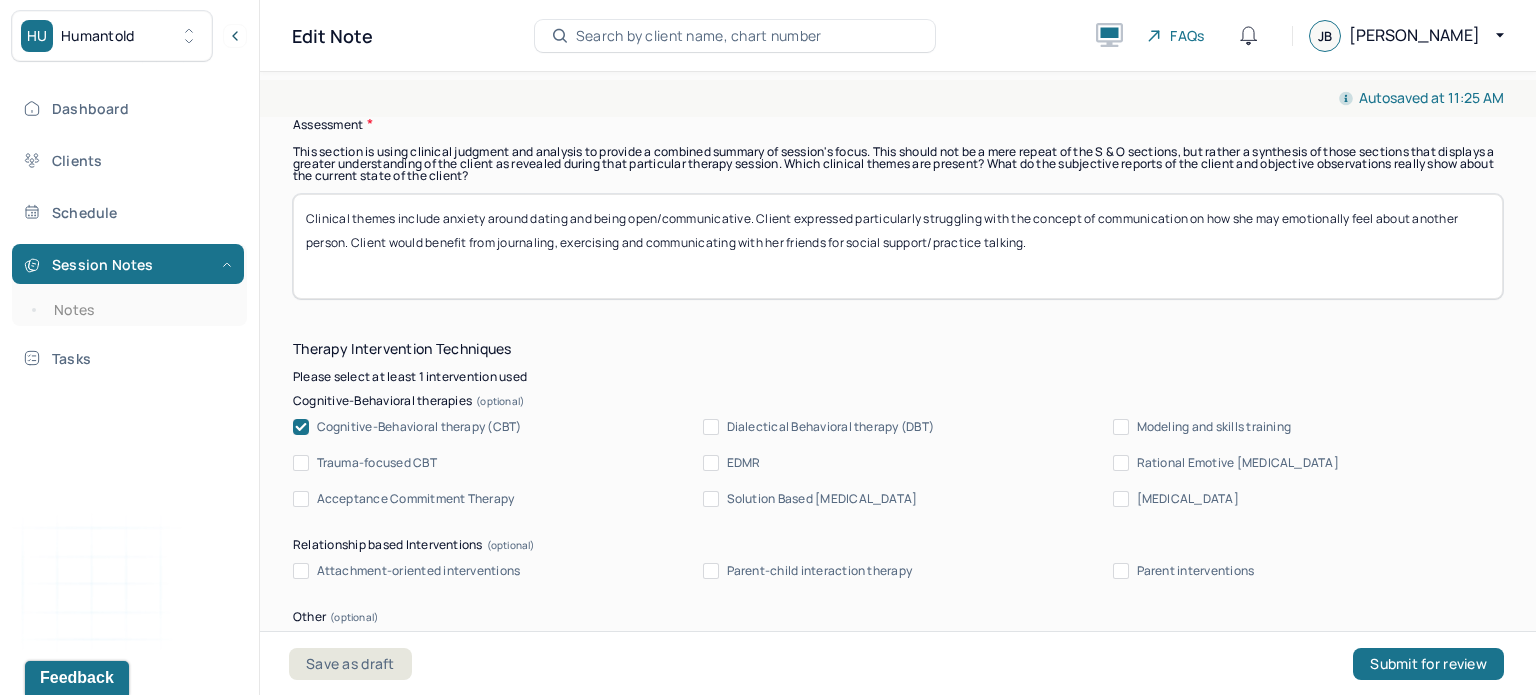 type on "Client presented with calm and neutral mood. Client was able to communicate her thoughts and emotions in a clear and concise way although she expressed feeling anxious, uncertain and triggered." 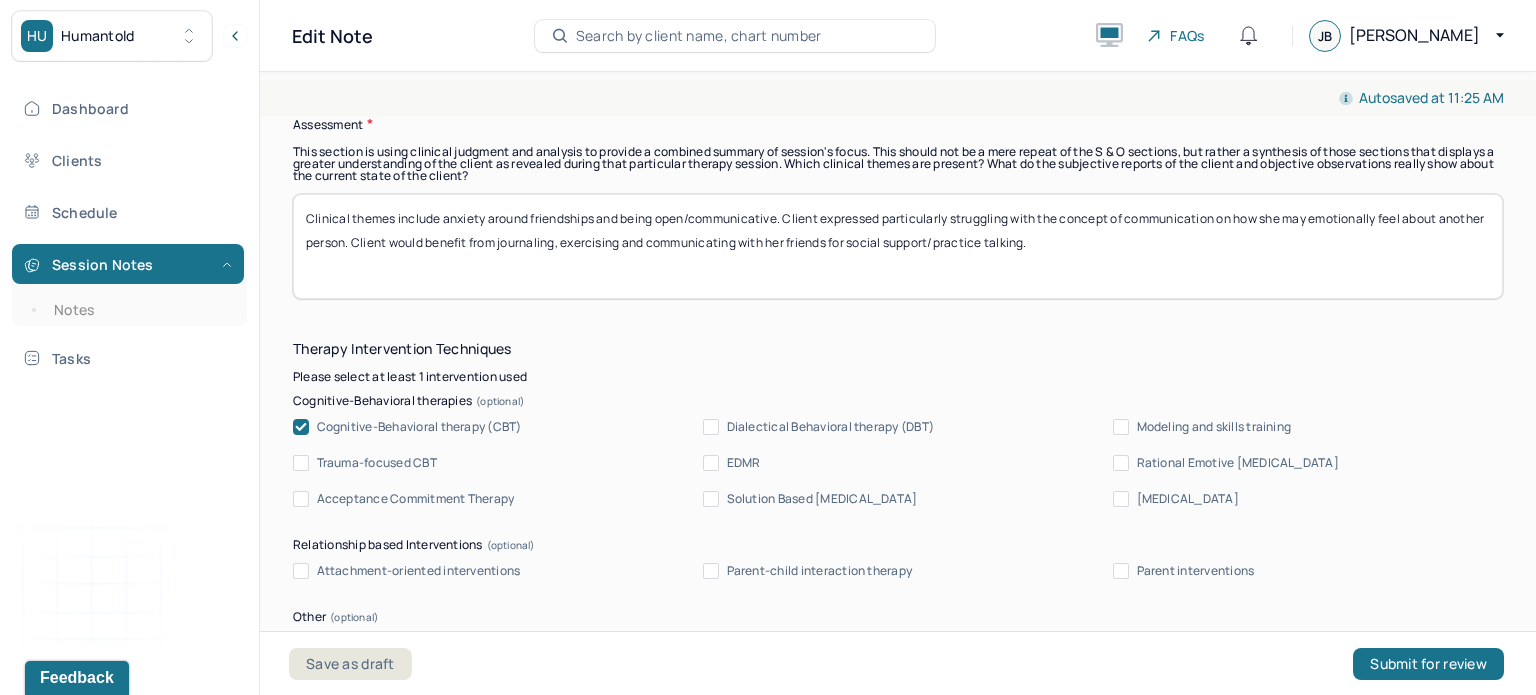 drag, startPoint x: 1126, startPoint y: 220, endPoint x: 392, endPoint y: 354, distance: 746.13135 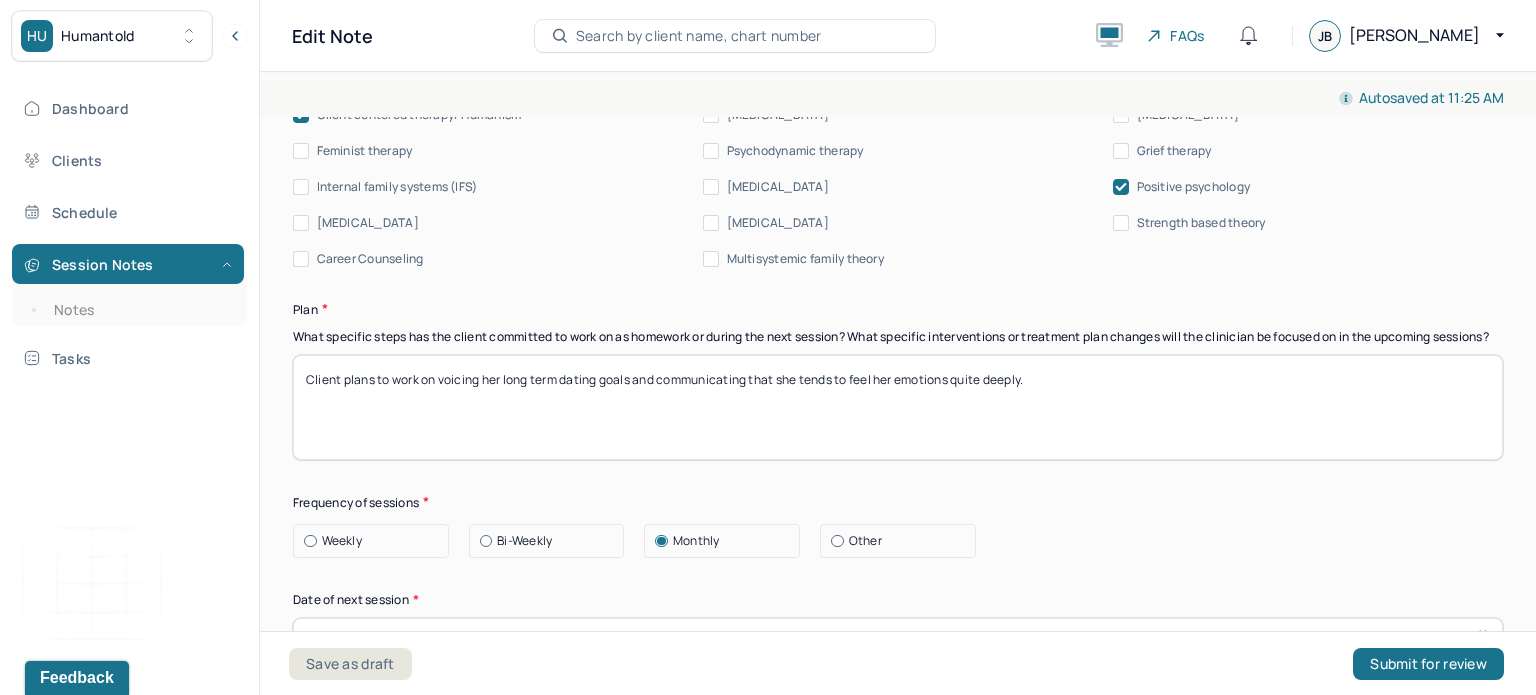 scroll, scrollTop: 2388, scrollLeft: 0, axis: vertical 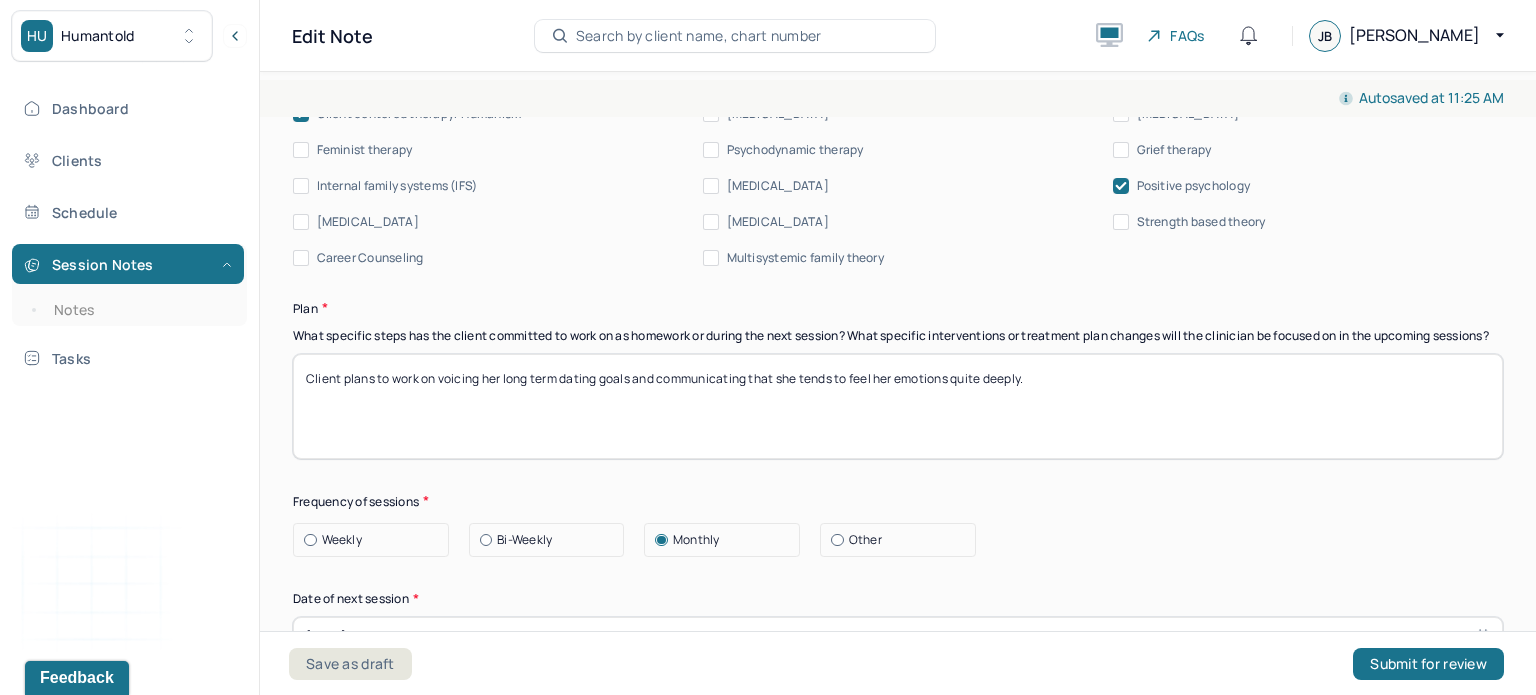 type on "Clinical themes include anxiety around friendships and being open/communicative. Client expressed particularly struggling with the concept of others knowing her private information. Client would benefit from journaling, exercising and communicating with her friends for social support/practice talking." 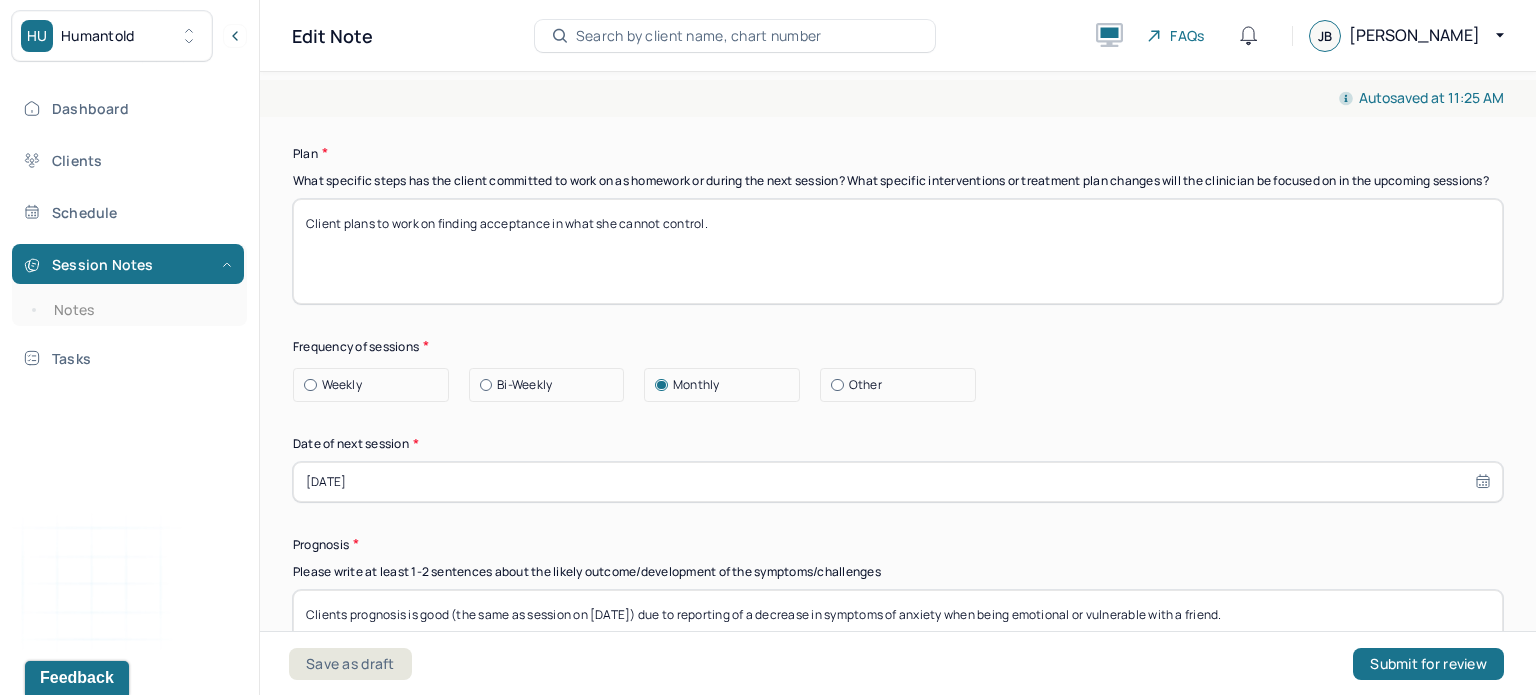 scroll, scrollTop: 2558, scrollLeft: 0, axis: vertical 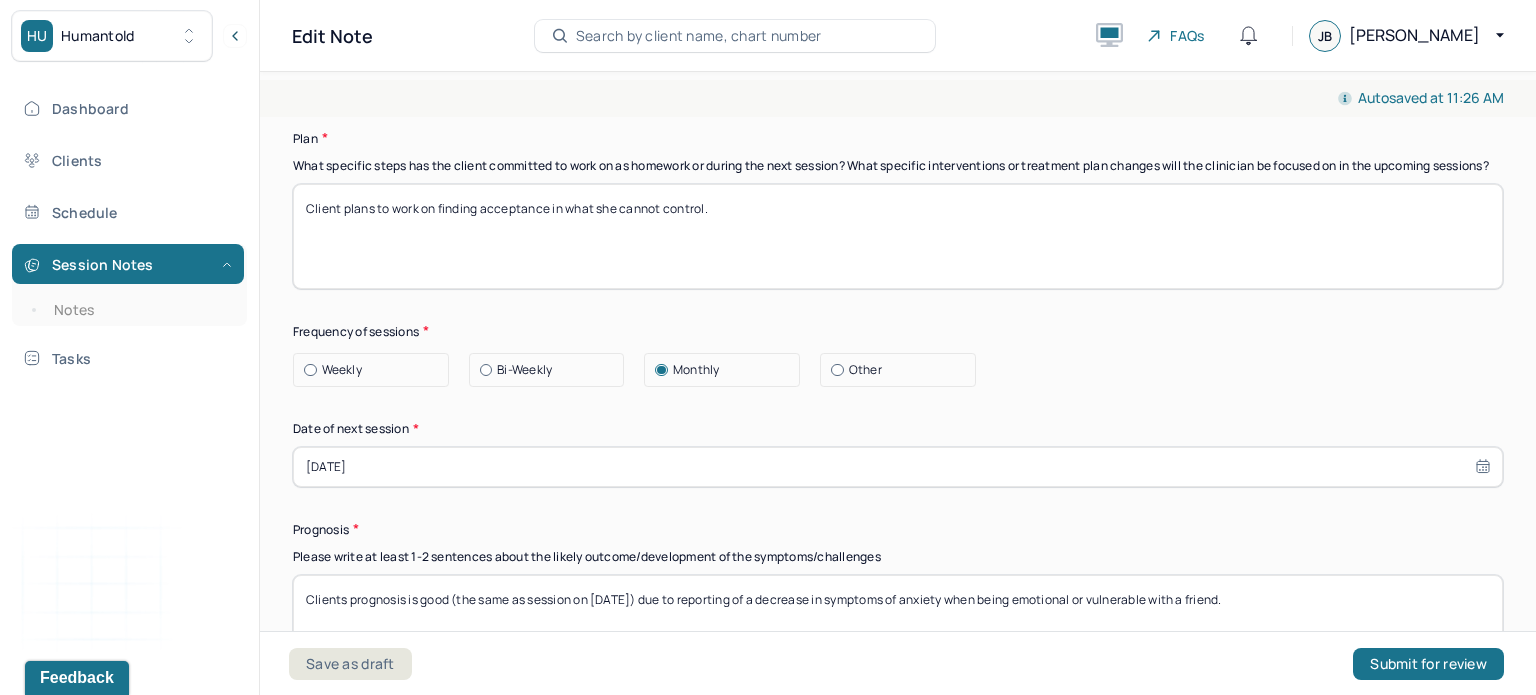 type on "Client plans to work on finding acceptance in what she cannot control." 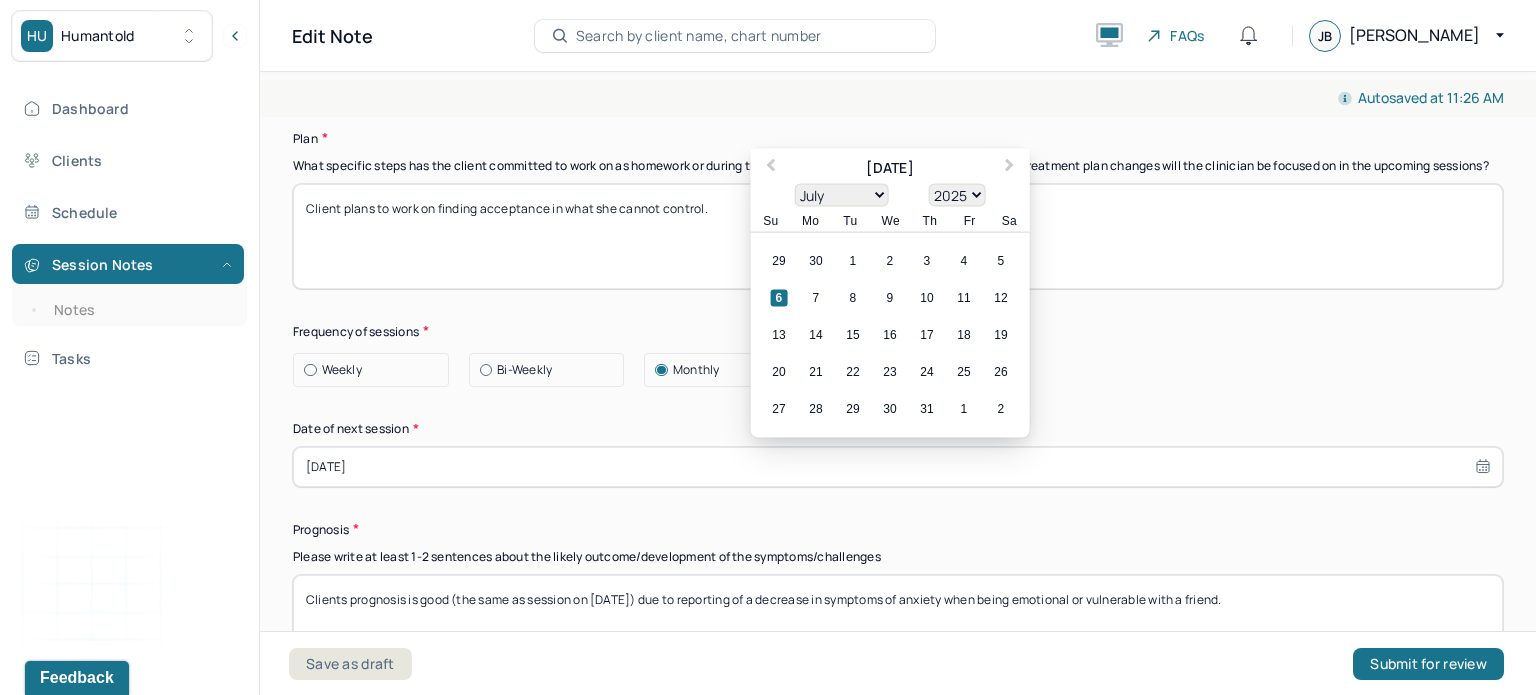 click on "[DATE]" at bounding box center [898, 467] 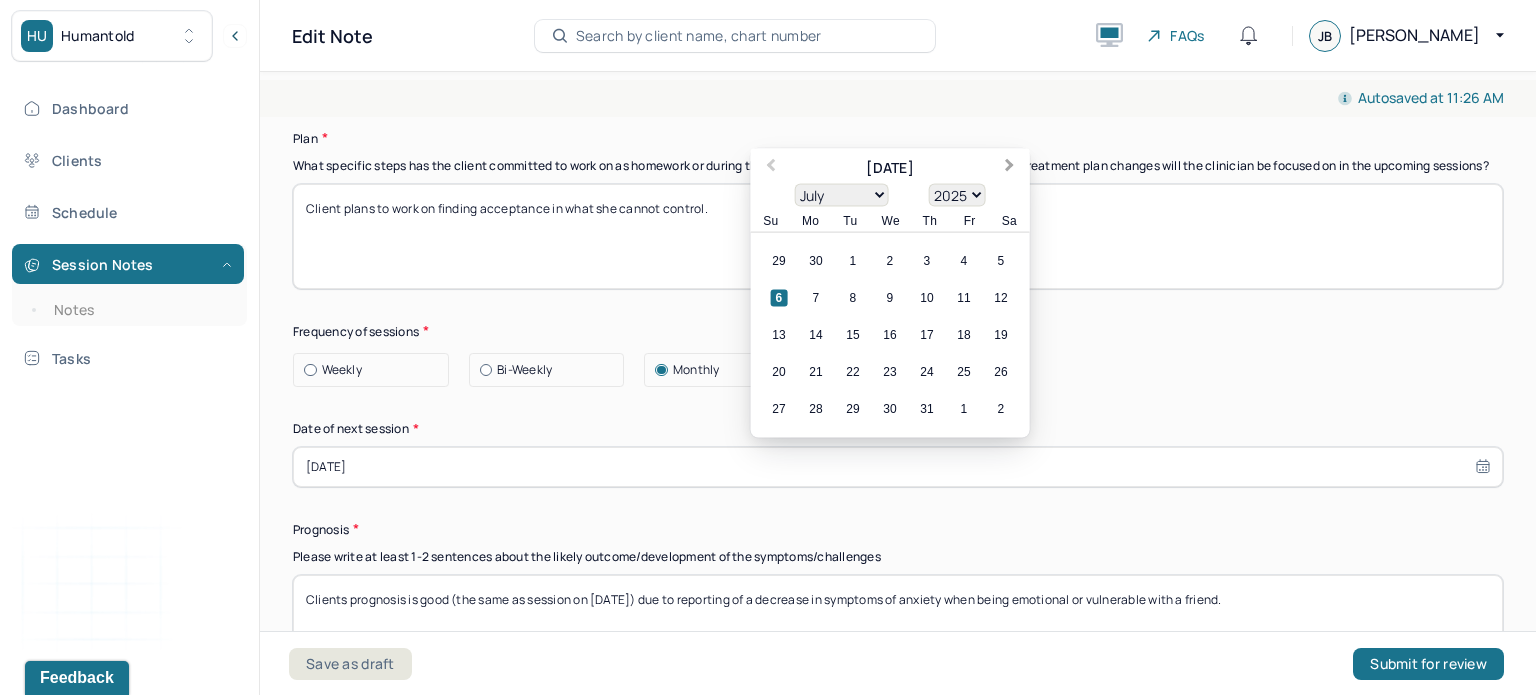 click on "Next Month" at bounding box center [1012, 169] 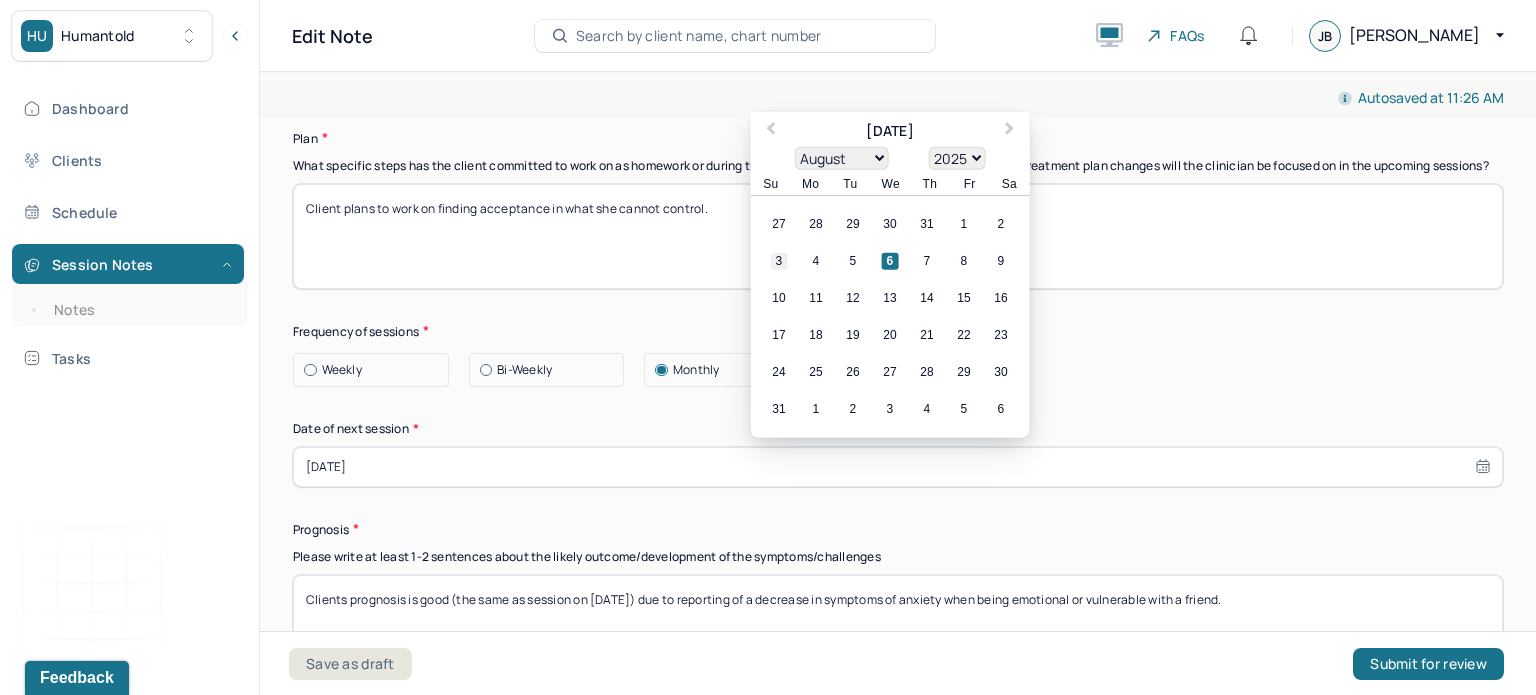 click on "3" at bounding box center (779, 261) 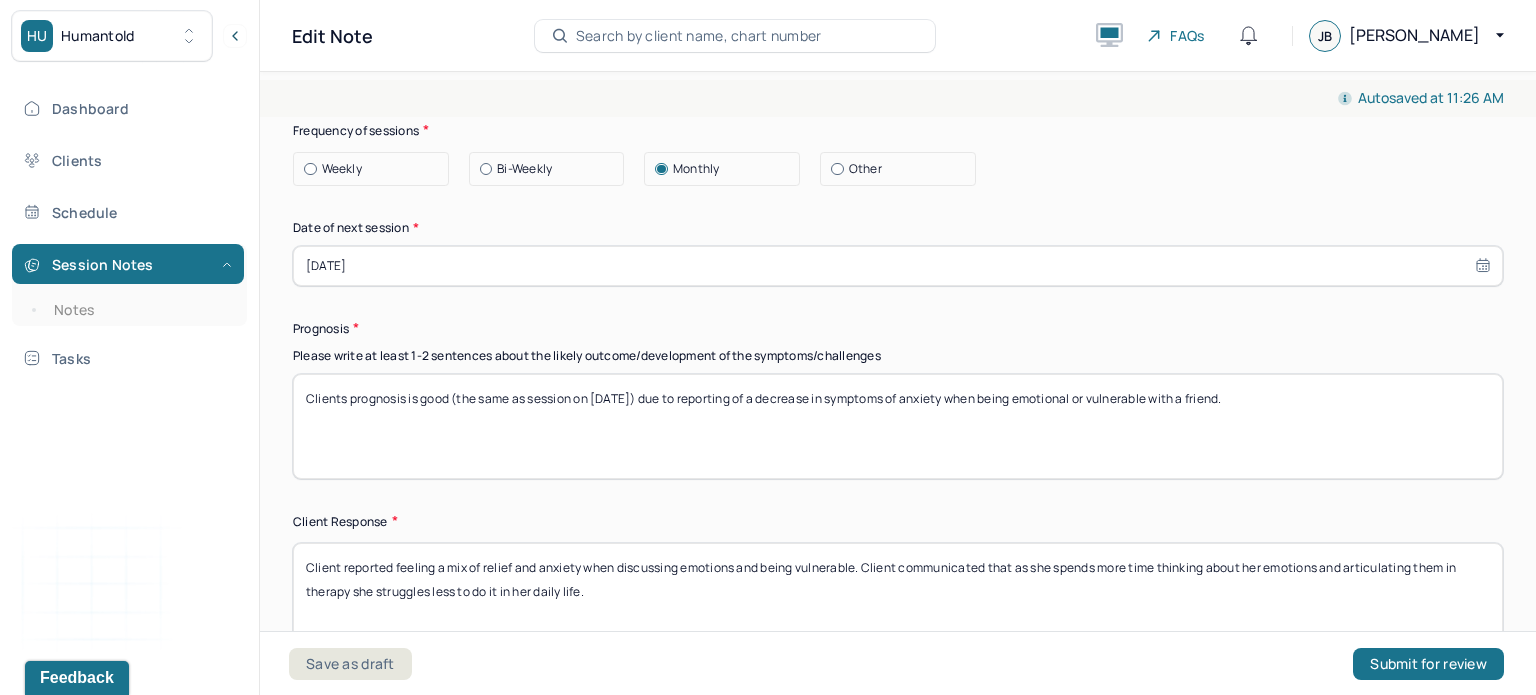 scroll, scrollTop: 2760, scrollLeft: 0, axis: vertical 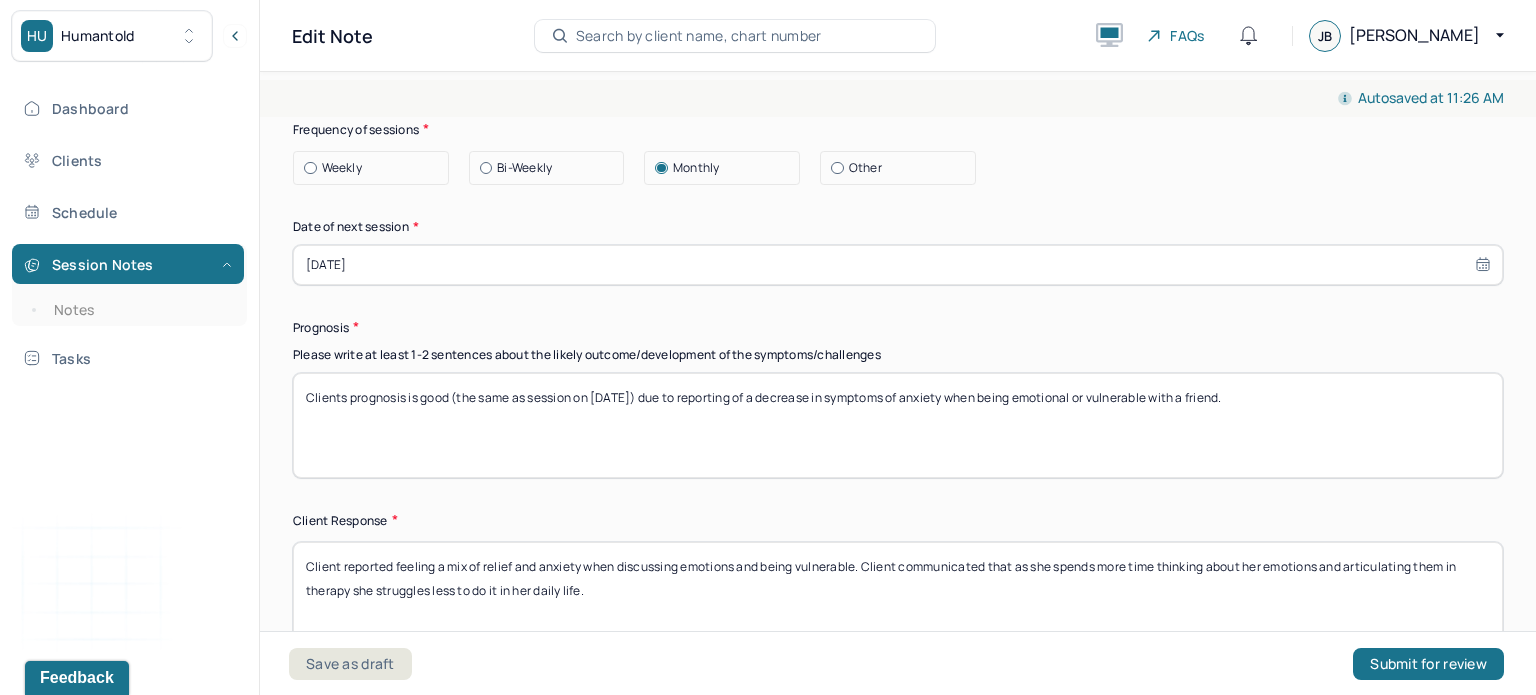 click on "[DATE]" at bounding box center [898, 265] 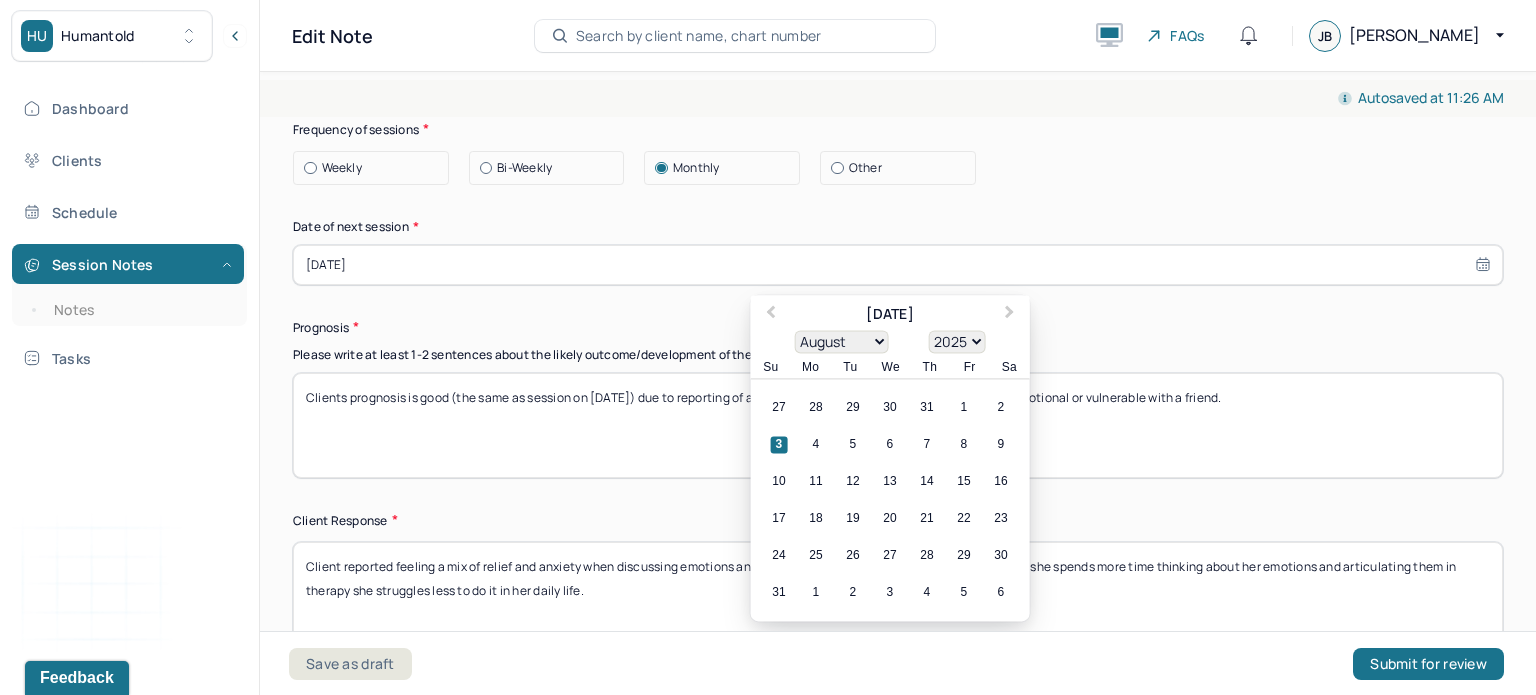 click on "10 11 12 13 14 15 16" at bounding box center [890, 481] 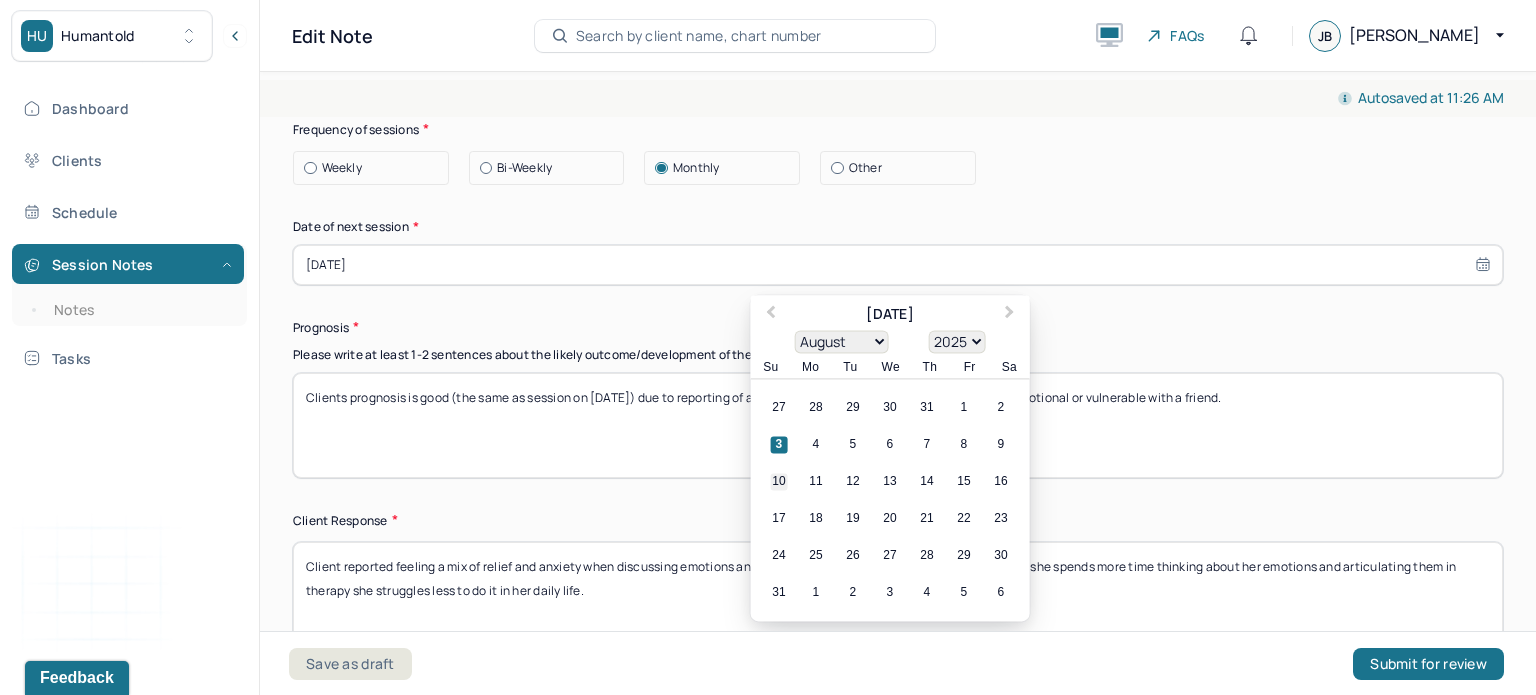 click on "10" at bounding box center (779, 481) 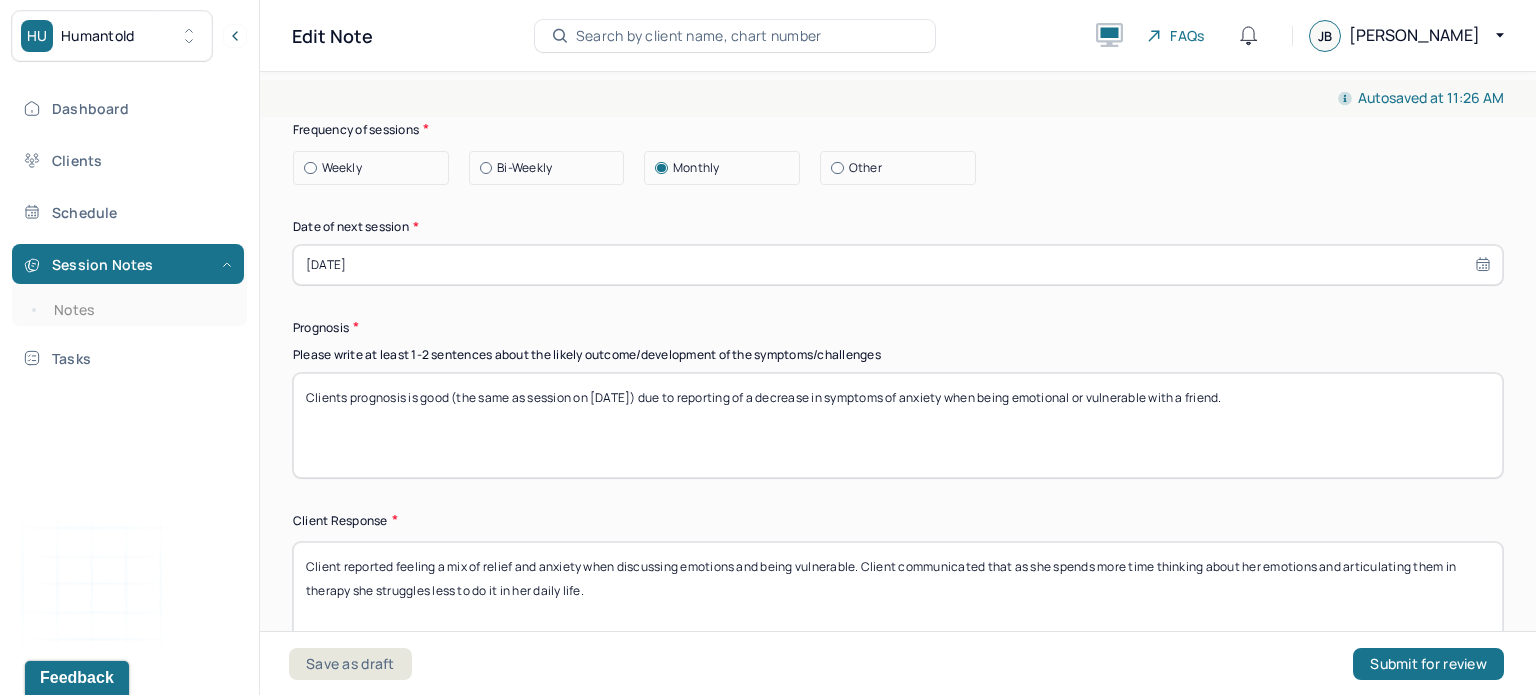 click on "Clients prognosis is good (the same as session on [DATE]) due to reporting of a decrease in symptoms of anxiety when being emotional or vulnerable with a friend." at bounding box center (898, 425) 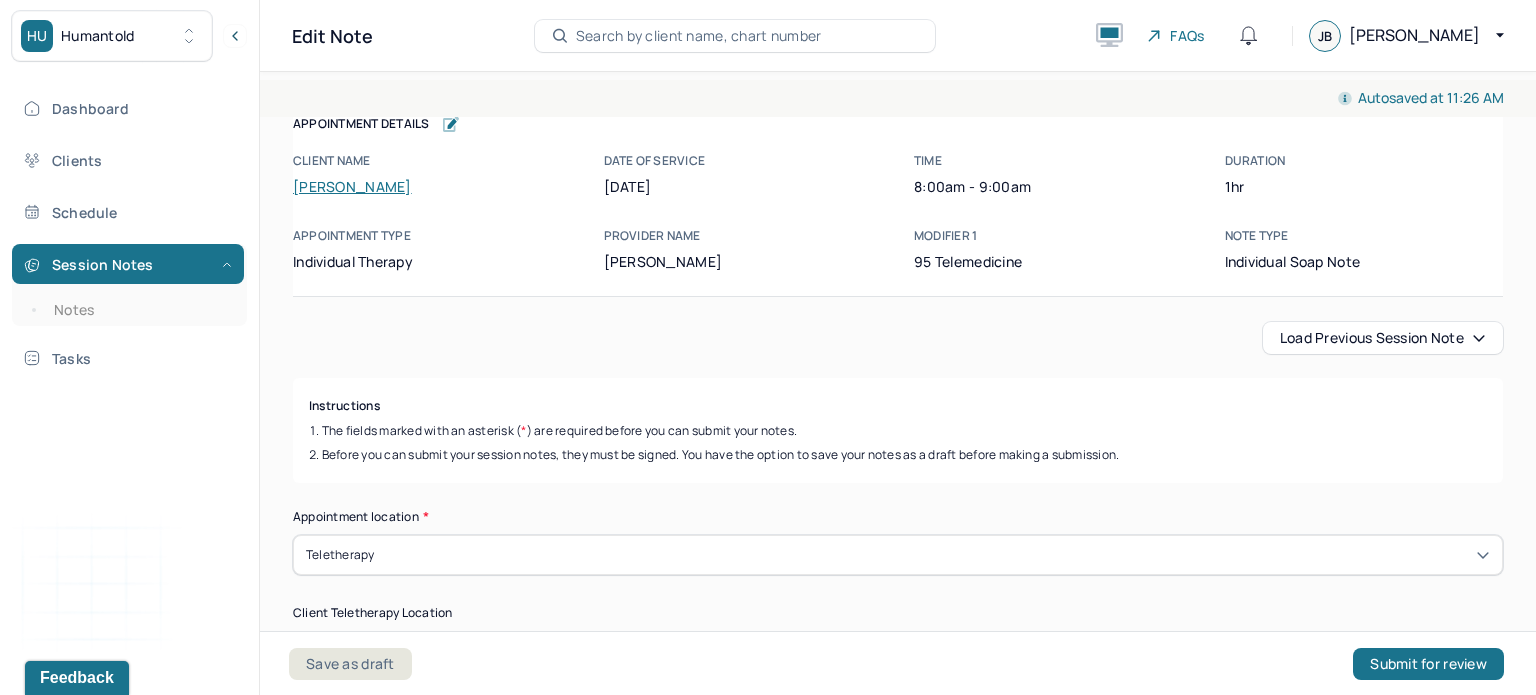 scroll, scrollTop: 0, scrollLeft: 0, axis: both 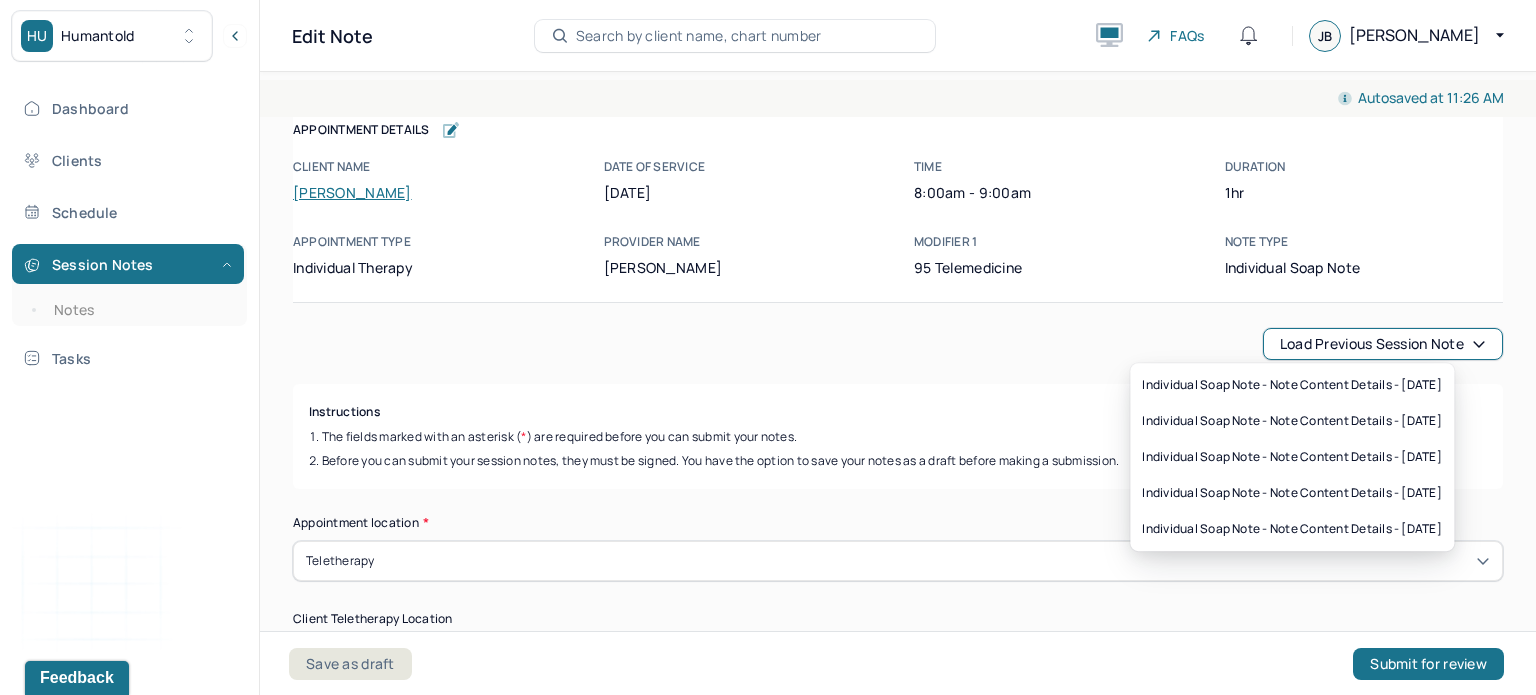 click on "Load previous session note" at bounding box center (1383, 344) 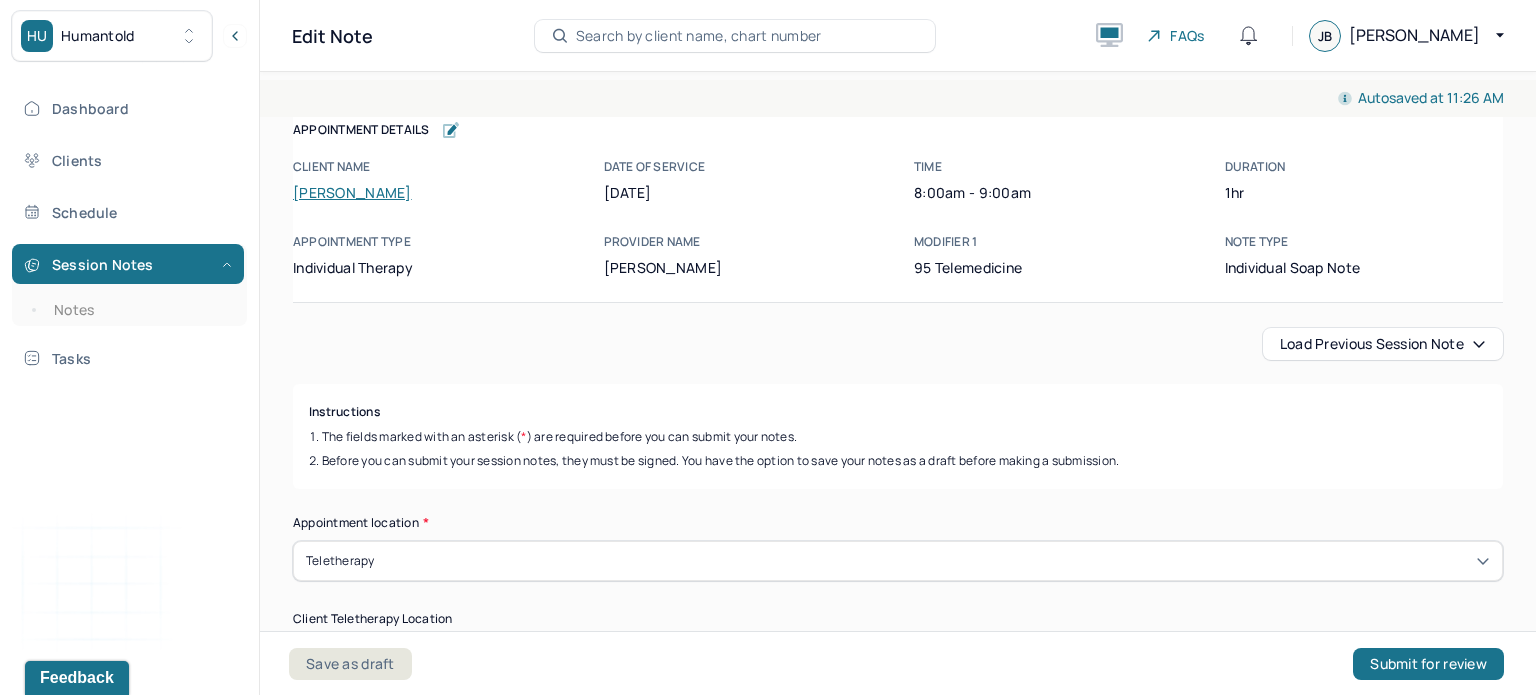 click on "Instructions" at bounding box center [898, 412] 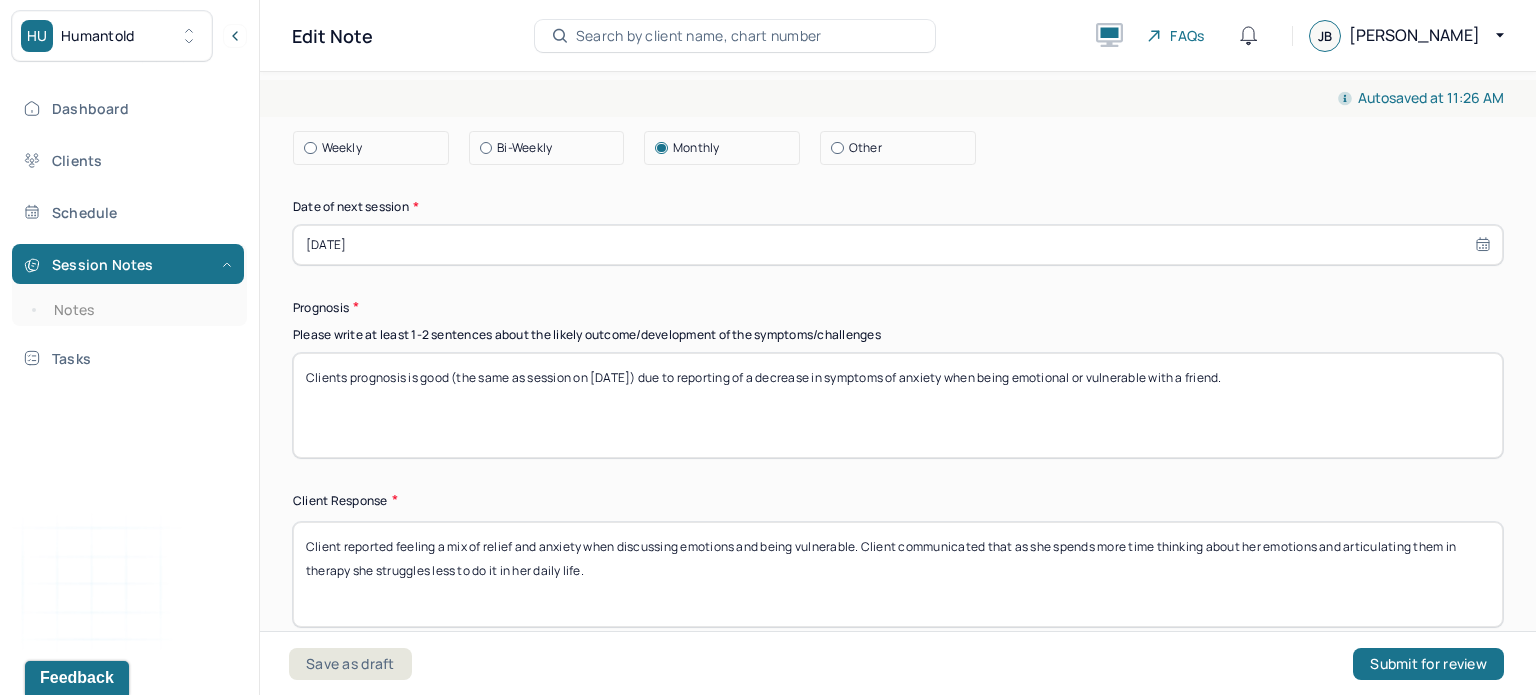 scroll, scrollTop: 2782, scrollLeft: 0, axis: vertical 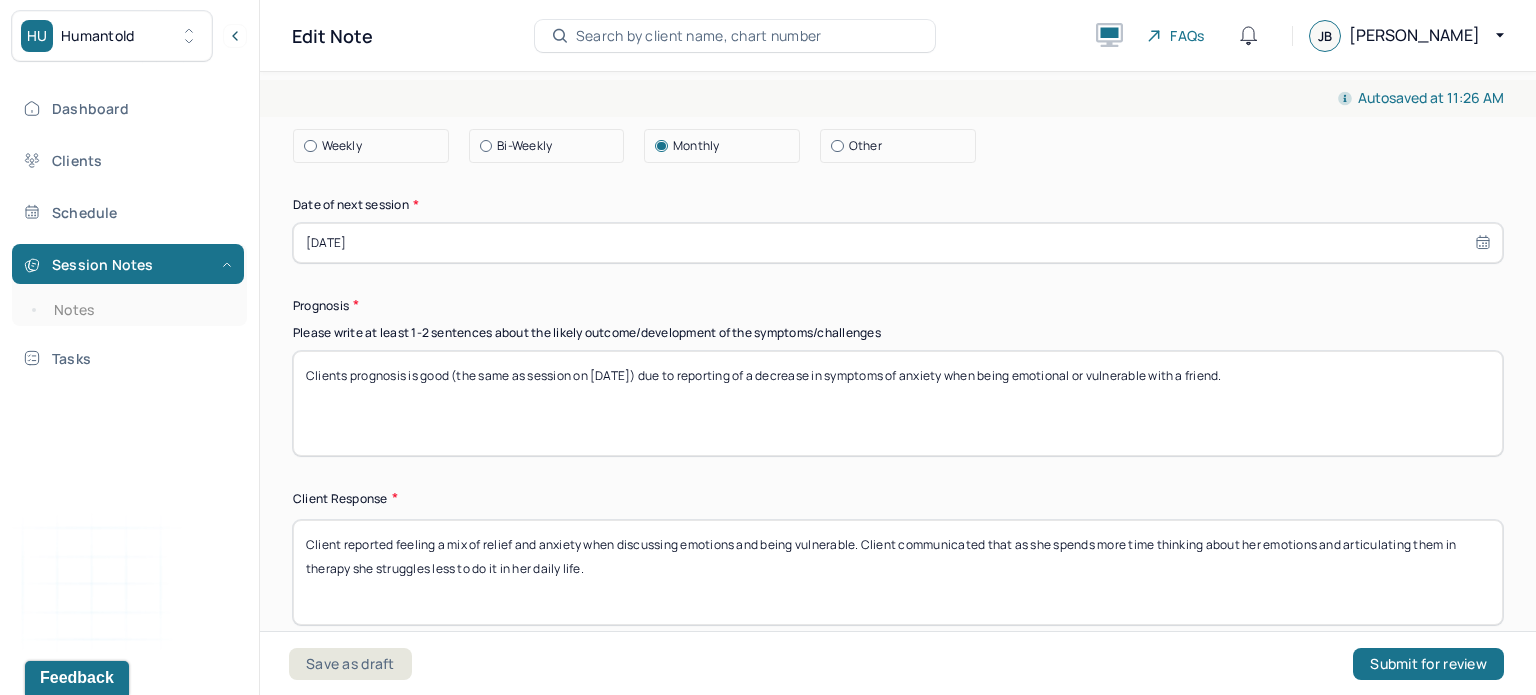 click on "Clients prognosis is good (the same as session on [DATE]) due to reporting of a decrease in symptoms of anxiety when being emotional or vulnerable with a friend." at bounding box center (898, 403) 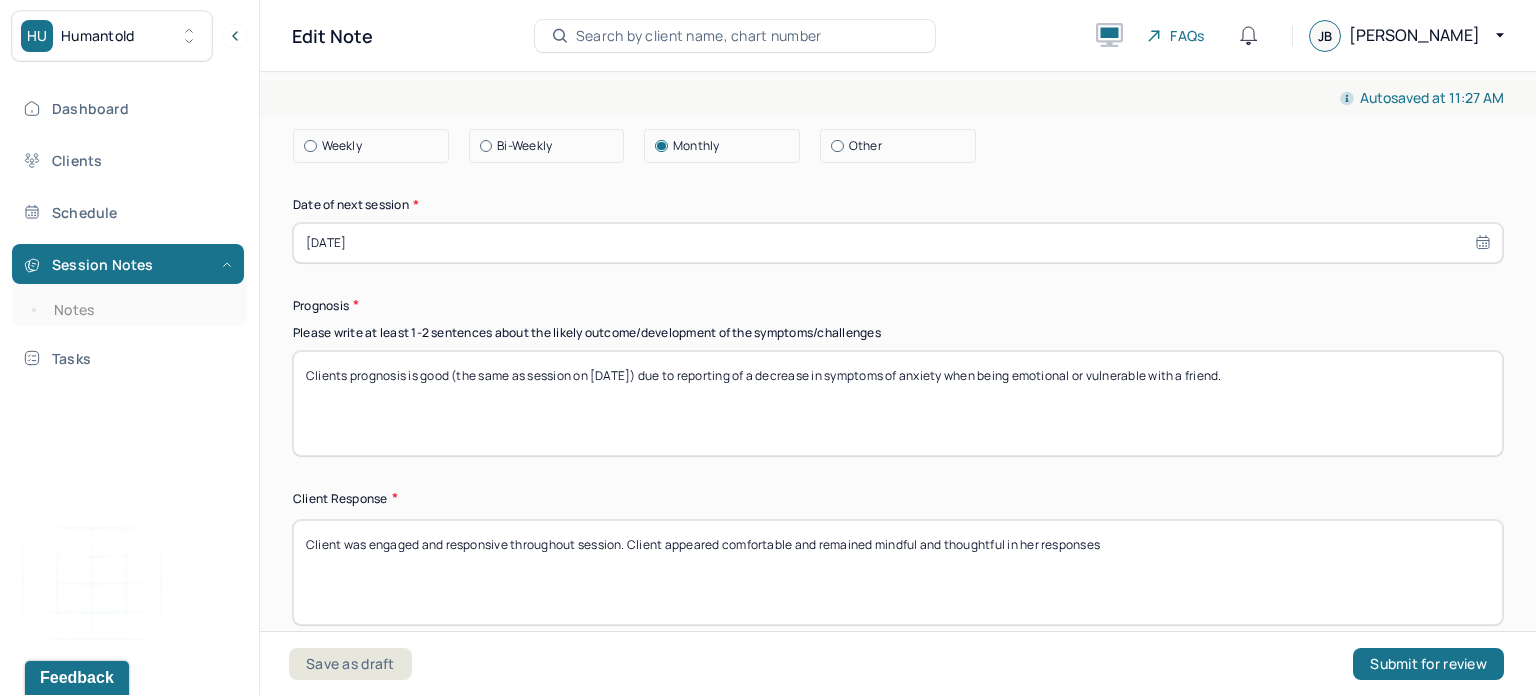 click on "Client was engaged and responsive throughout session. Client appeared comfortable and remained mindful and thoughtful in her reponses" at bounding box center [898, 572] 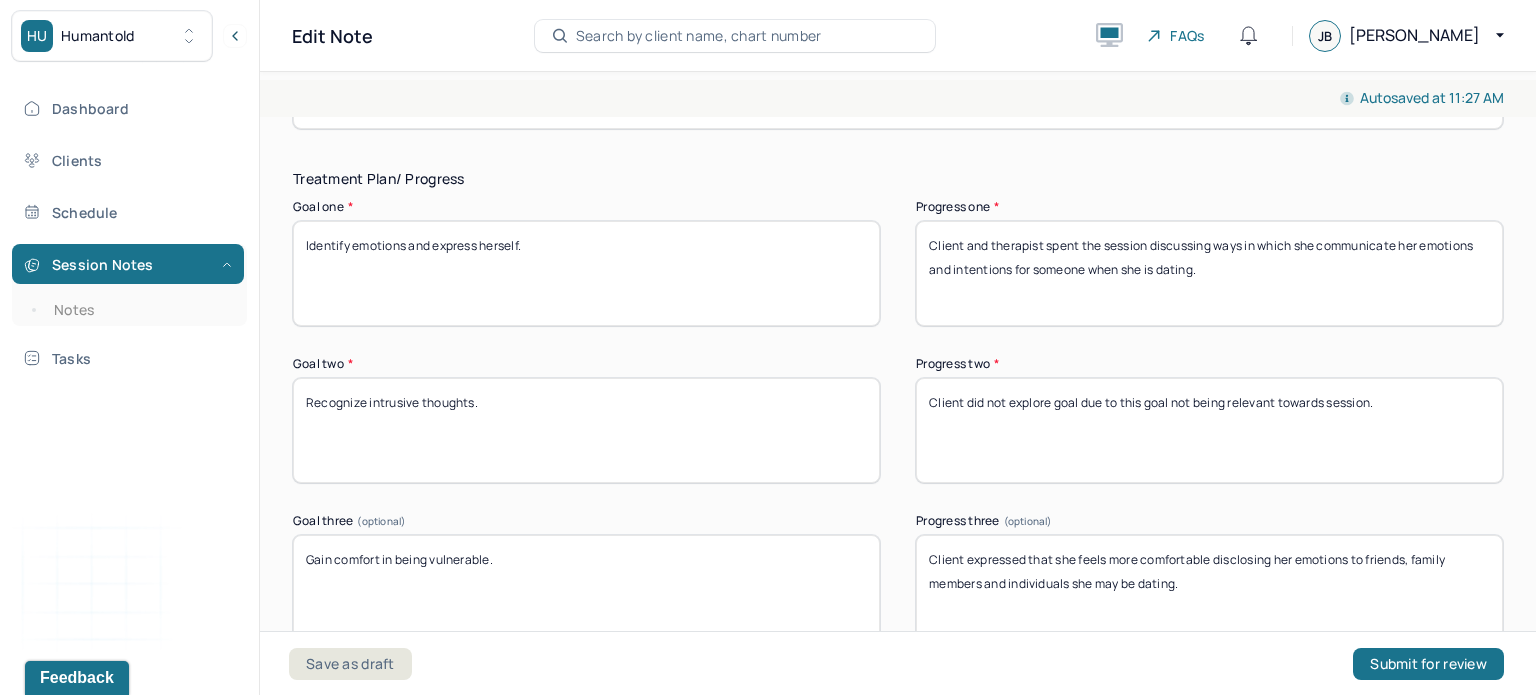 scroll, scrollTop: 3288, scrollLeft: 0, axis: vertical 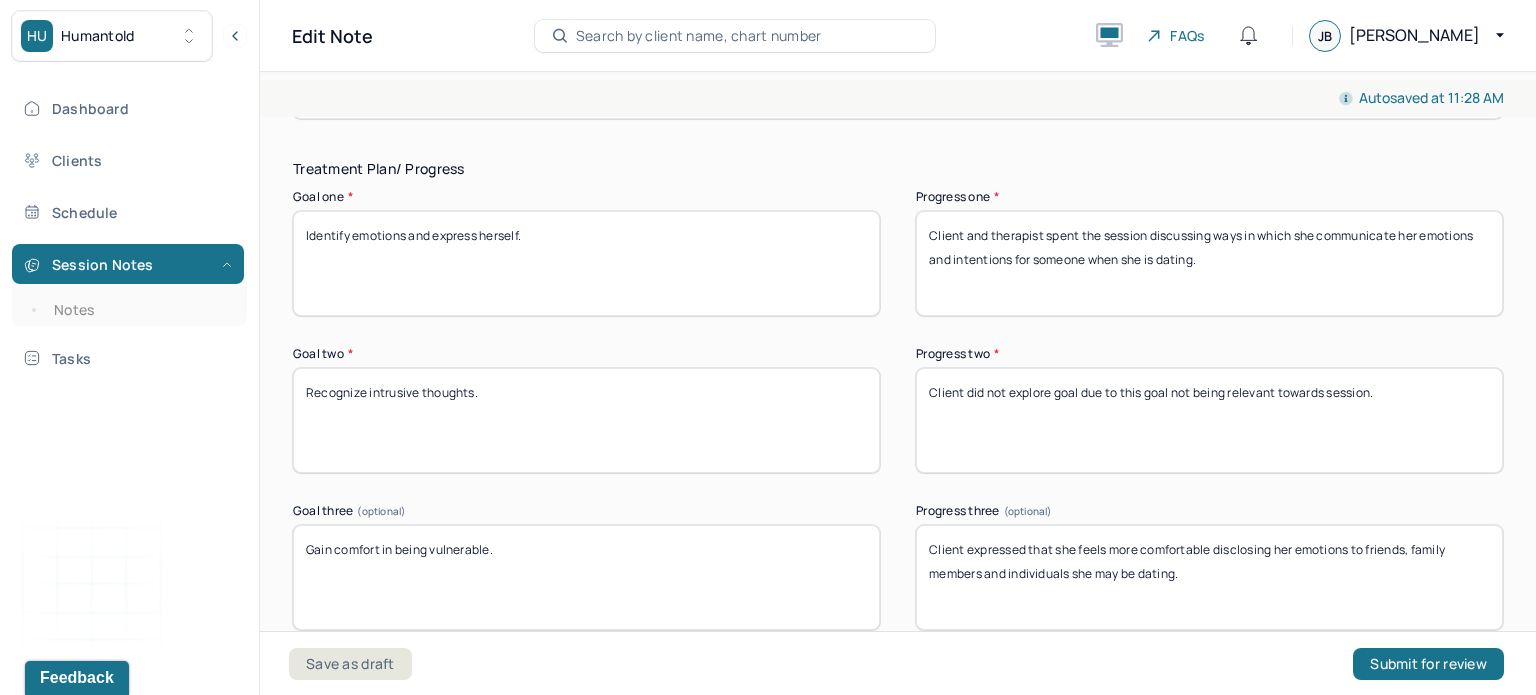 type on "Client was engaged and responsive throughout session. Client appeared comfortable and remained mindful and thoughtful in her responses." 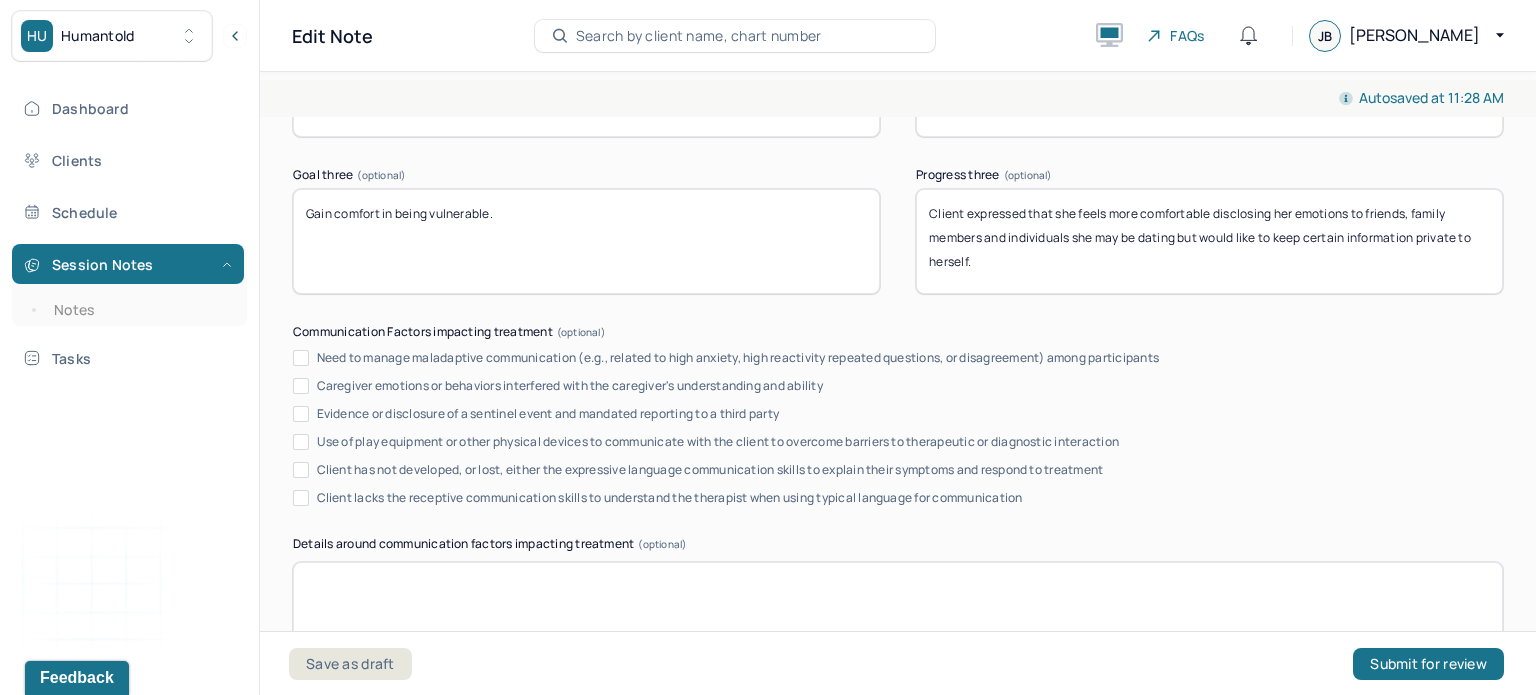 scroll, scrollTop: 3848, scrollLeft: 0, axis: vertical 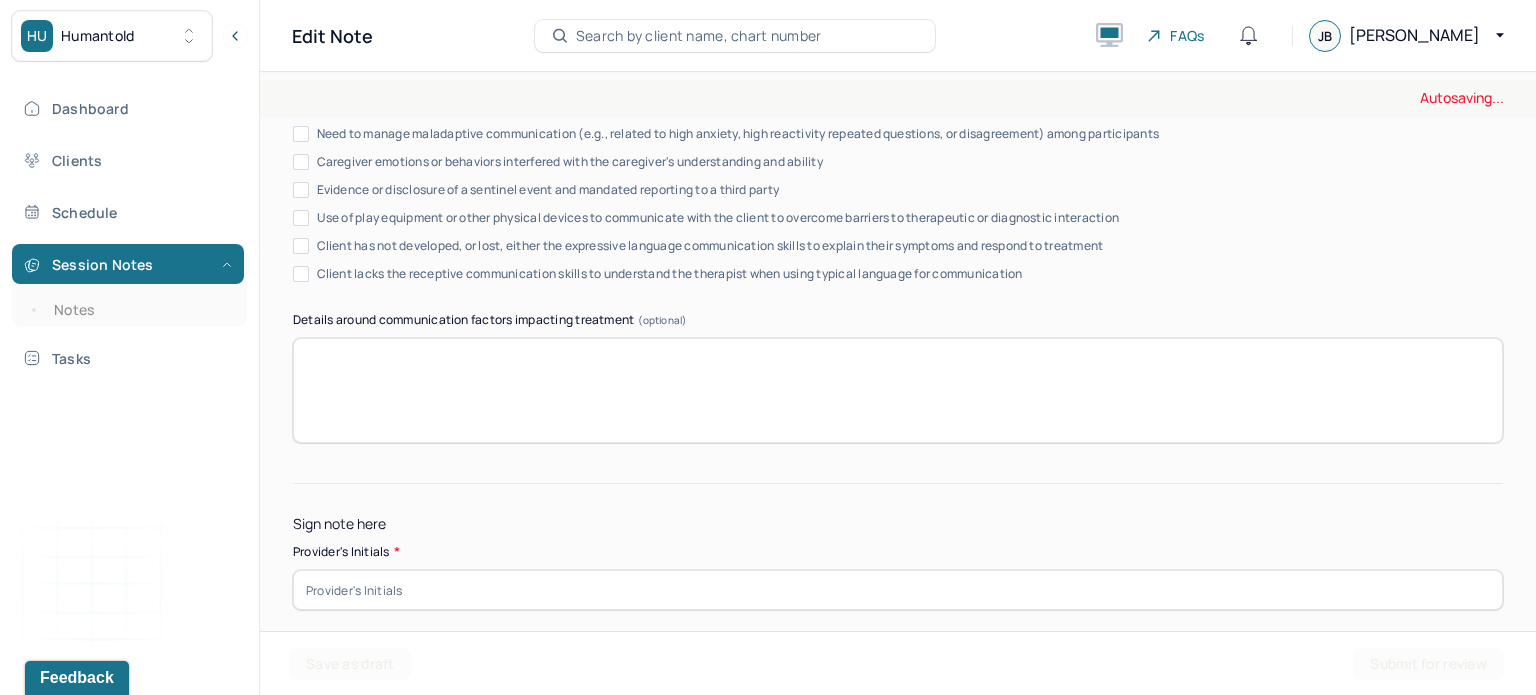 type on "Client expressed that she feels more comfortable disclosing her emotions to friends, family members and individuals she may be dating but would like to keep certain information private to herself." 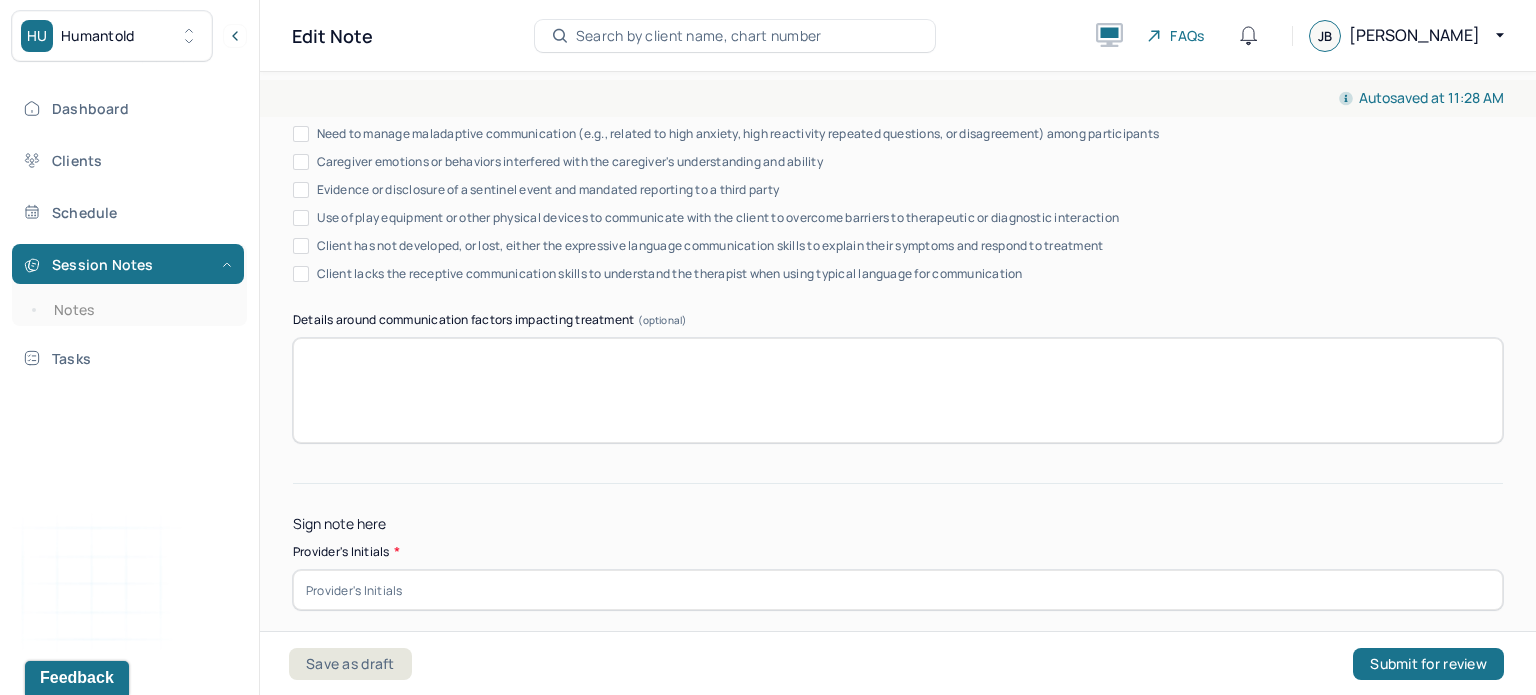 click at bounding box center (898, 590) 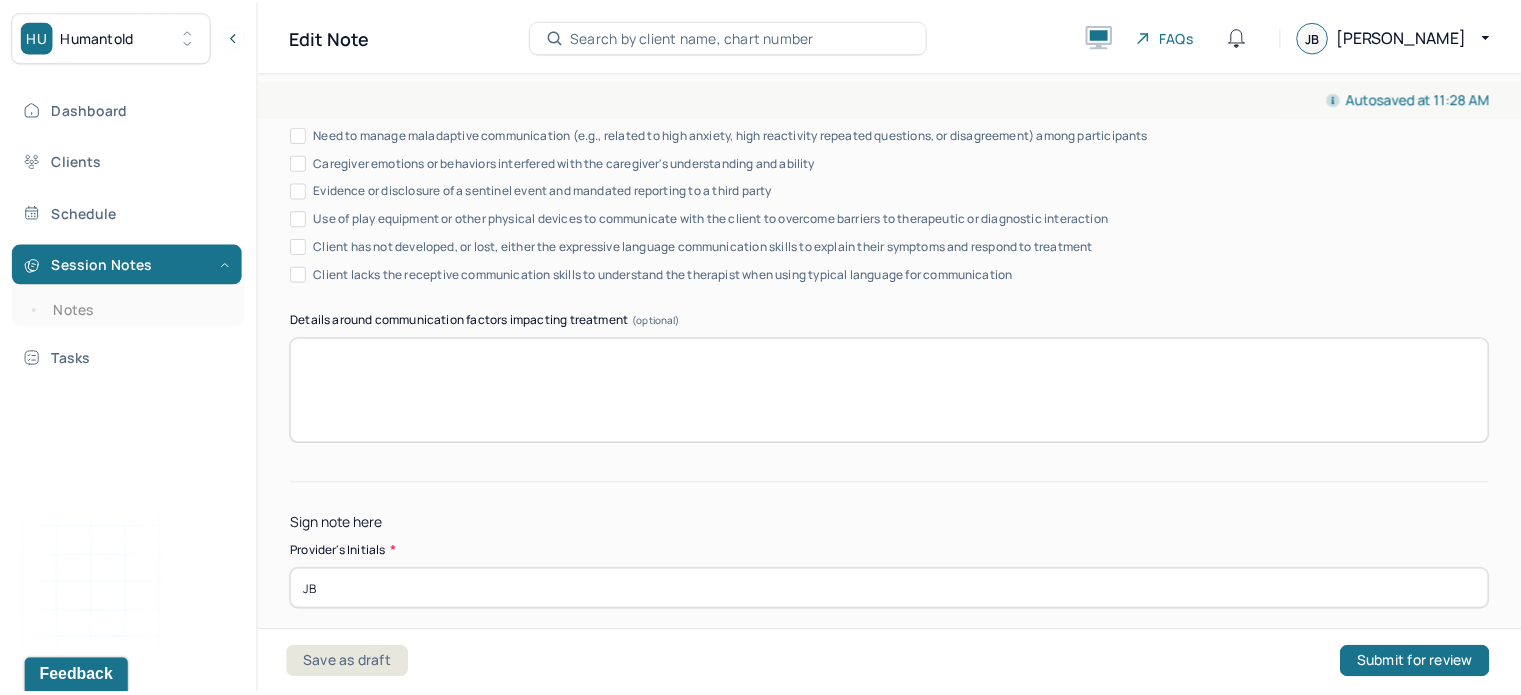 scroll, scrollTop: 3956, scrollLeft: 0, axis: vertical 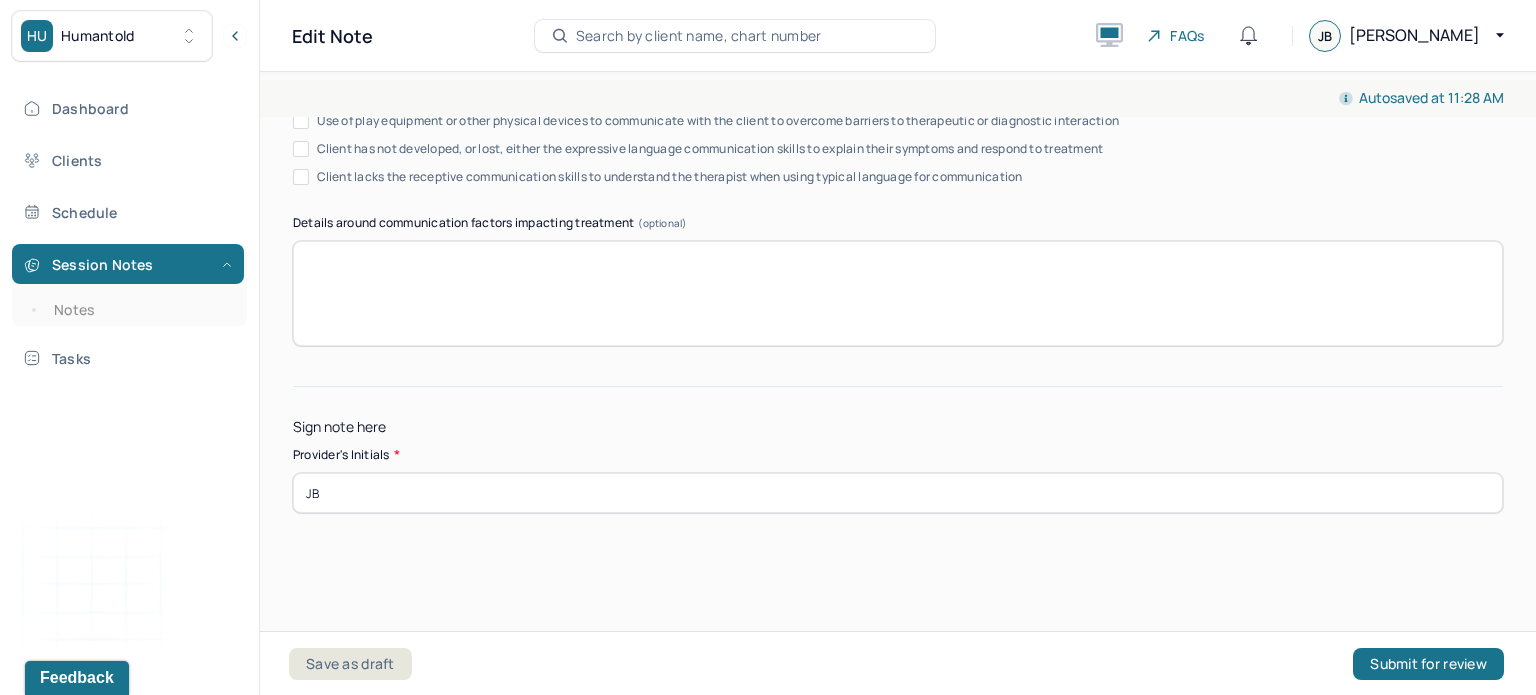 type on "JB" 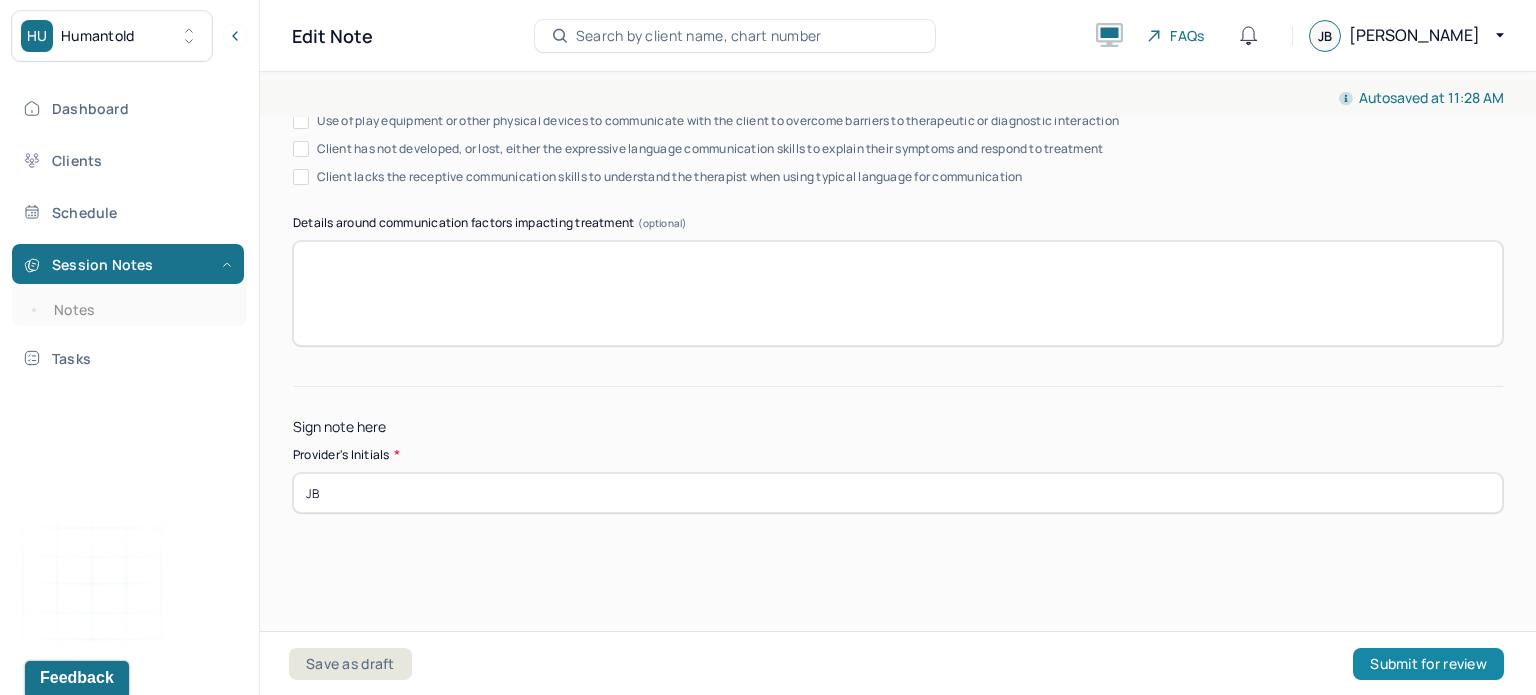 click on "Submit for review" at bounding box center [1428, 664] 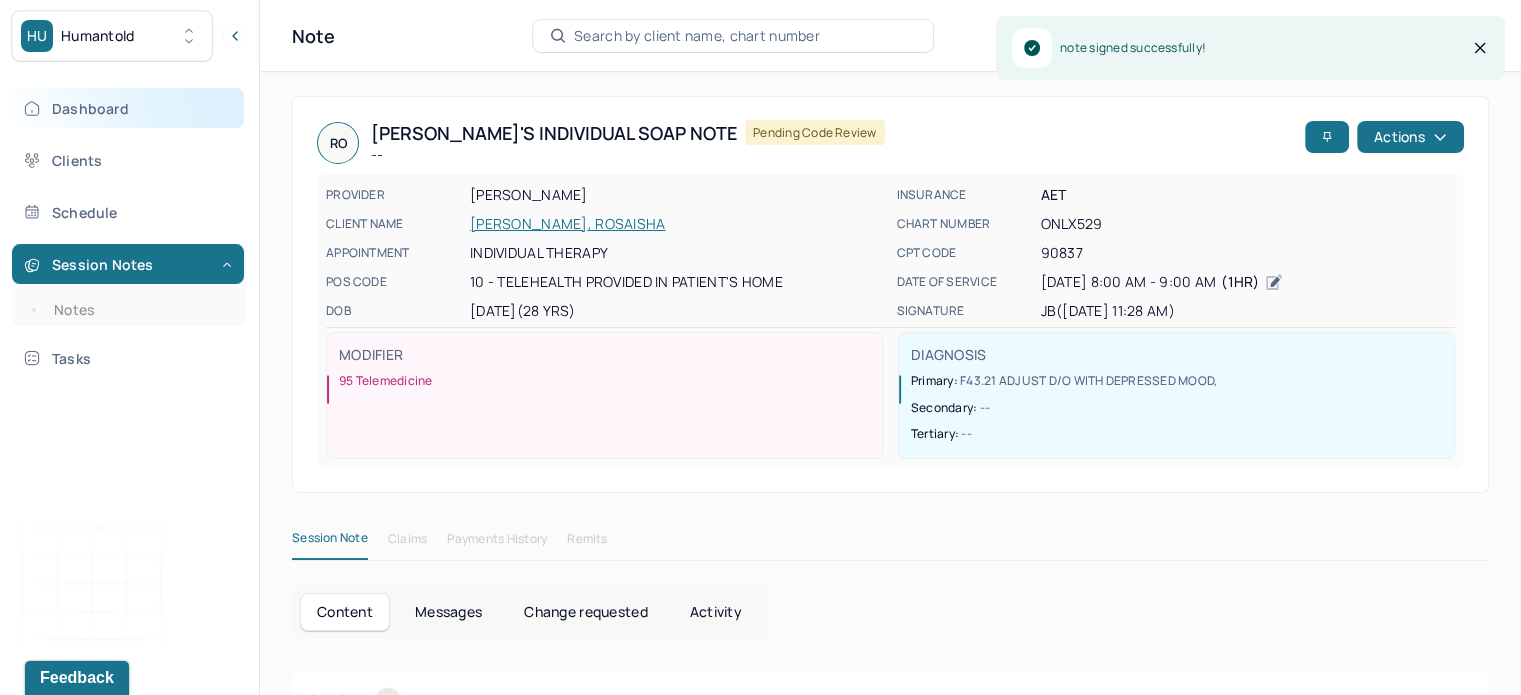 click on "Dashboard" at bounding box center [128, 108] 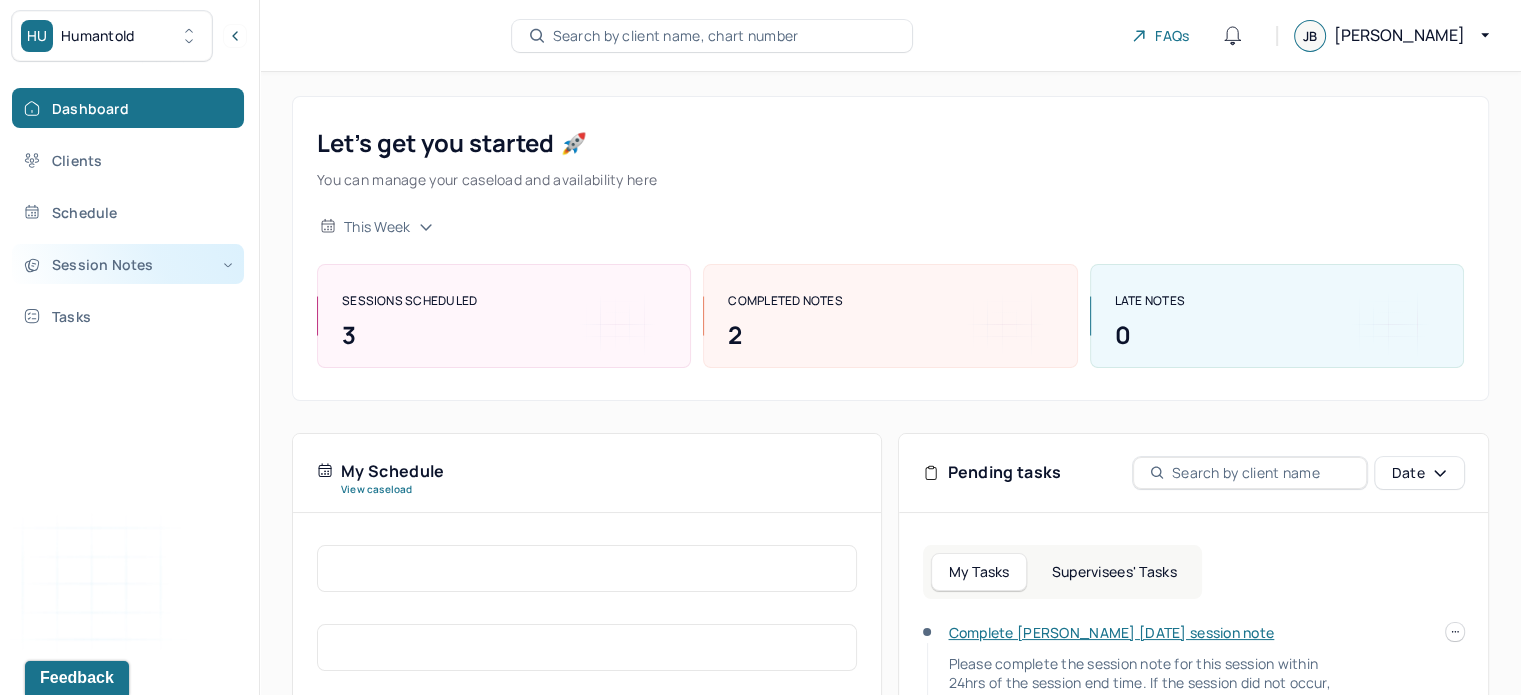 click on "Session Notes" at bounding box center (128, 264) 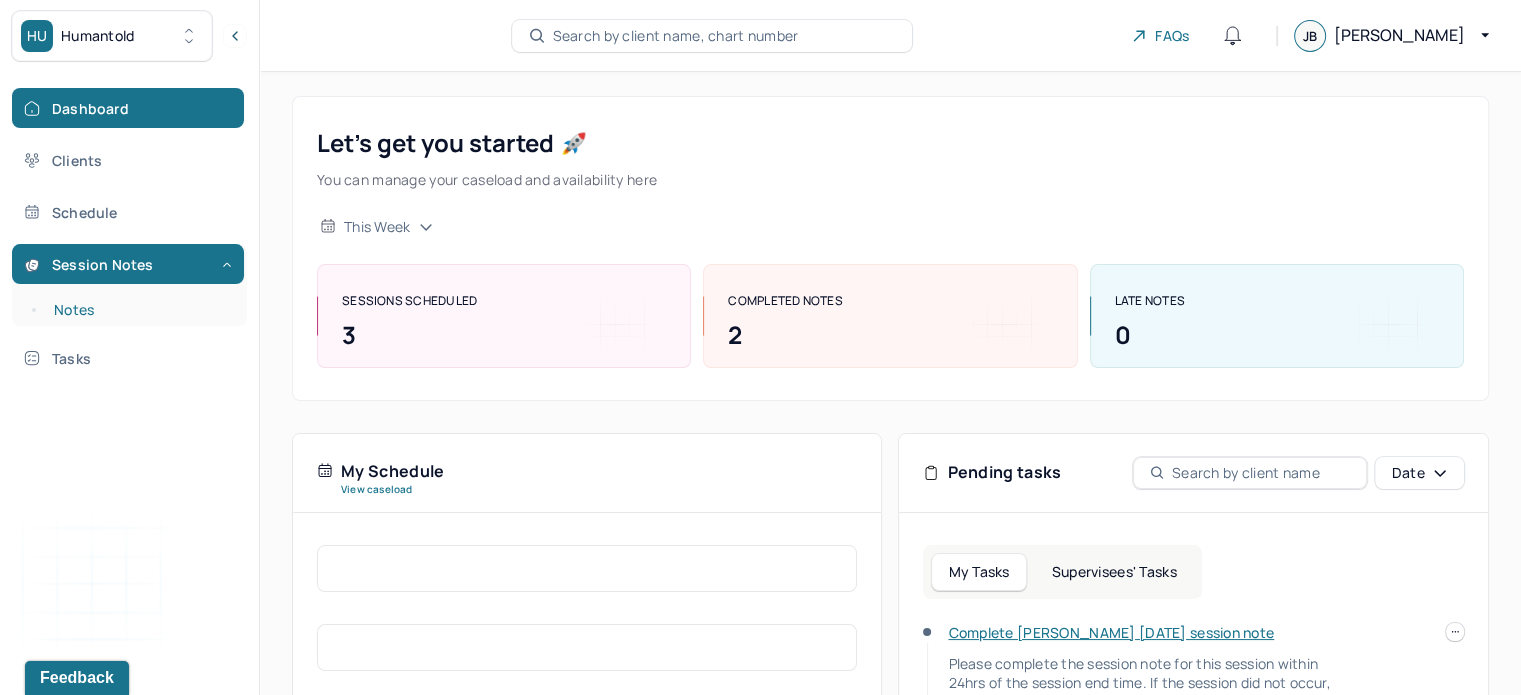 click on "Notes" at bounding box center (139, 310) 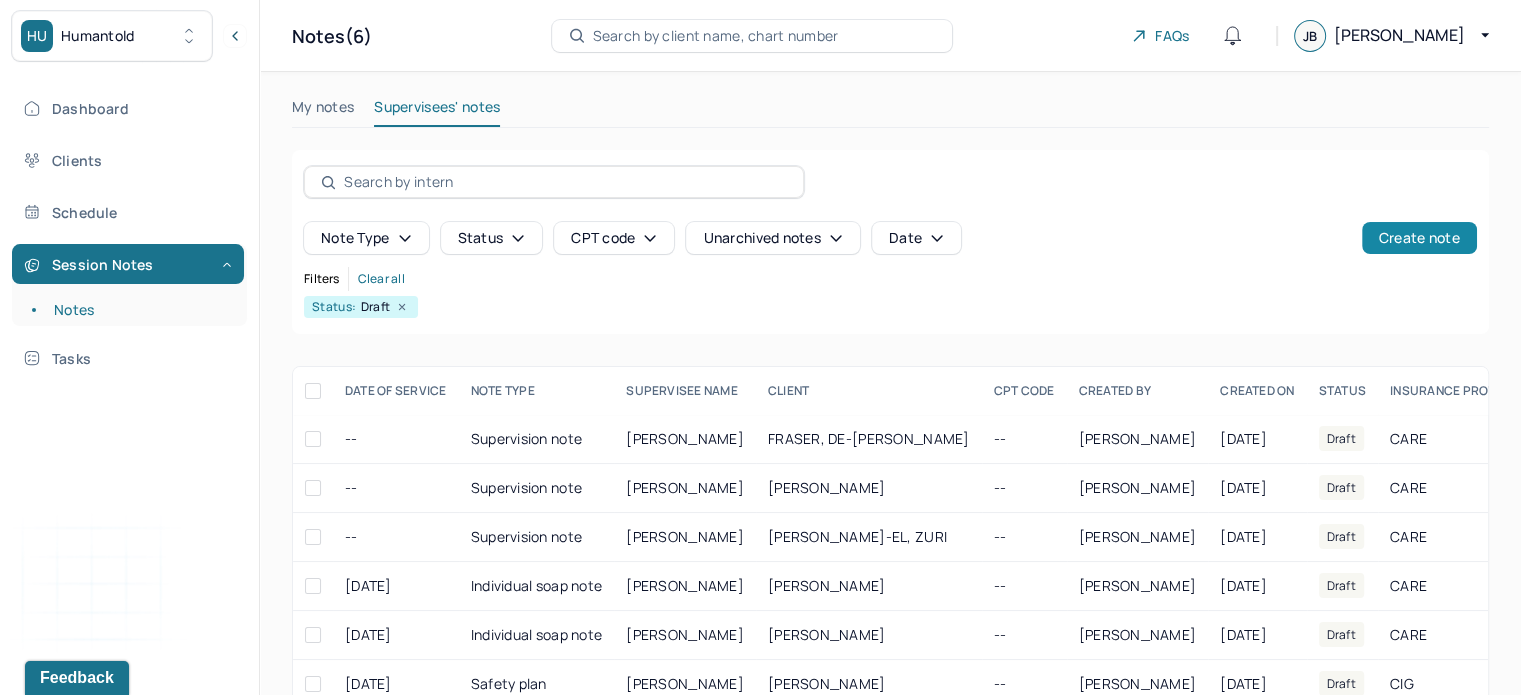click on "Create note" at bounding box center (1419, 238) 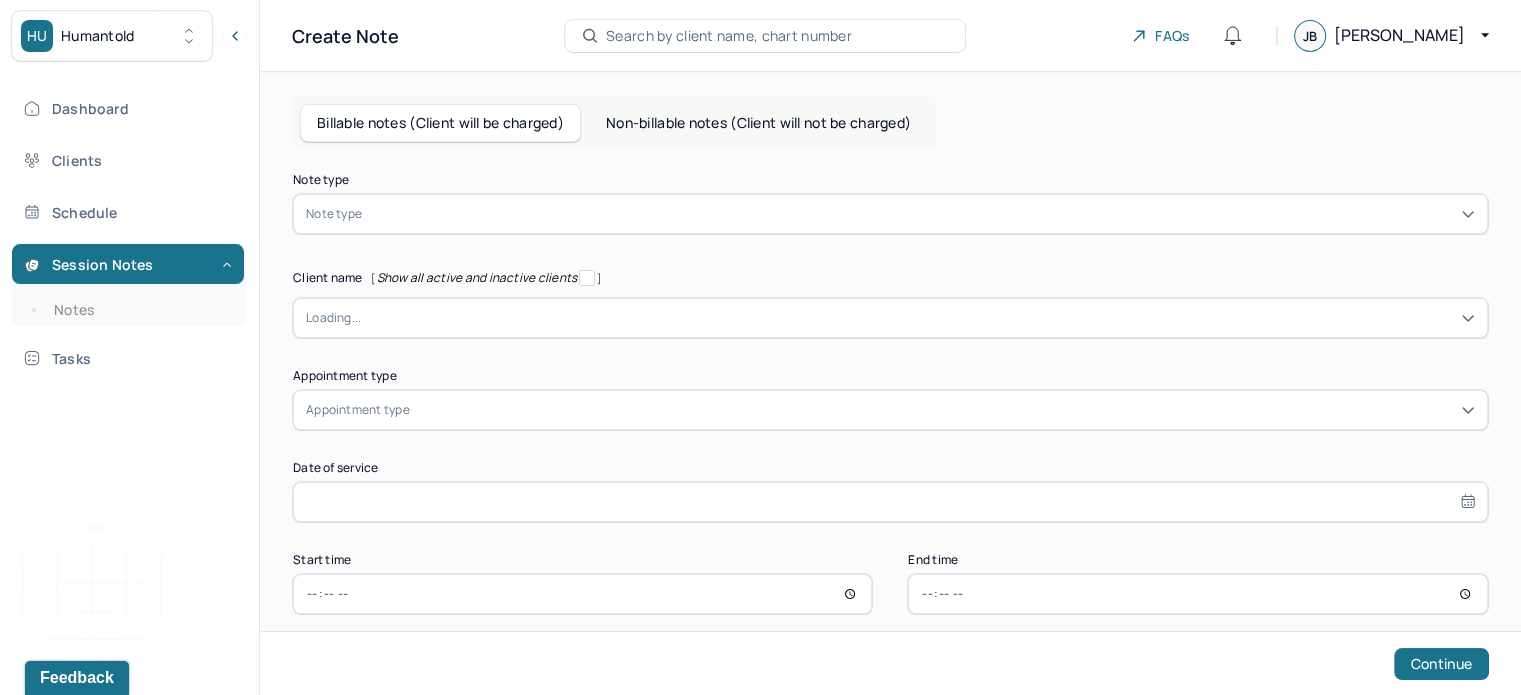 click at bounding box center (920, 214) 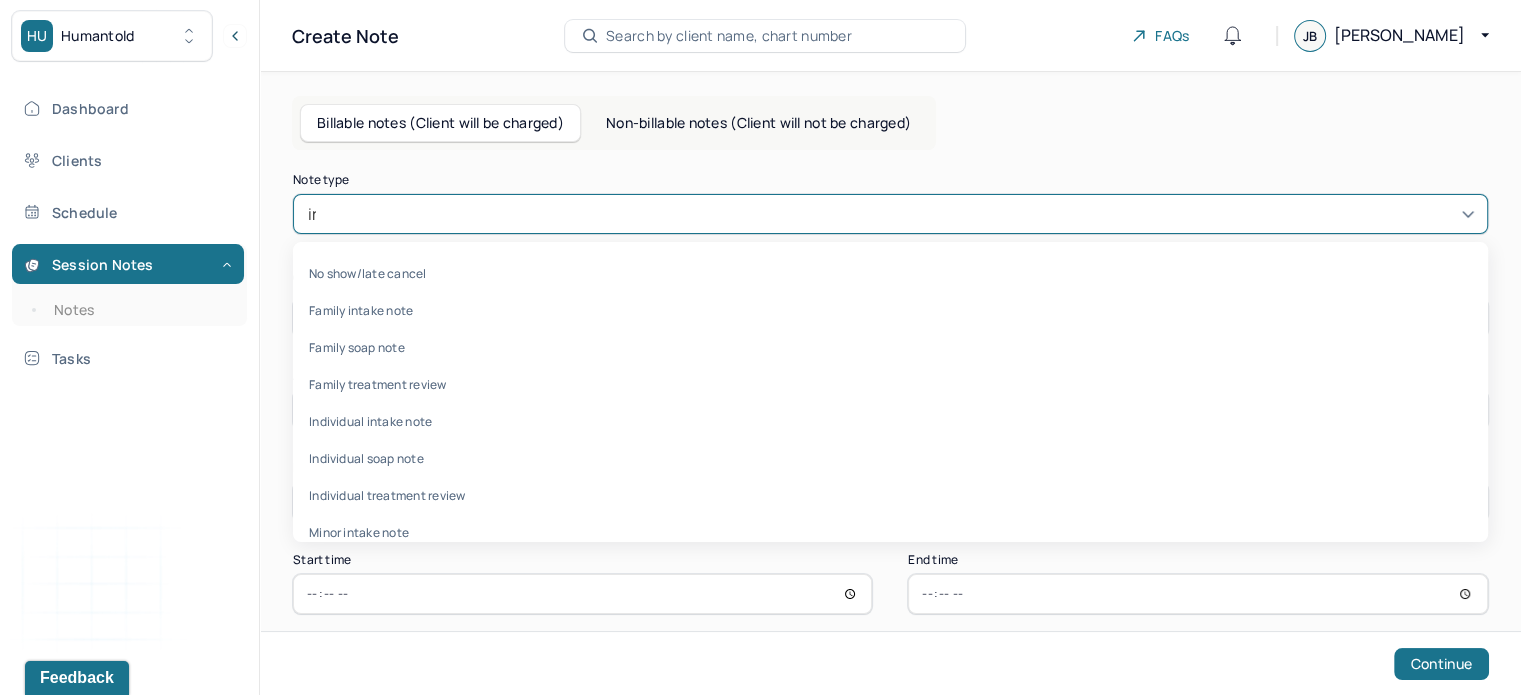type on "ind" 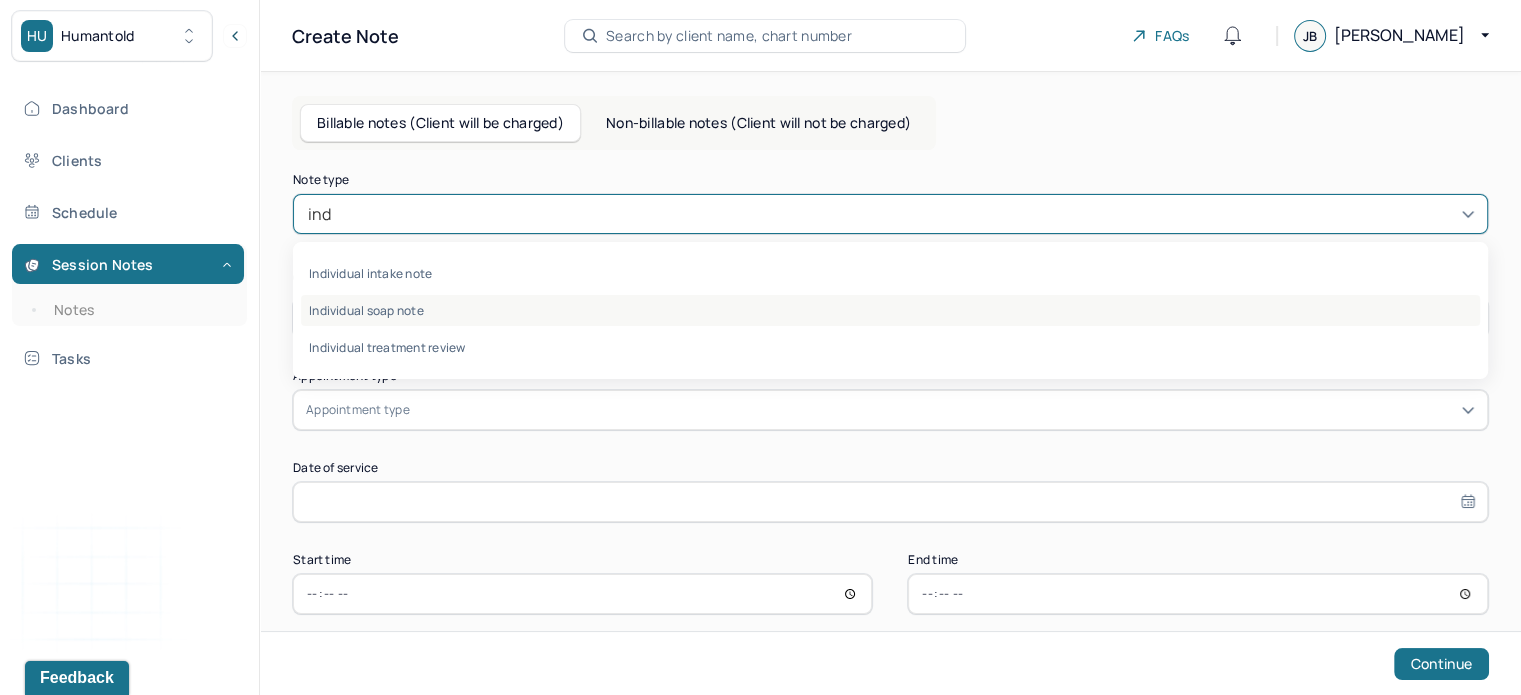 click on "Individual soap note" at bounding box center [890, 310] 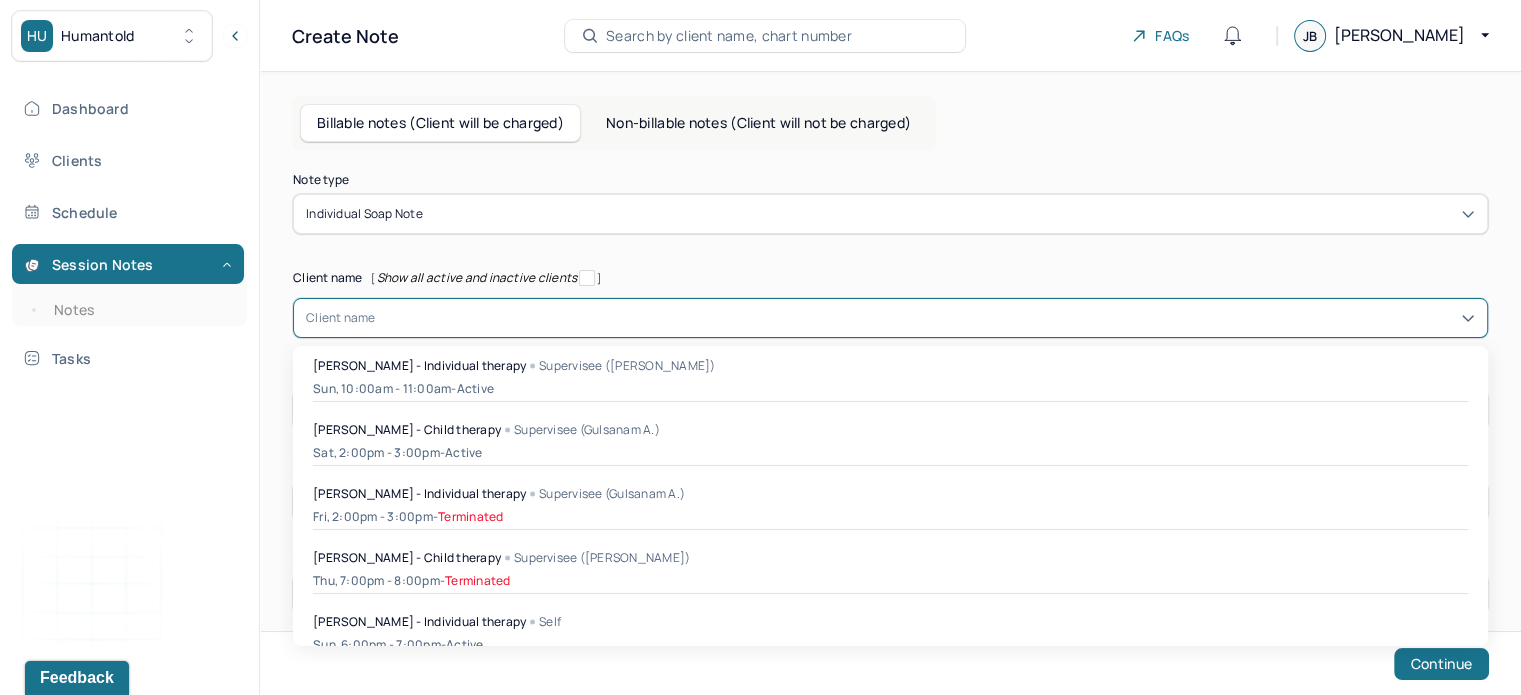 click on "Client name" at bounding box center (890, 318) 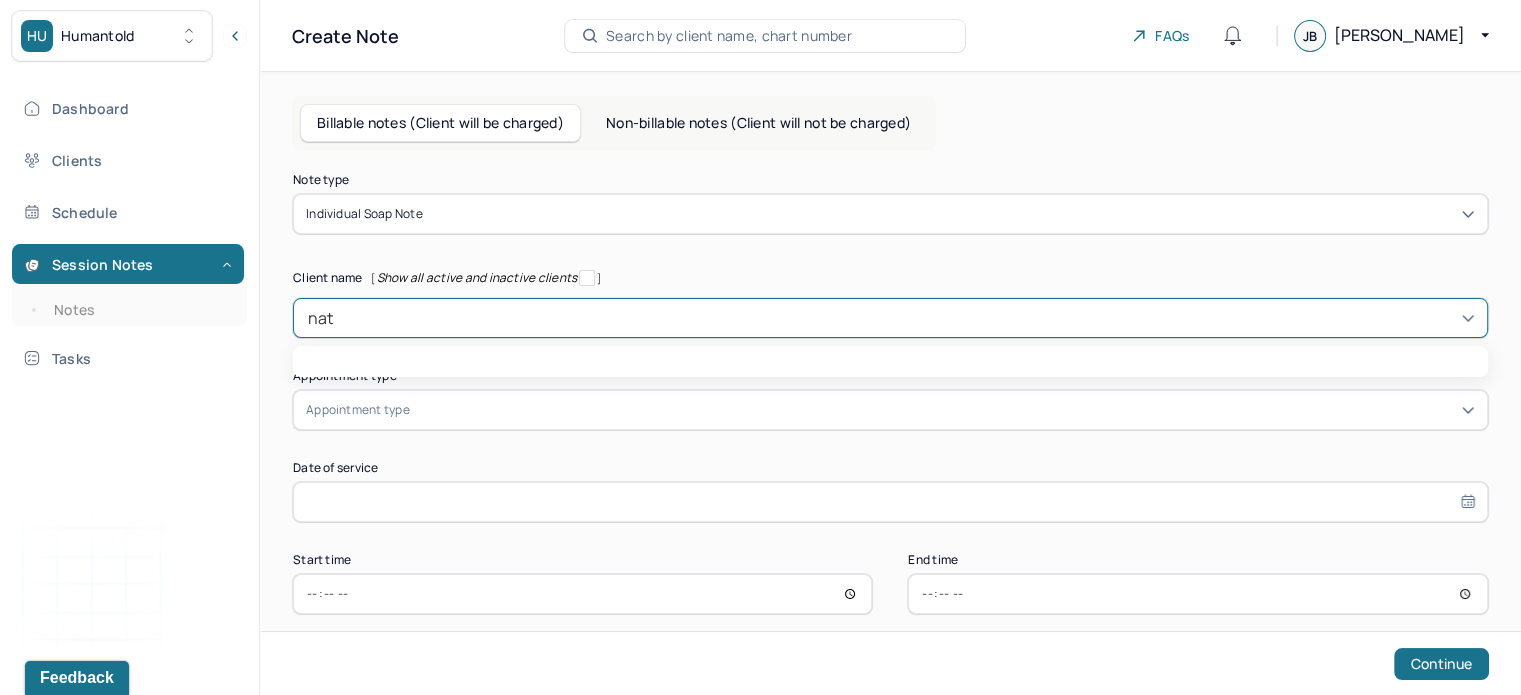 type on "nata" 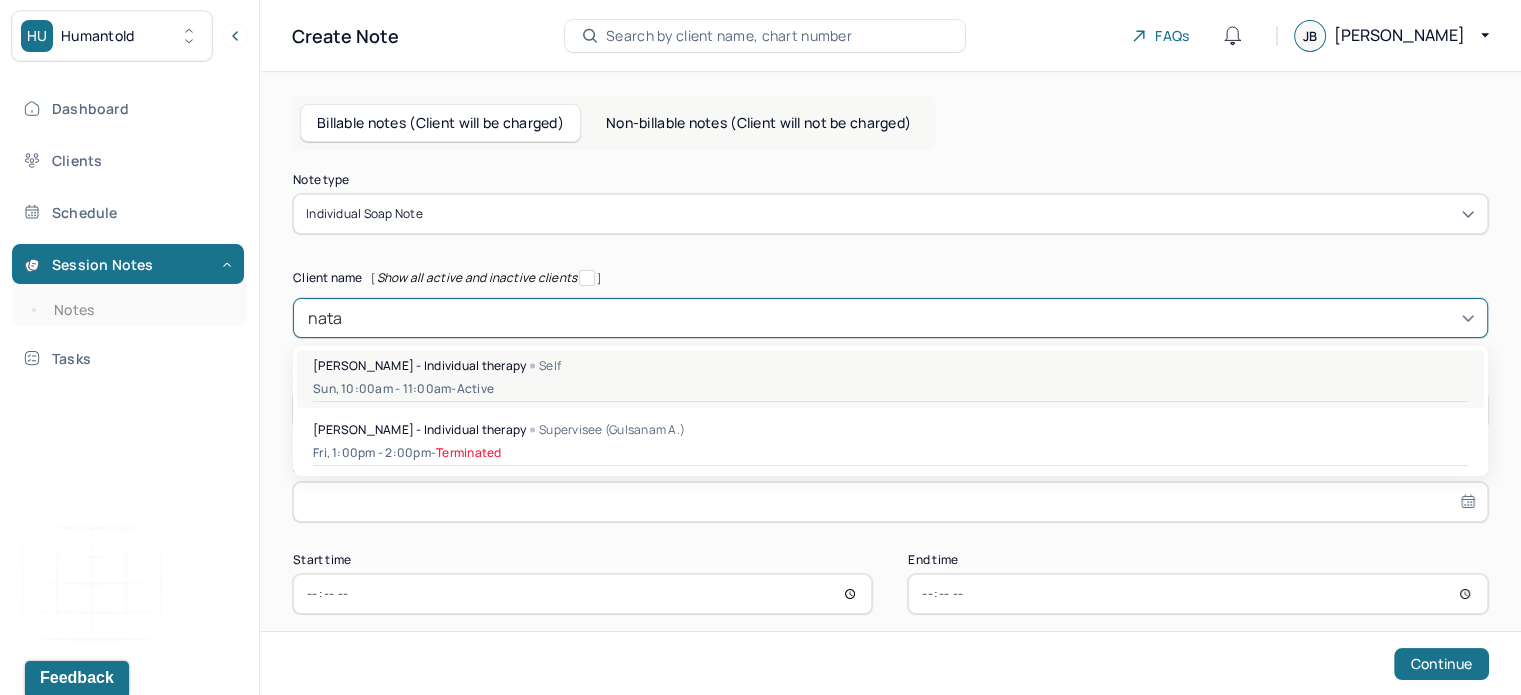 click on "Sun, 10:00am - 11:00am  -  active" at bounding box center [890, 389] 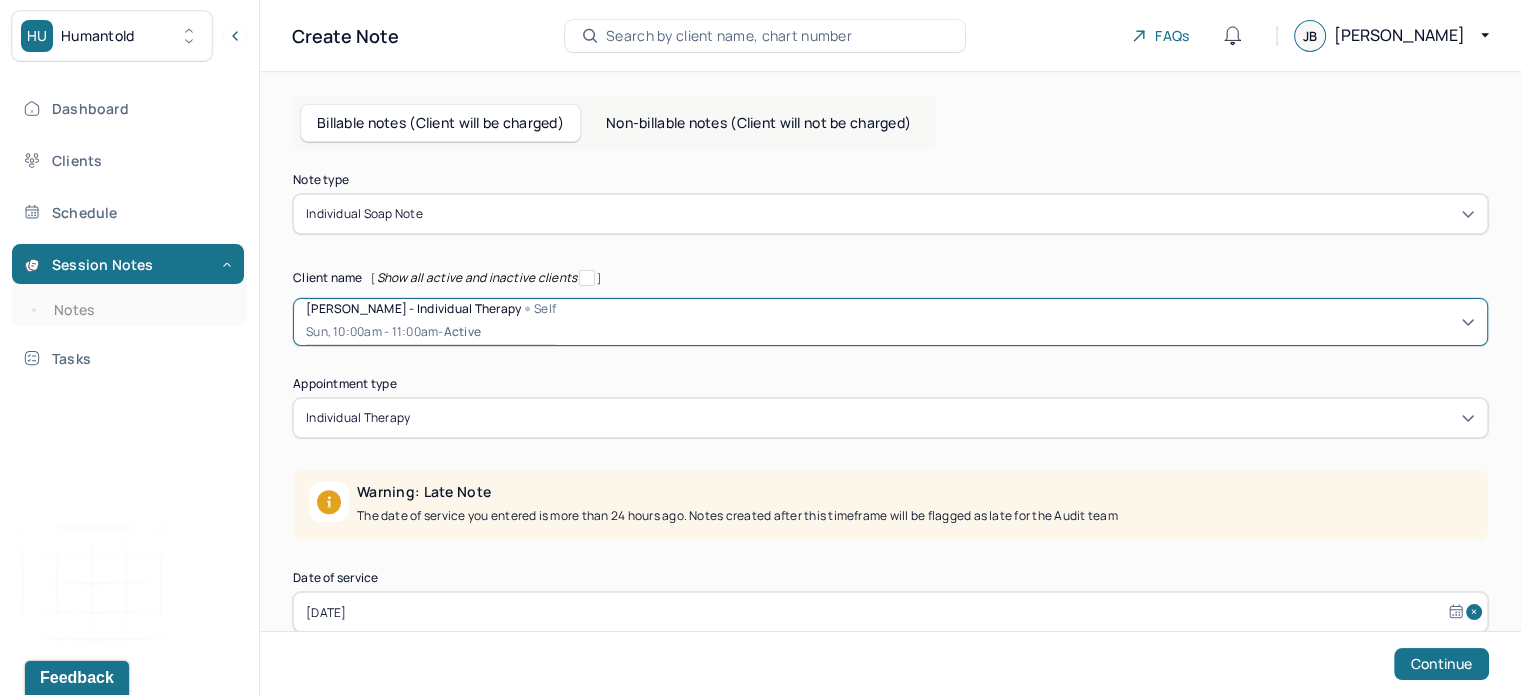 scroll, scrollTop: 165, scrollLeft: 0, axis: vertical 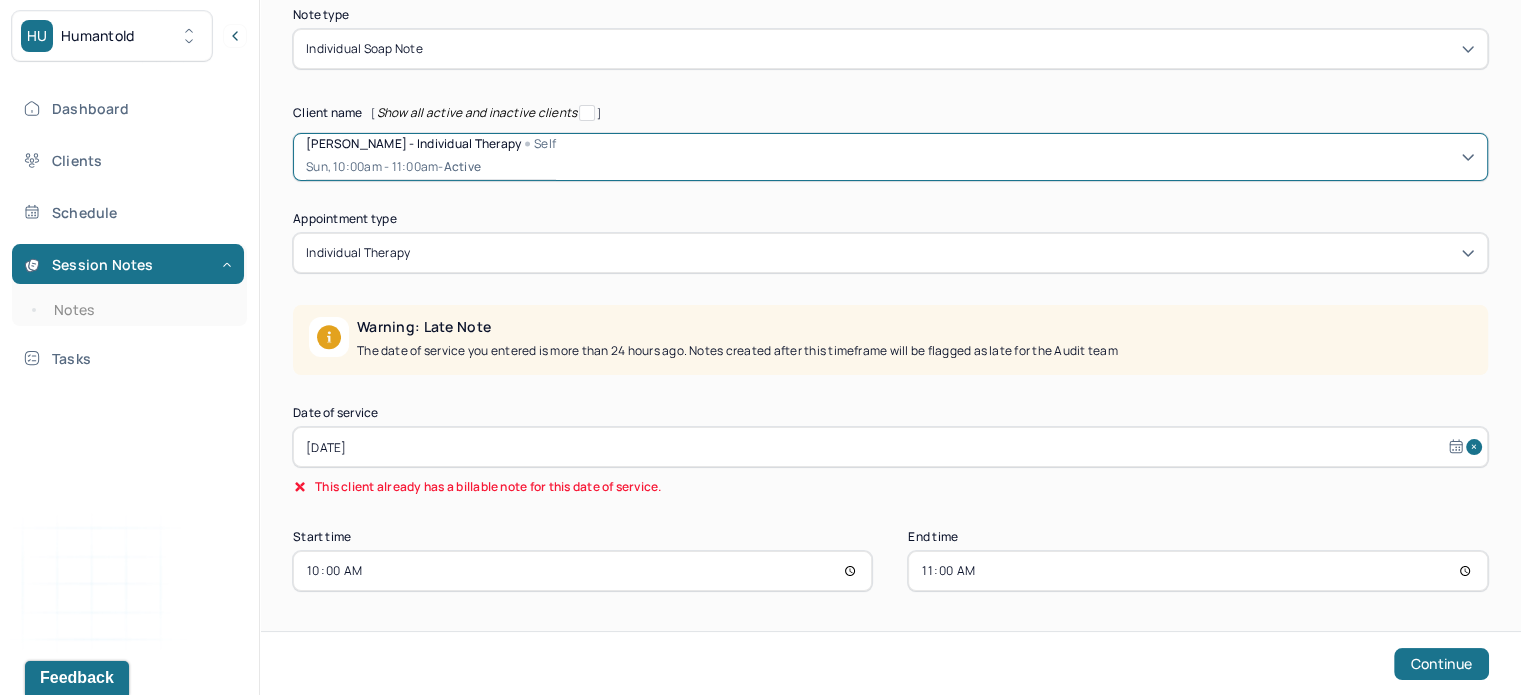 select on "5" 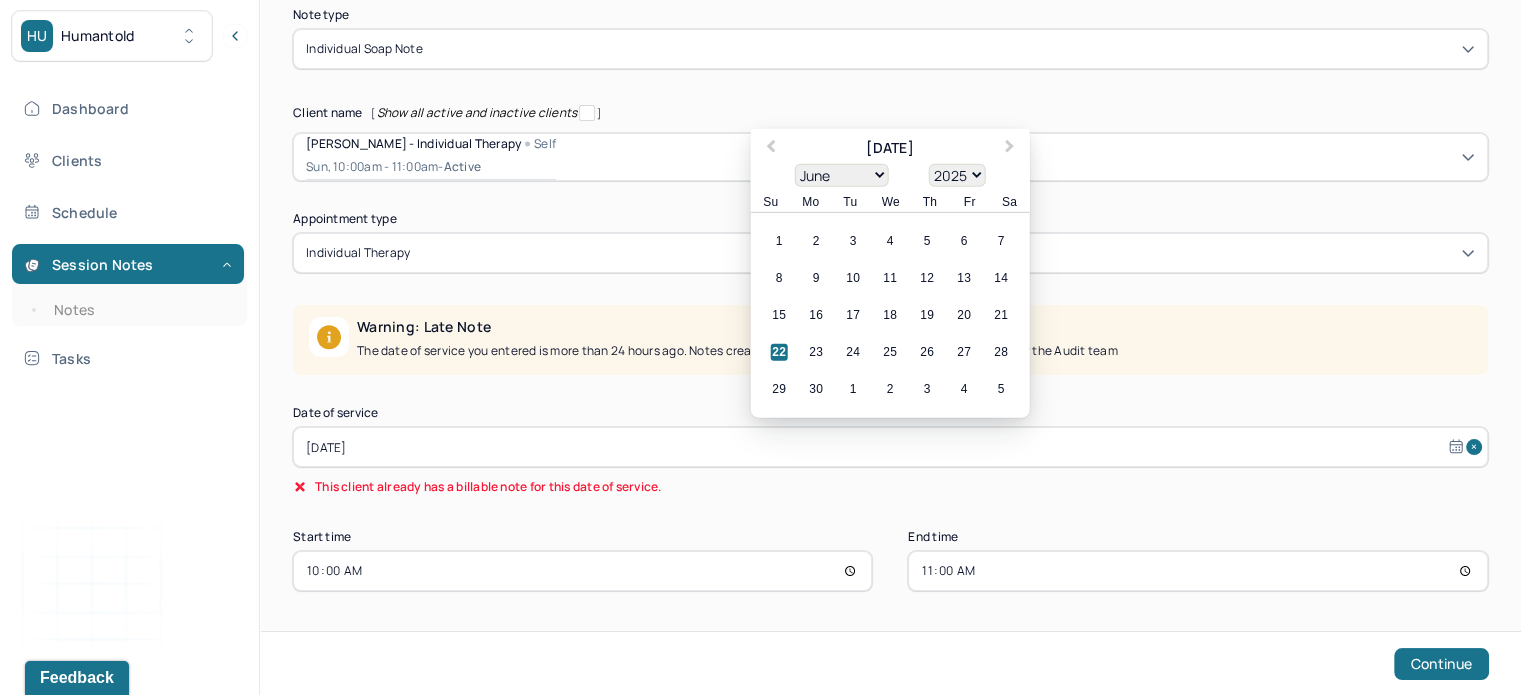 click on "[DATE]" at bounding box center [890, 447] 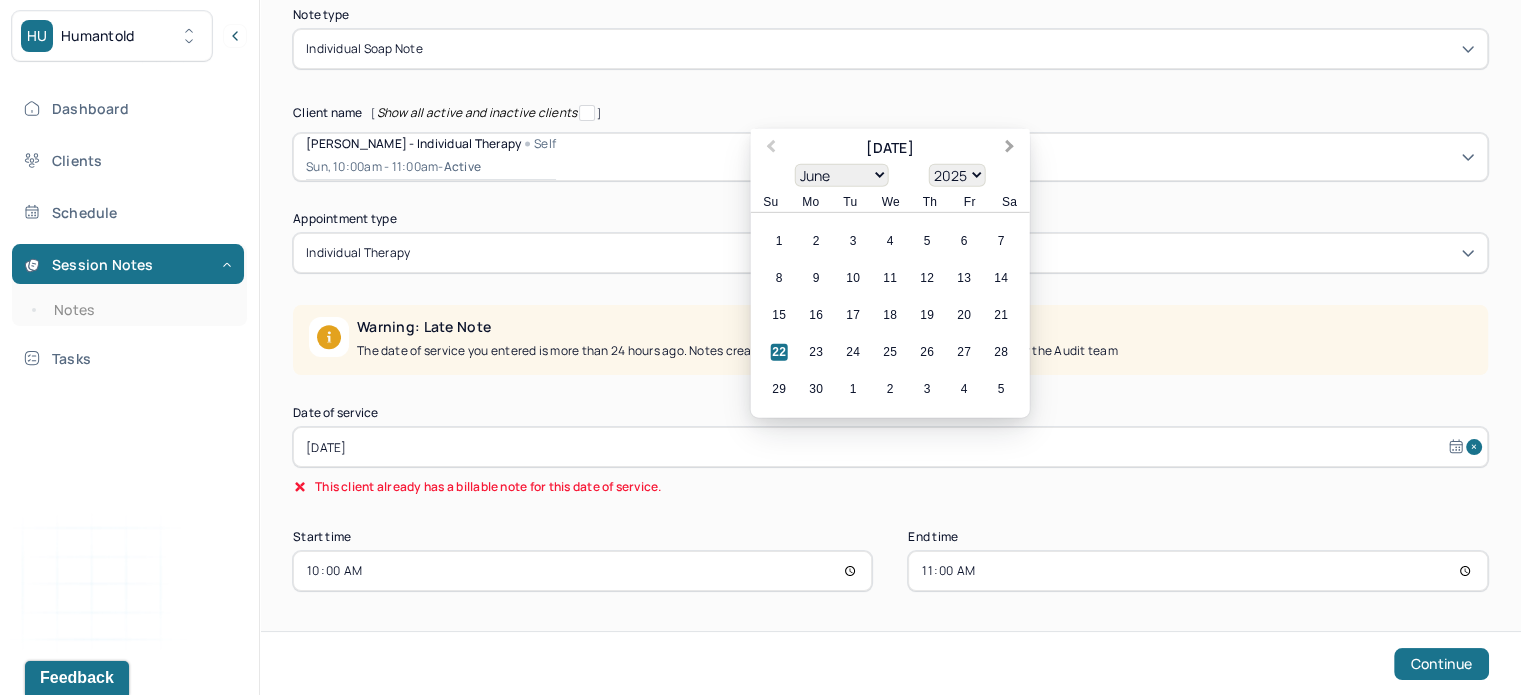 click on "Next Month" at bounding box center (1012, 150) 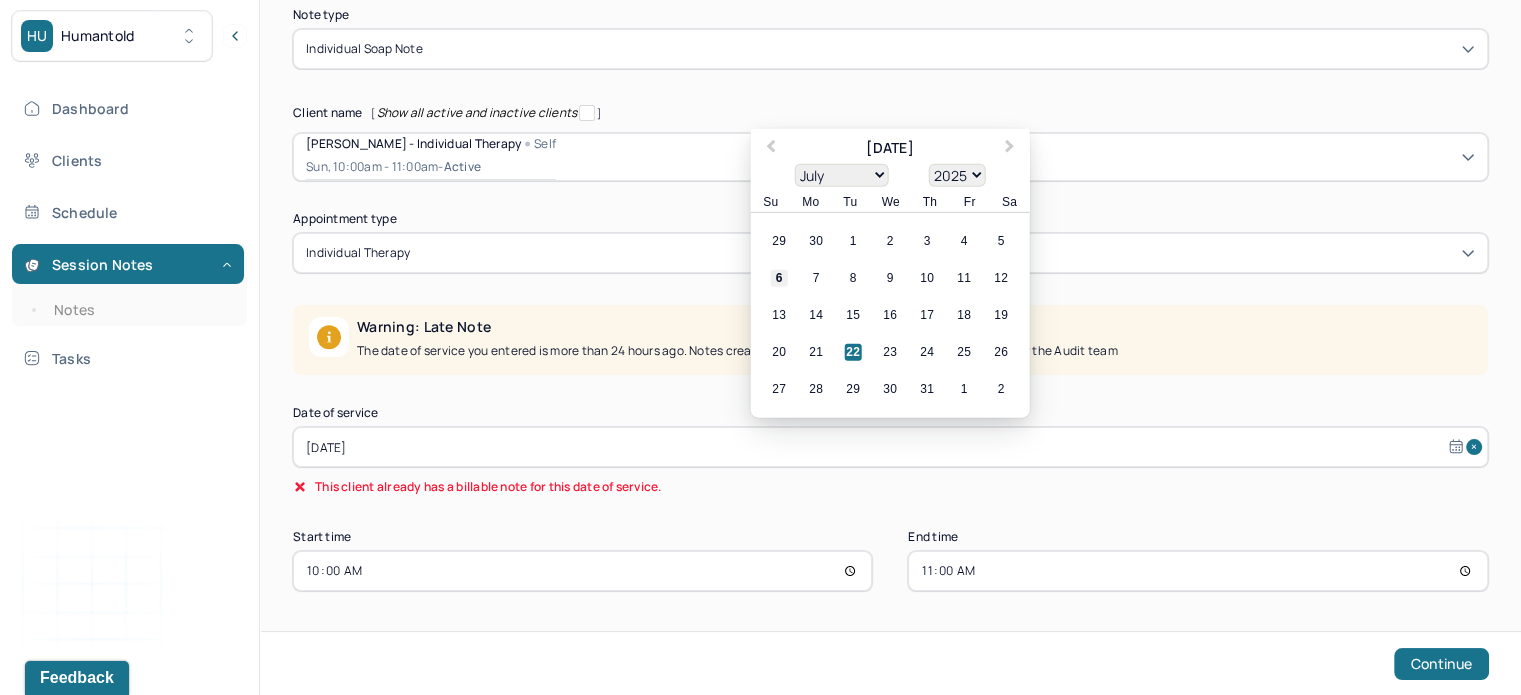 click on "6" at bounding box center [779, 278] 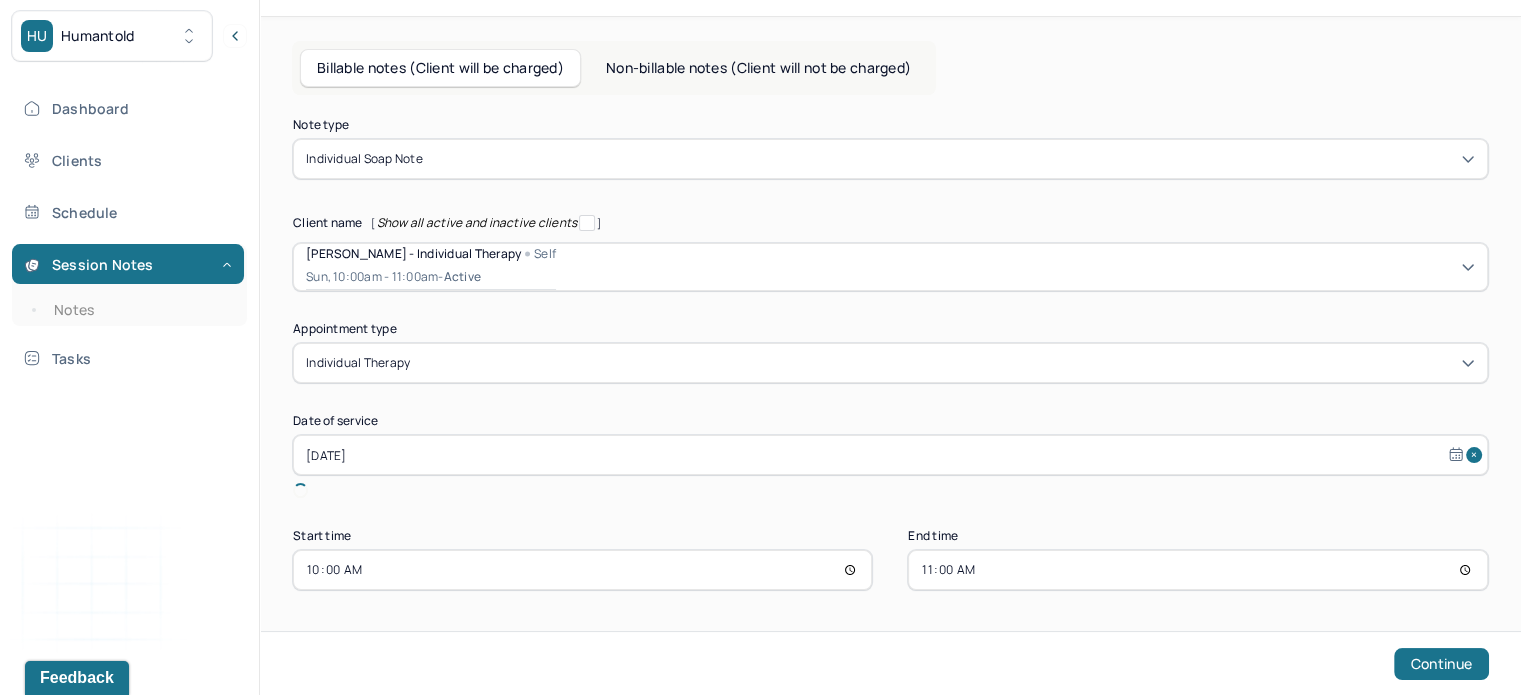 scroll, scrollTop: 32, scrollLeft: 0, axis: vertical 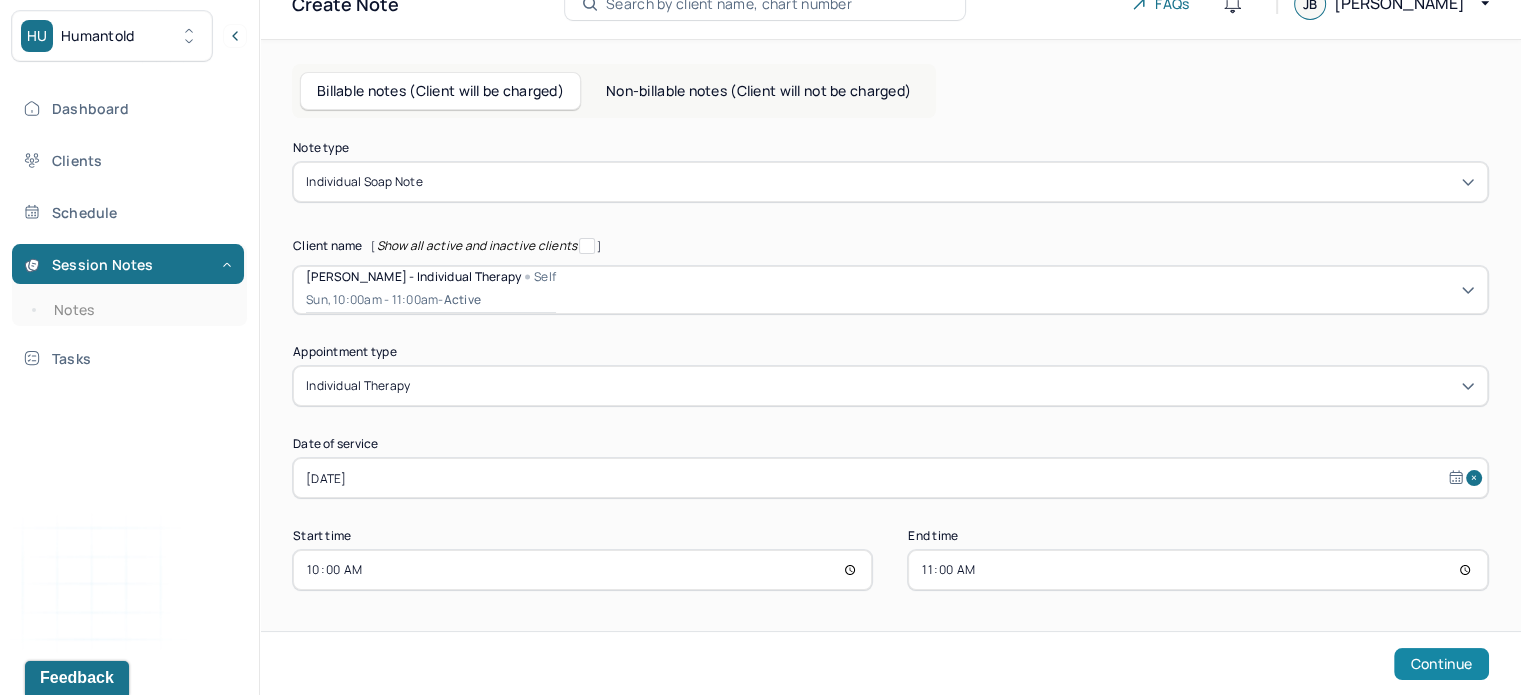 click on "Continue" at bounding box center (1441, 664) 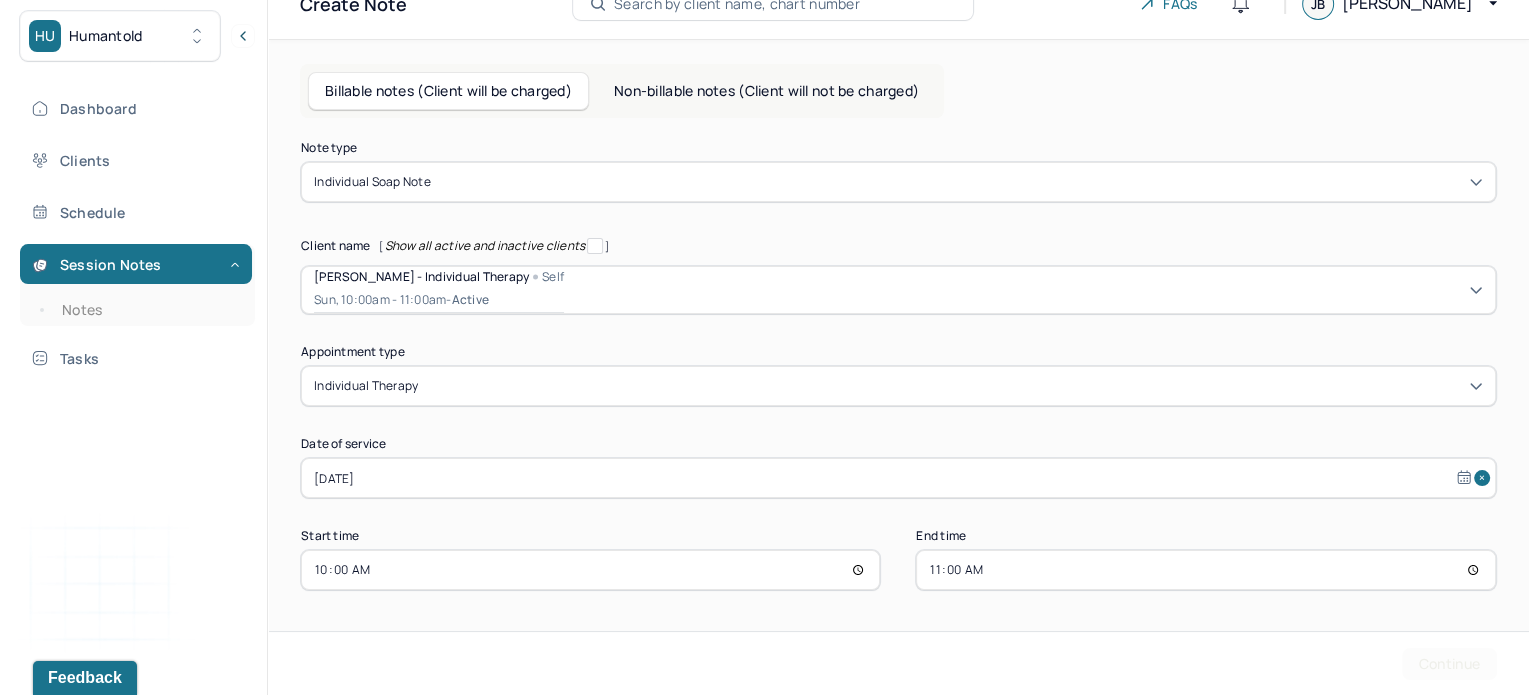 scroll, scrollTop: 0, scrollLeft: 0, axis: both 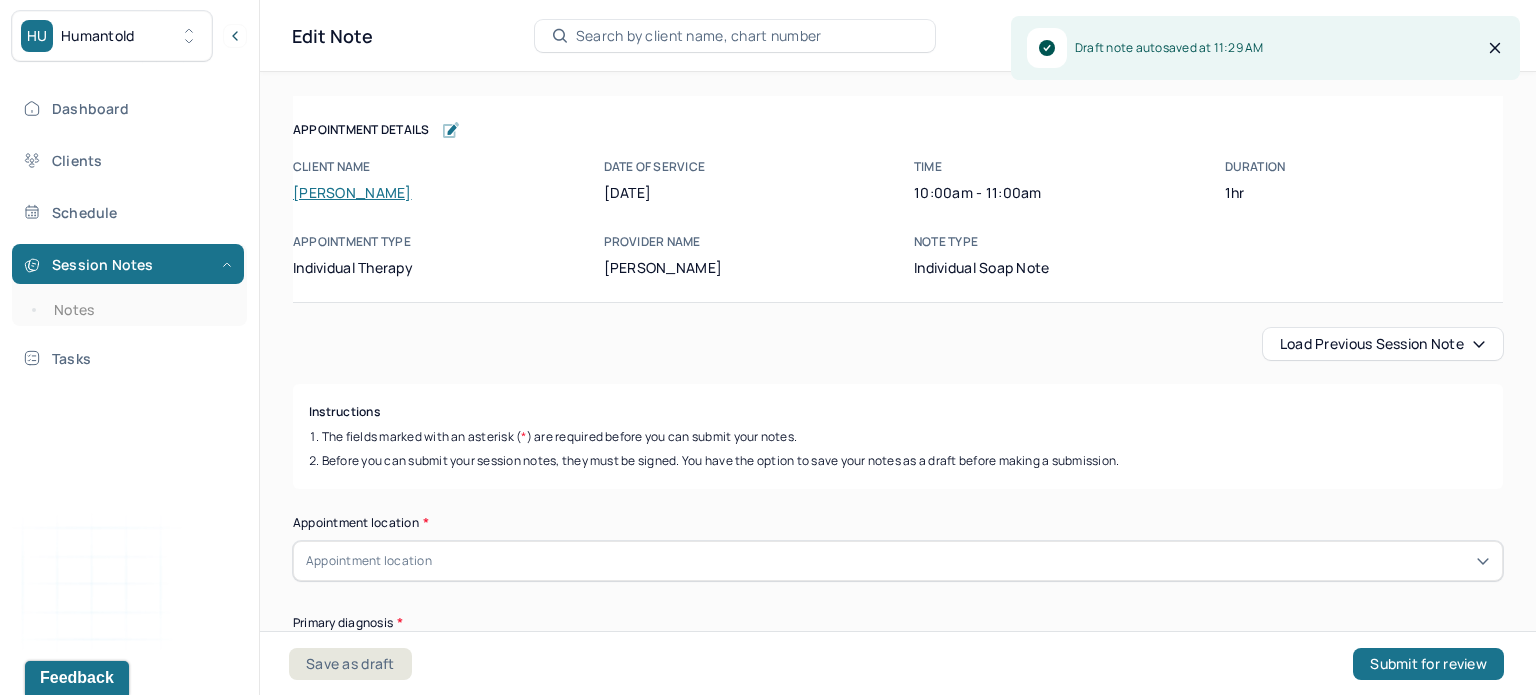 click on "Load previous session note" at bounding box center (1383, 344) 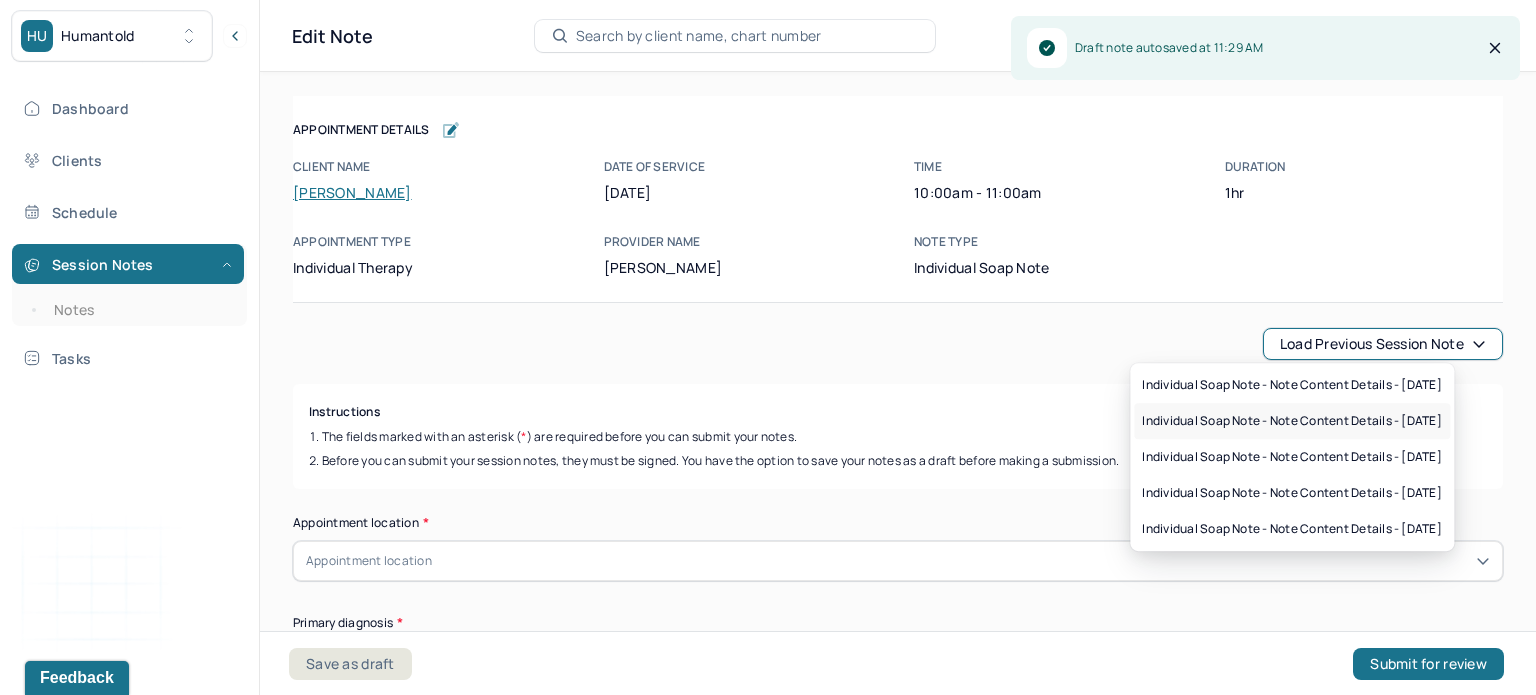 click on "Individual soap note   - Note content Details -   [DATE]" at bounding box center (1292, 421) 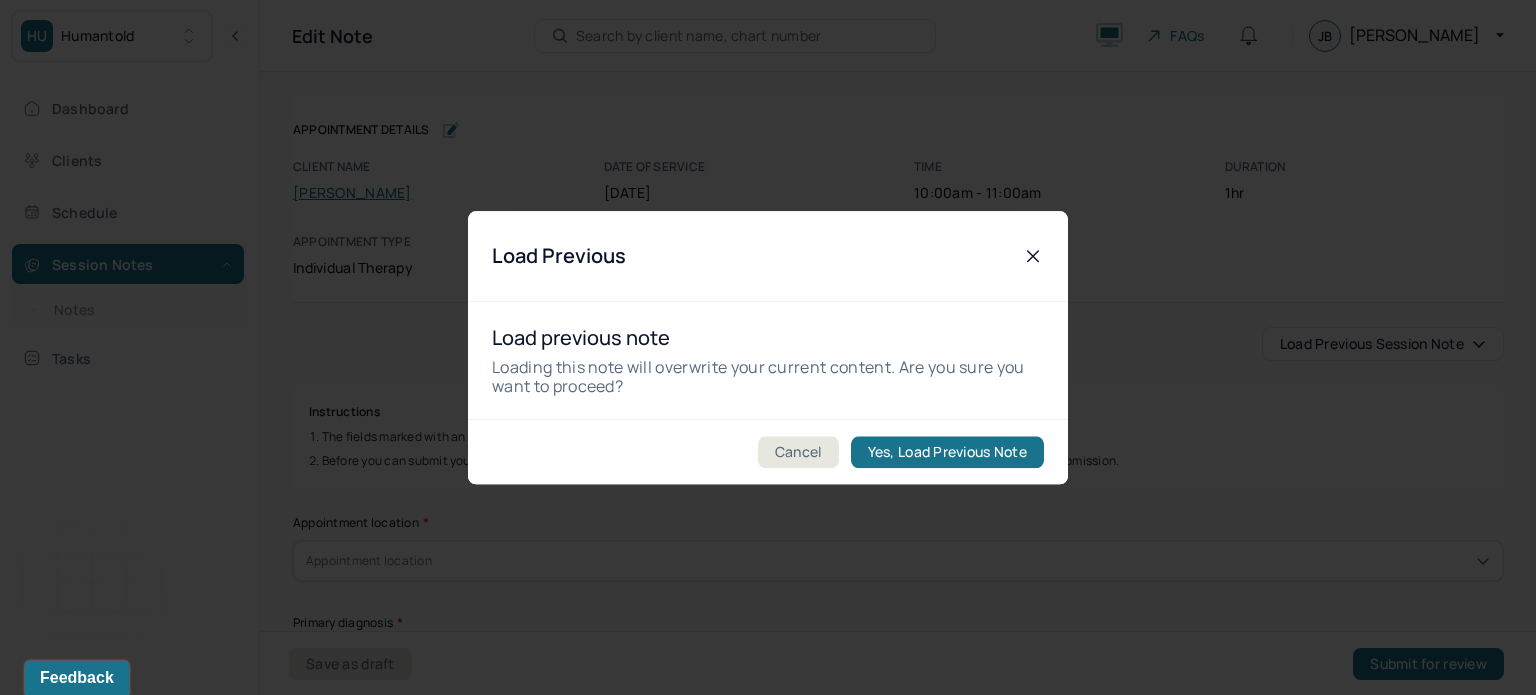 click on "Load Previous" at bounding box center (768, 256) 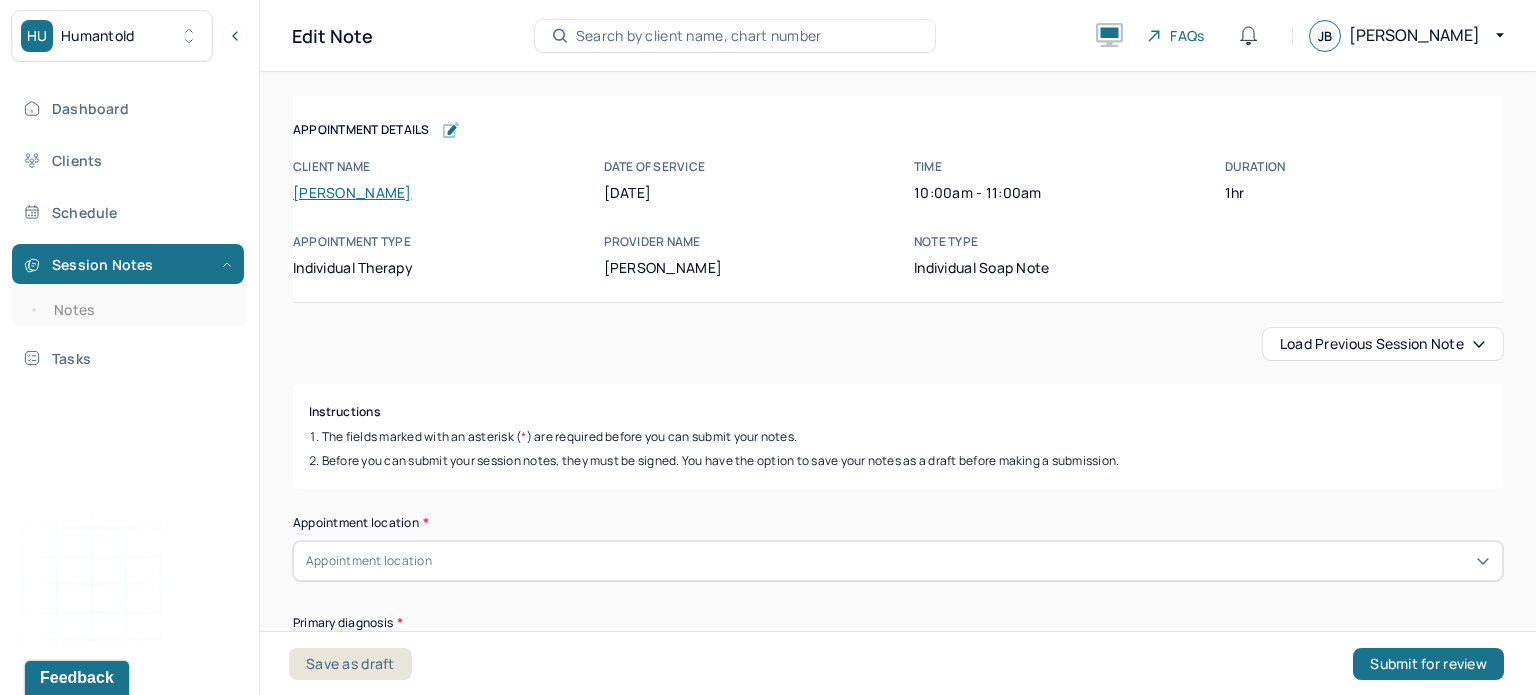 click on "Load previous session note" at bounding box center (1383, 344) 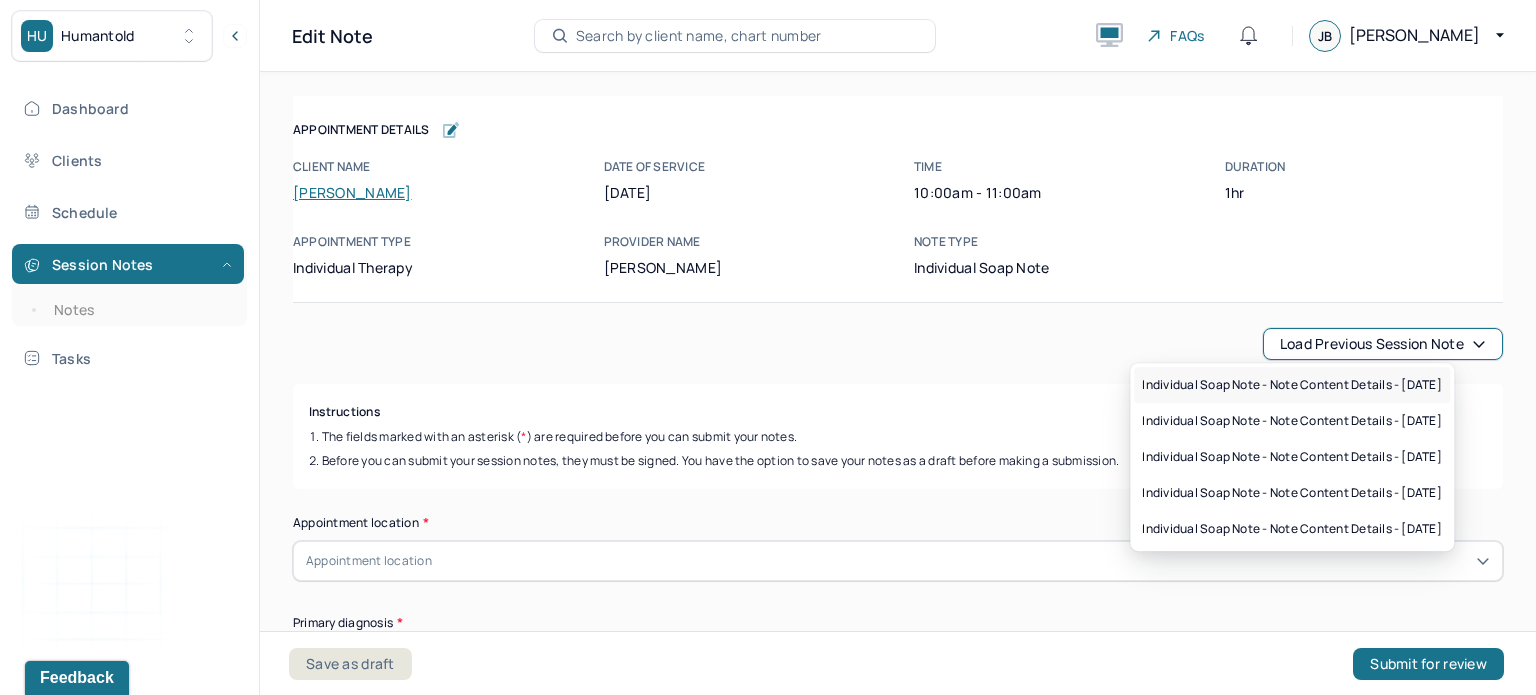 click on "Individual soap note   - Note content Details -   [DATE]" at bounding box center (1292, 385) 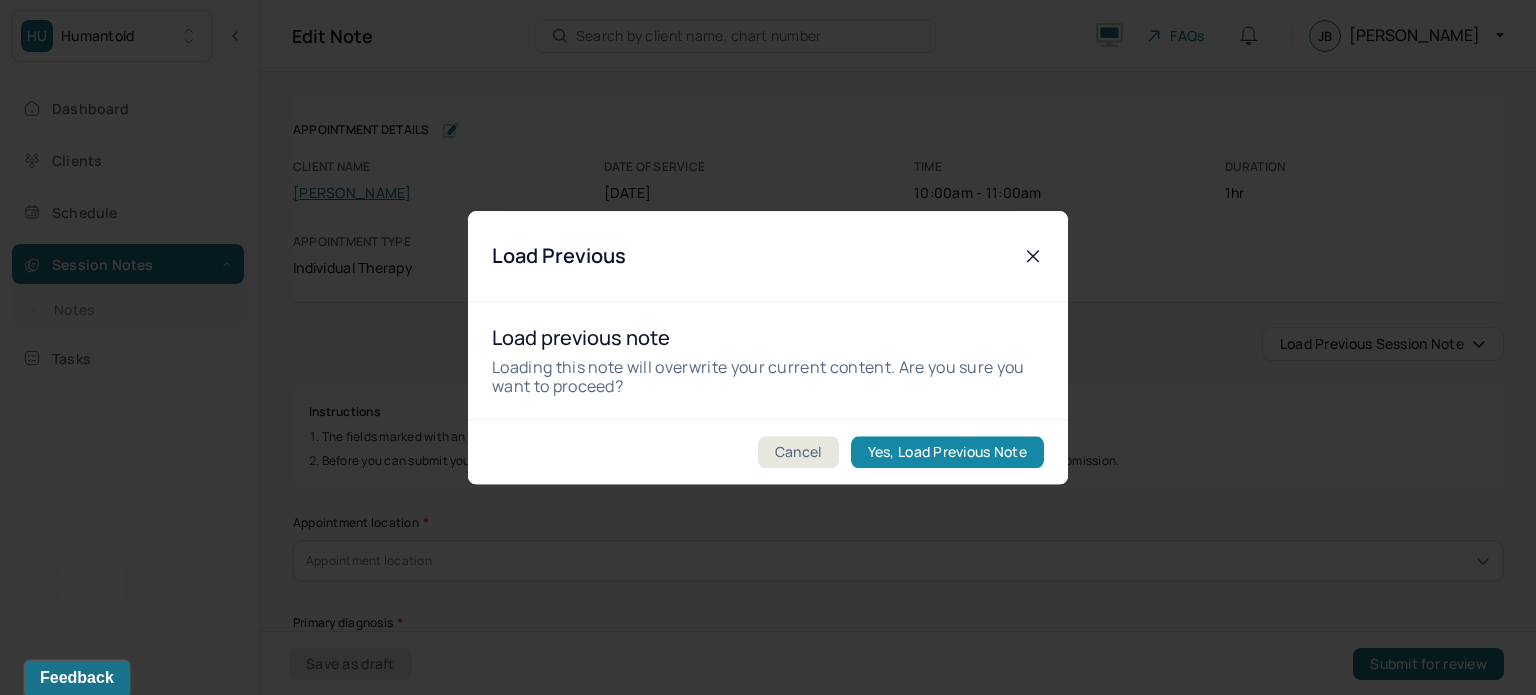 click on "Yes, Load Previous Note" at bounding box center [947, 452] 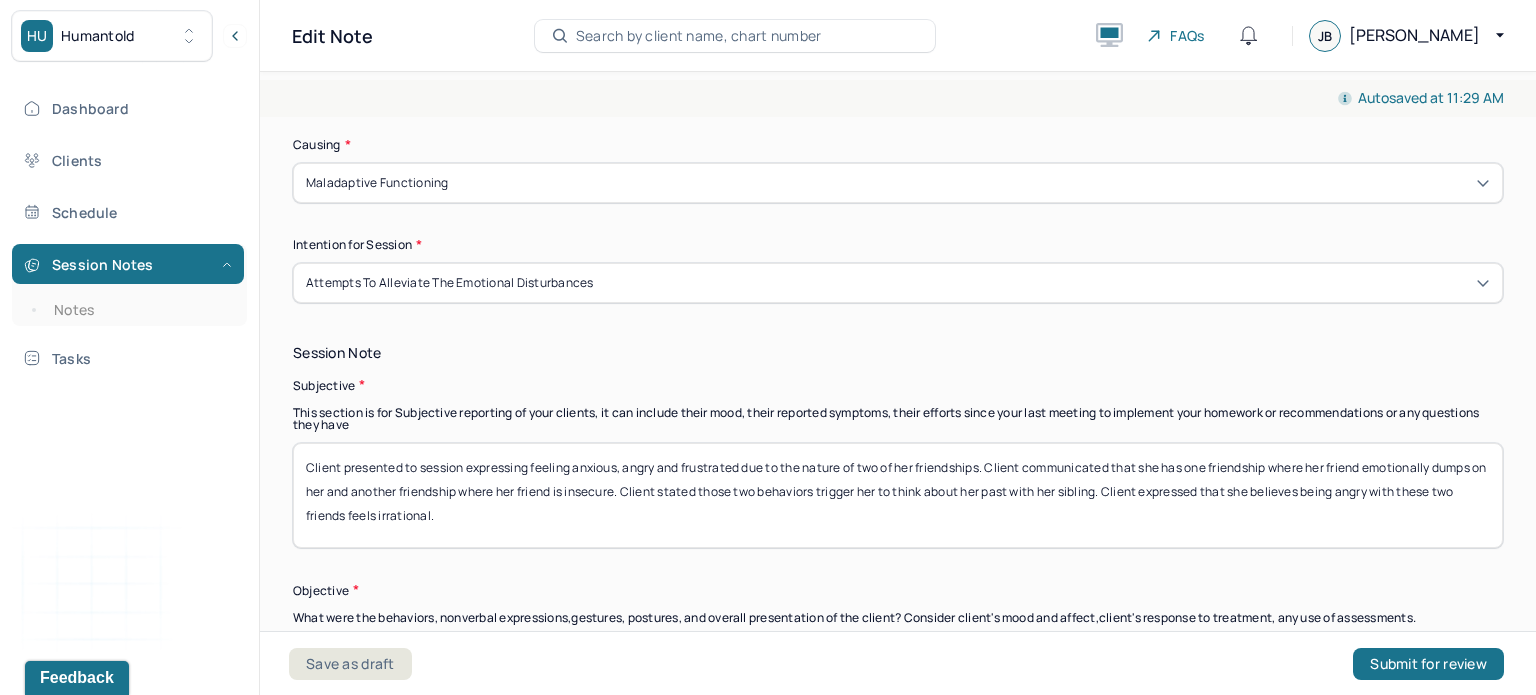 scroll, scrollTop: 1160, scrollLeft: 0, axis: vertical 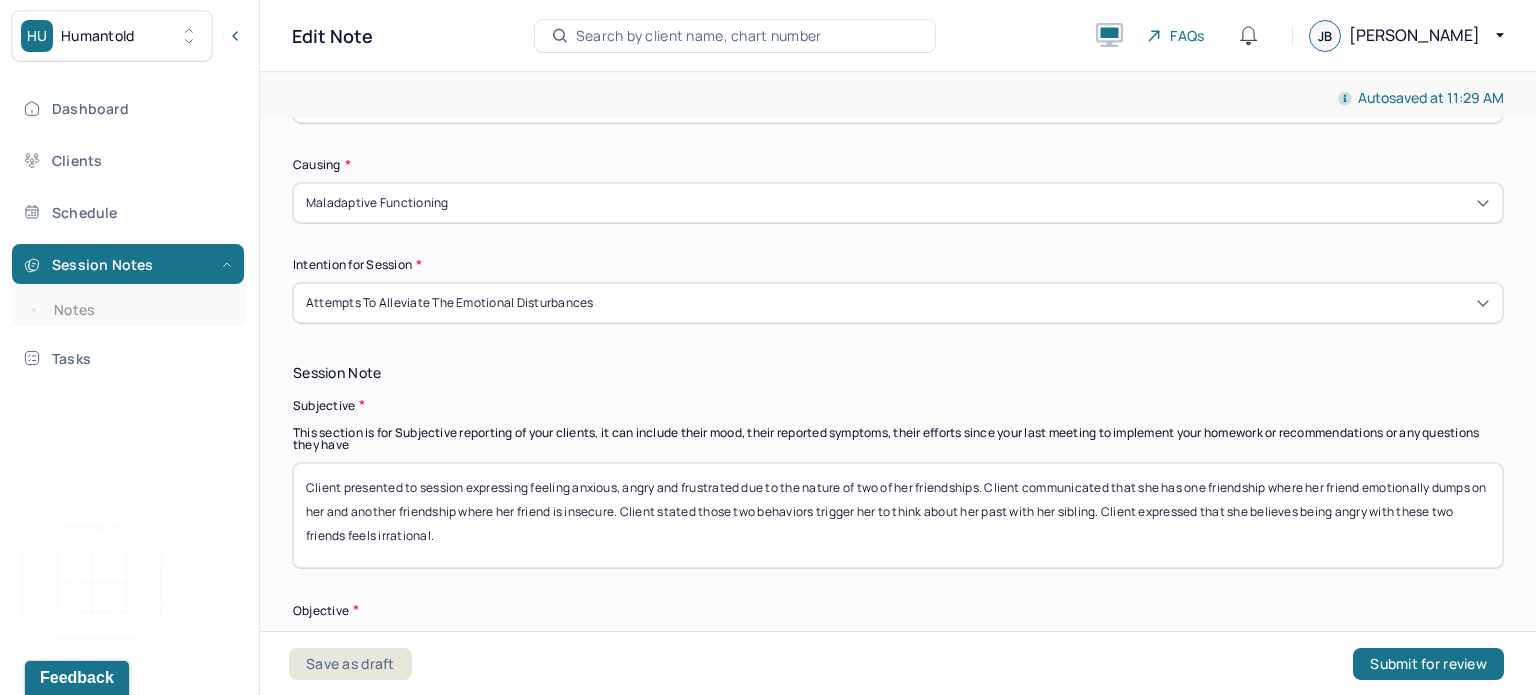 drag, startPoint x: 995, startPoint y: 484, endPoint x: 1125, endPoint y: 592, distance: 169.00888 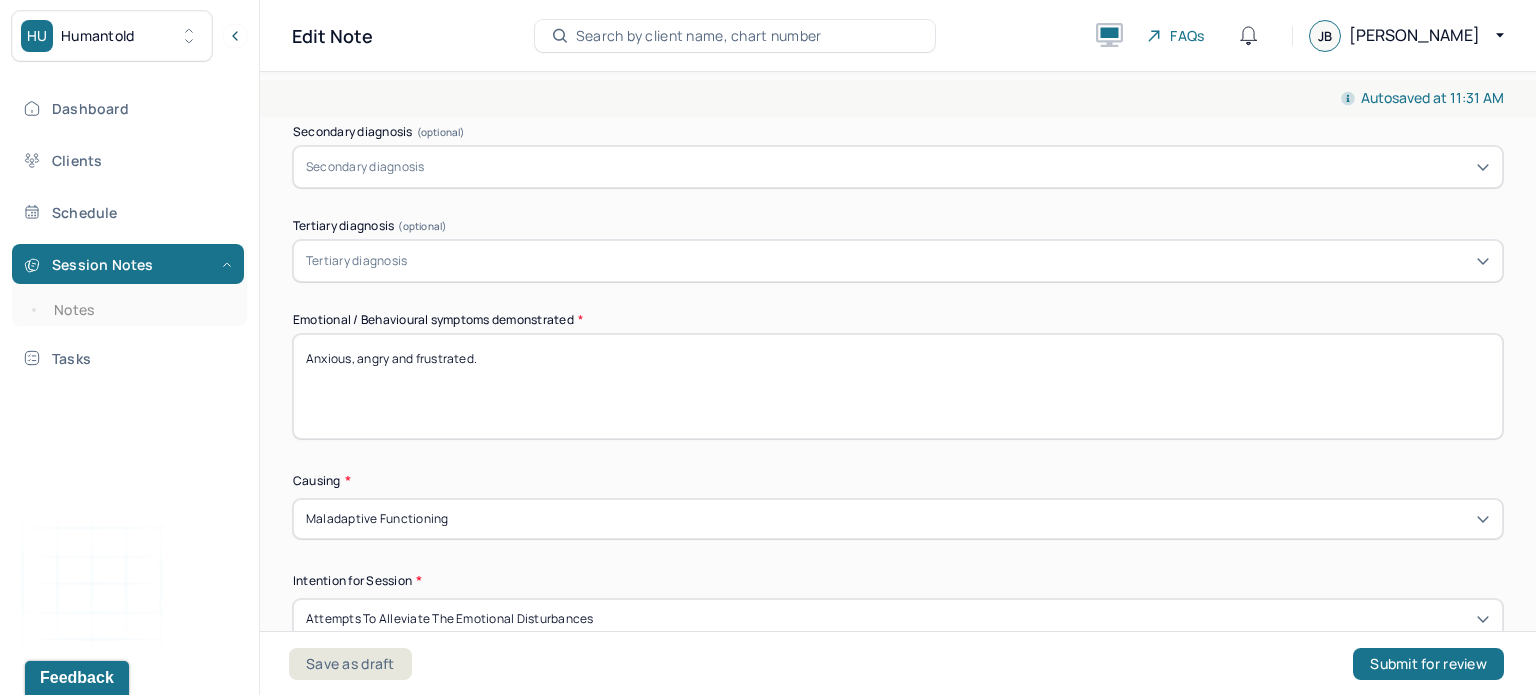 scroll, scrollTop: 846, scrollLeft: 0, axis: vertical 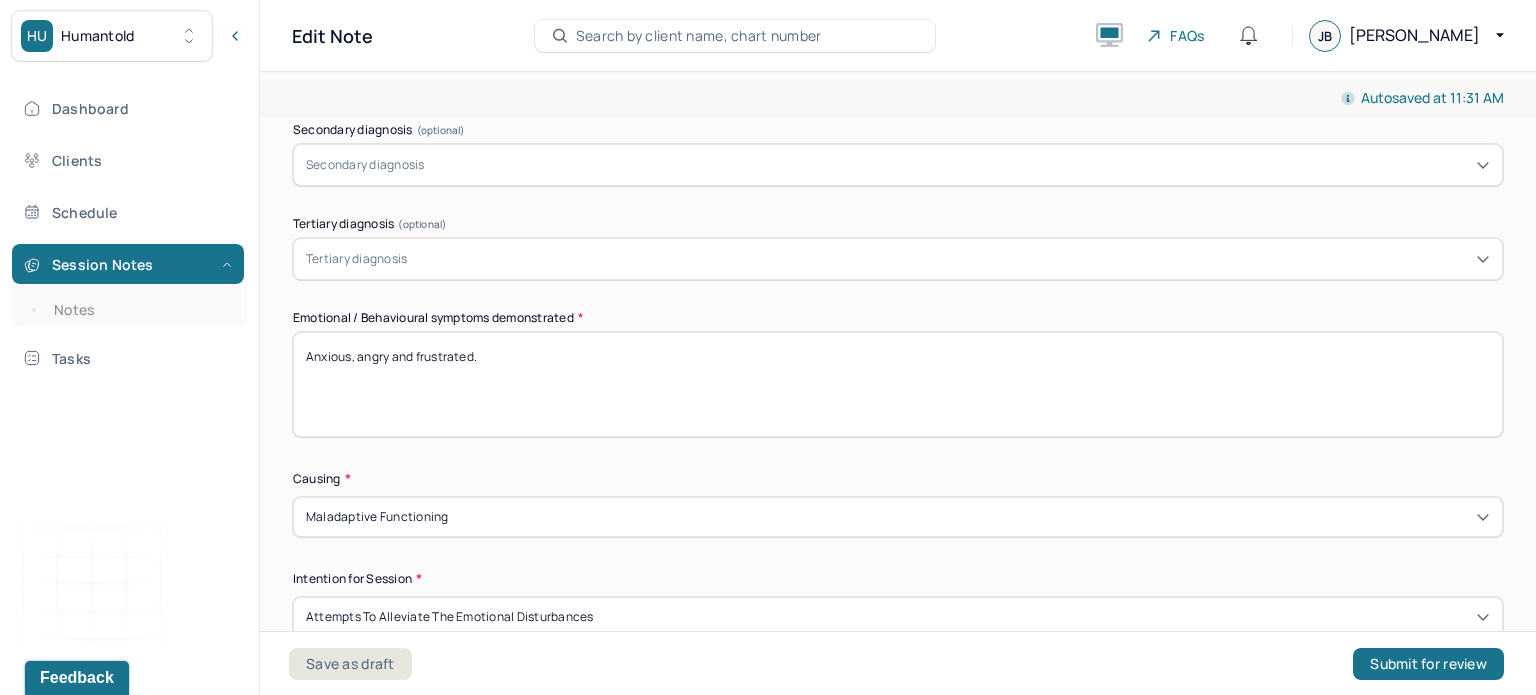 type on "Client presented to session expressing feeling anxious, angry and frustrated due to the nature of two of her friendships. Client and therapist spent the session exploring how these two friends trigger her to think about her sibling. Client expressed that she felt her voice was suppressed for most of her life and she believes she couldn't communicate much of the negative emotion towards her sibling so now when she is in a situation where she cannot be honest she finds herself feeling overwhelmed, angry and frustrated." 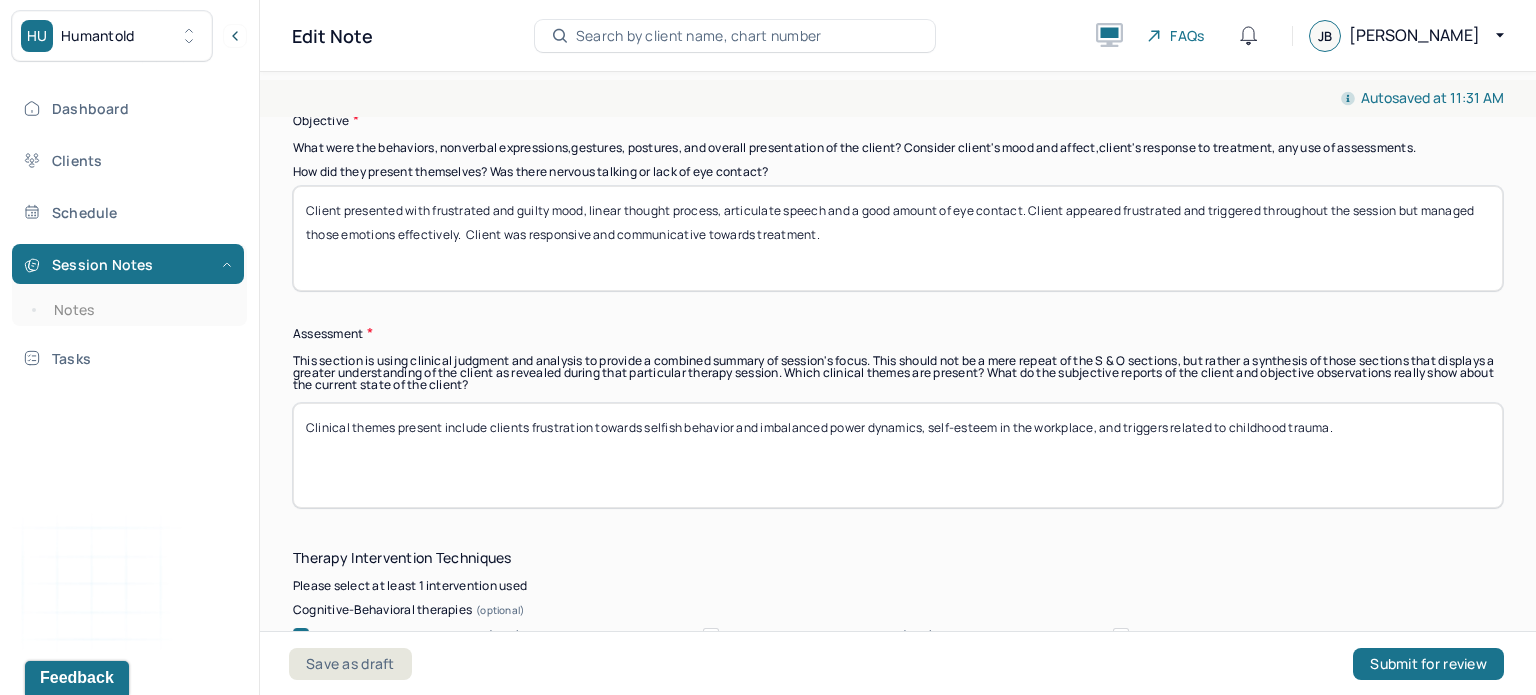scroll, scrollTop: 1652, scrollLeft: 0, axis: vertical 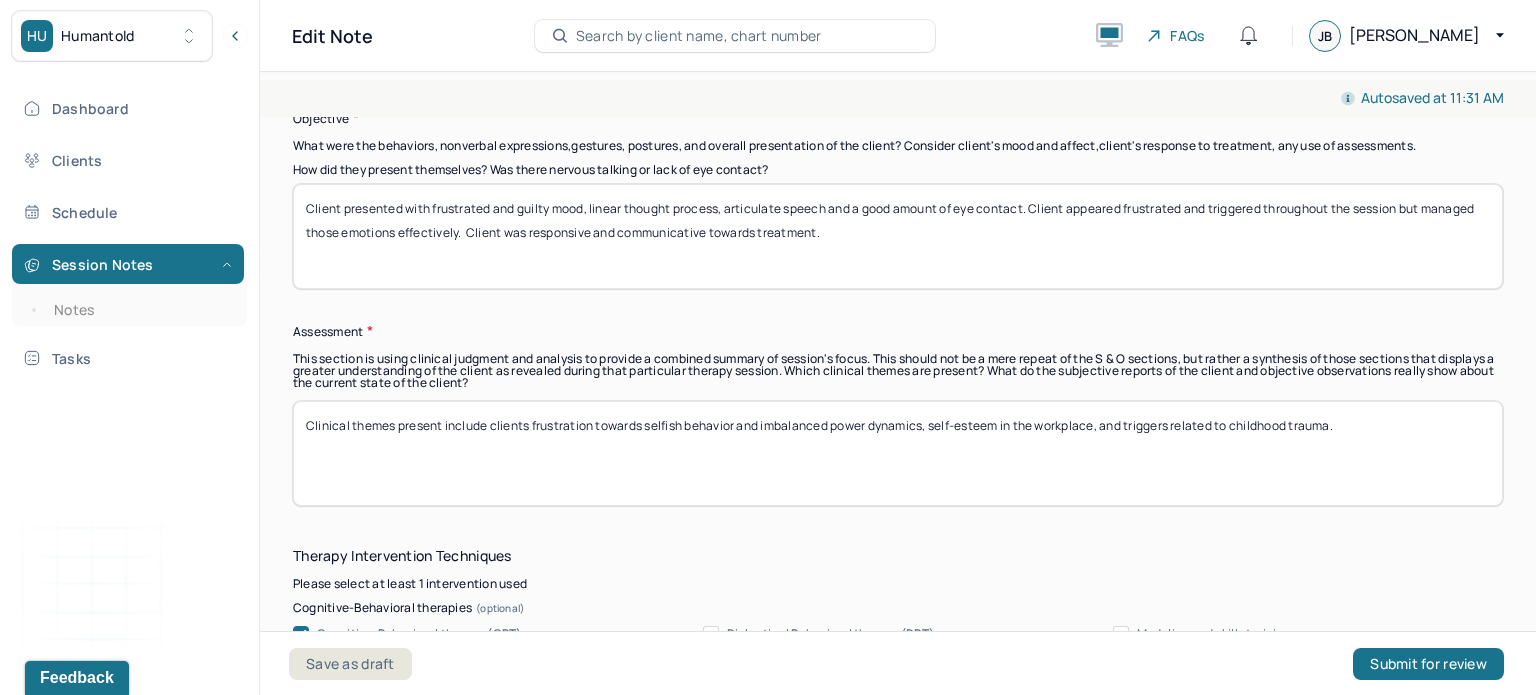 type on "Overwhelmed, angry and frustrated." 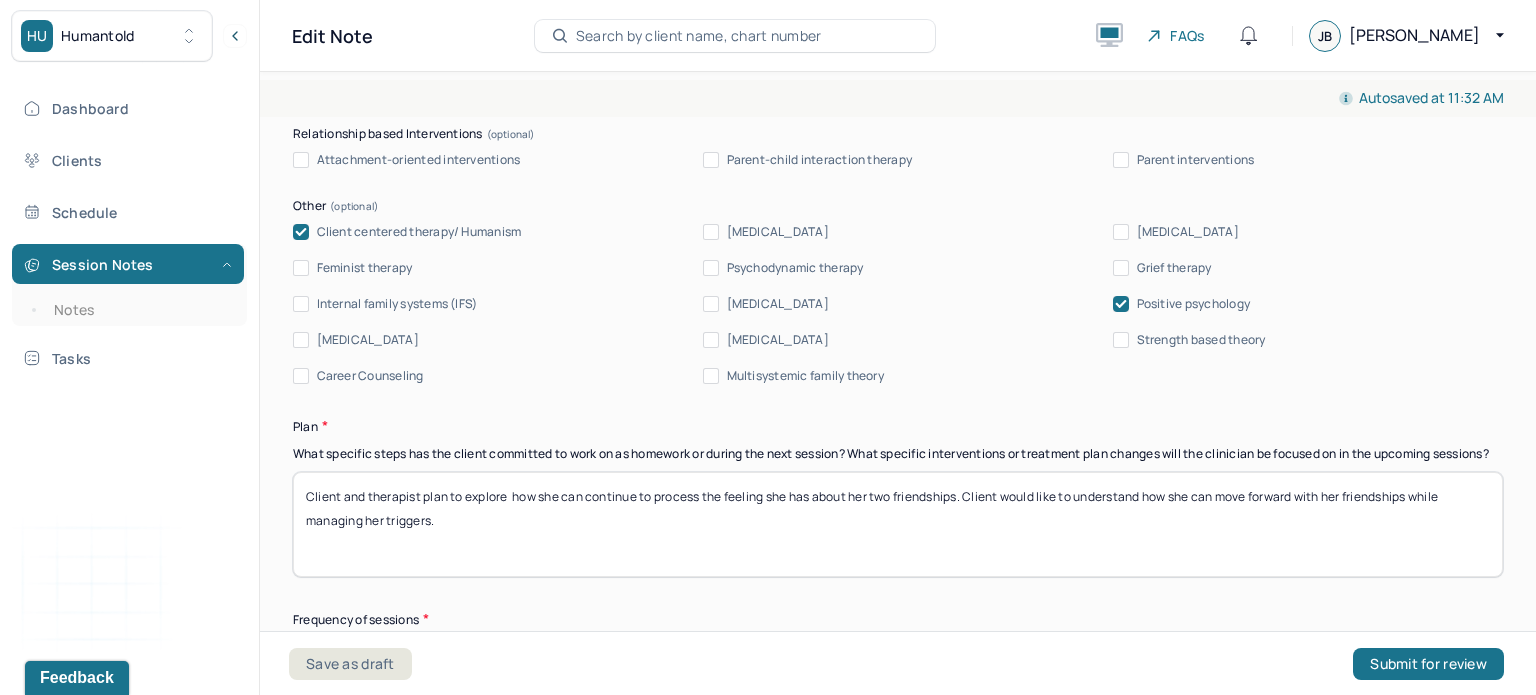 scroll, scrollTop: 2500, scrollLeft: 0, axis: vertical 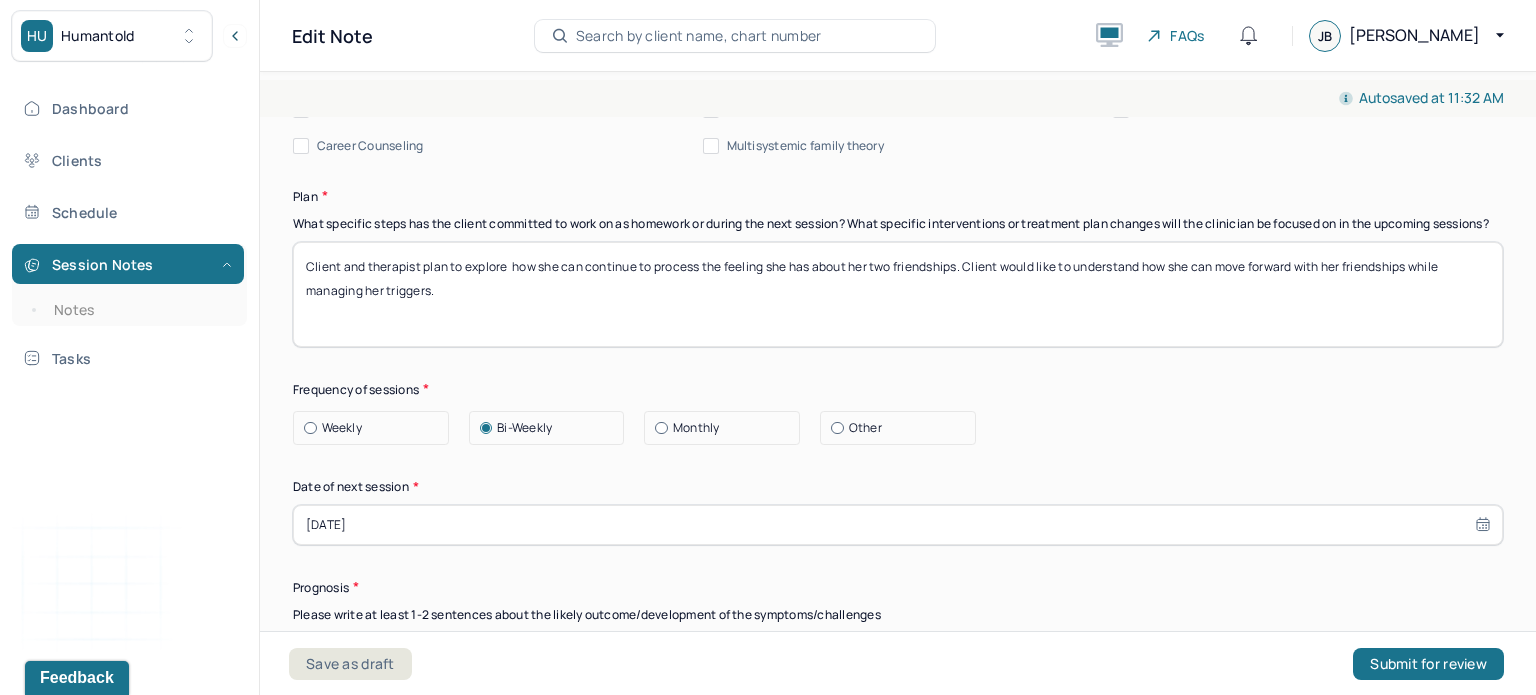 type on "Clinical themes present include clients frustration towards selfish behavior, difficult having relationships where she feels unable to communicate her thoughts and opinions, and imbalanced power dynamics, self-esteem in the workplace, and triggers related to childhood trauma." 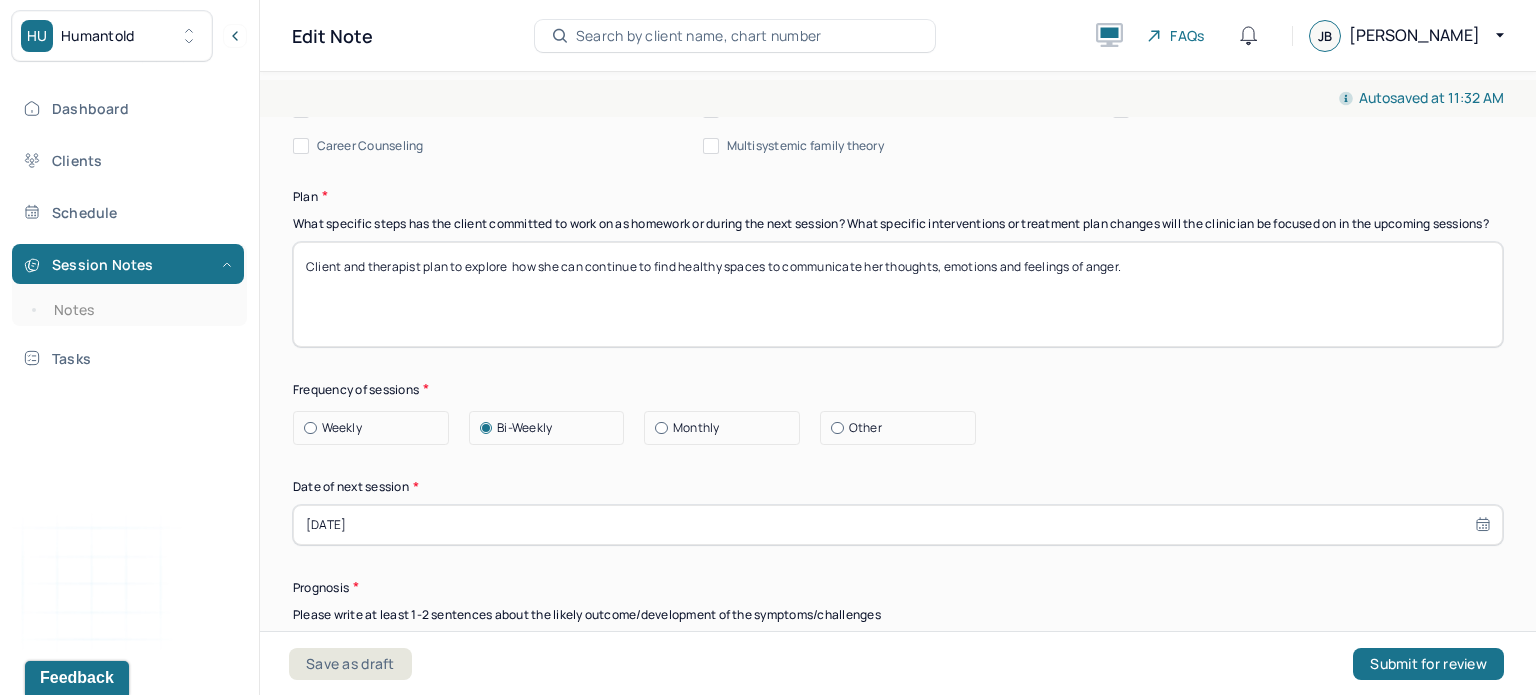 type on "Client and therapist plan to explore  how she can continue to find healthy spaces to communicate her thoughts, emotions and feelings of anger." 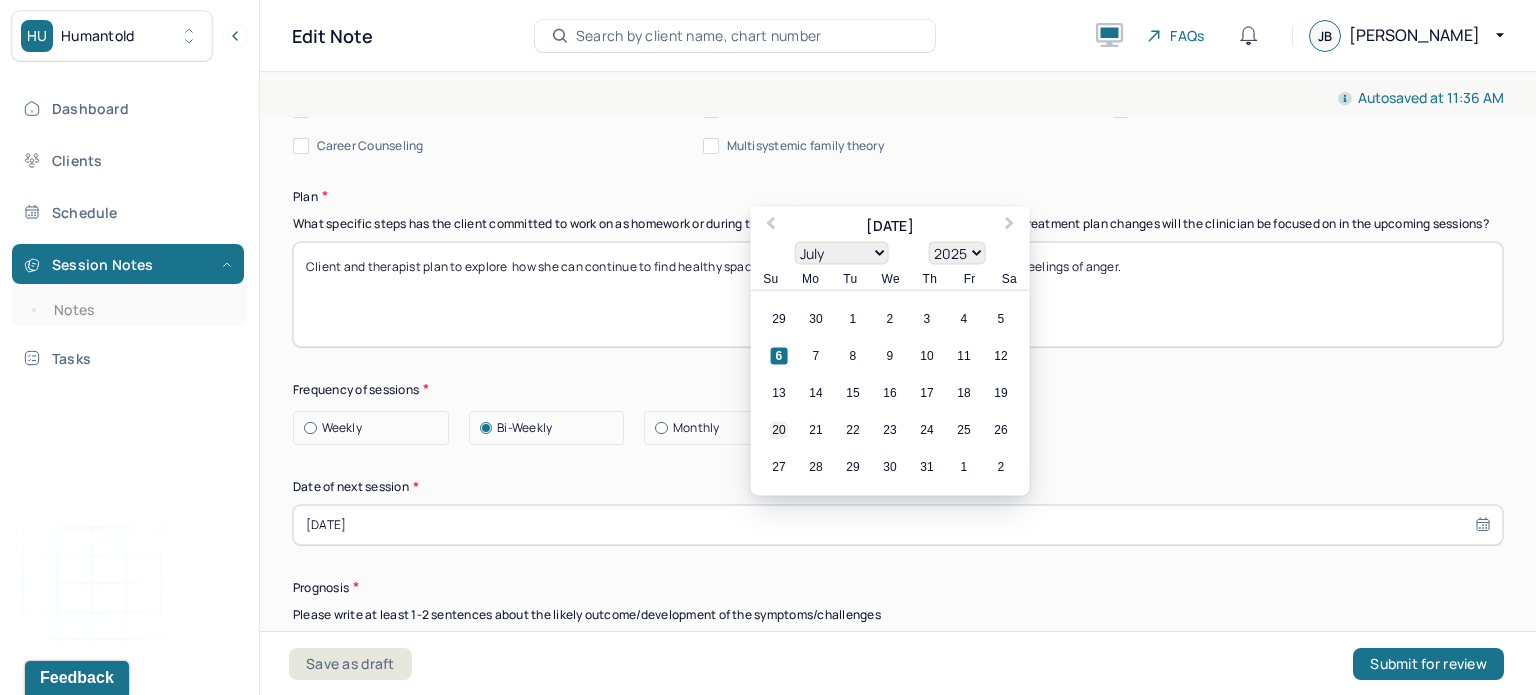 click on "20" at bounding box center (779, 429) 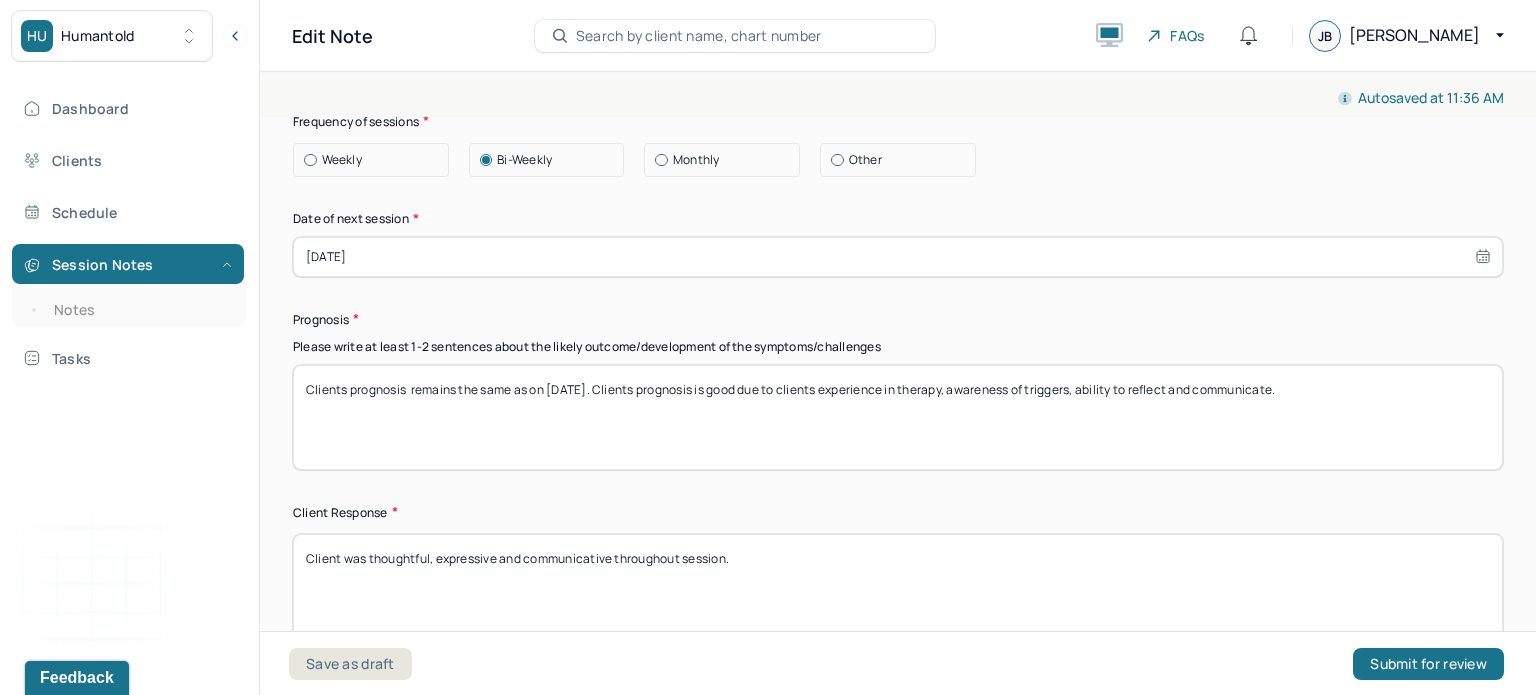 scroll, scrollTop: 2772, scrollLeft: 0, axis: vertical 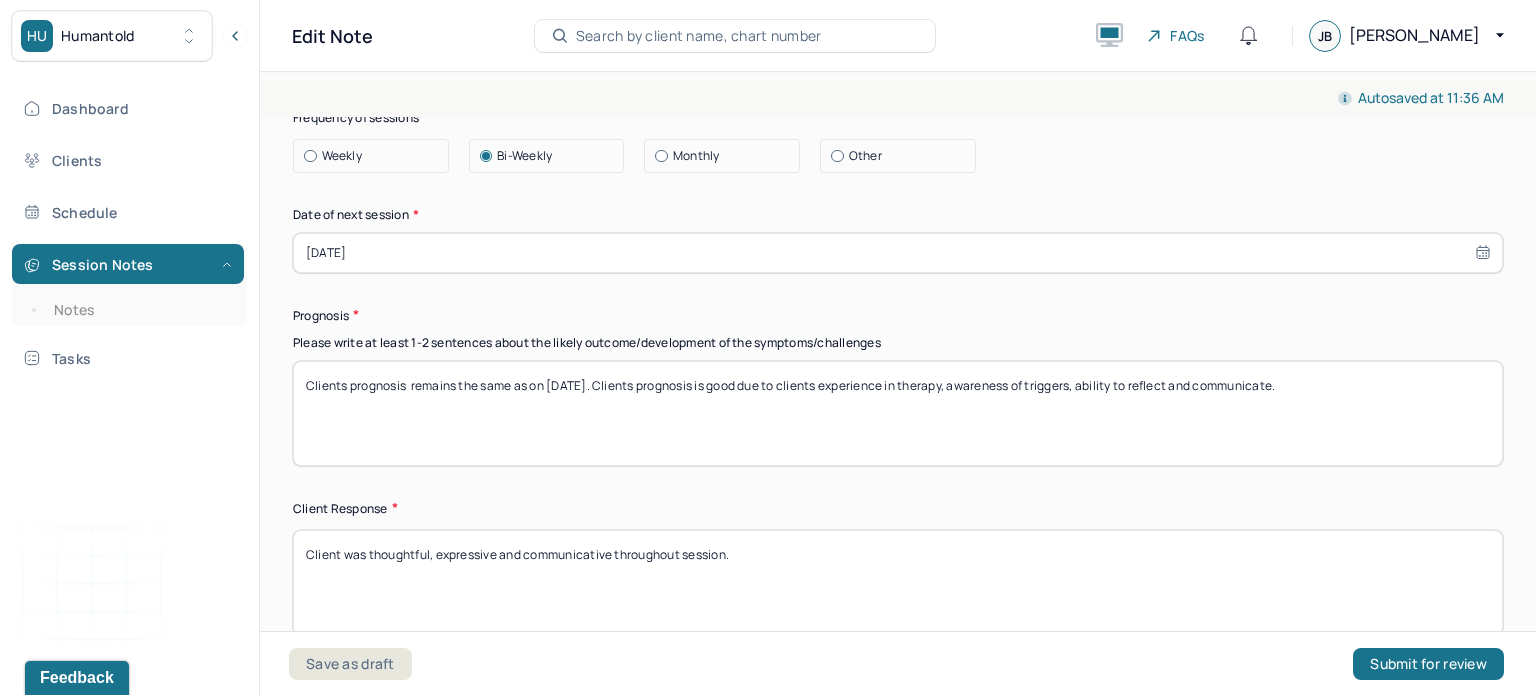 click on "[DATE]" at bounding box center [898, 253] 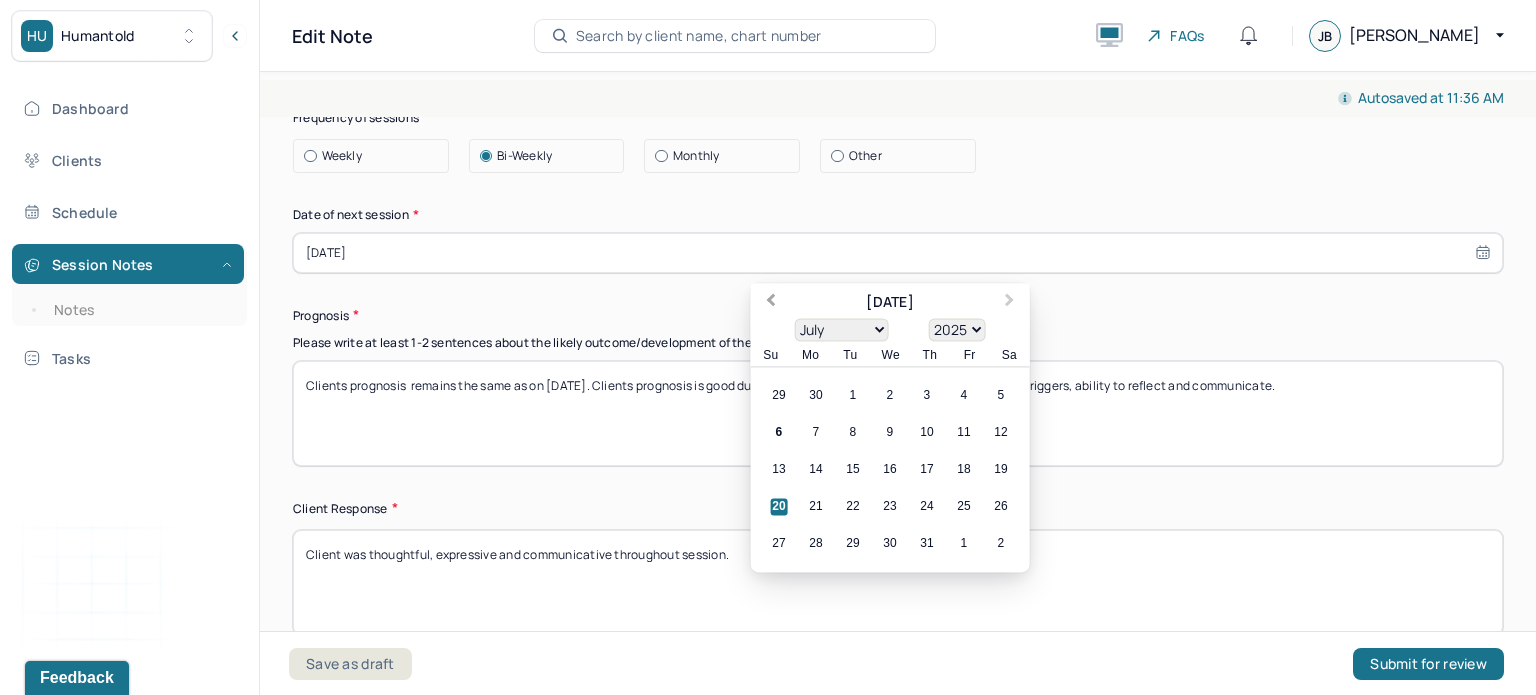 click on "Previous Month" at bounding box center [769, 304] 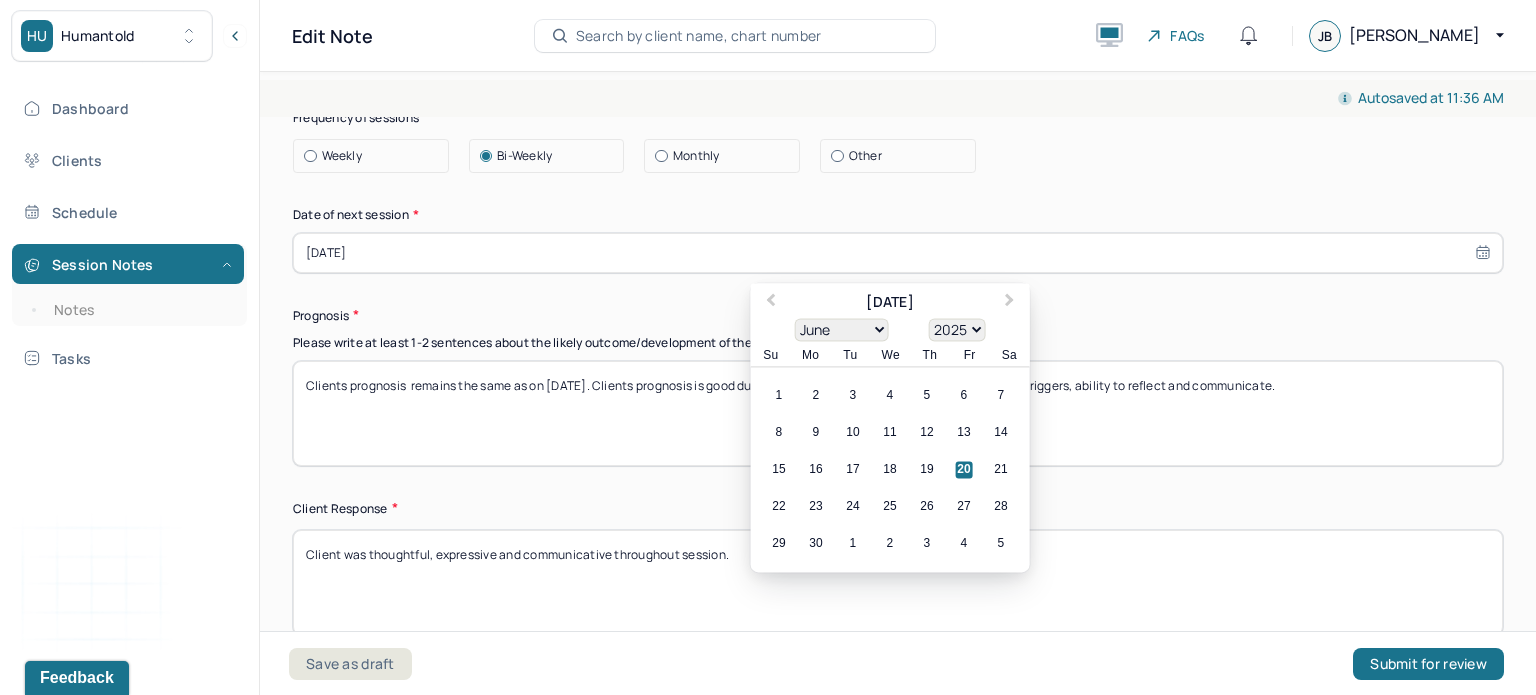 click on "Clients prognosis  remains the same as on [DATE]. Clients prognosis is good due to clients experience in therapy, awareness of triggers, ability to reflect and communicate." at bounding box center [898, 413] 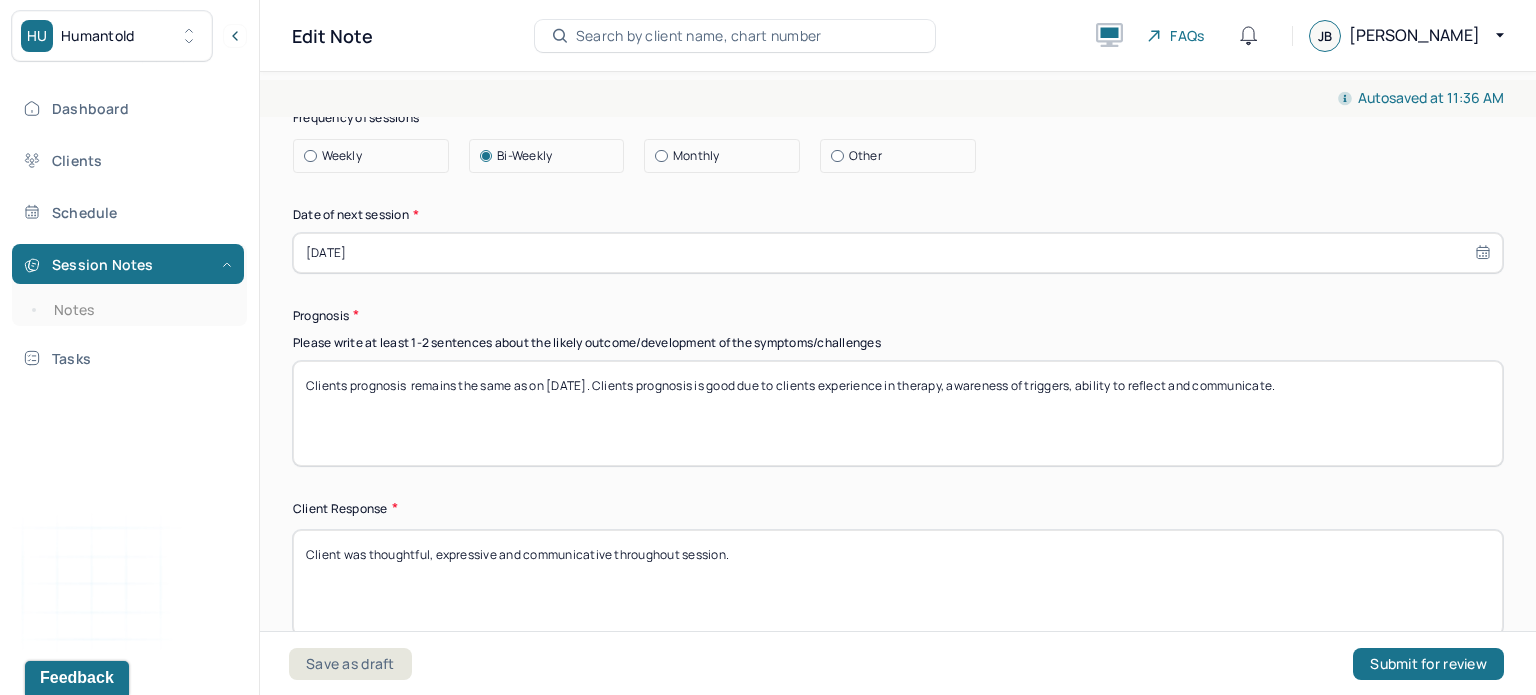 click on "Clients prognosis  remains the same as on [DATE]. Clients prognosis is good due to clients experience in therapy, awareness of triggers, ability to reflect and communicate." at bounding box center (898, 413) 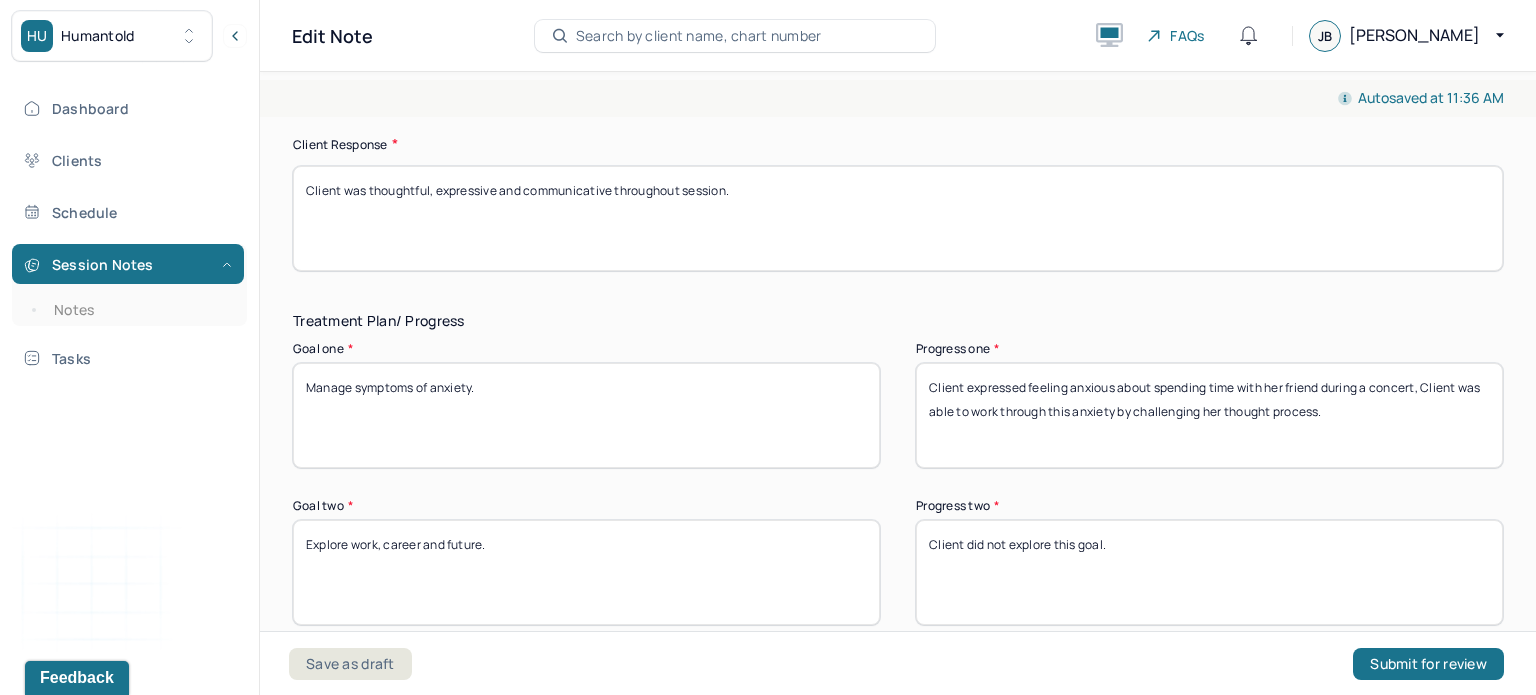 scroll, scrollTop: 3140, scrollLeft: 0, axis: vertical 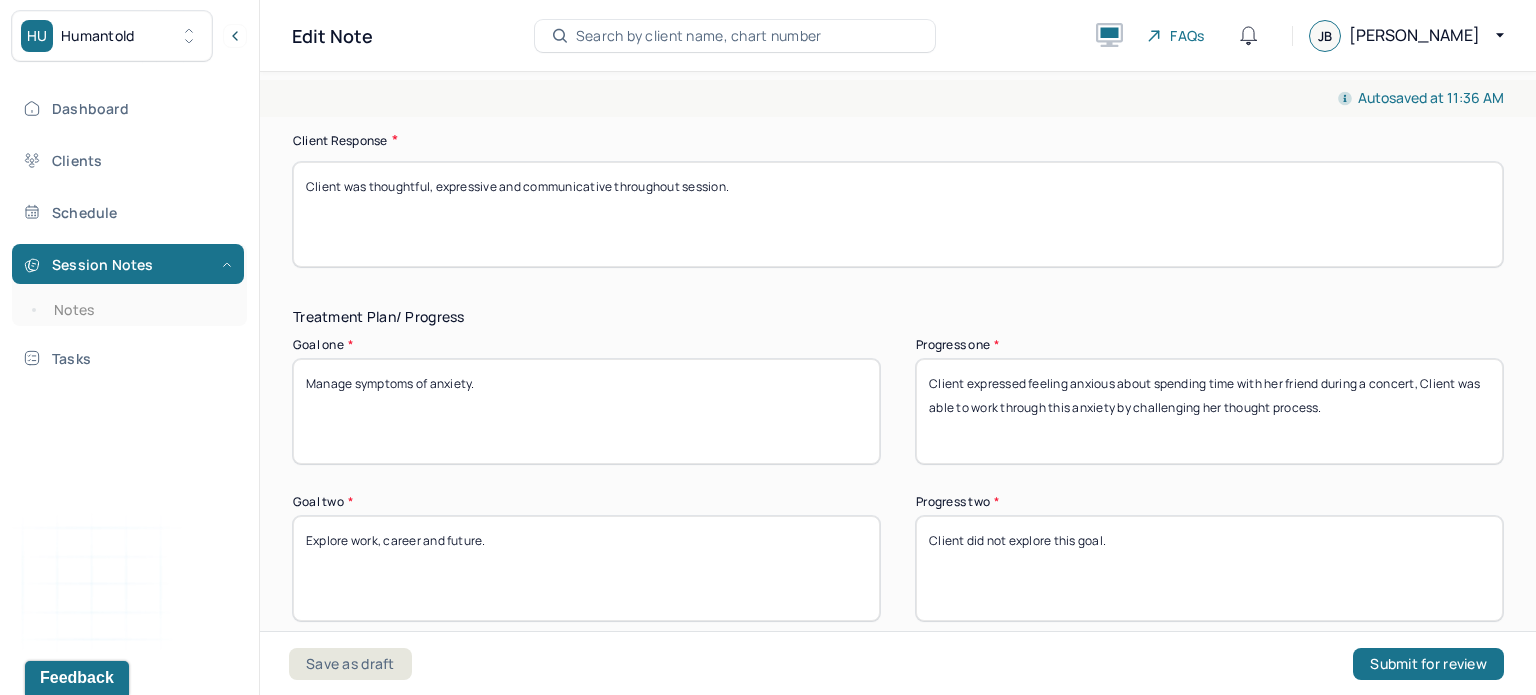 type on "Clients prognosis  remains the same as on [DATE]. Clients prognosis is good due to clients experience in therapy, awareness of triggers, ability to reflect and communicate." 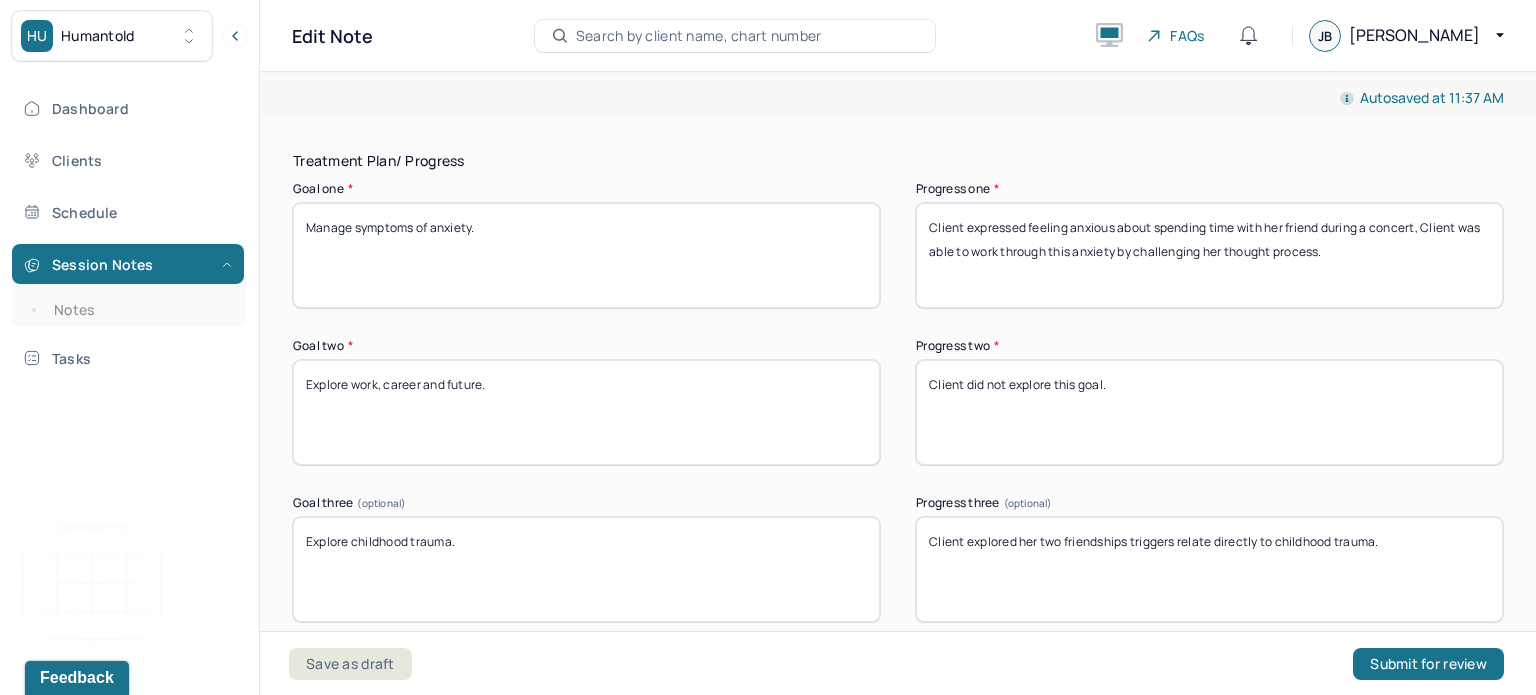 scroll, scrollTop: 3296, scrollLeft: 0, axis: vertical 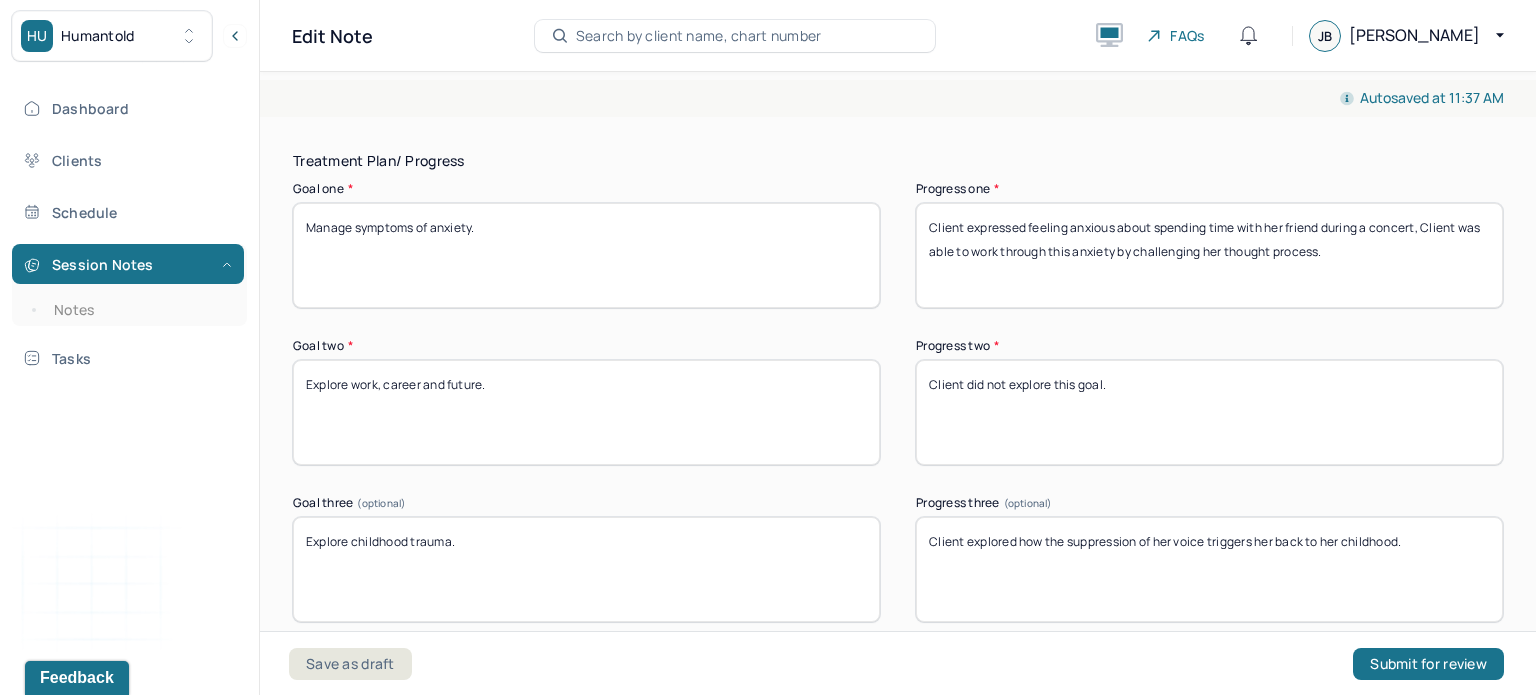 type on "Client explored how the suppression of her voice triggers her back to her childhood." 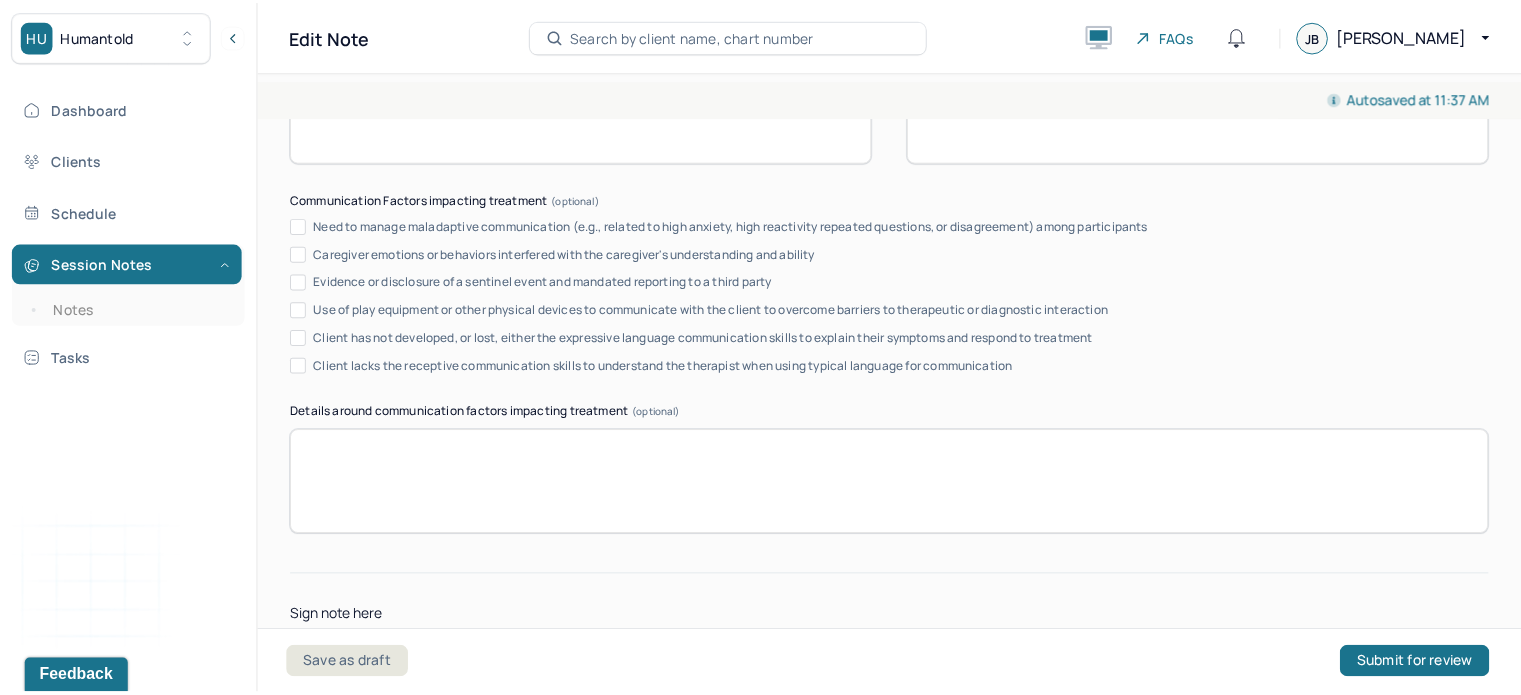 scroll, scrollTop: 3956, scrollLeft: 0, axis: vertical 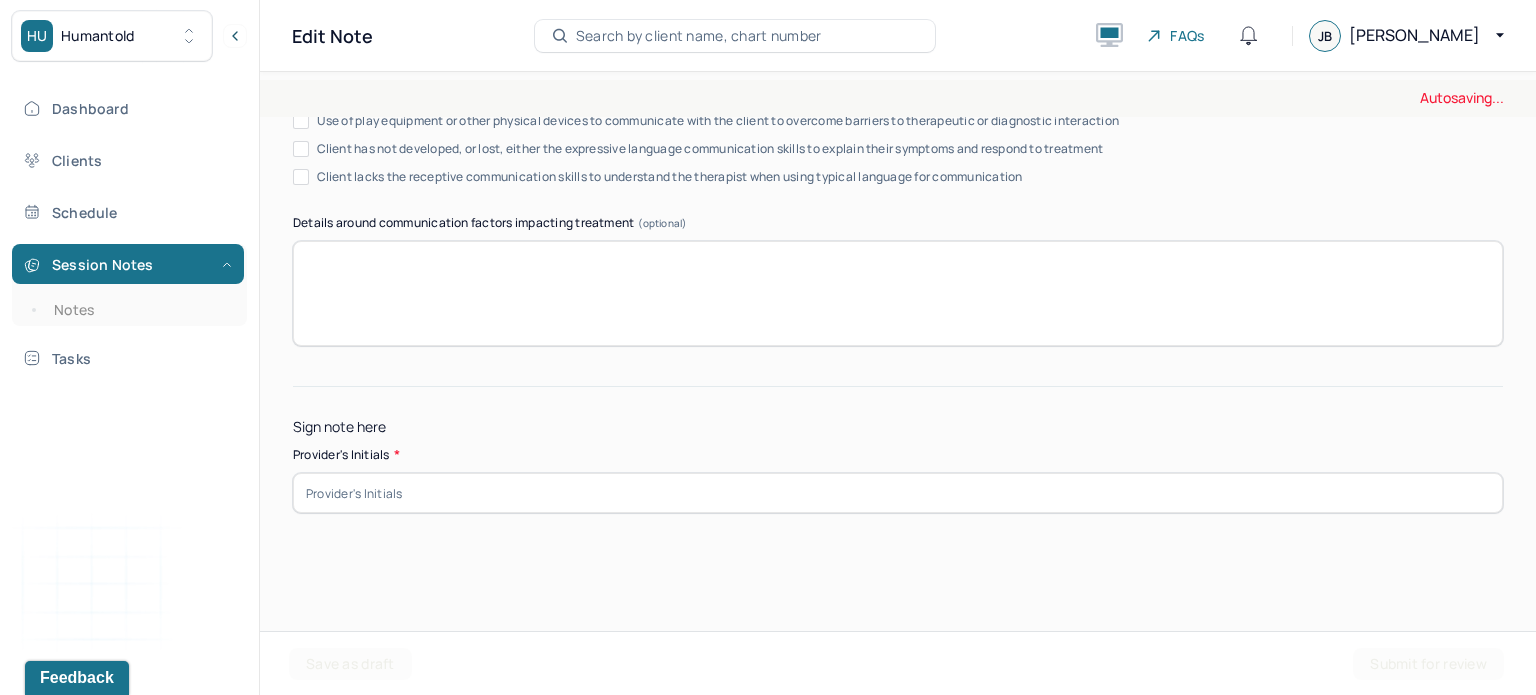 type on "Client expressed feeling anxious about communicating her thoughts and emotions to her friends." 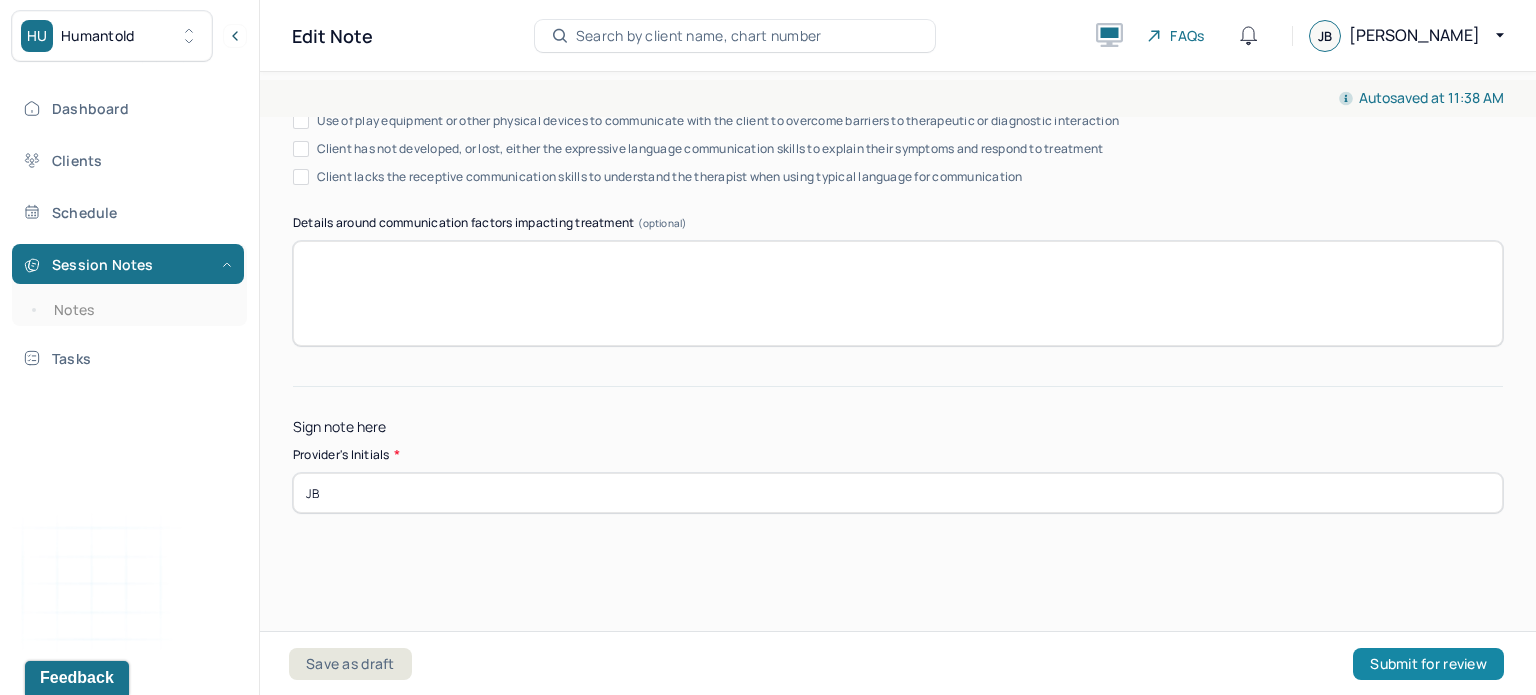 type on "JB" 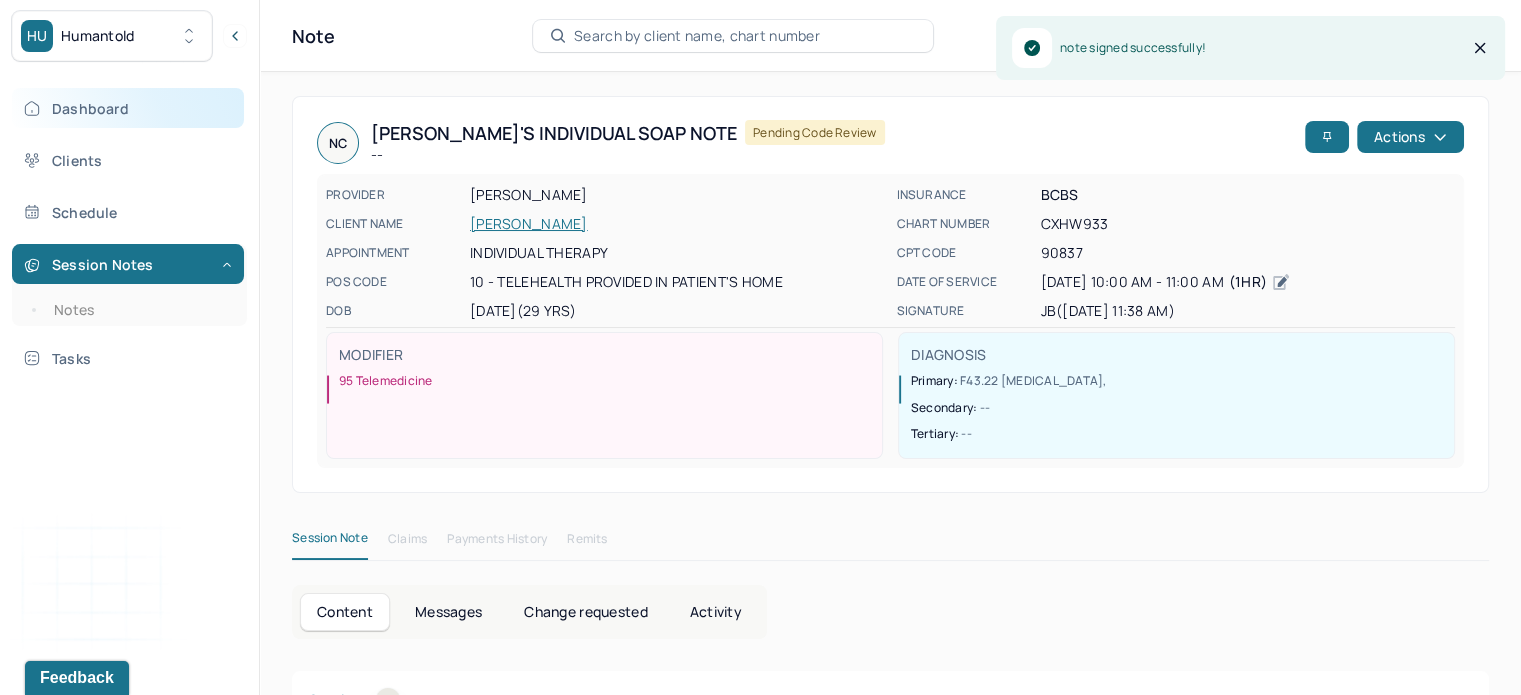 click on "Dashboard" at bounding box center (128, 108) 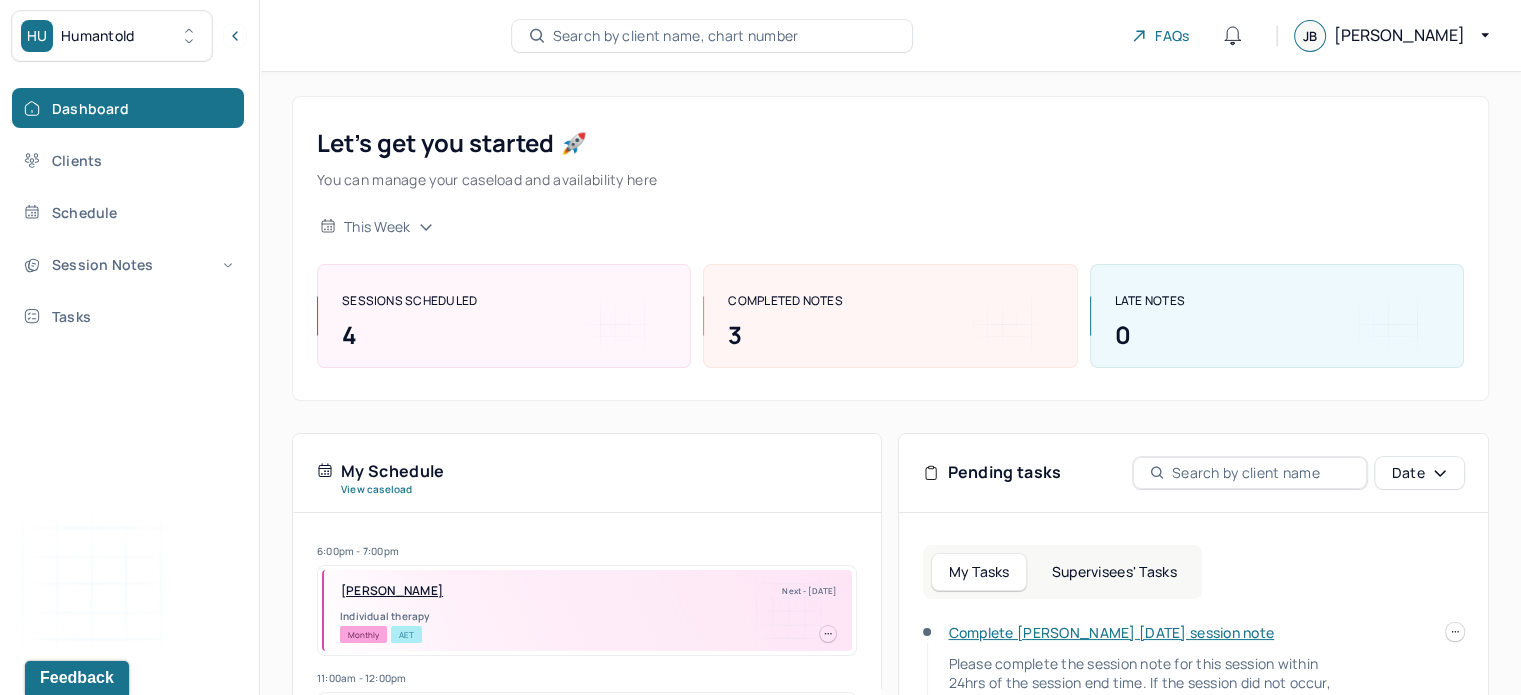 drag, startPoint x: 1082, startPoint y: 583, endPoint x: 1066, endPoint y: 572, distance: 19.416489 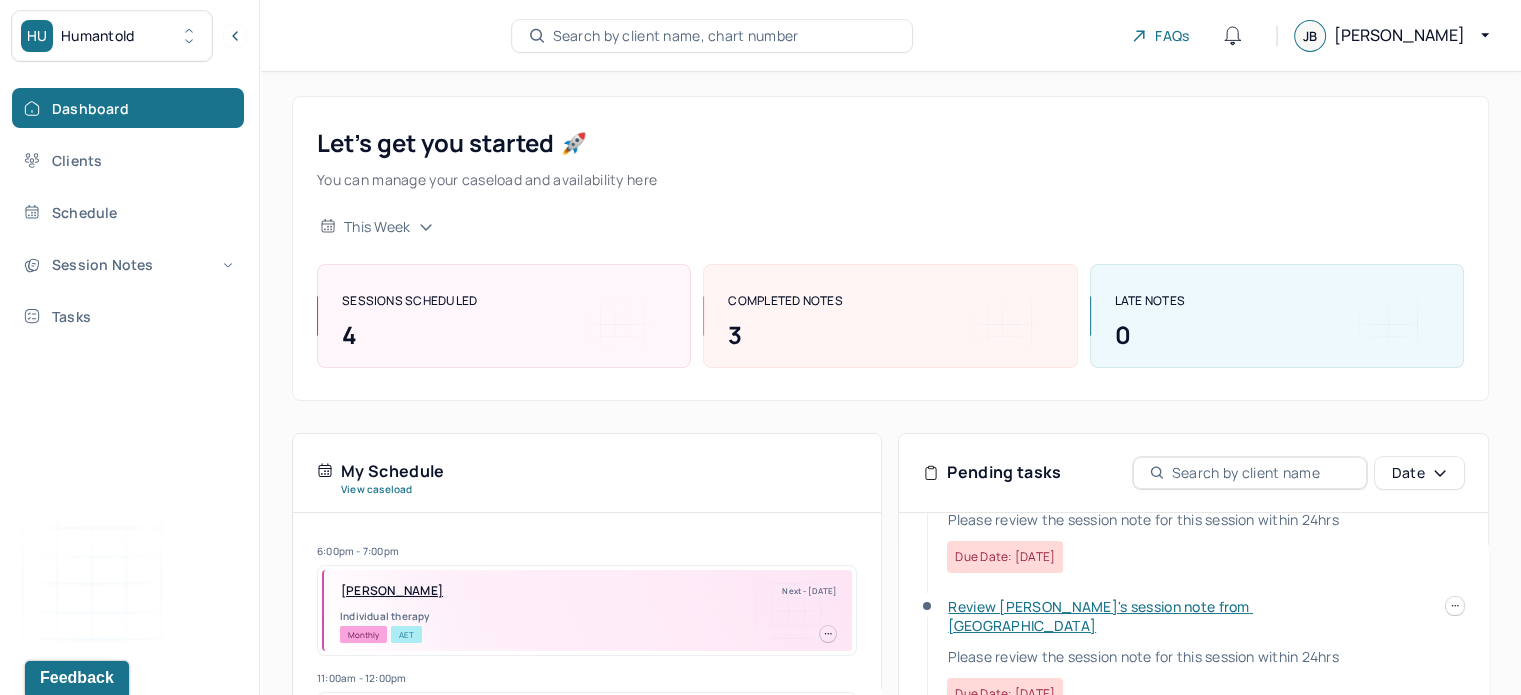 scroll, scrollTop: 152, scrollLeft: 0, axis: vertical 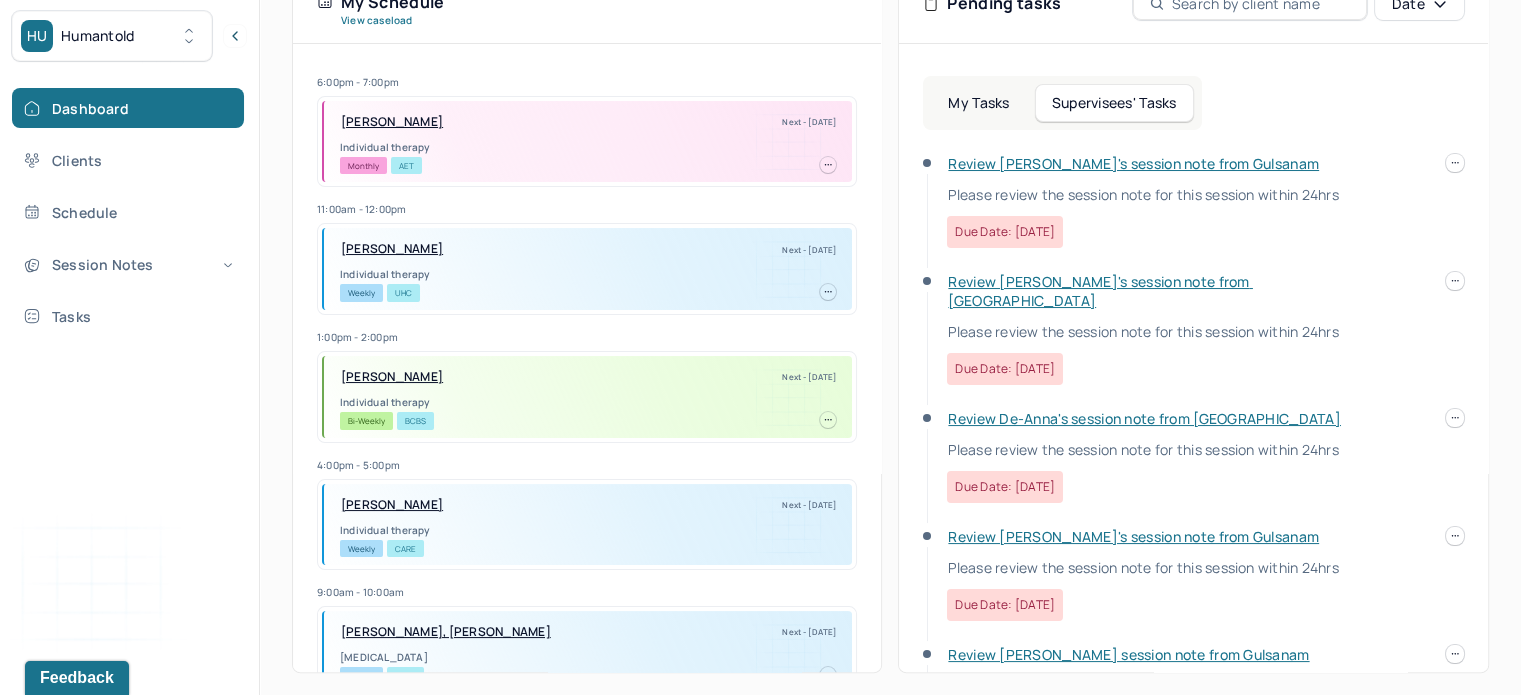 click on "Review [PERSON_NAME]'s session note from Gulsanam" at bounding box center [1133, 163] 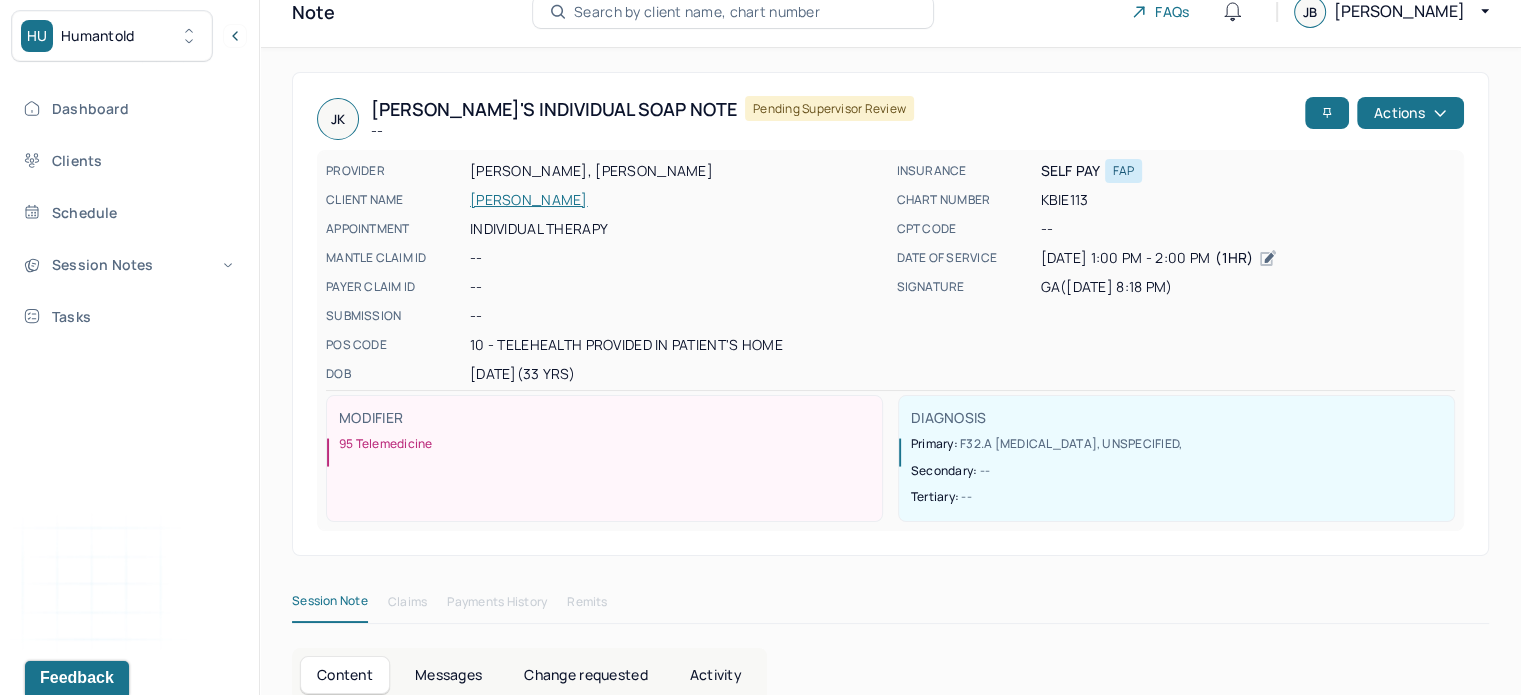 scroll, scrollTop: 0, scrollLeft: 0, axis: both 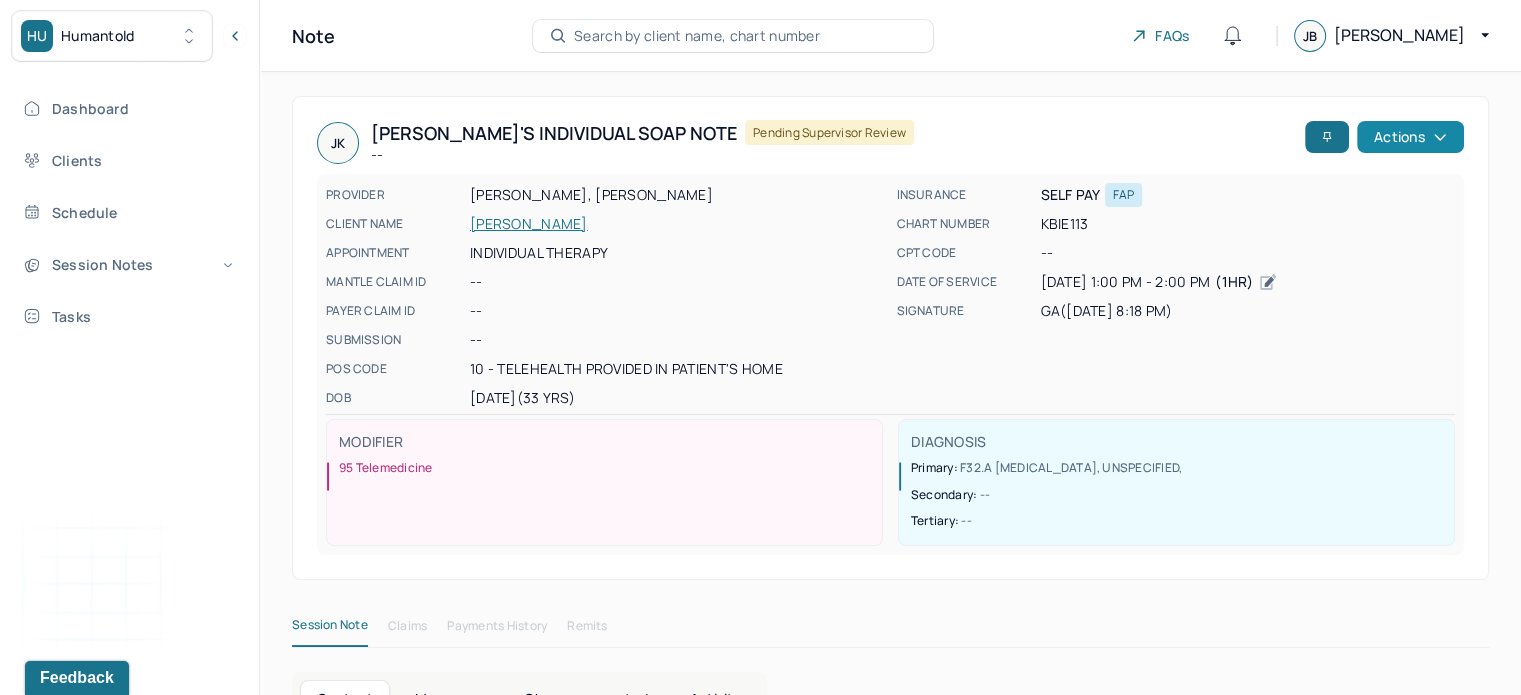 click on "Actions" at bounding box center [1410, 137] 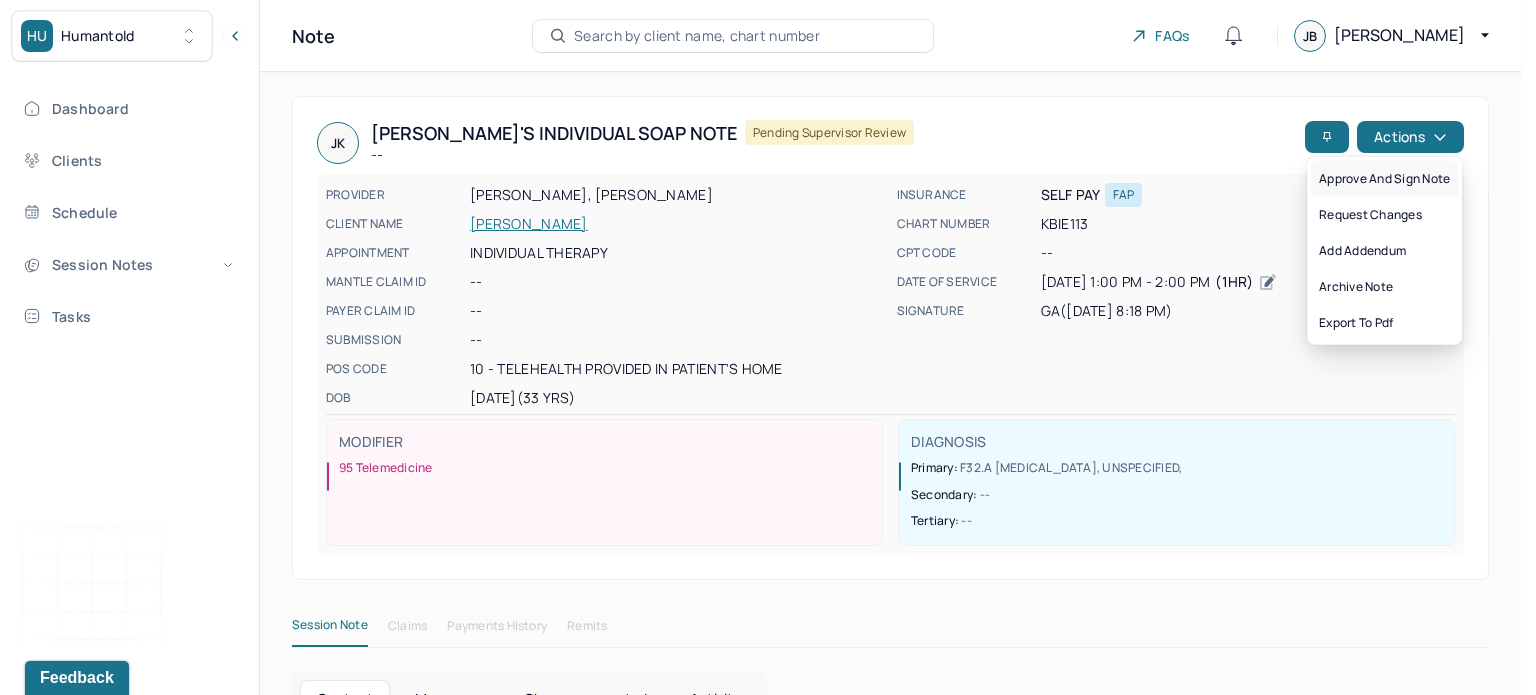 click on "Approve and sign note" at bounding box center (1384, 179) 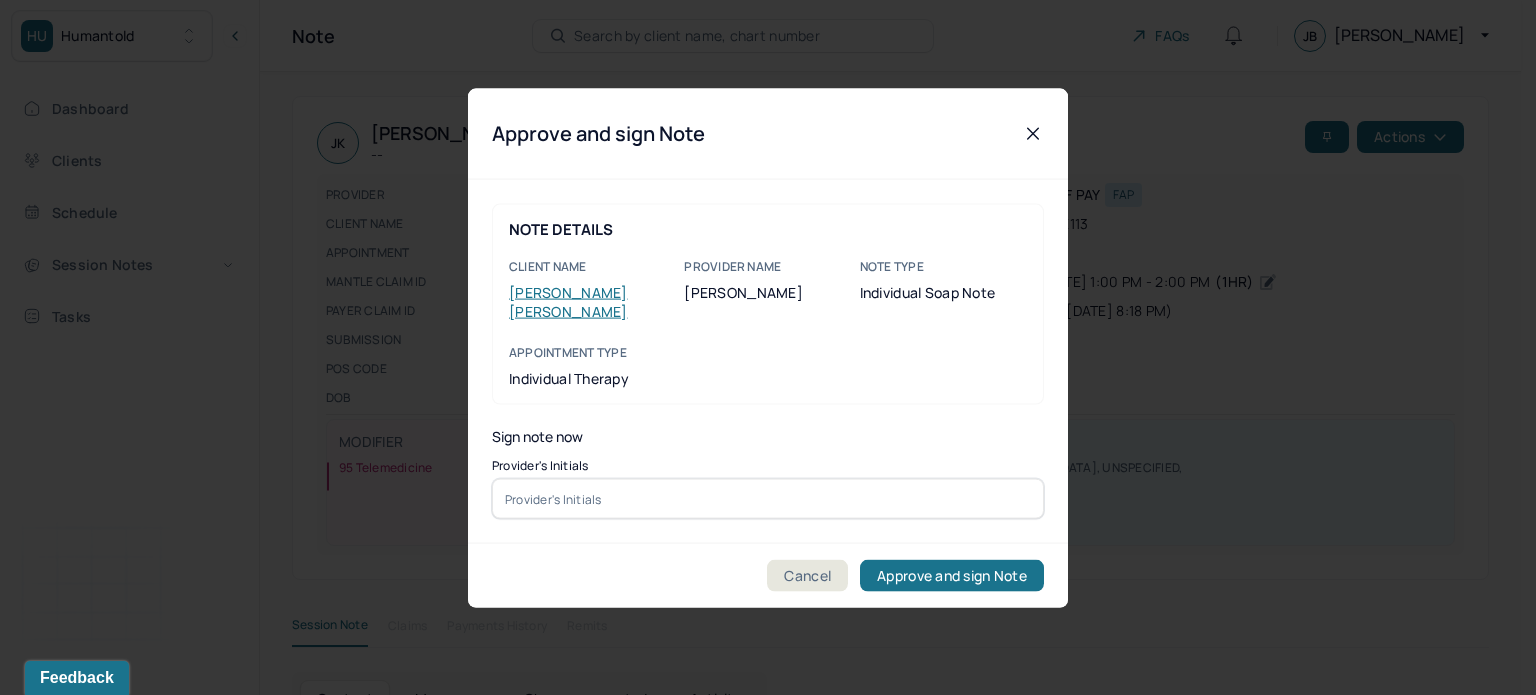 click at bounding box center [768, 499] 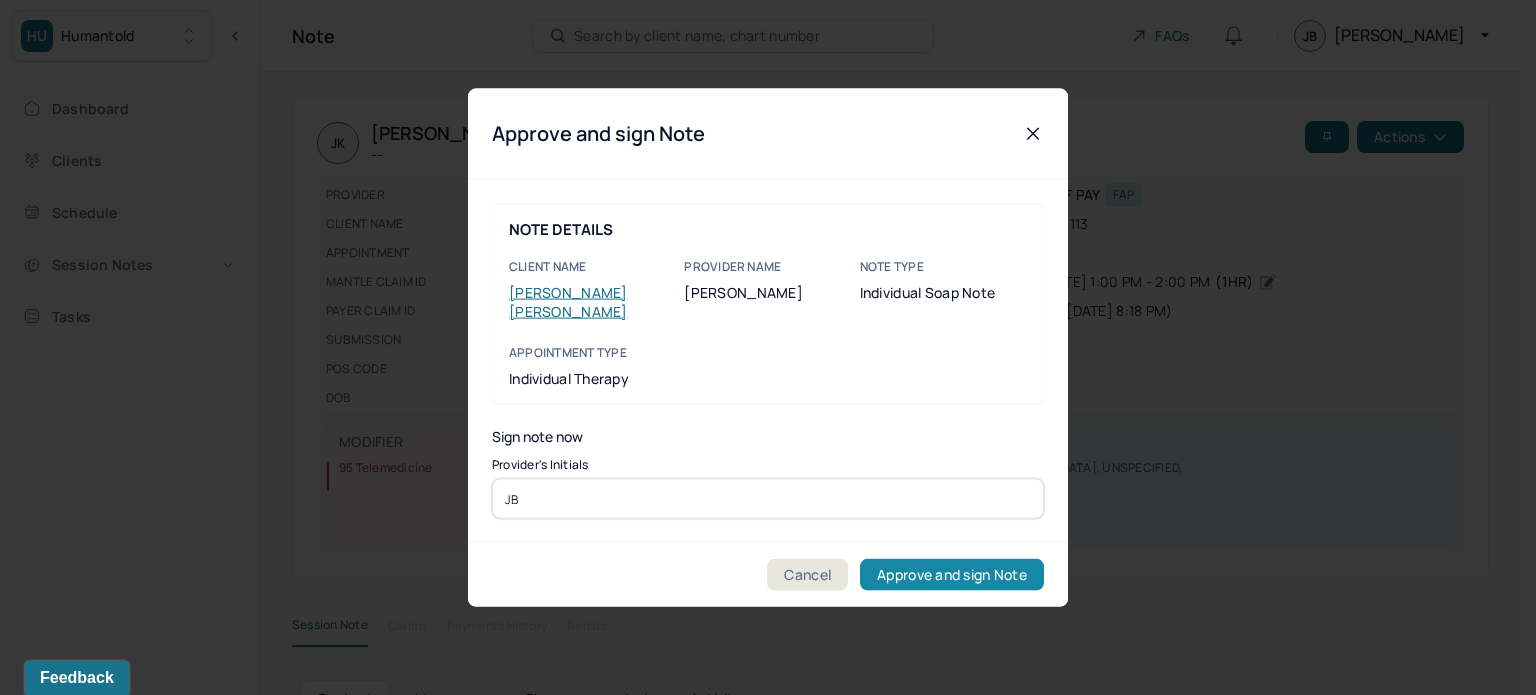 type on "JB" 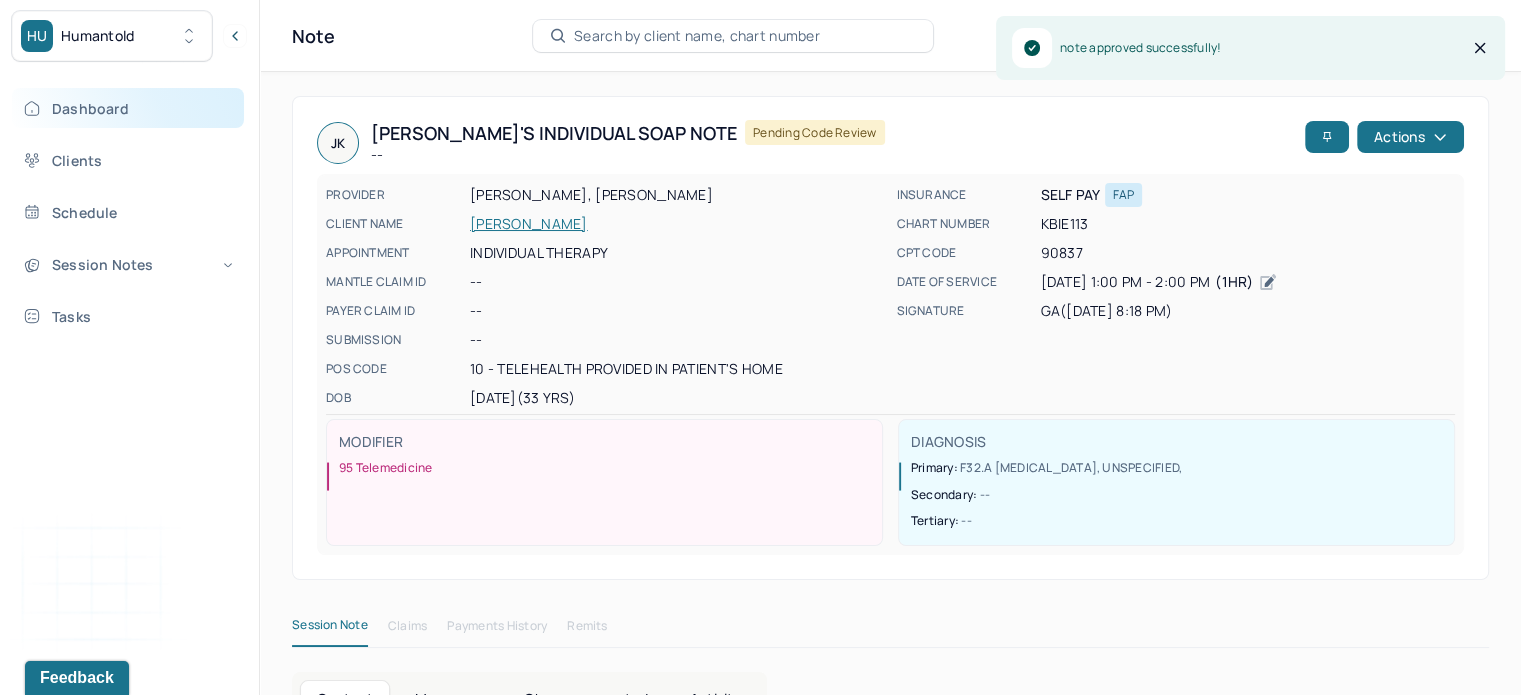 click on "Dashboard" at bounding box center [128, 108] 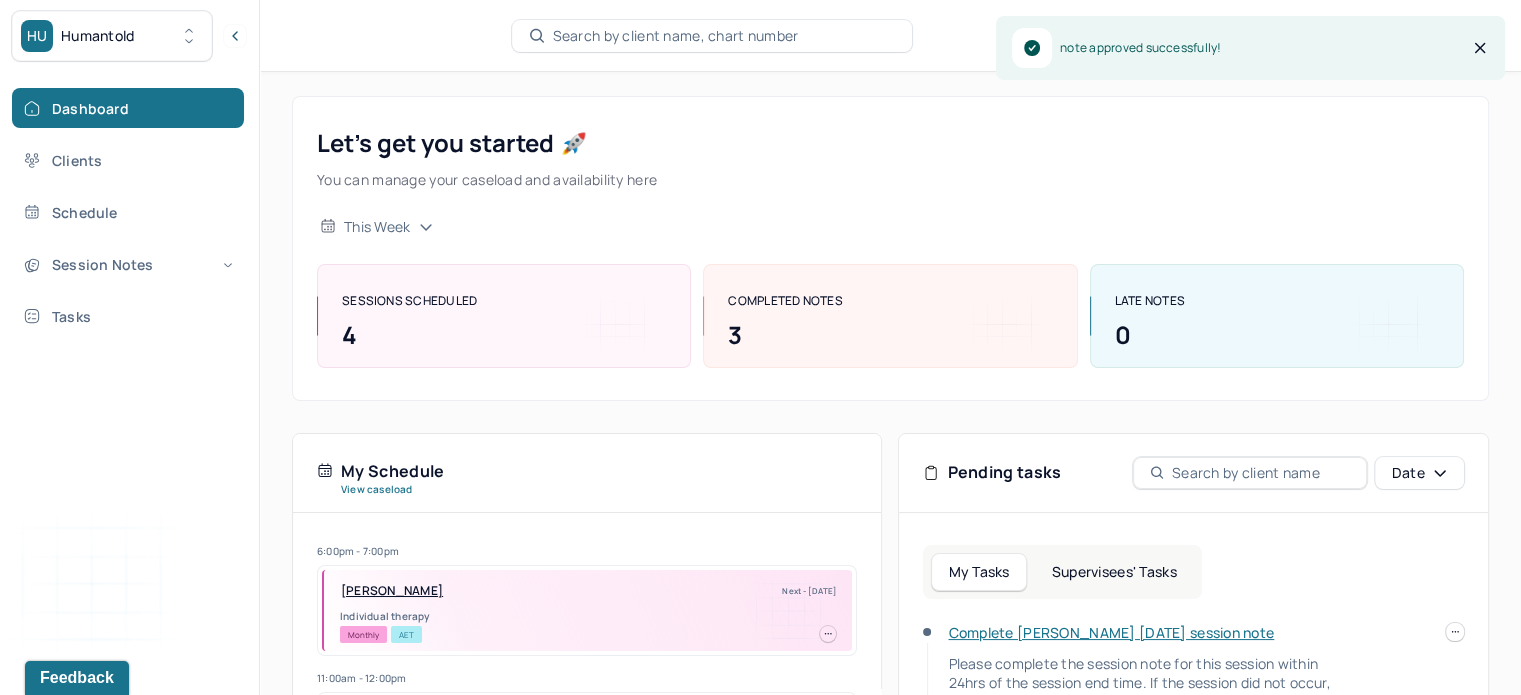 click on "Supervisees' Tasks" at bounding box center (1114, 572) 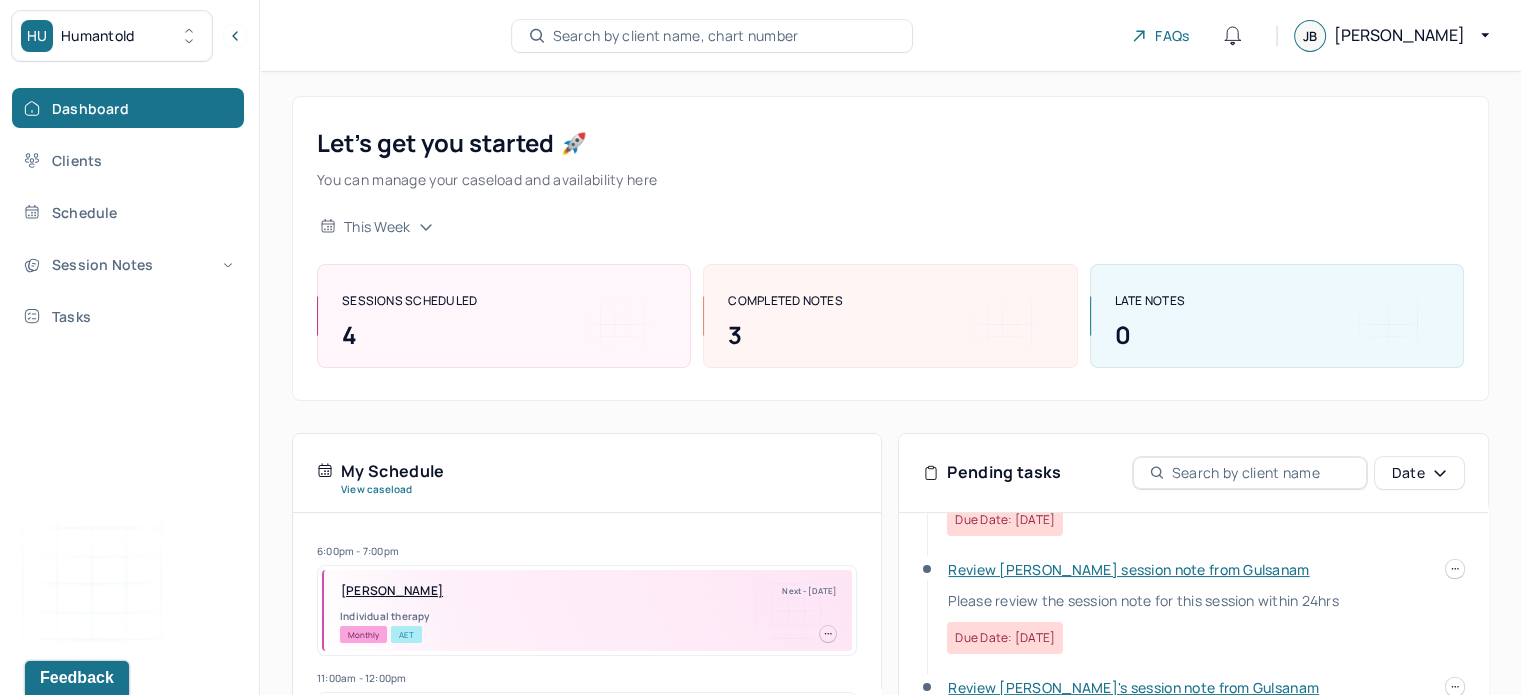 scroll, scrollTop: 436, scrollLeft: 0, axis: vertical 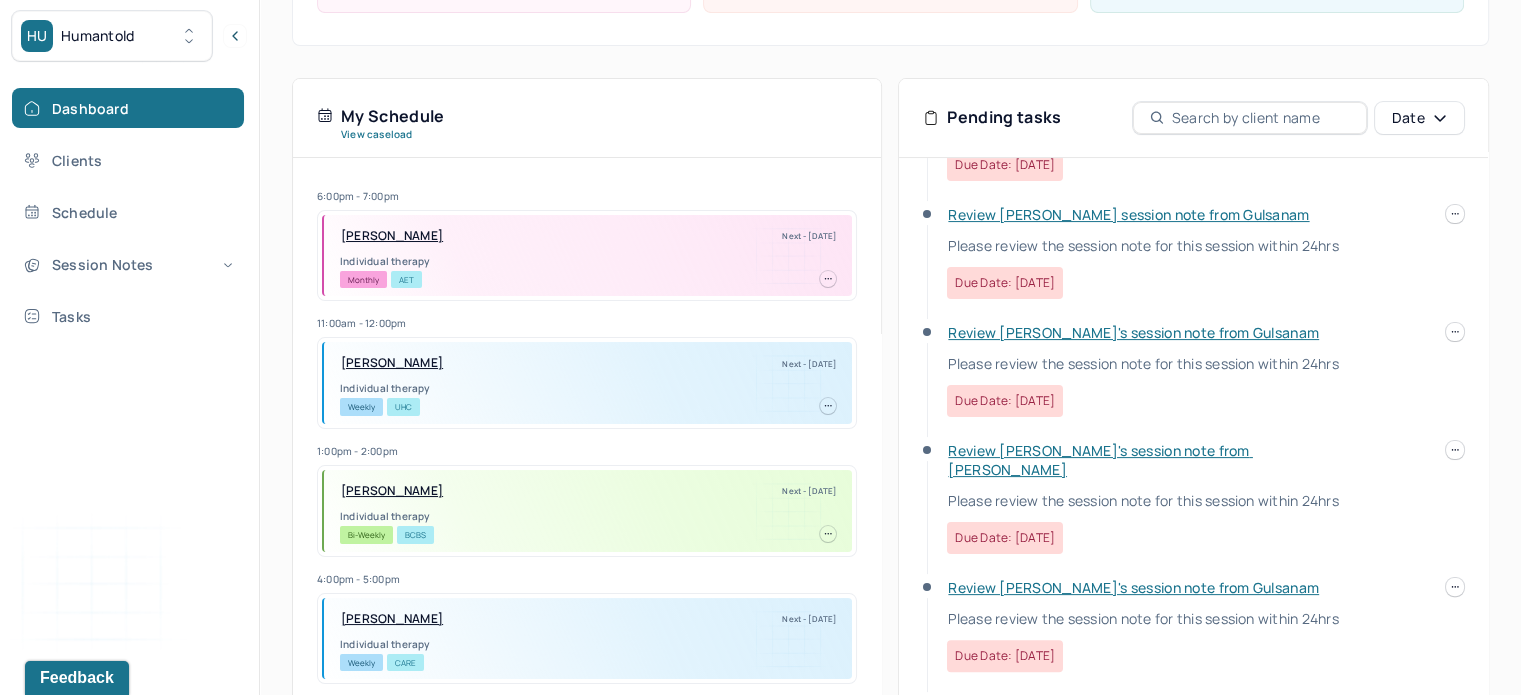 click on "Review [PERSON_NAME]'s session note from Gulsanam" at bounding box center [1133, 332] 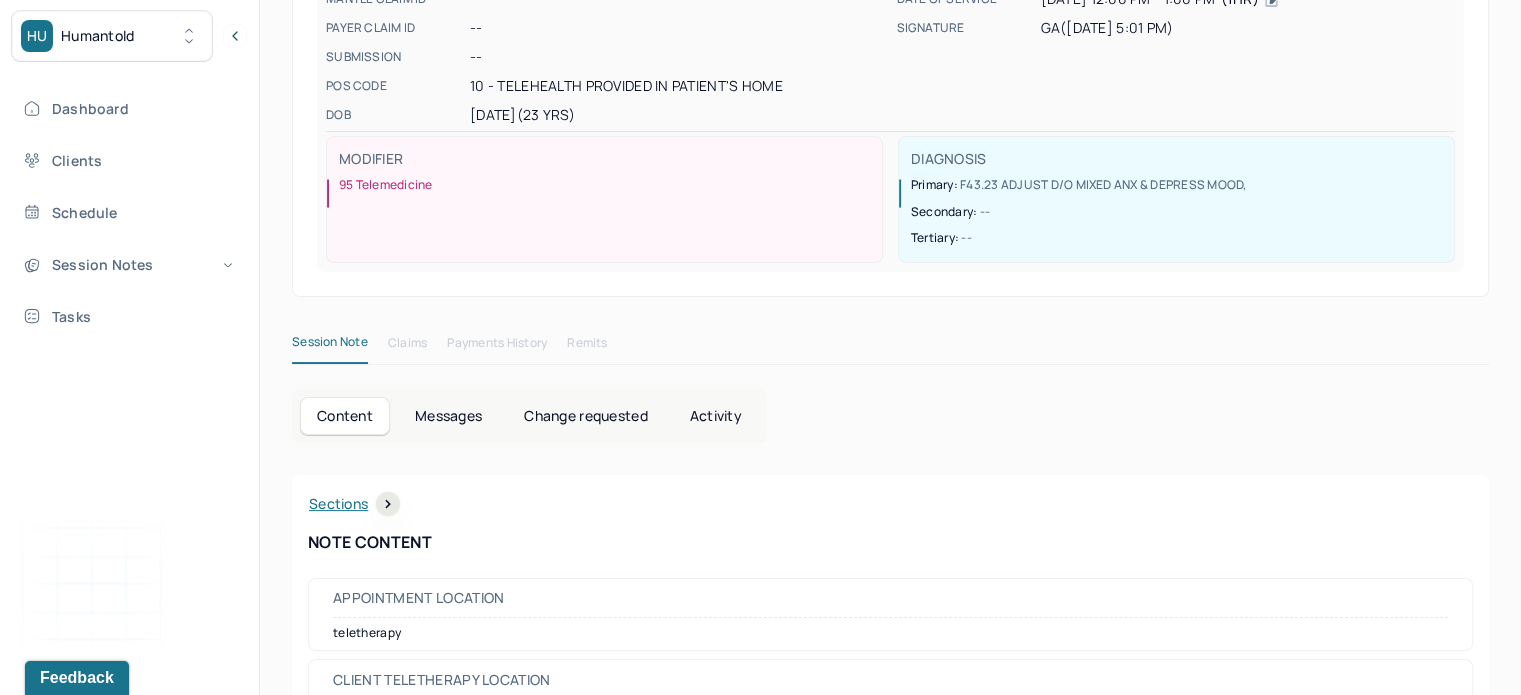 scroll, scrollTop: 0, scrollLeft: 0, axis: both 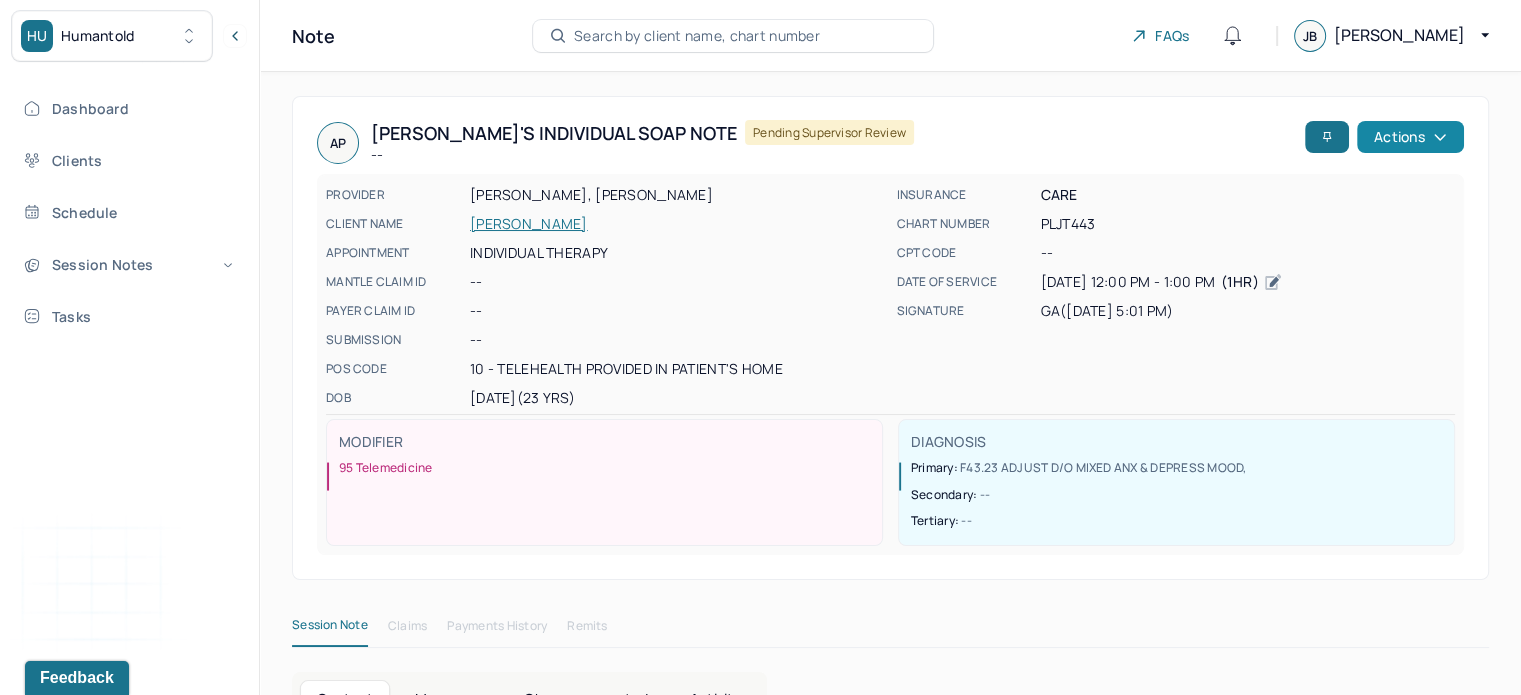 click on "Actions" at bounding box center (1410, 137) 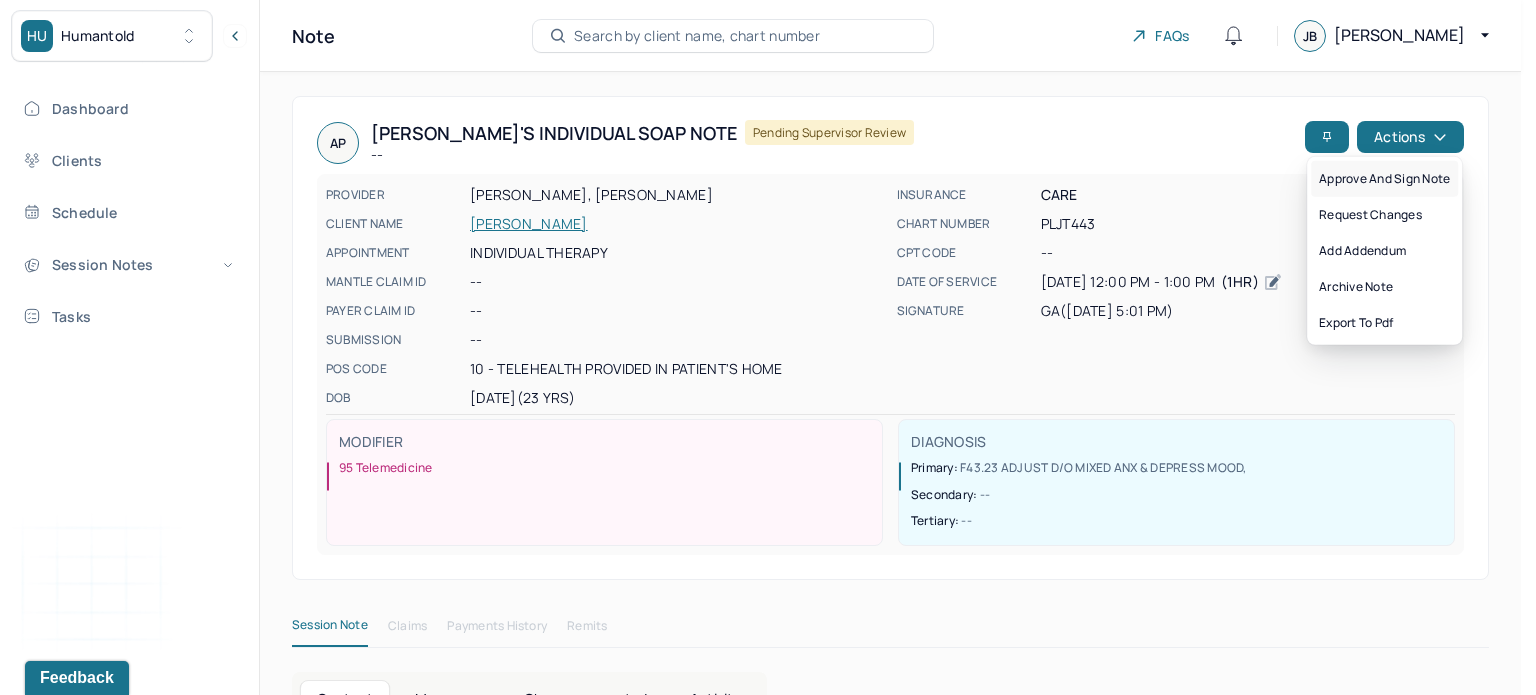 click on "Approve and sign note" at bounding box center (1384, 179) 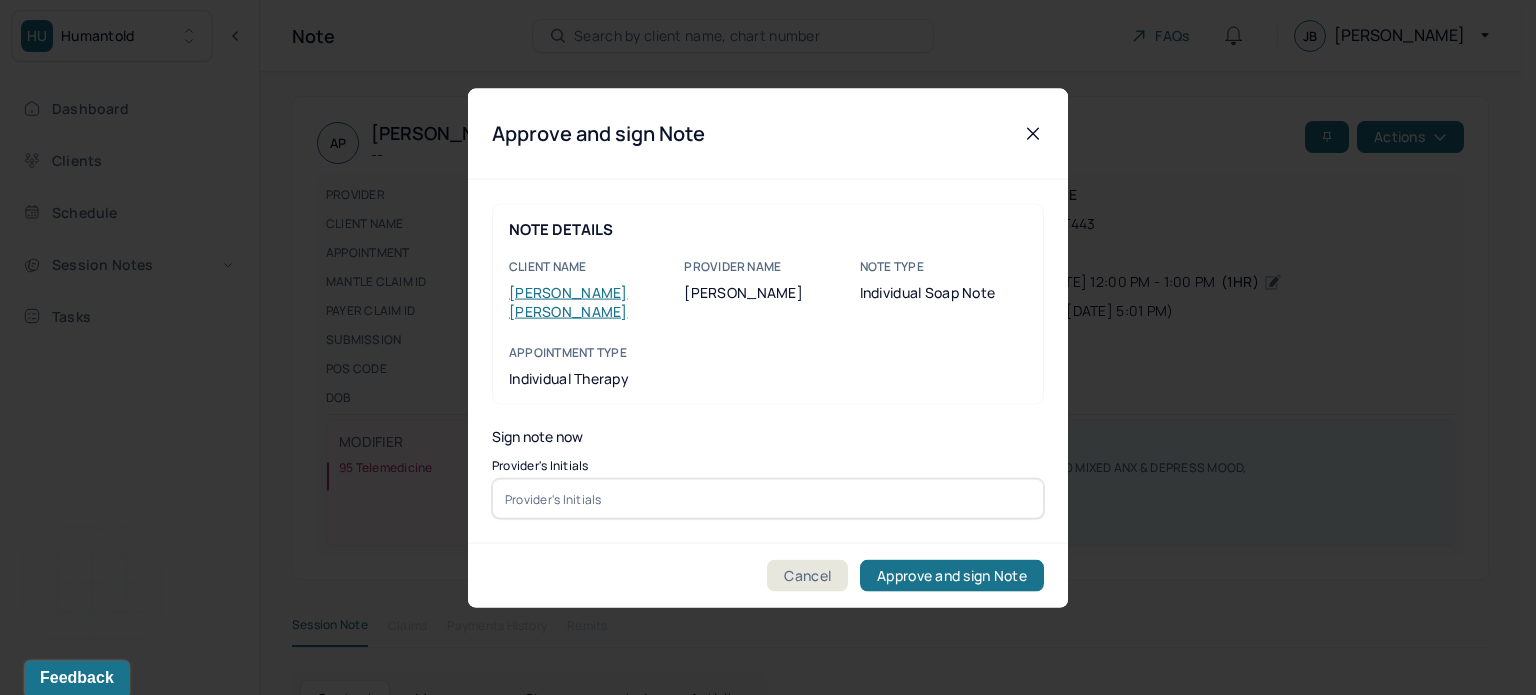 click at bounding box center (768, 499) 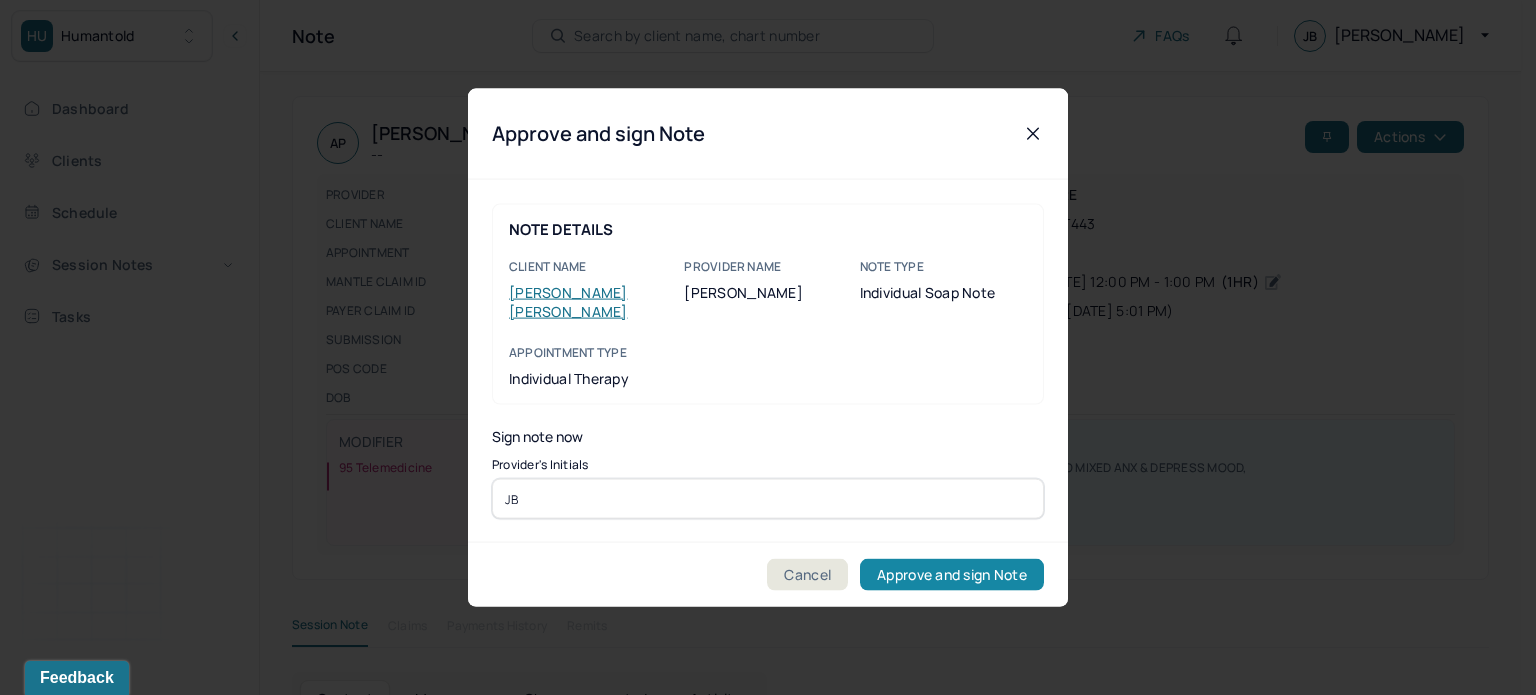 type on "JB" 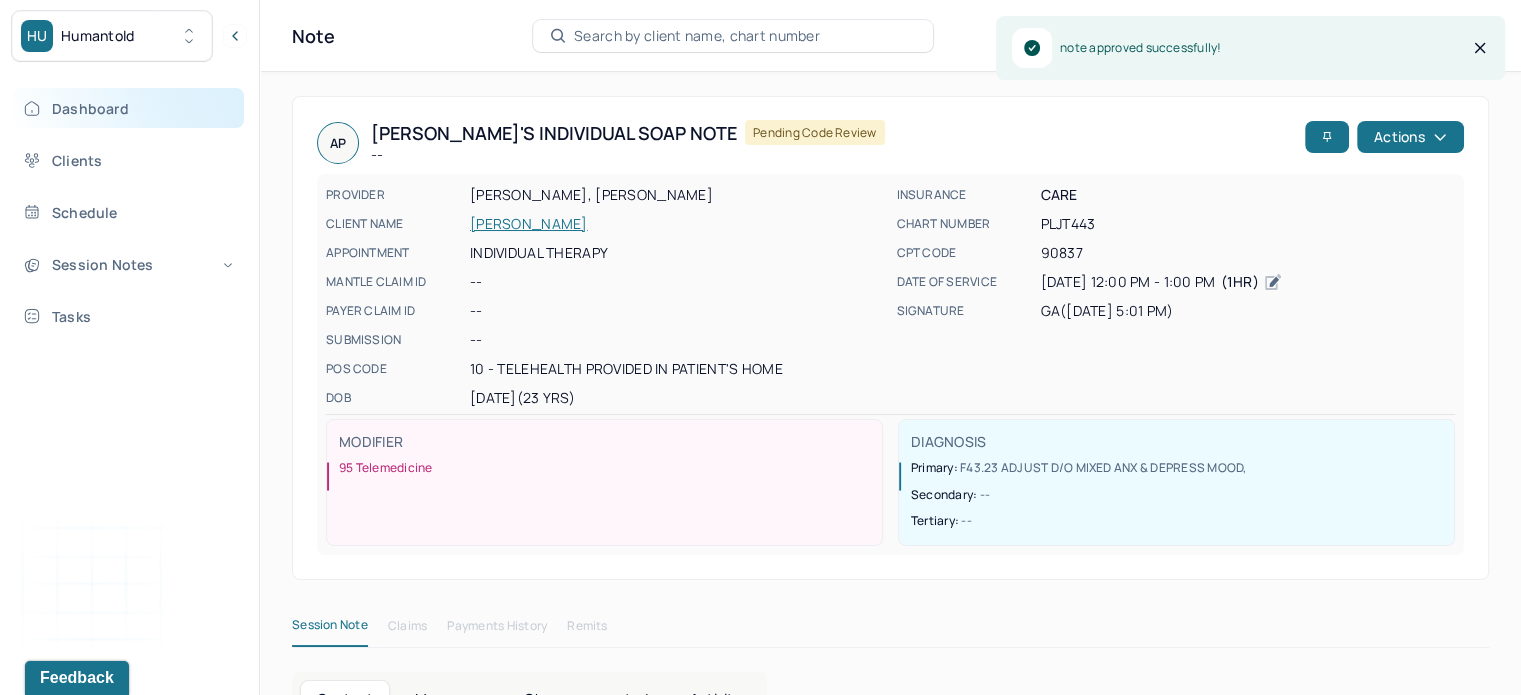 click on "Dashboard" at bounding box center [128, 108] 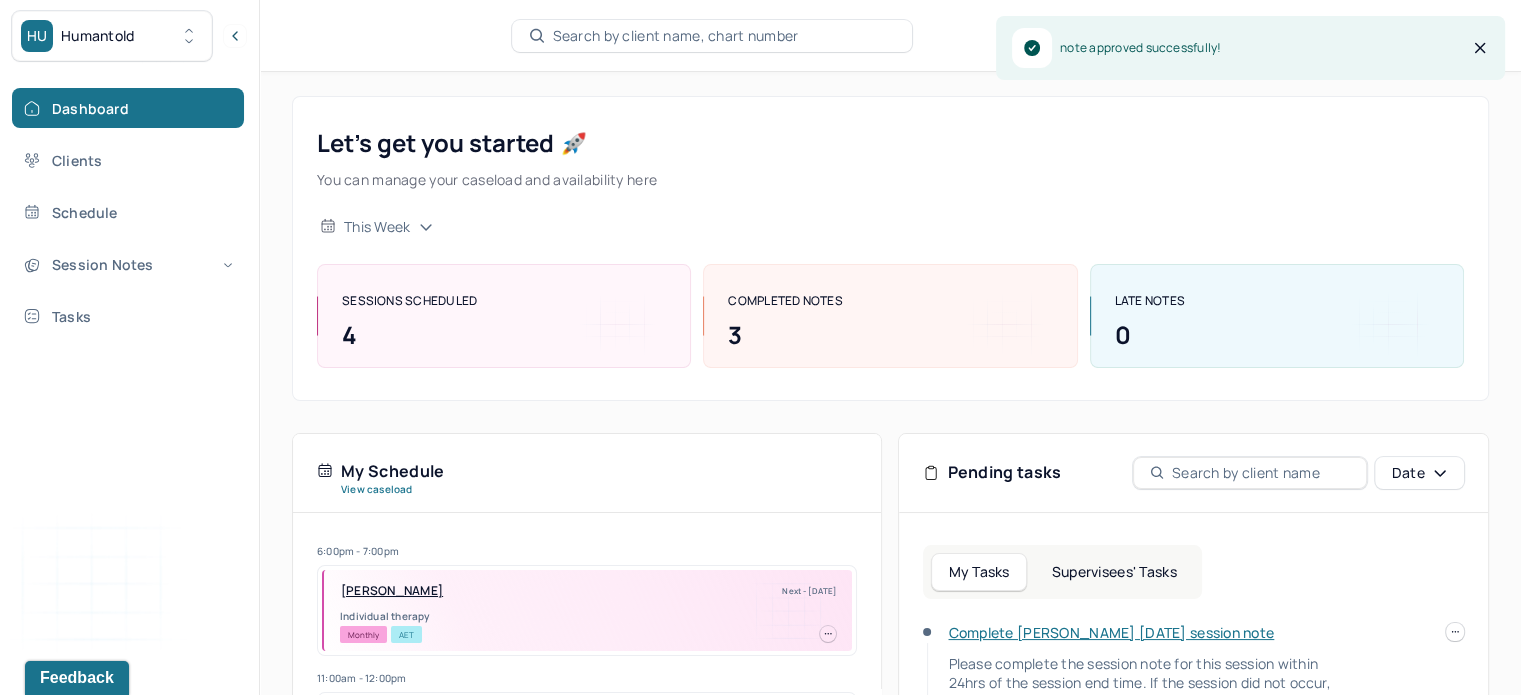 click on "Supervisees' Tasks" at bounding box center (1114, 572) 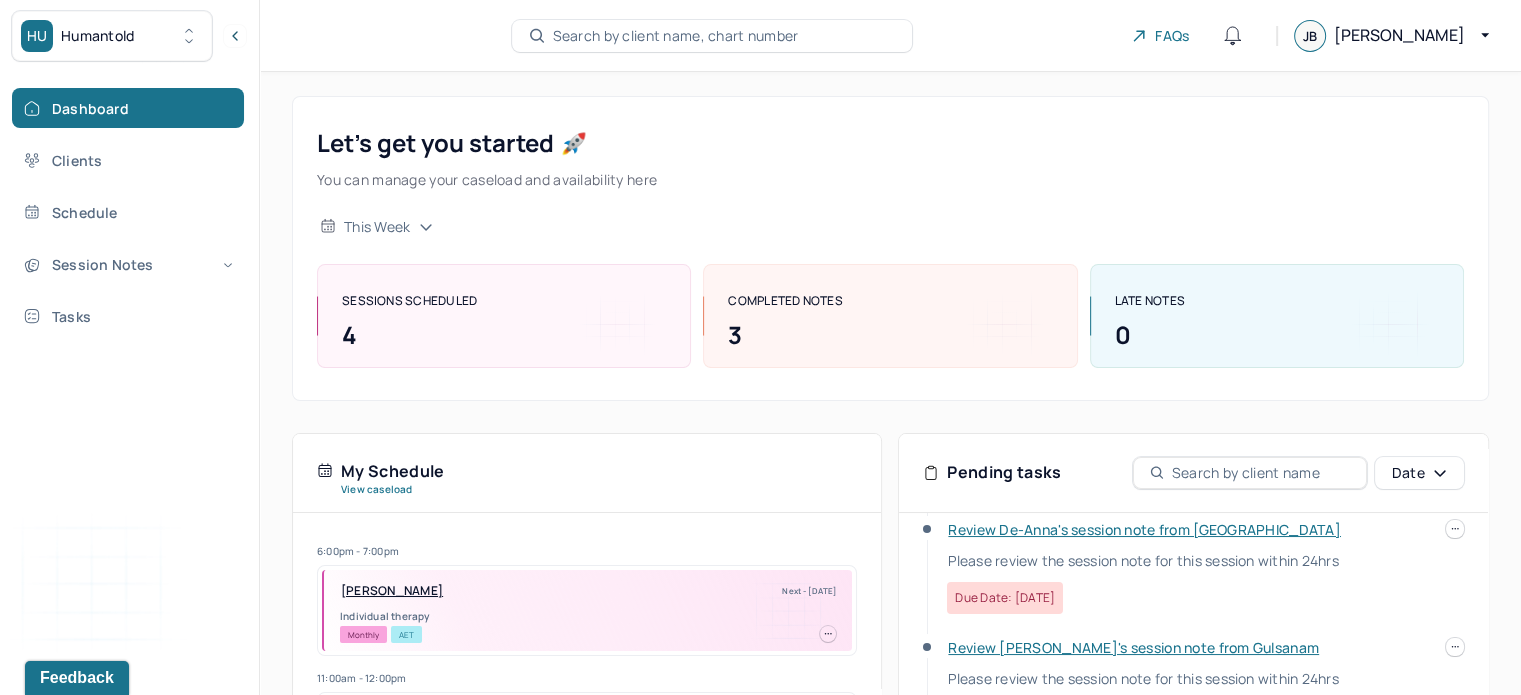 scroll, scrollTop: 242, scrollLeft: 0, axis: vertical 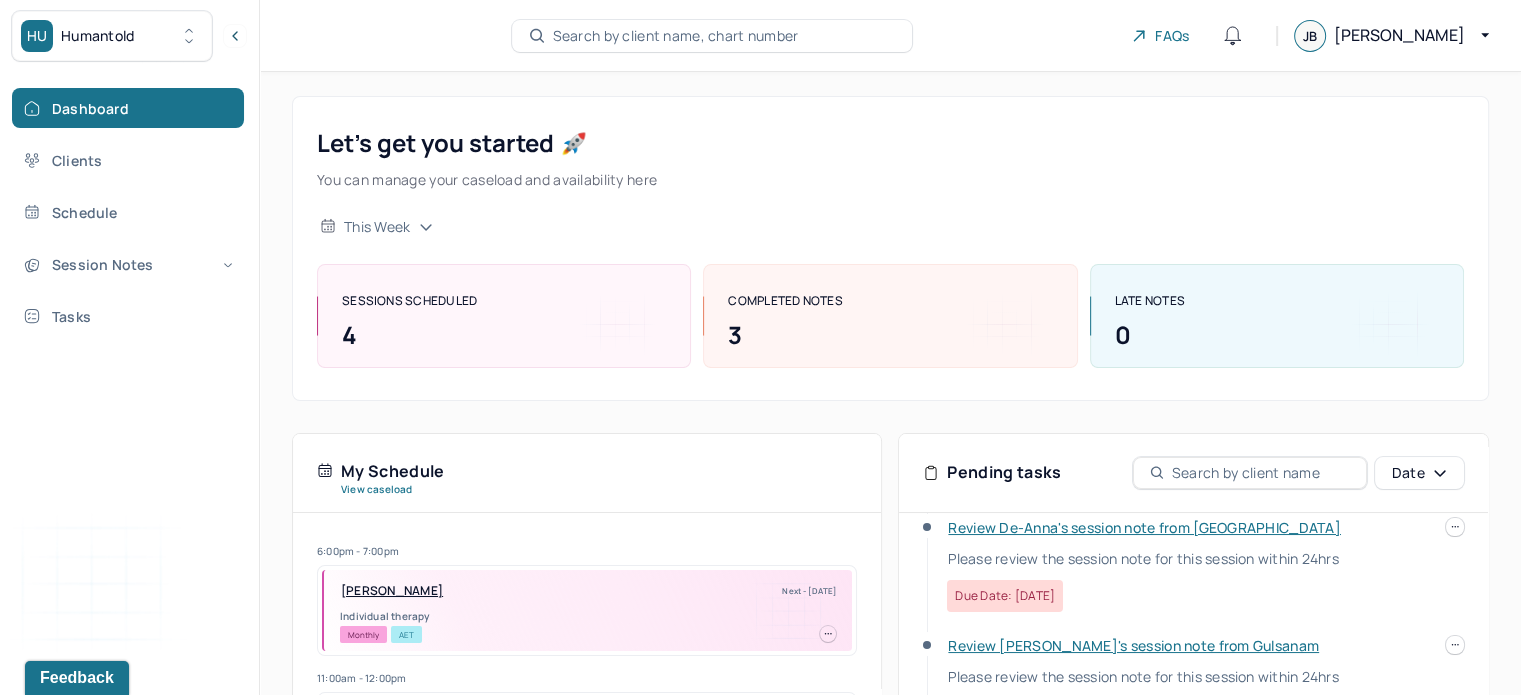 click on "Review [PERSON_NAME]'s session note from Gulsanam" at bounding box center (1133, 645) 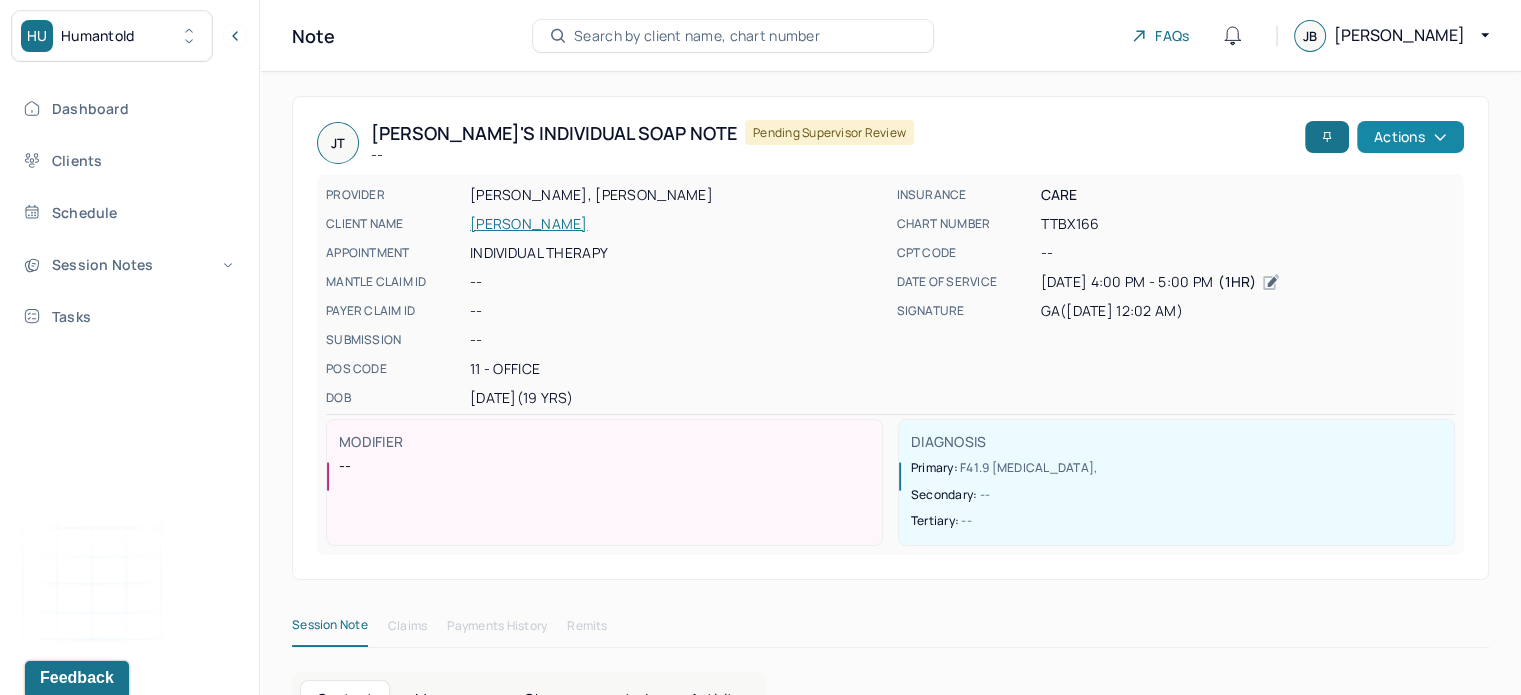click on "Actions" at bounding box center [1410, 137] 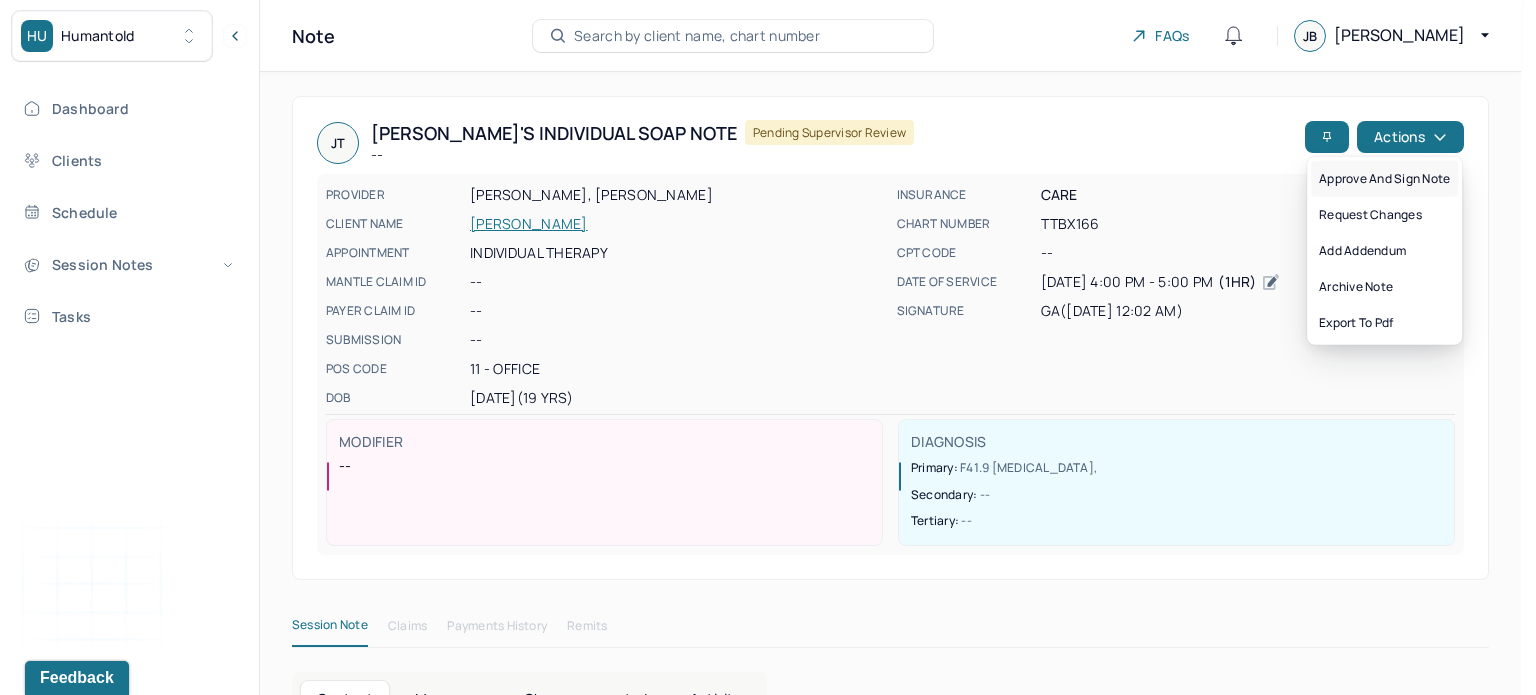 click on "Approve and sign note" at bounding box center [1384, 179] 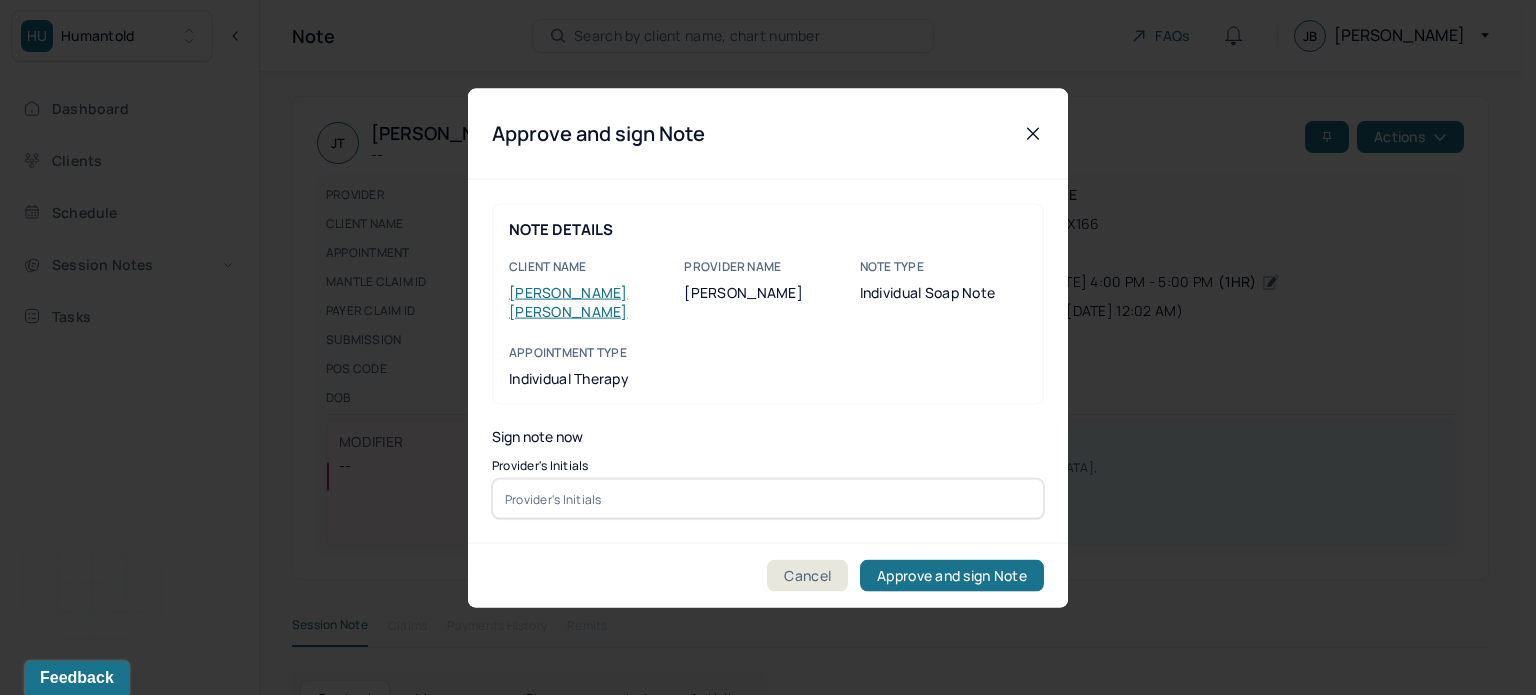 click on "Provider's Initials" at bounding box center (768, 489) 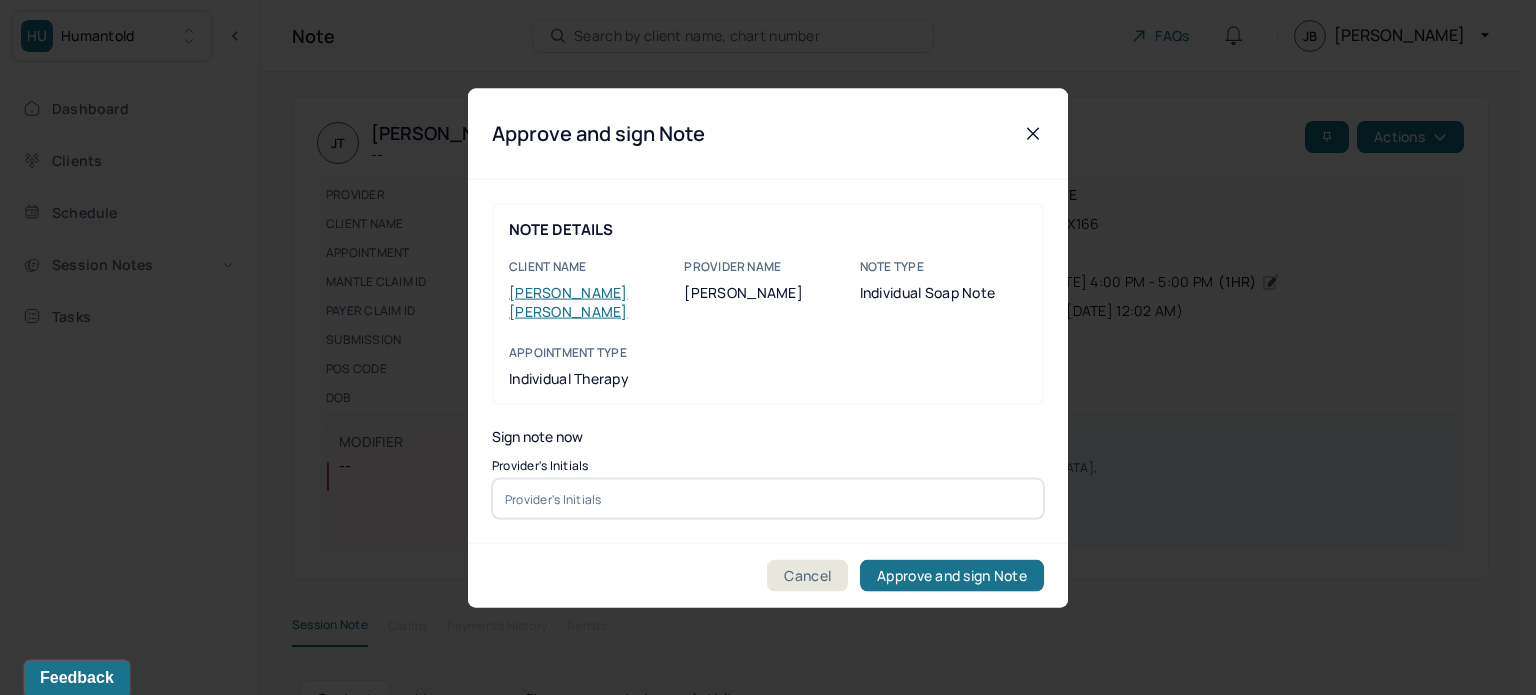 click at bounding box center (768, 499) 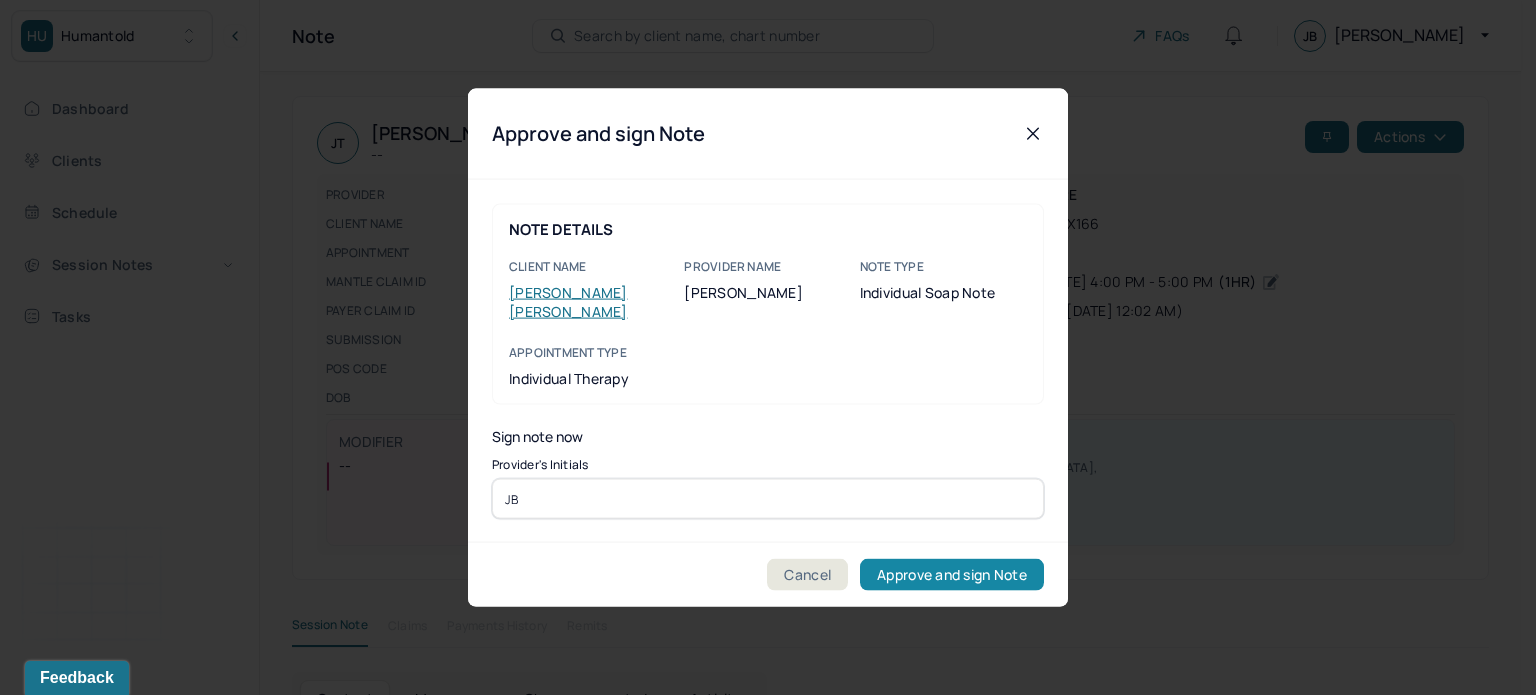 type on "JB" 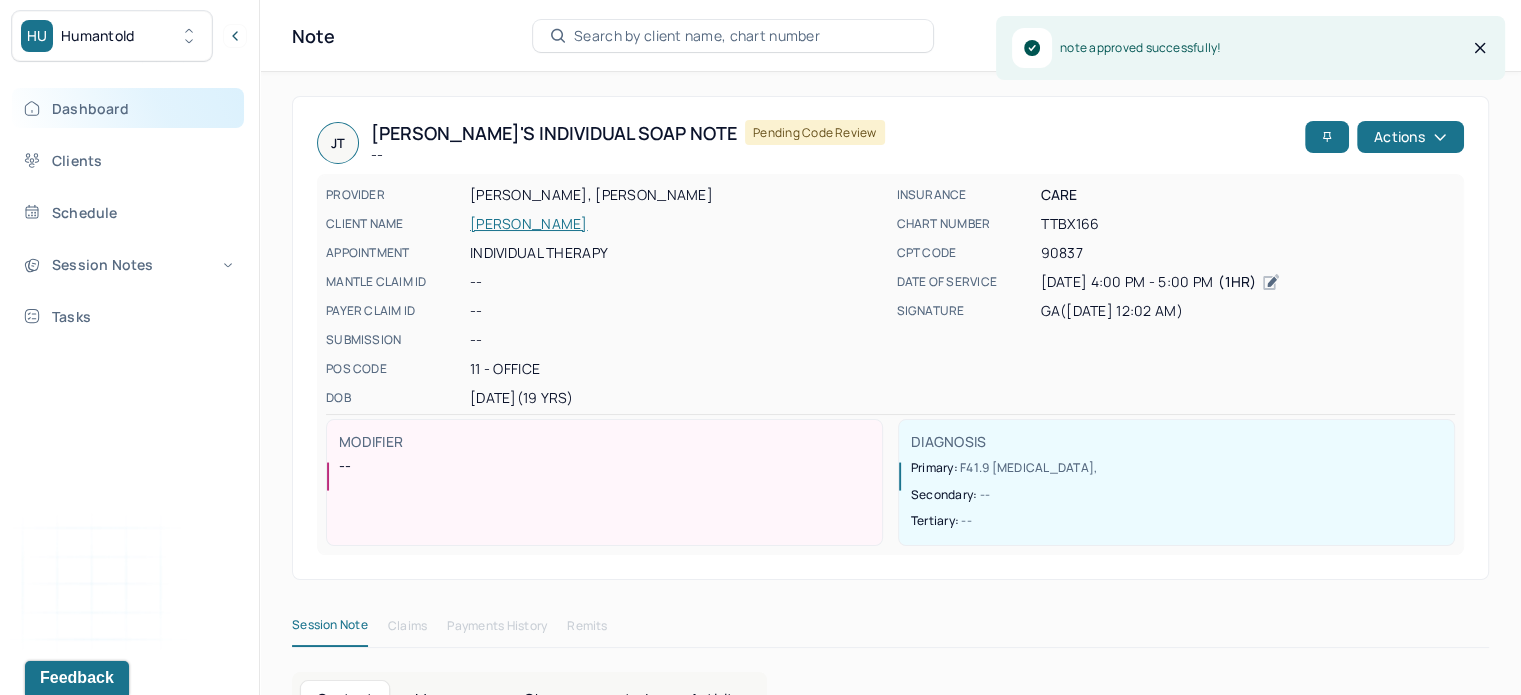 click on "Dashboard" at bounding box center [128, 108] 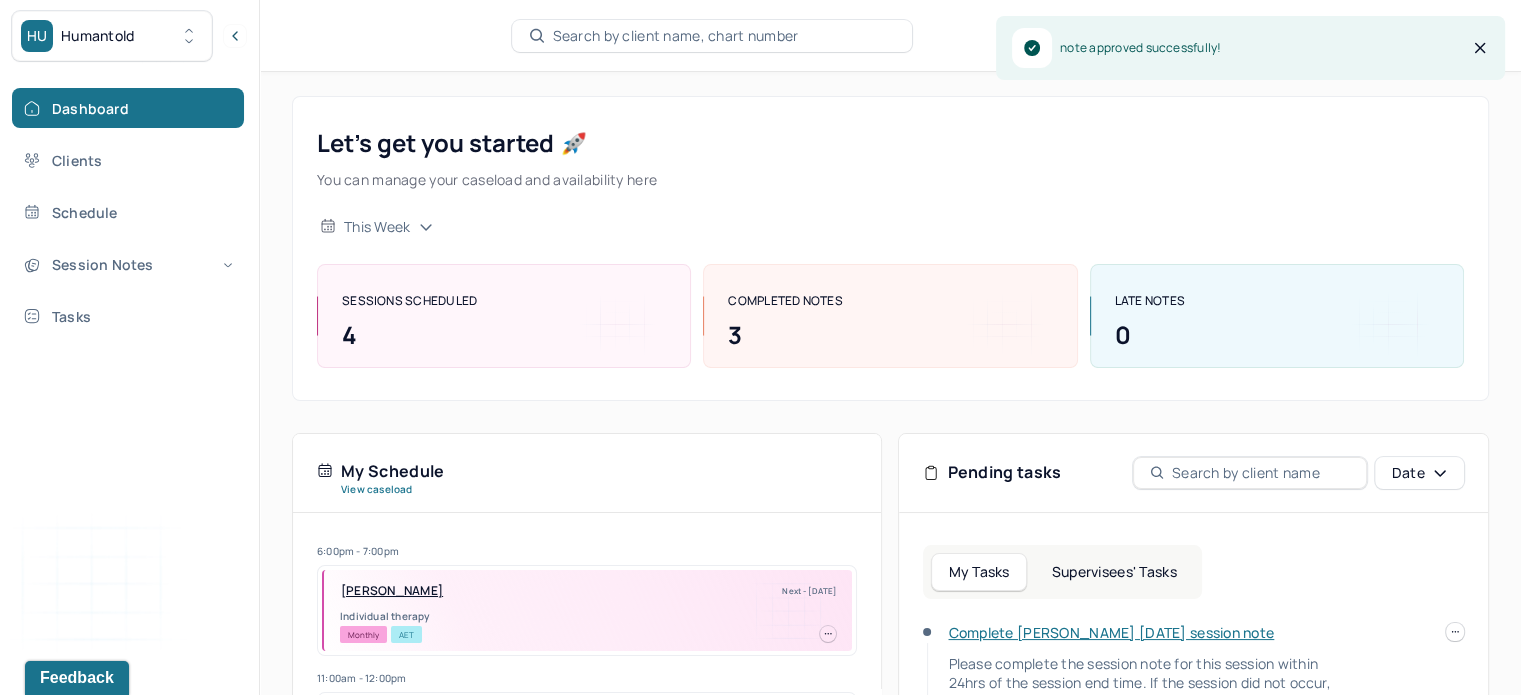 click on "Supervisees' Tasks" at bounding box center (1114, 572) 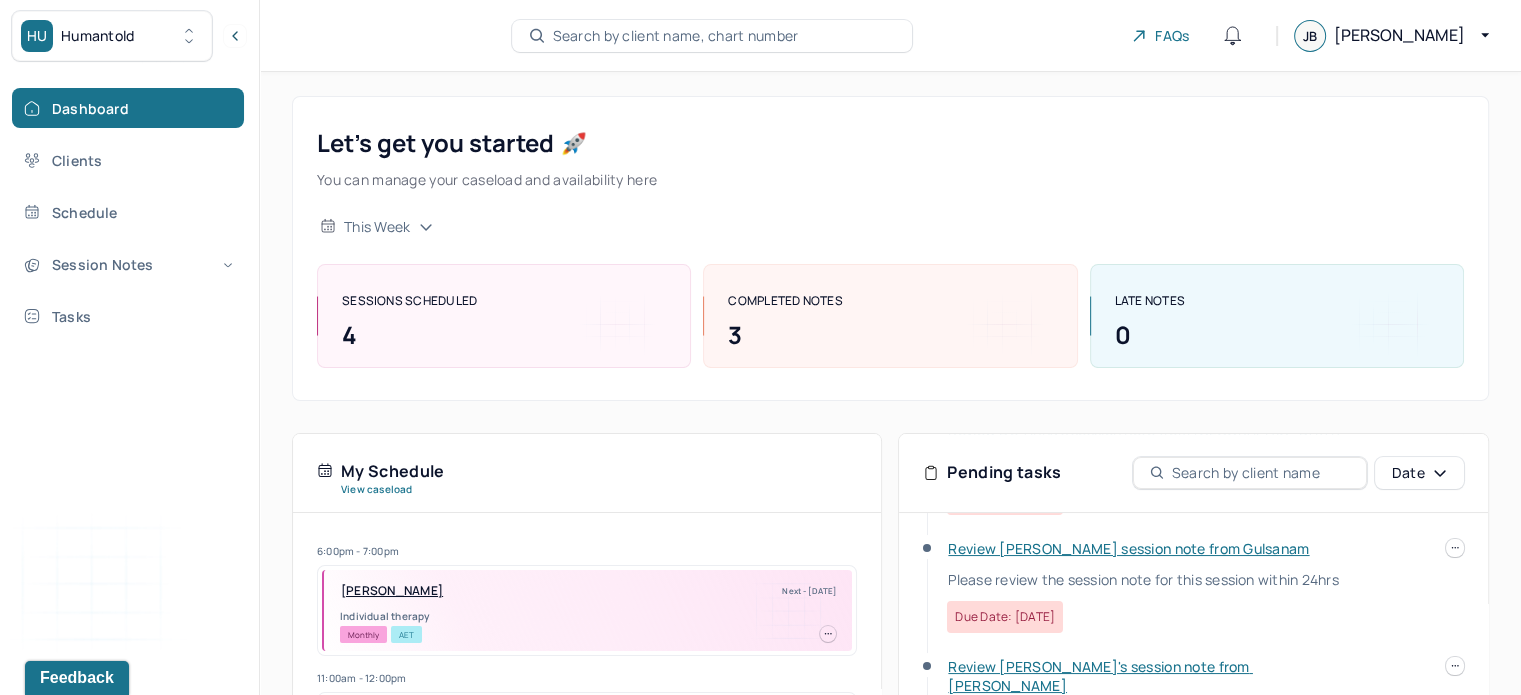 scroll, scrollTop: 340, scrollLeft: 0, axis: vertical 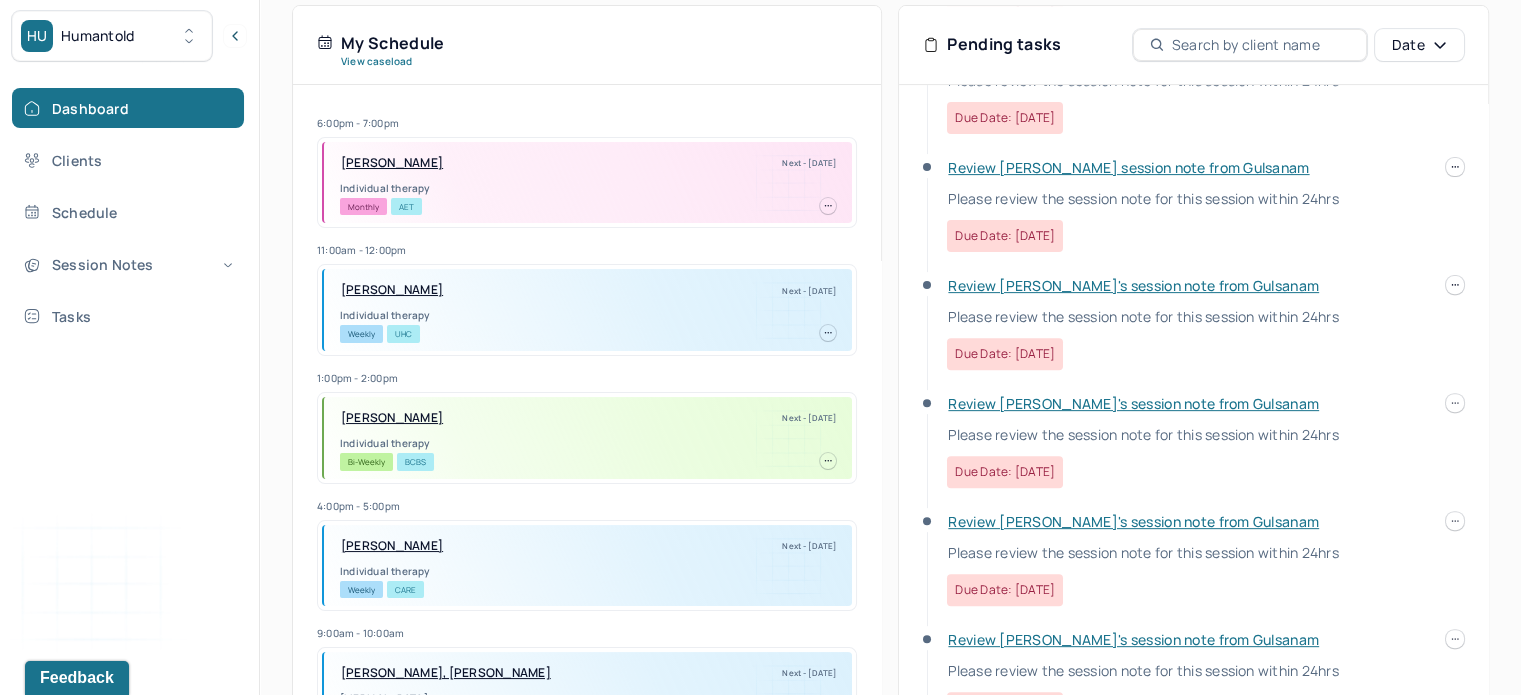 click on "Review [PERSON_NAME]'s session note from Gulsanam" at bounding box center [1133, 521] 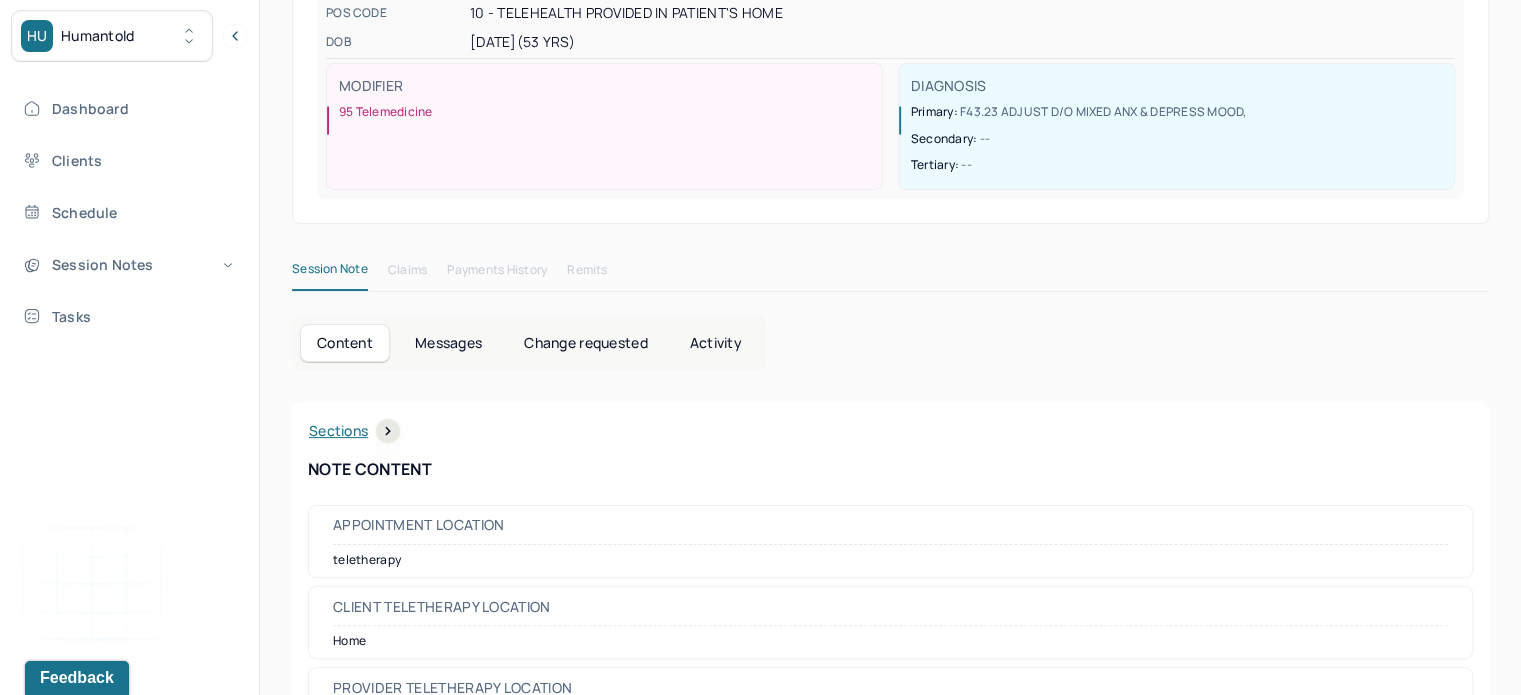 scroll, scrollTop: 0, scrollLeft: 0, axis: both 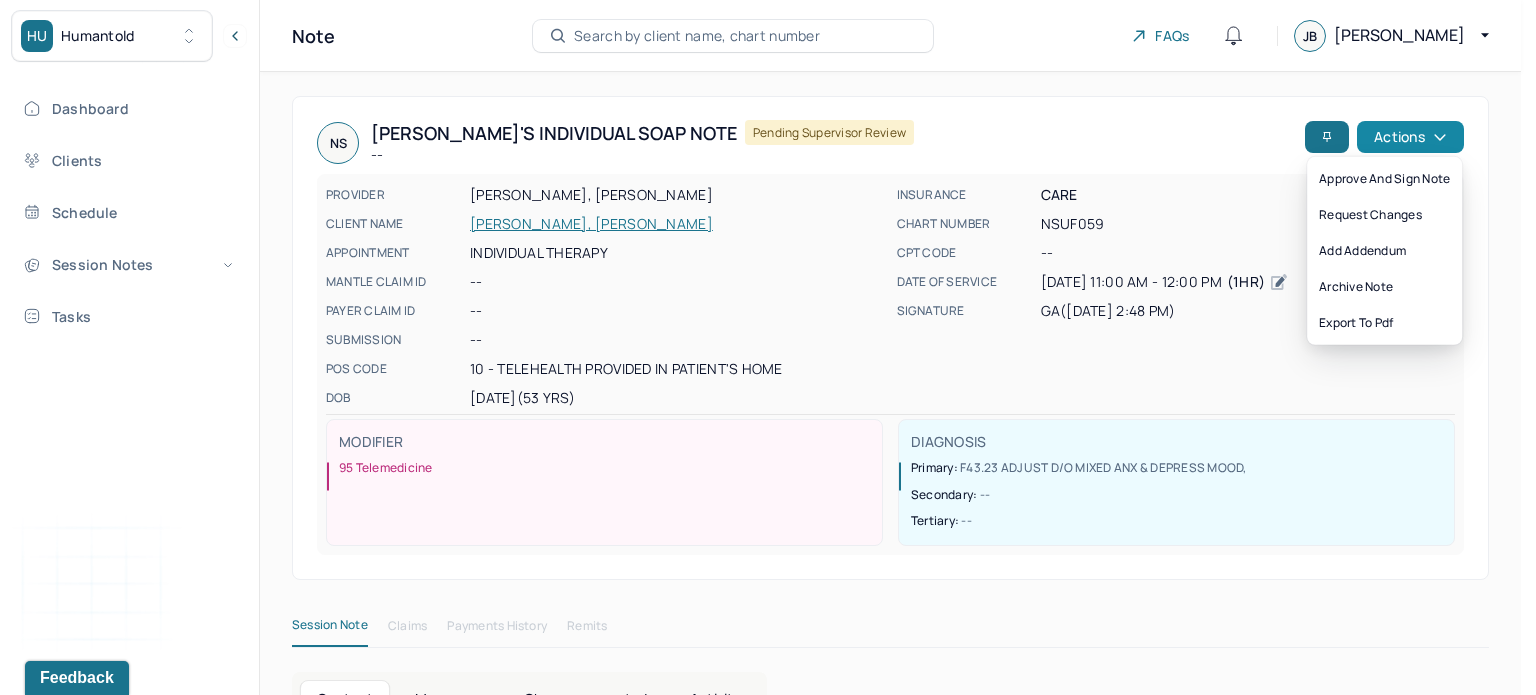 click on "Actions" at bounding box center [1410, 137] 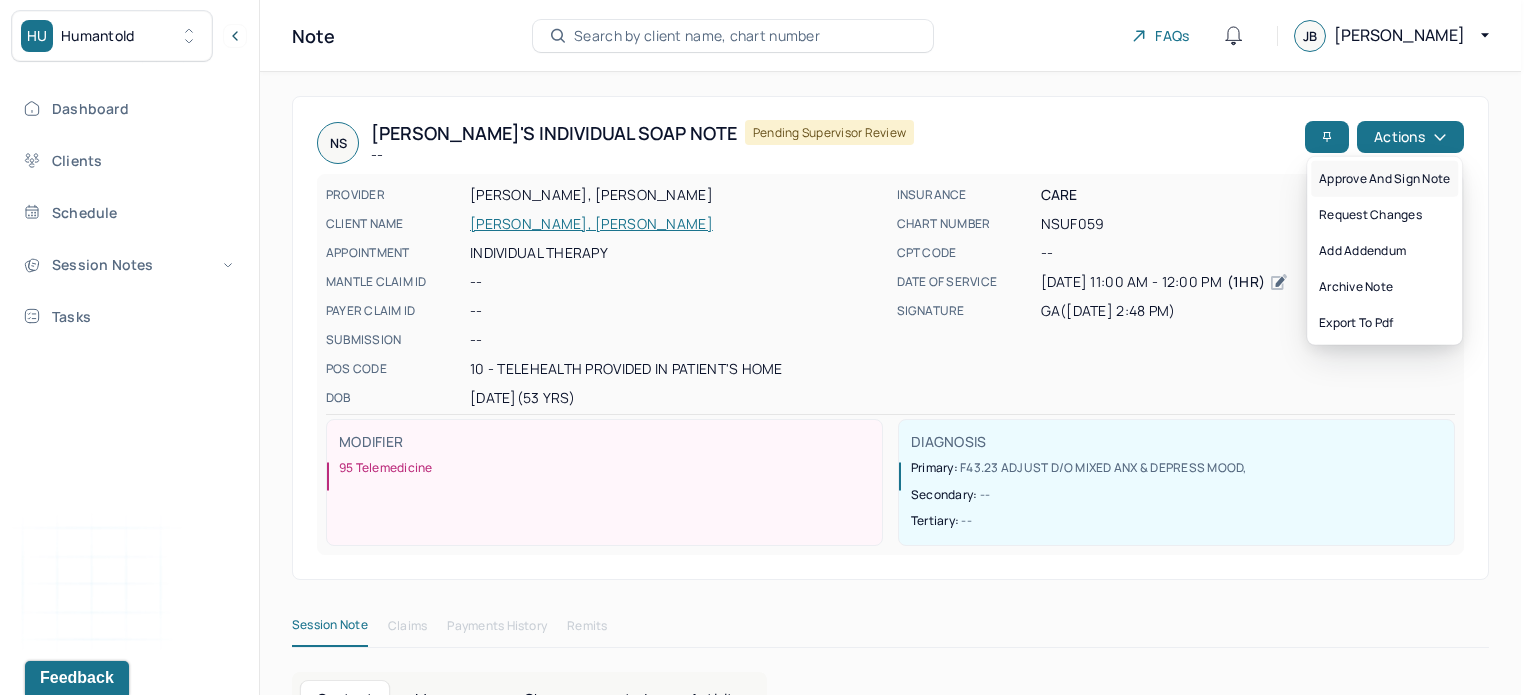 click on "Approve and sign note" at bounding box center (1384, 179) 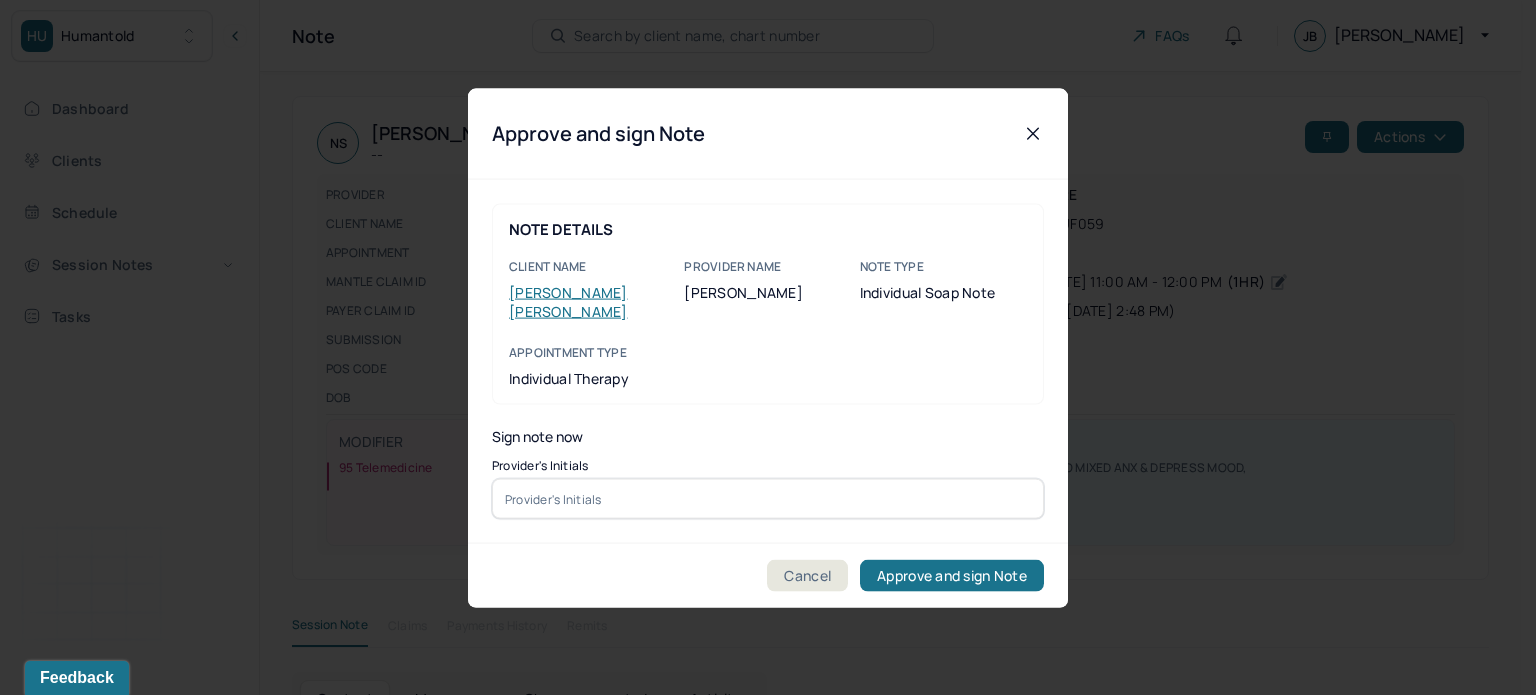click at bounding box center [768, 499] 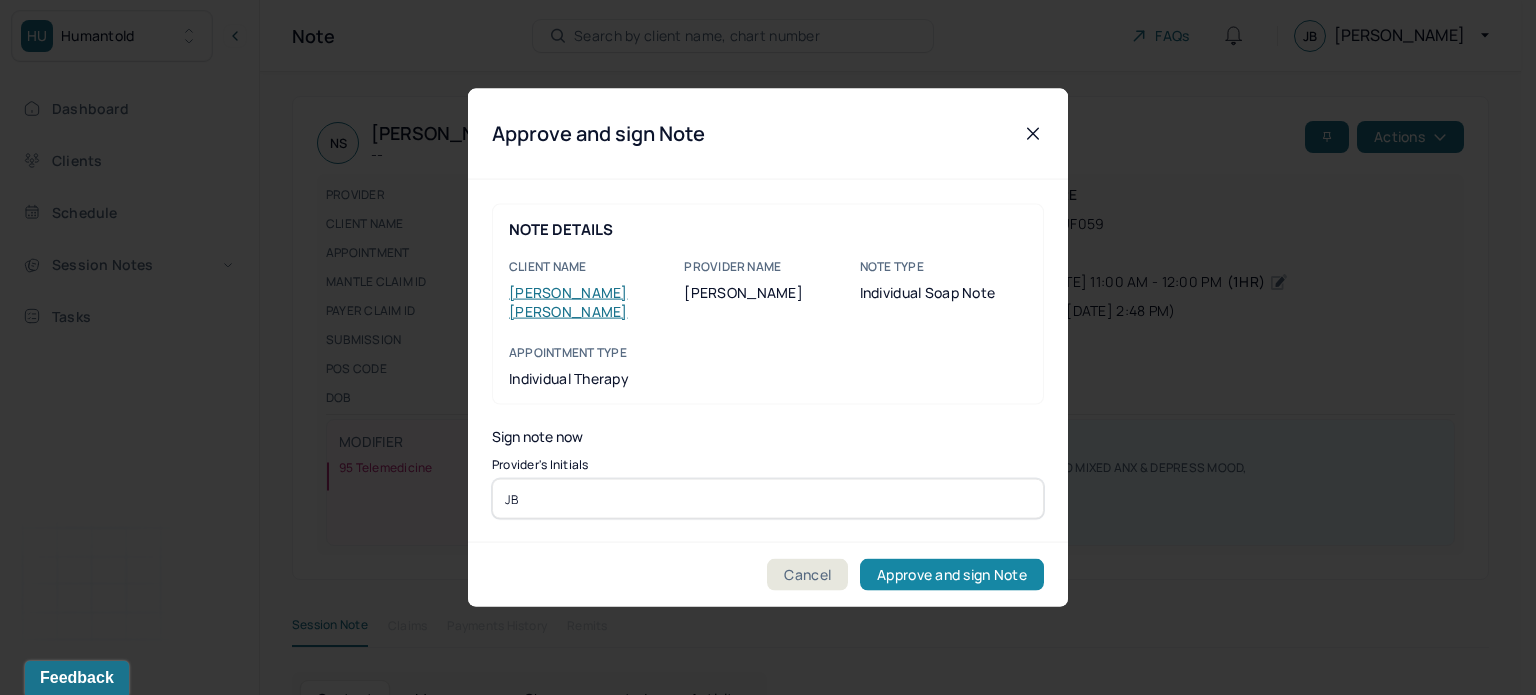 type on "JB" 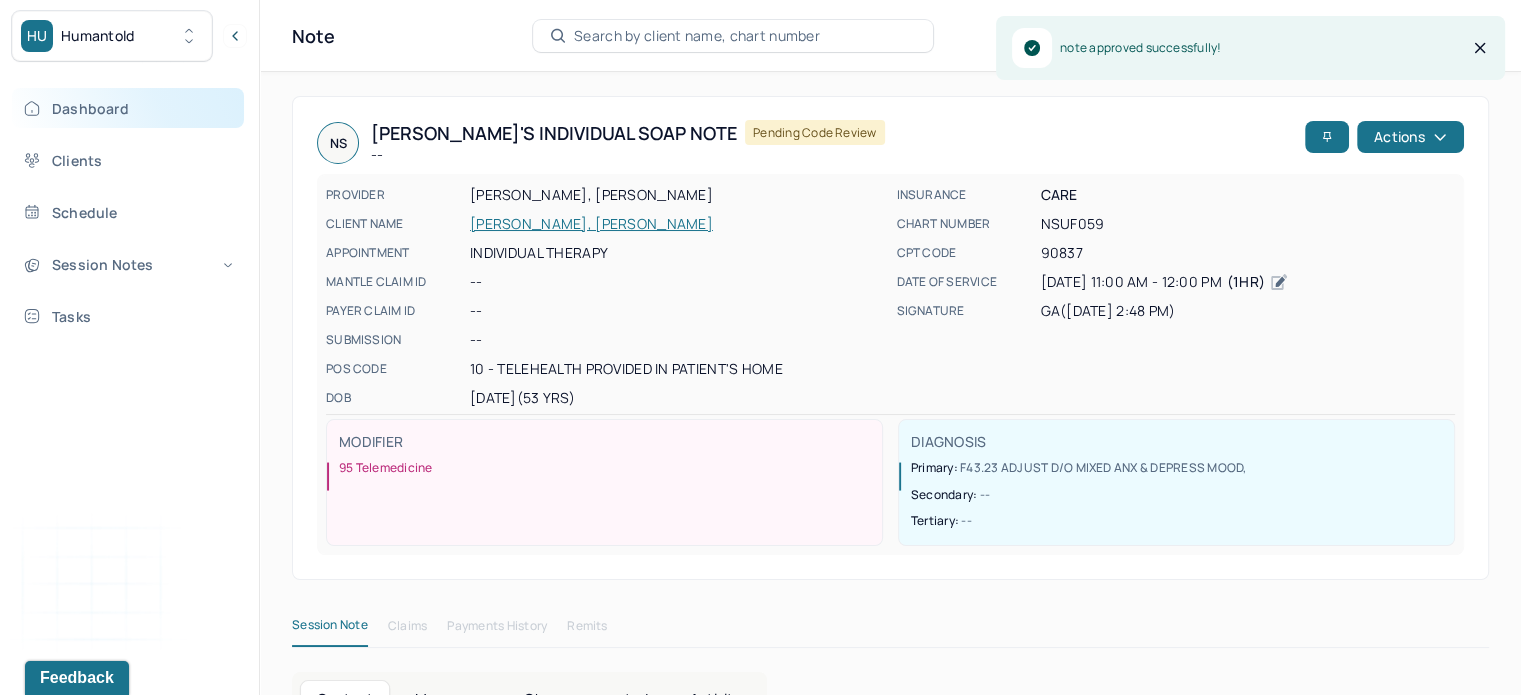 click on "Dashboard" at bounding box center (128, 108) 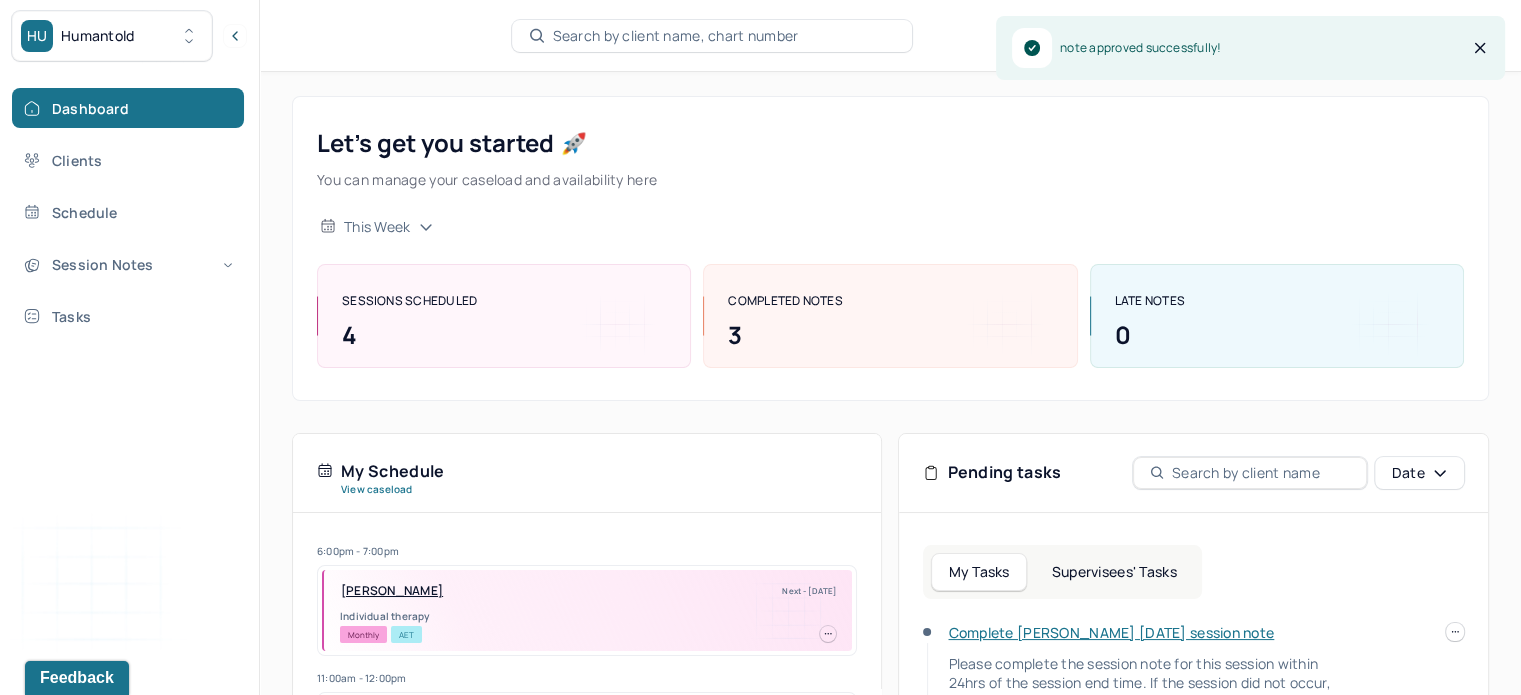 click on "My Tasks     Supervisees' Tasks" at bounding box center (1062, 572) 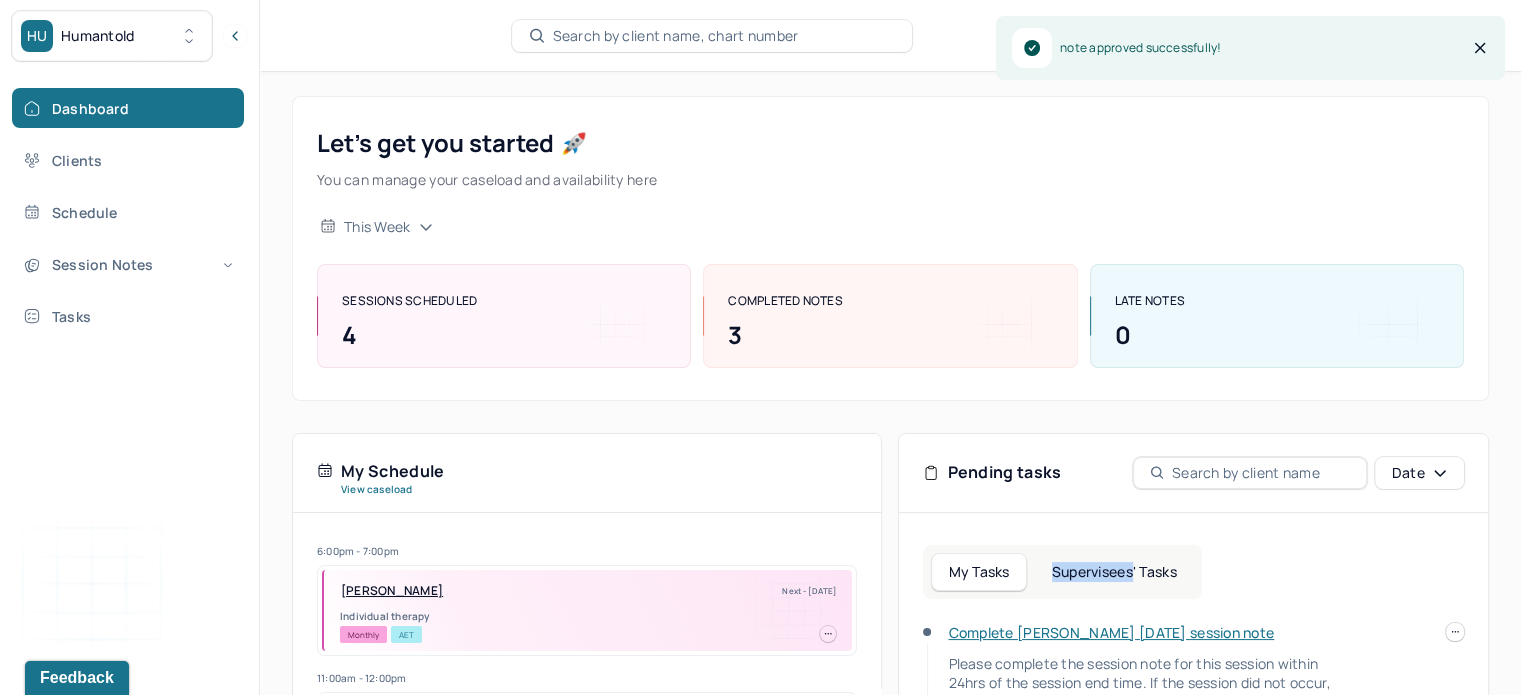 click on "My Tasks     Supervisees' Tasks" at bounding box center [1062, 572] 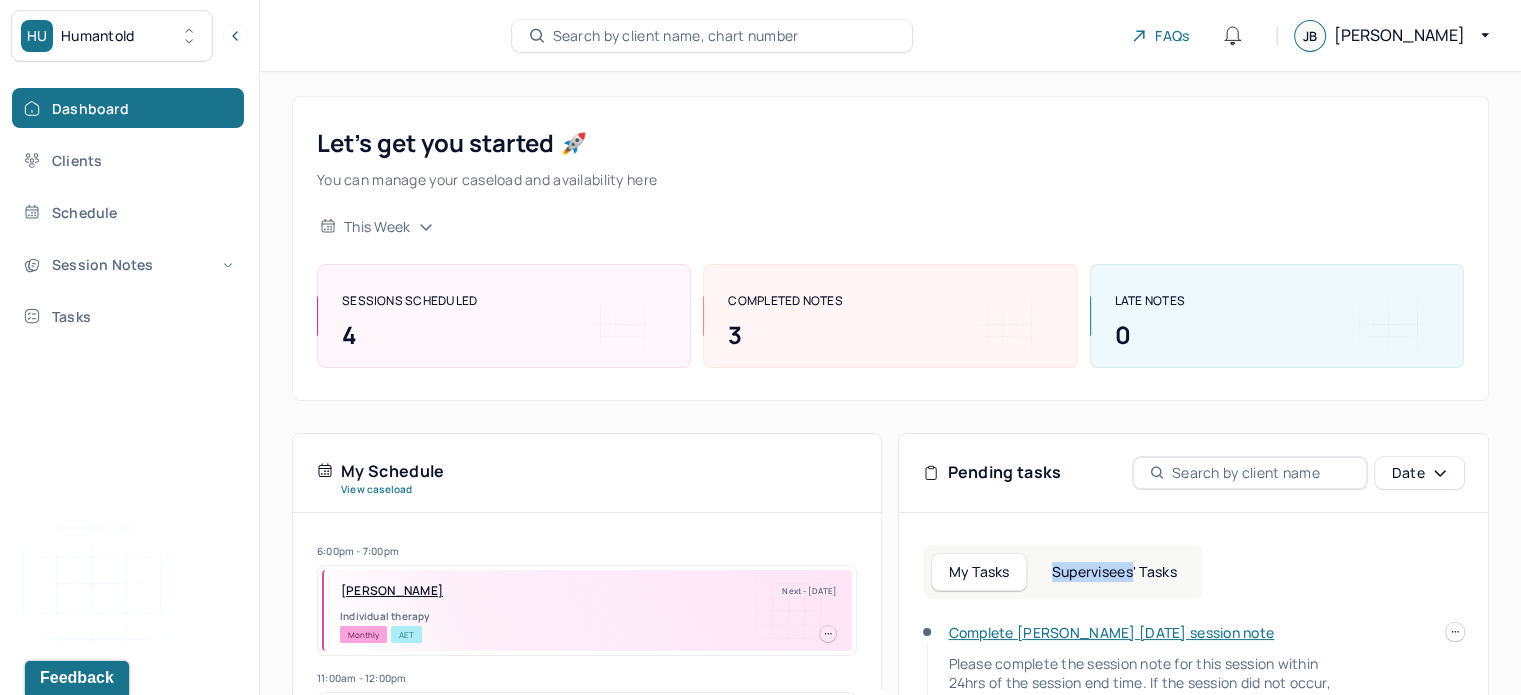 click on "Supervisees' Tasks" at bounding box center [1114, 572] 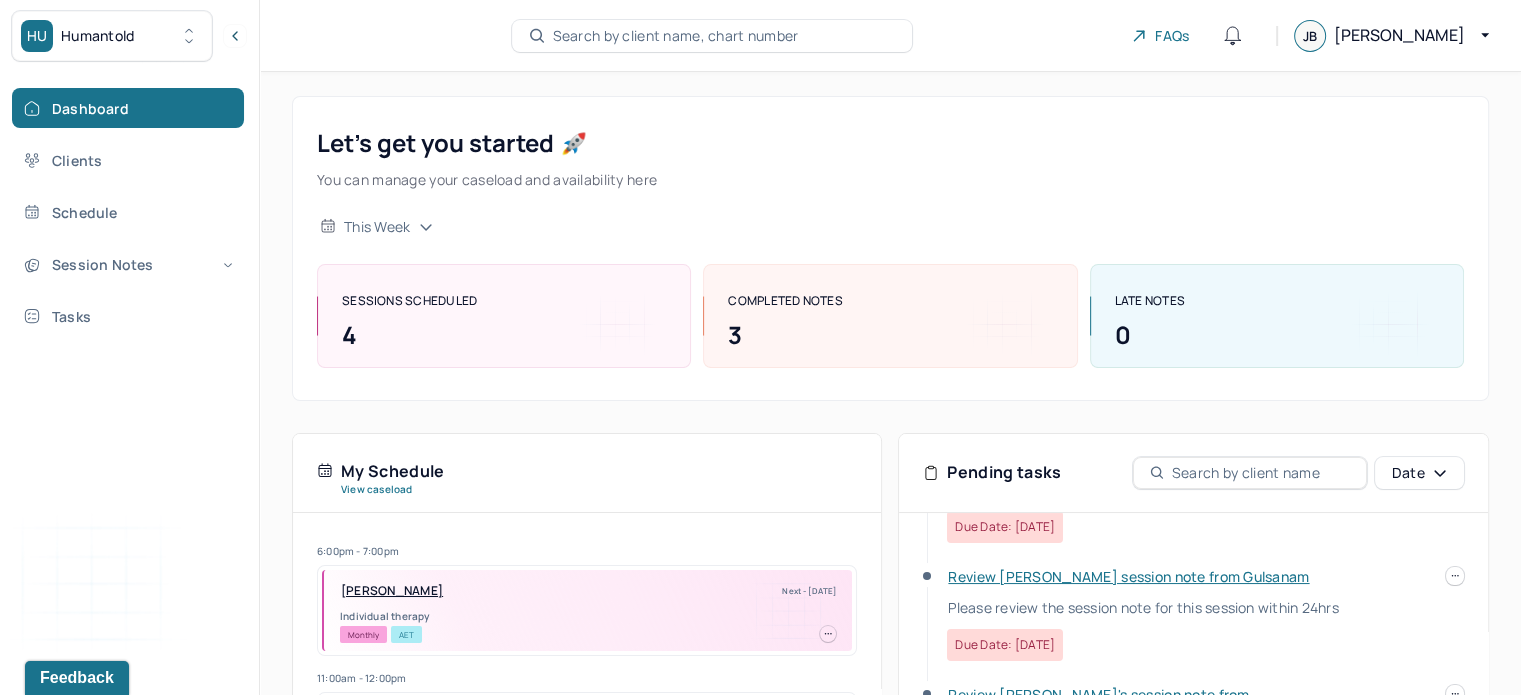 scroll, scrollTop: 335, scrollLeft: 0, axis: vertical 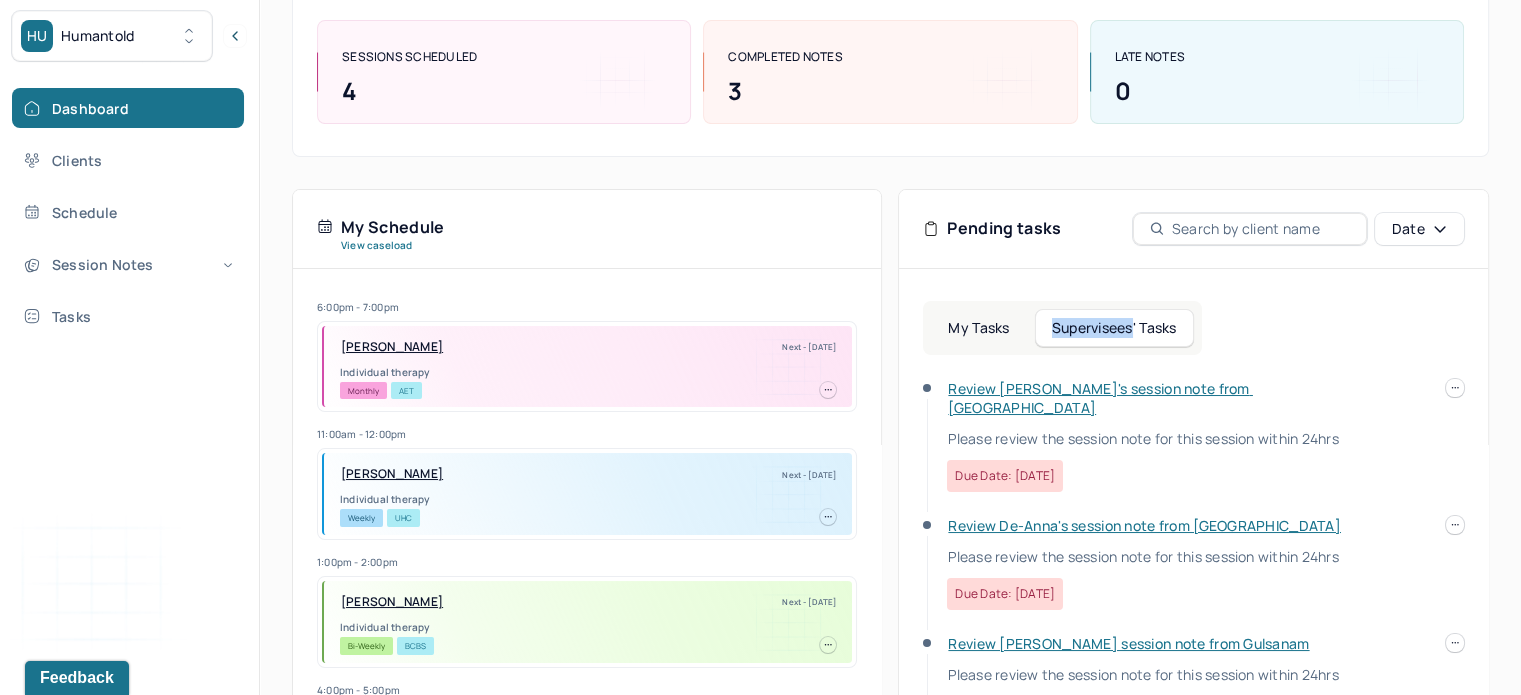 click on "Supervisees' Tasks" at bounding box center (1114, 328) 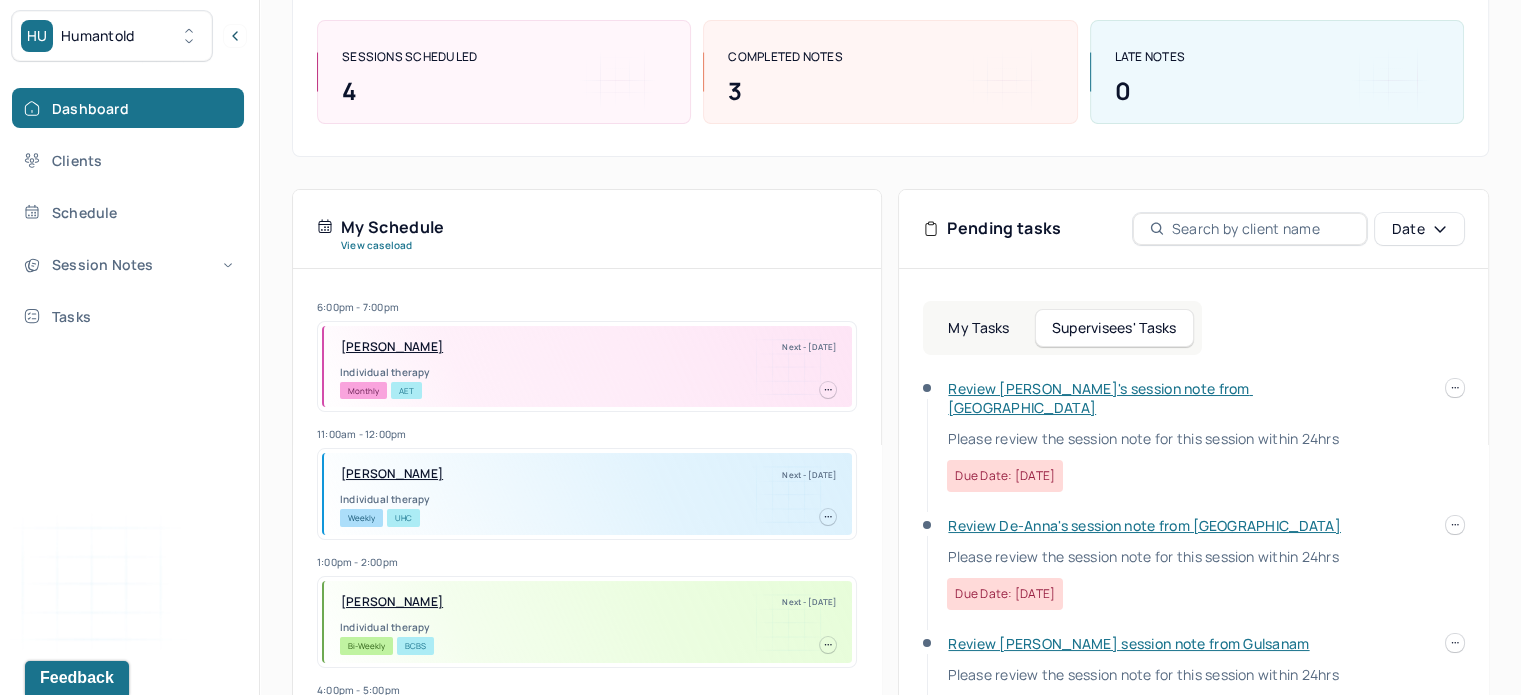 click on "My Tasks     Supervisees' Tasks   Review [PERSON_NAME]'s session note from Chioma Please review the session note for this session within 24hrs Due date: [DATE]     Review De-Anna's session note from Chioma Please review the session note for this session within 24hrs Due date: [DATE]     Review [PERSON_NAME] session note from Gulsanam Please review the session note for this session within 24hrs Due date: [DATE]     Review [PERSON_NAME]'s session note from [PERSON_NAME] Please review the session note for this session within 24hrs Due date: [DATE]     Review [PERSON_NAME]'s session note from [PERSON_NAME] Please review the session note for this session within 24hrs Due date: [DATE]     Review [PERSON_NAME] session note from Gulsanam Please review the session note for this session within 24hrs Due date: [DATE]     Review [PERSON_NAME]'s session note from Gulsanam Please review the session note for this session within 24hrs Due date: [DATE]     Review [PERSON_NAME]'s session note from Gulsanam Due date: [DATE]" at bounding box center (1193, 568) 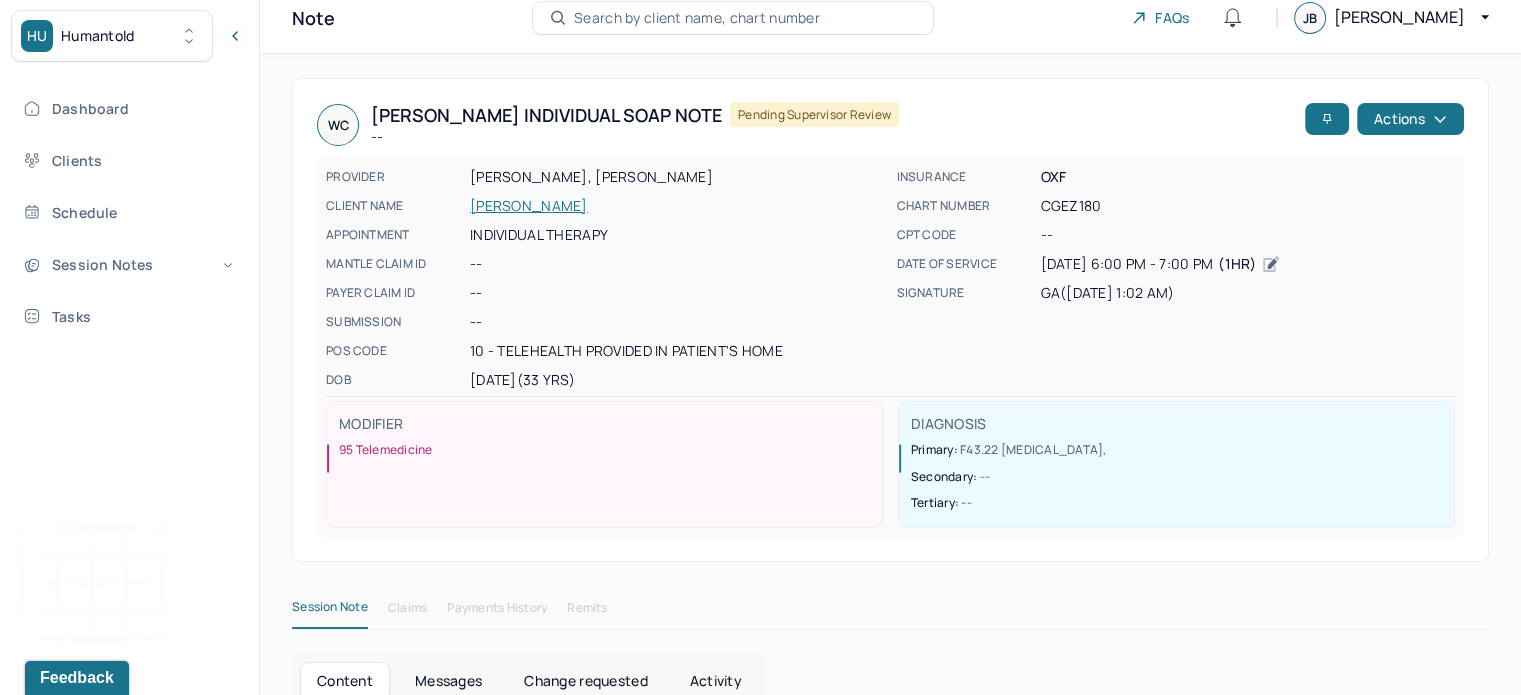 scroll, scrollTop: 16, scrollLeft: 0, axis: vertical 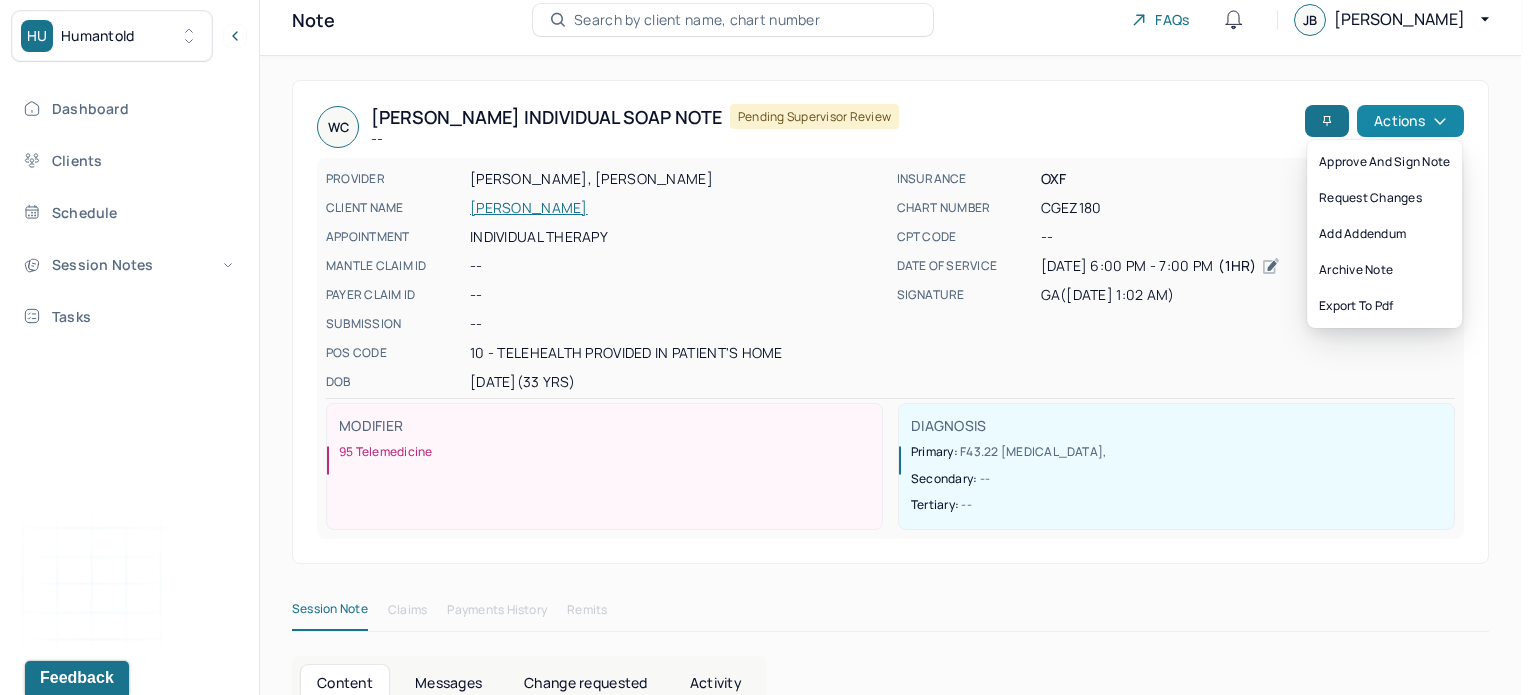 click on "Actions" at bounding box center (1410, 121) 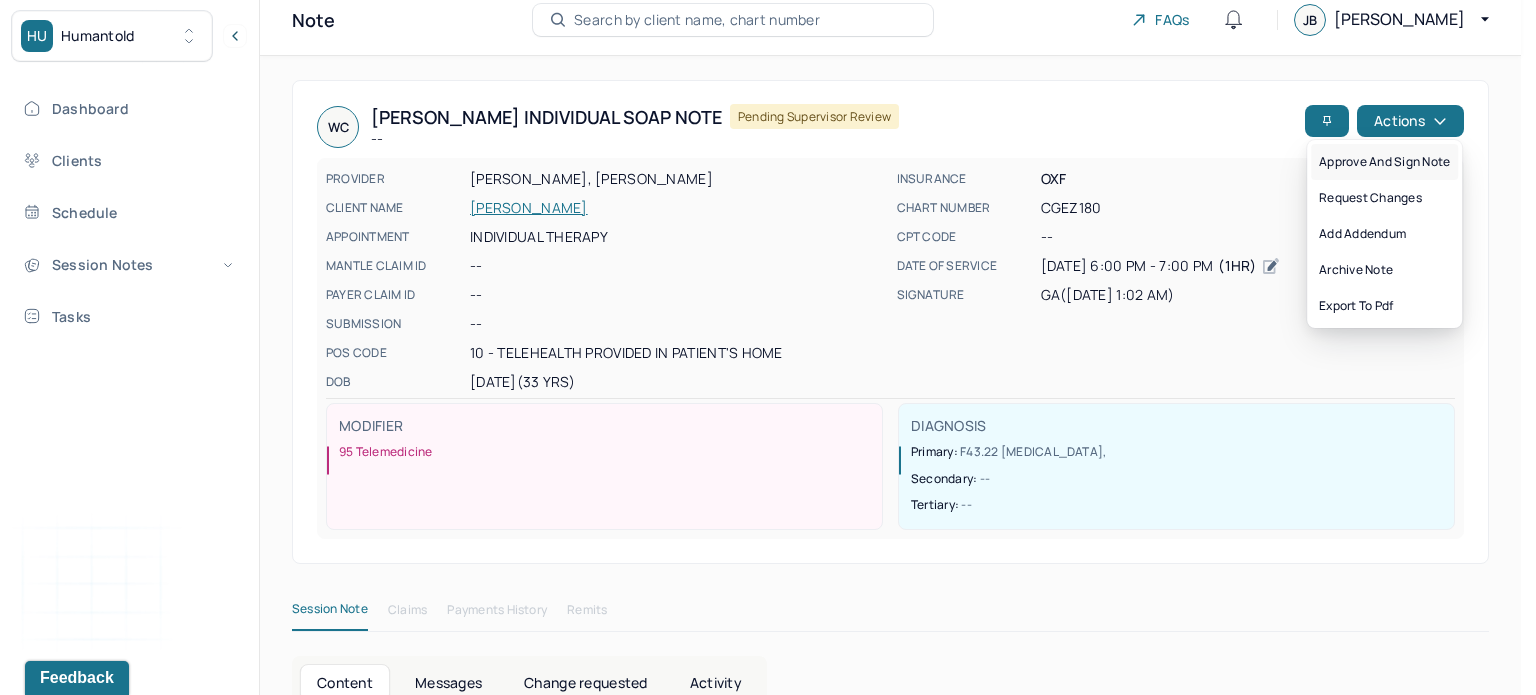 click on "Approve and sign note" at bounding box center [1384, 162] 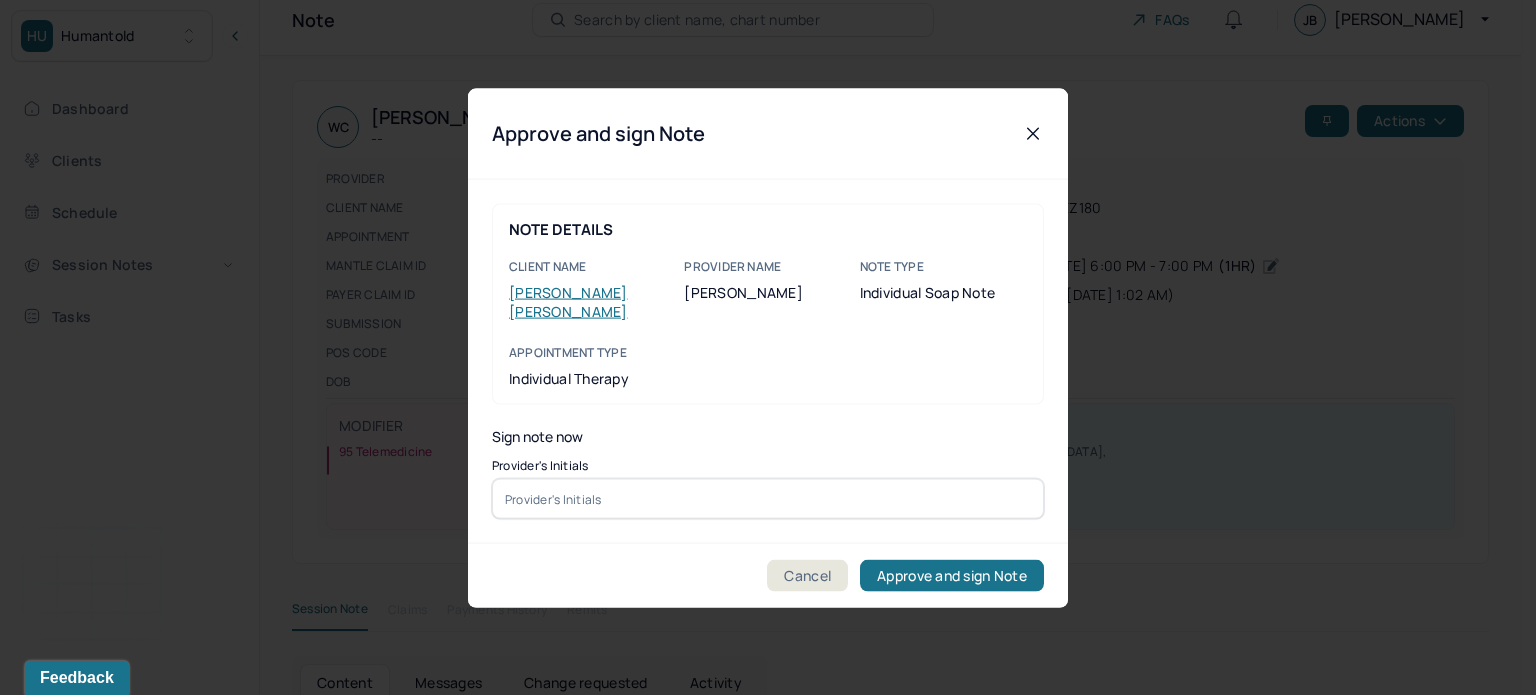 click at bounding box center [768, 499] 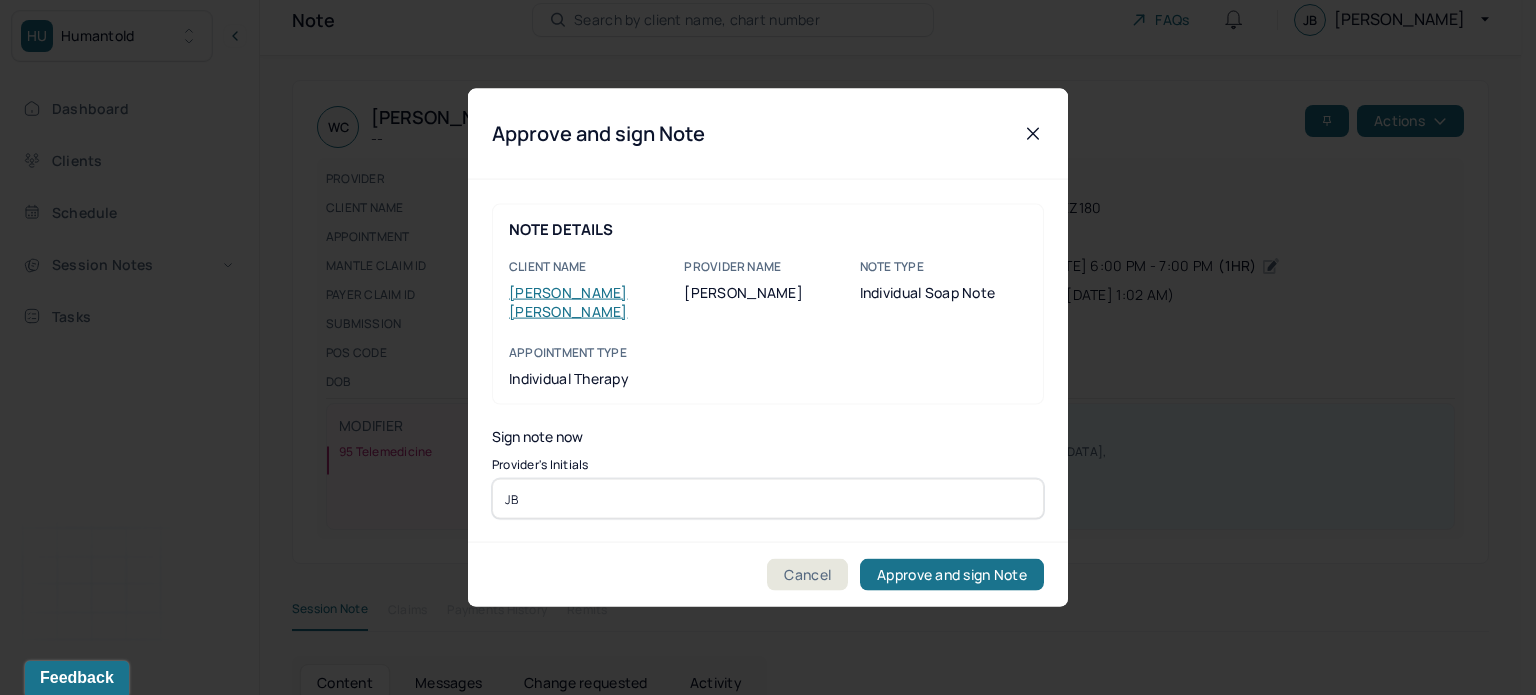 type on "JB" 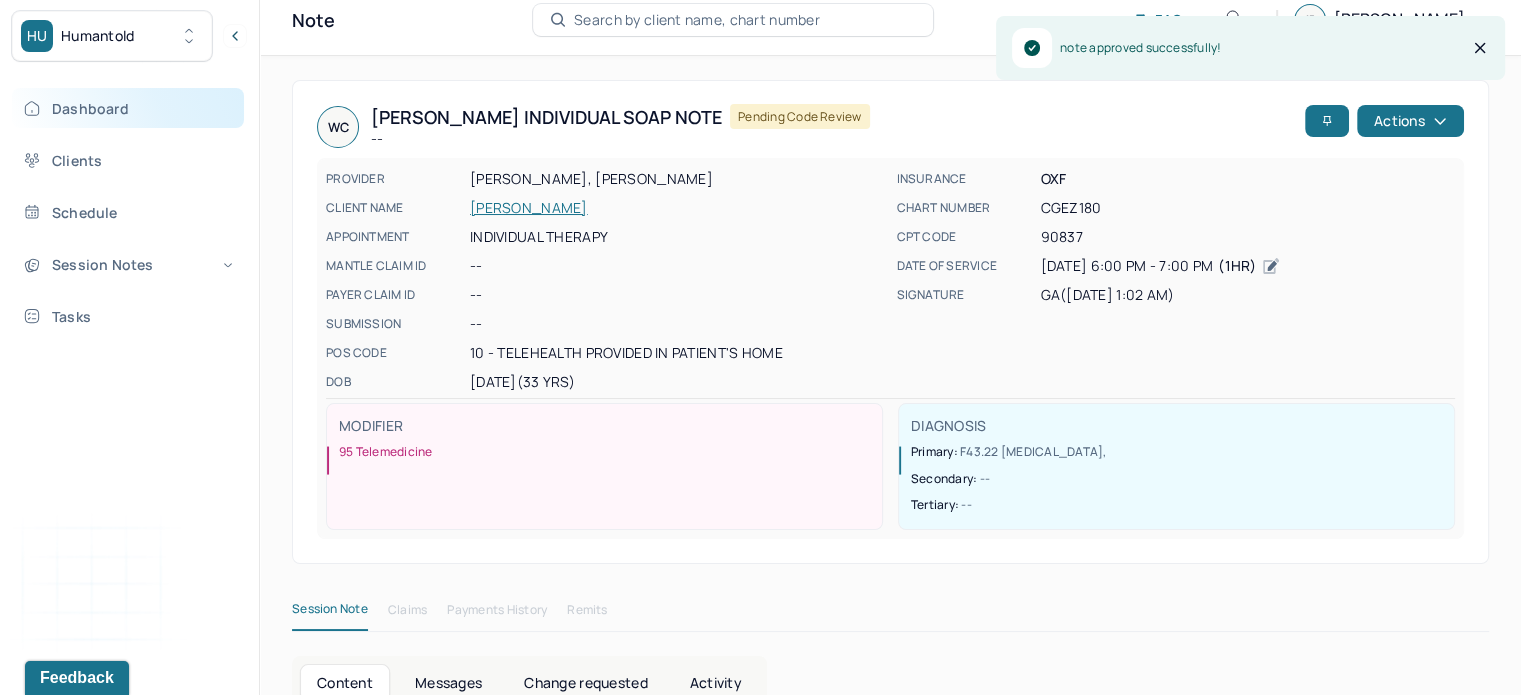 click on "Dashboard" at bounding box center [128, 108] 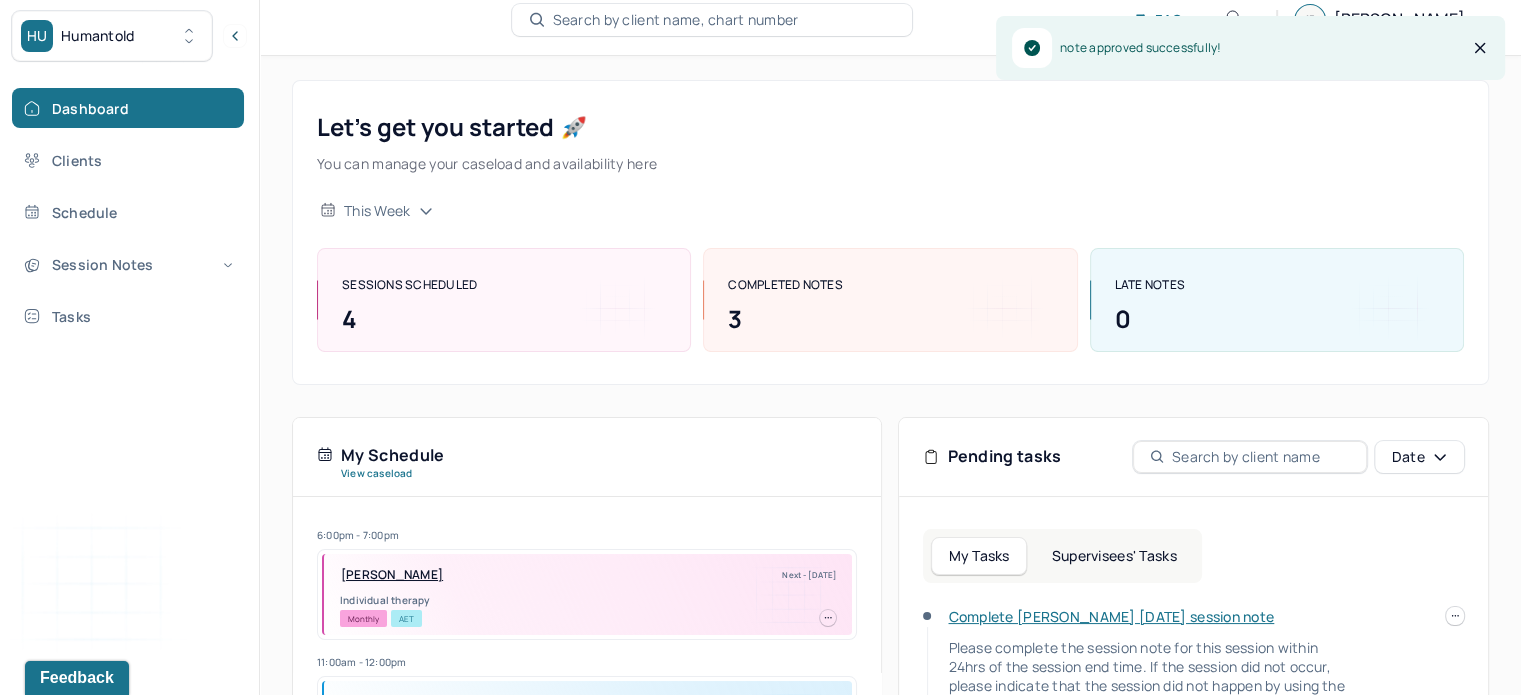 click on "Supervisees' Tasks" at bounding box center (1114, 556) 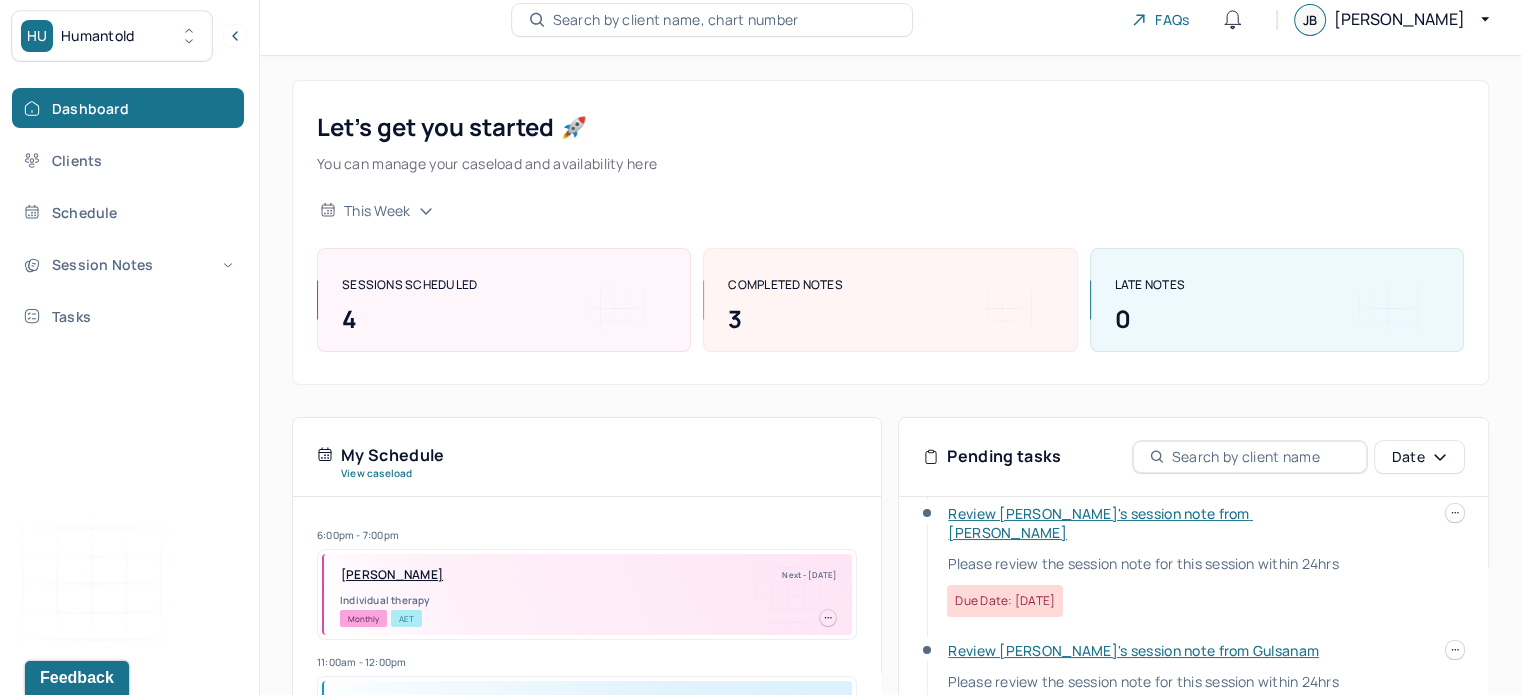 scroll, scrollTop: 428, scrollLeft: 0, axis: vertical 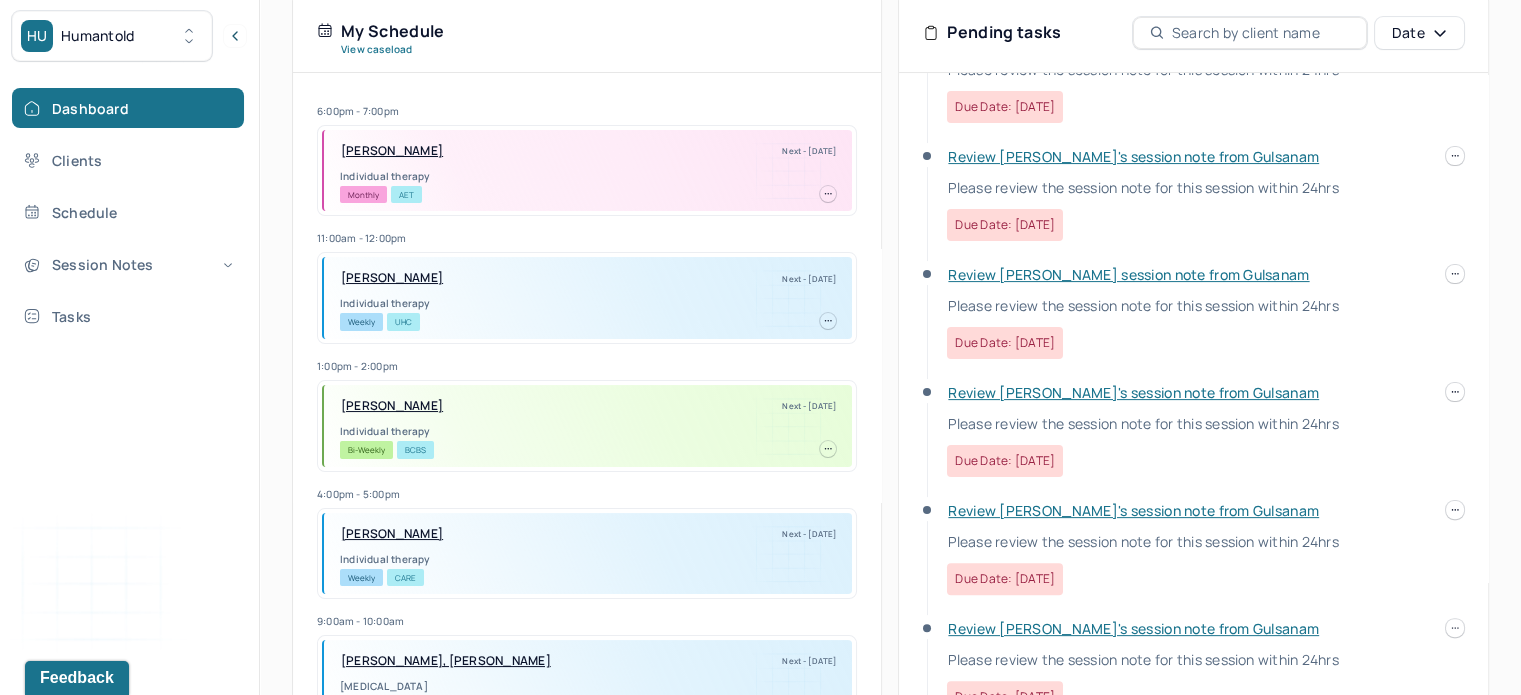 click on "Review [PERSON_NAME]'s session note from Gulsanam" at bounding box center (1133, 392) 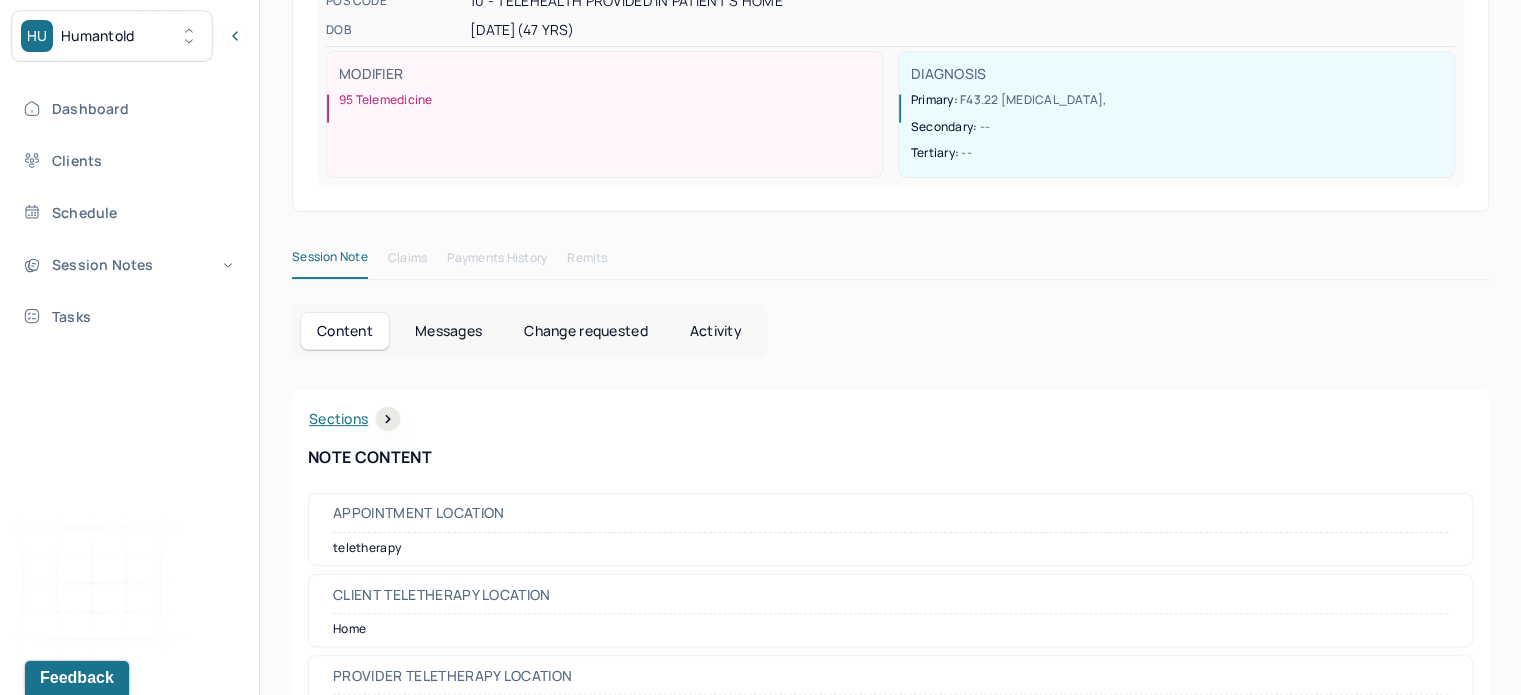scroll, scrollTop: 0, scrollLeft: 0, axis: both 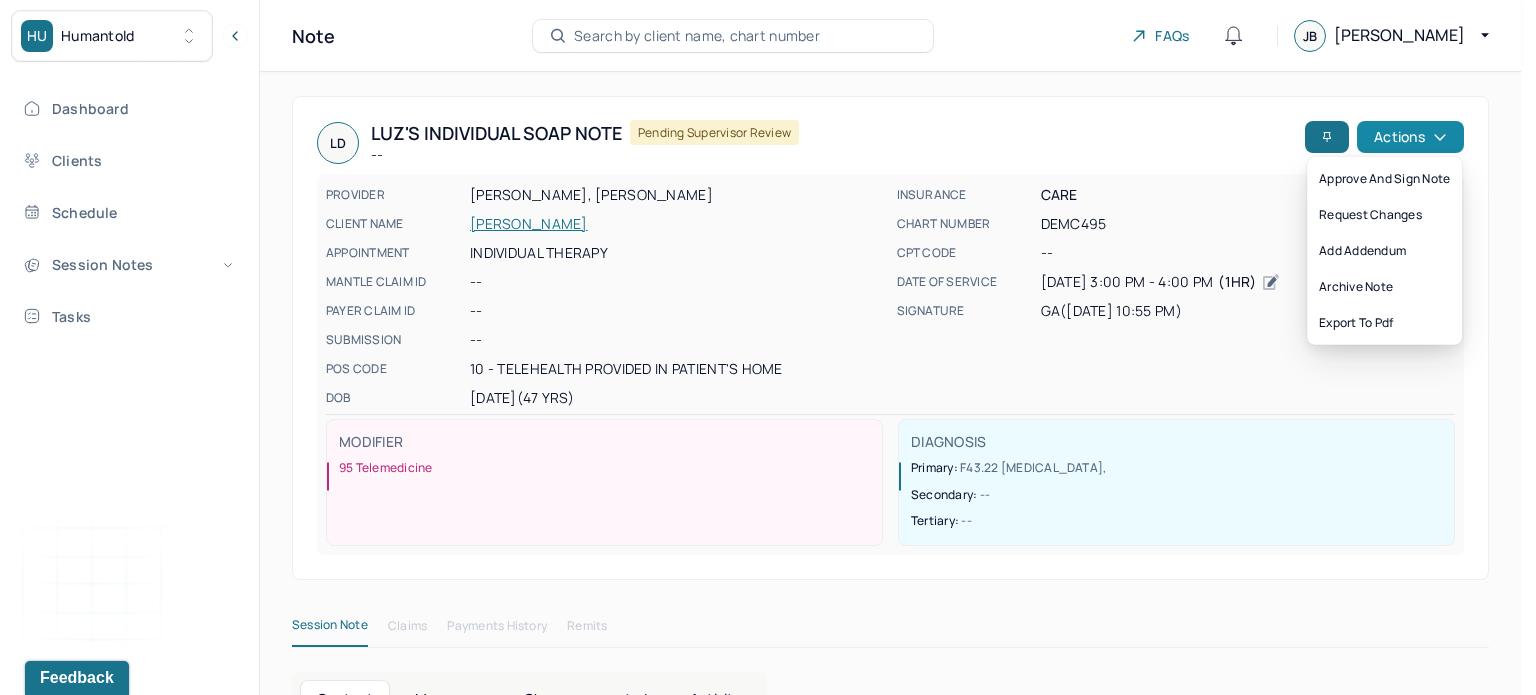 click 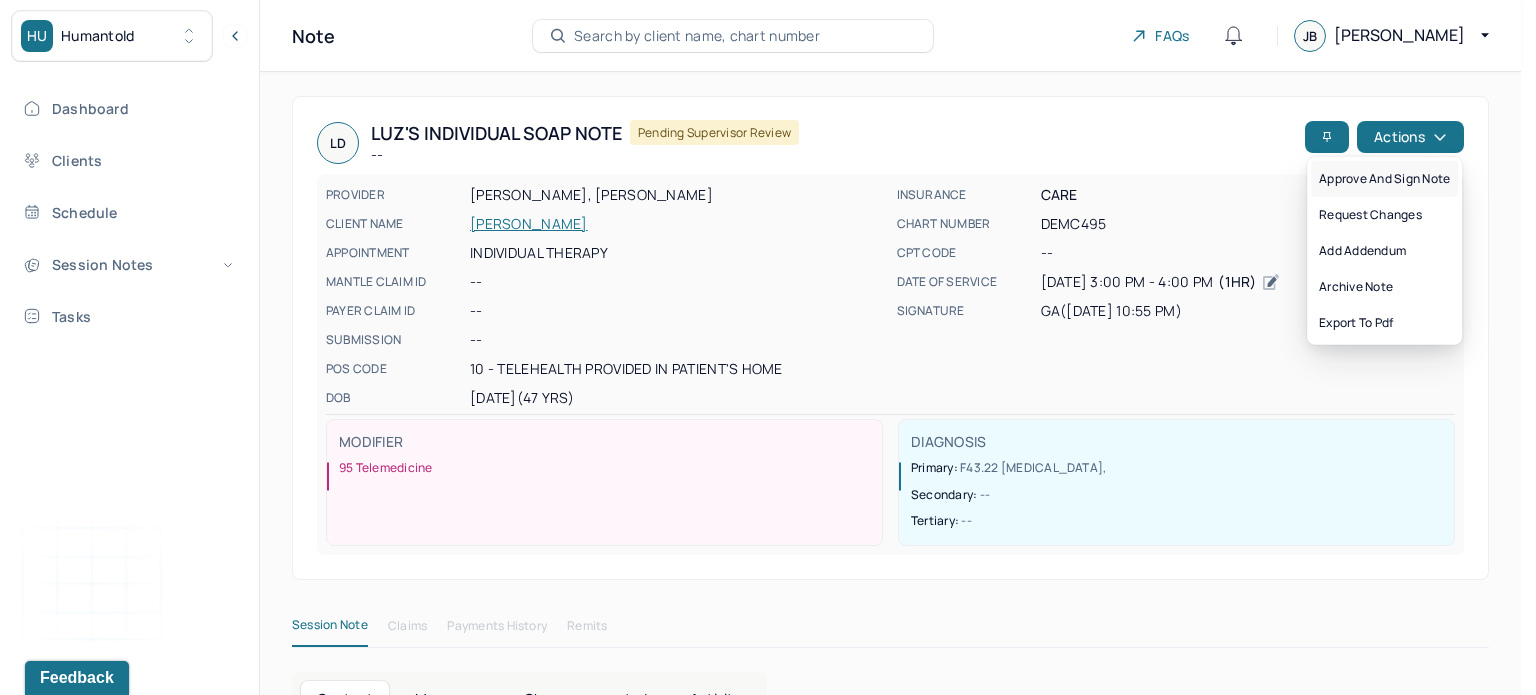 click on "Approve and sign note" at bounding box center (1384, 179) 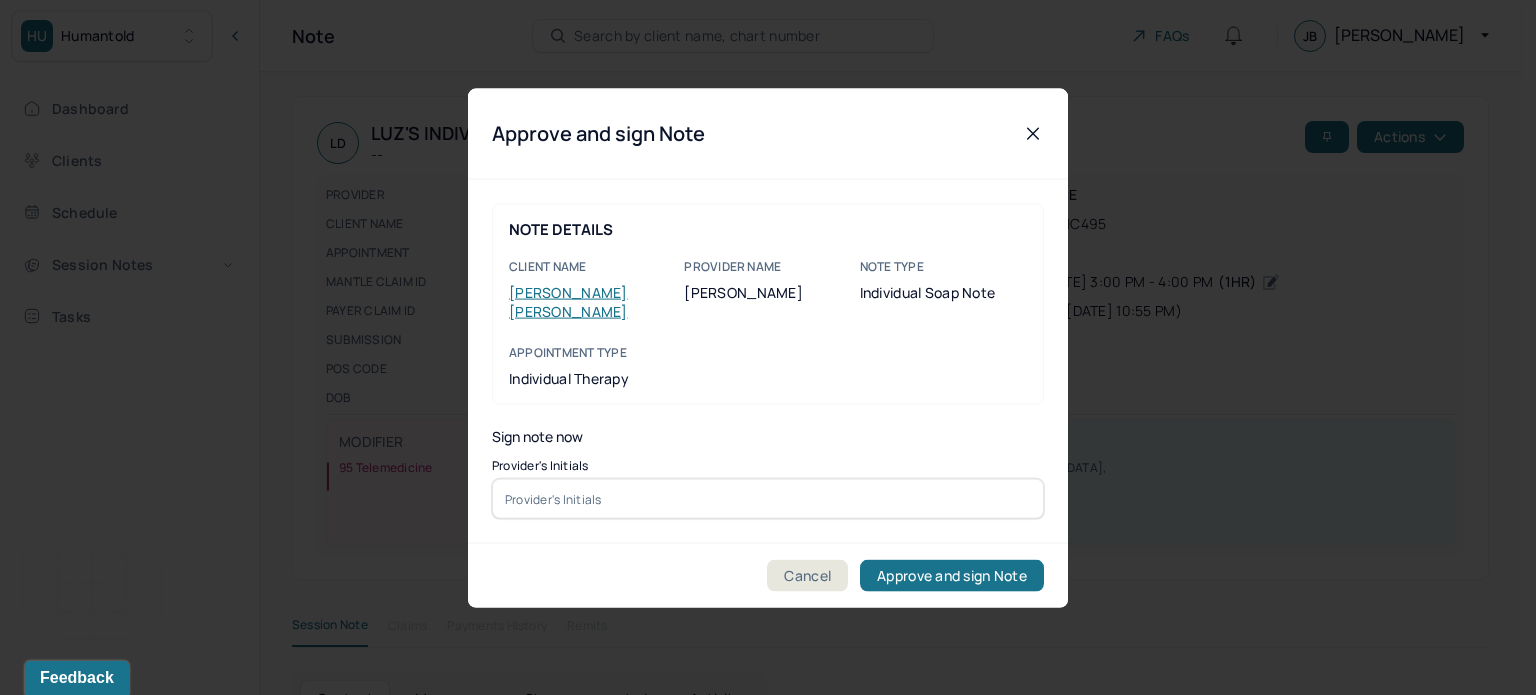 click at bounding box center (768, 499) 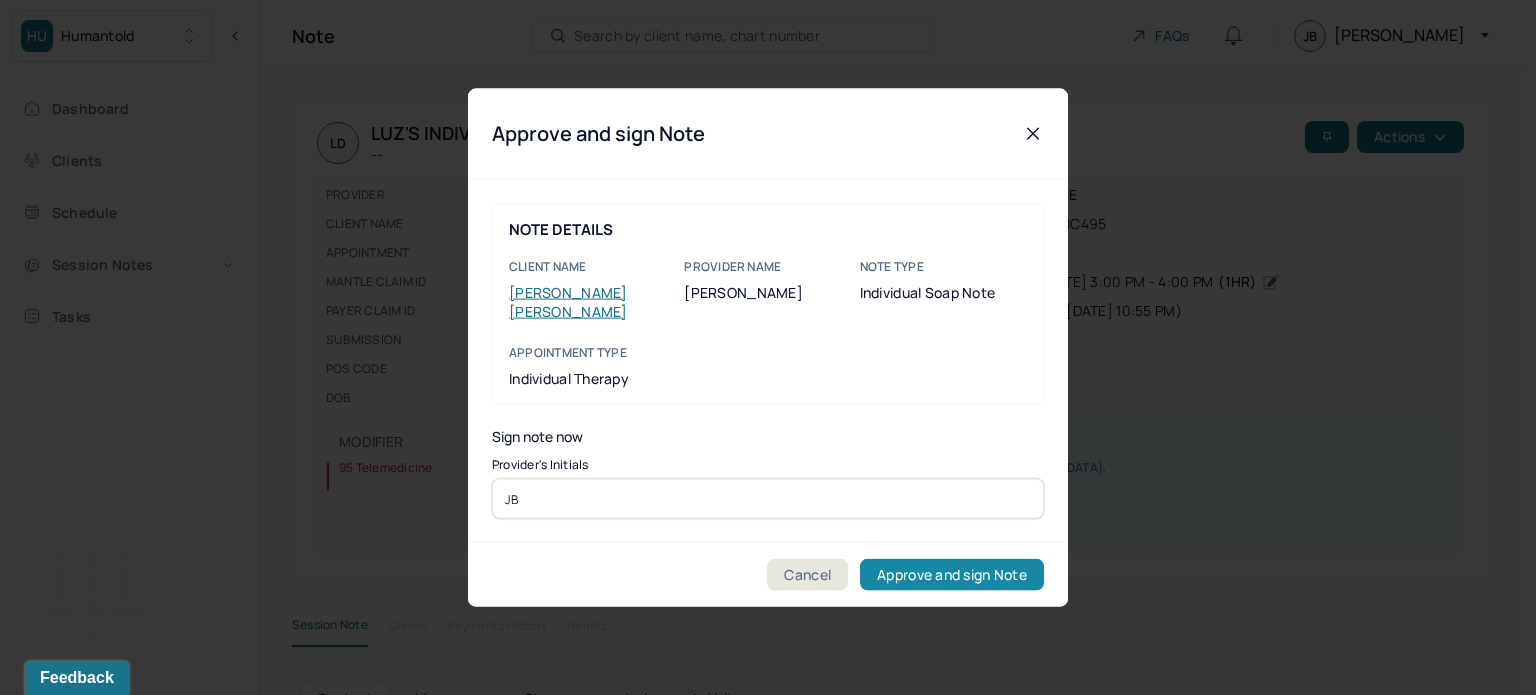 type on "JB" 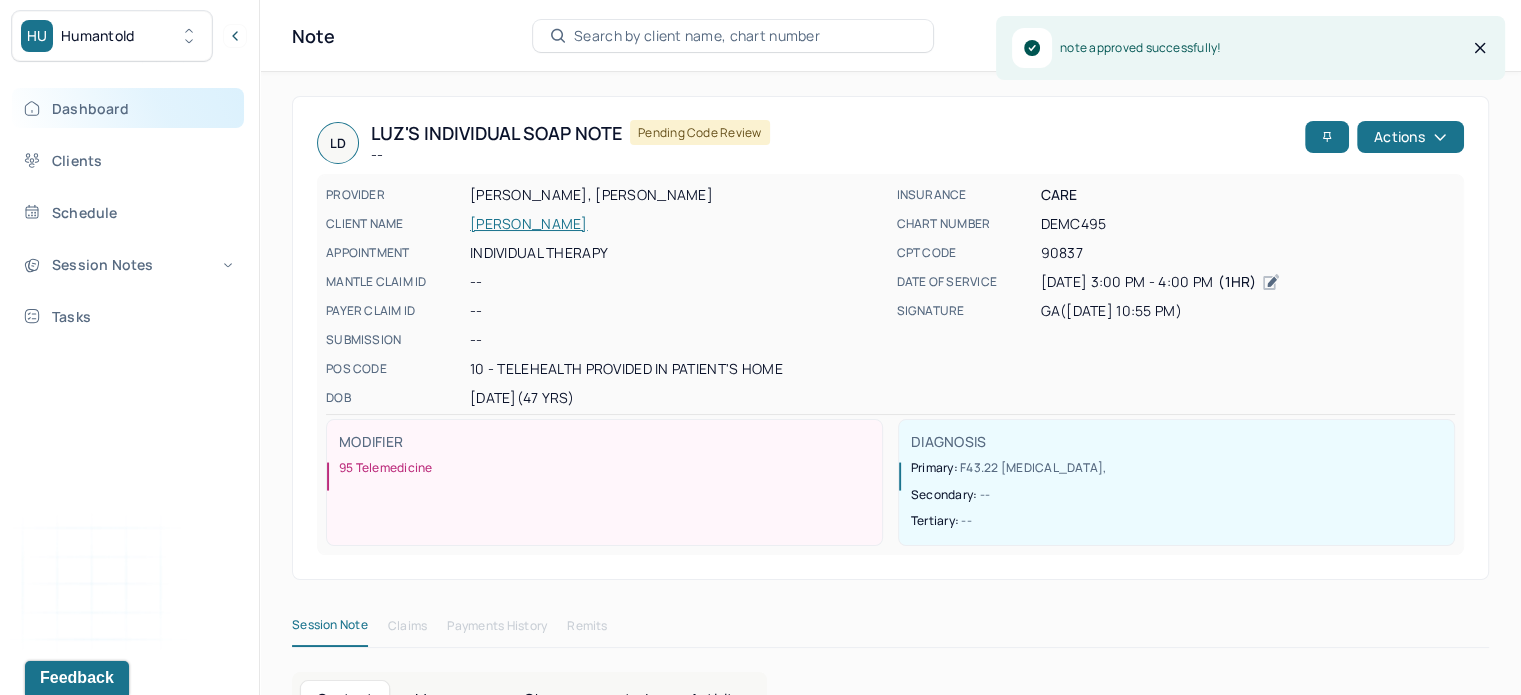 click on "Dashboard" at bounding box center [128, 108] 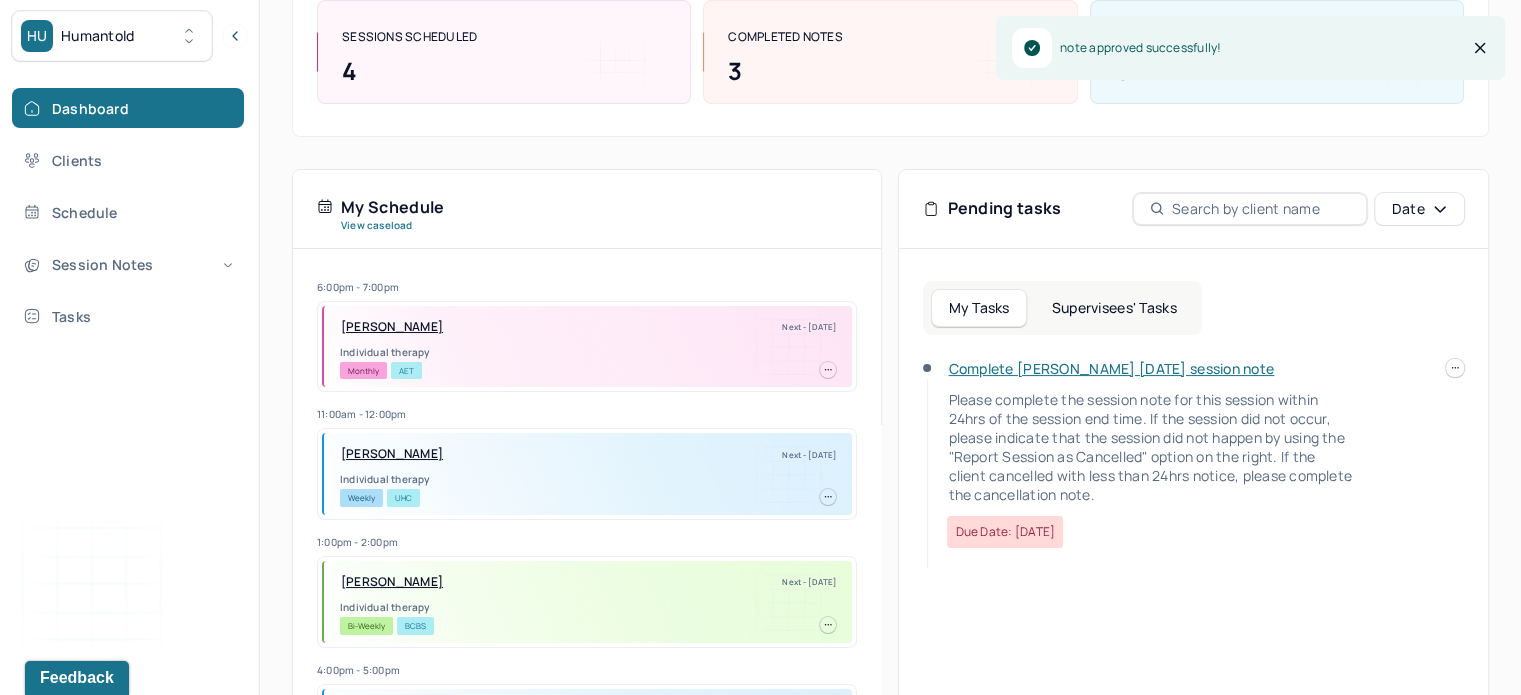 scroll, scrollTop: 267, scrollLeft: 0, axis: vertical 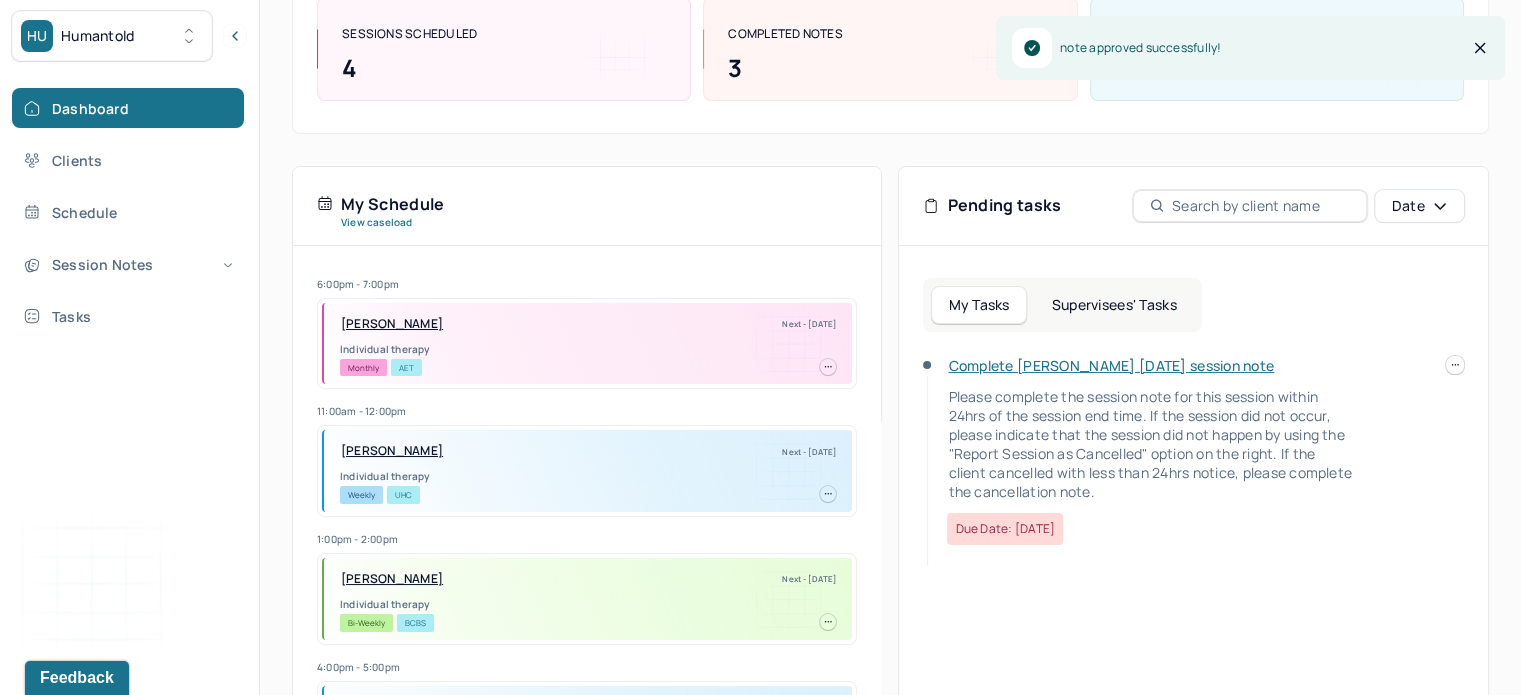 click on "Supervisees' Tasks" at bounding box center [1114, 305] 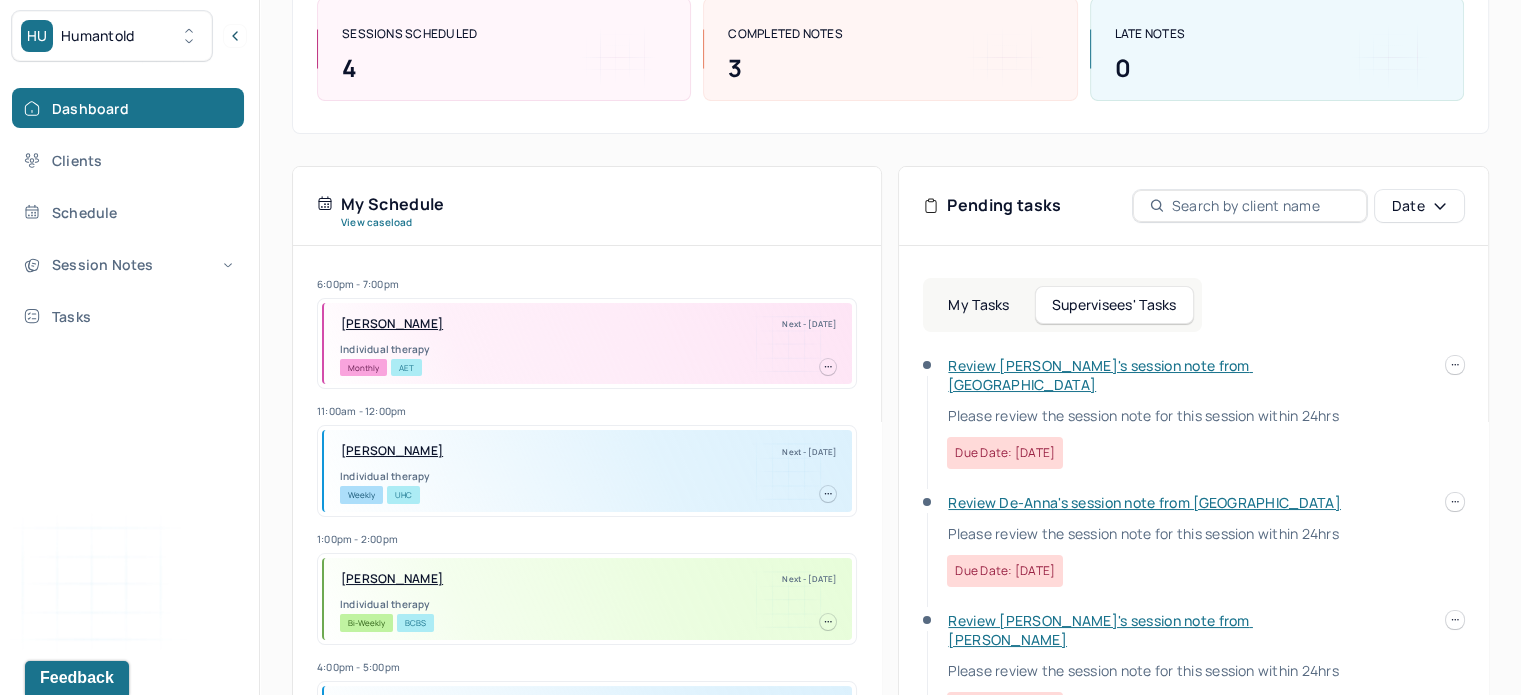 click on "Review De-Anna's session note from [GEOGRAPHIC_DATA]" at bounding box center (1144, 502) 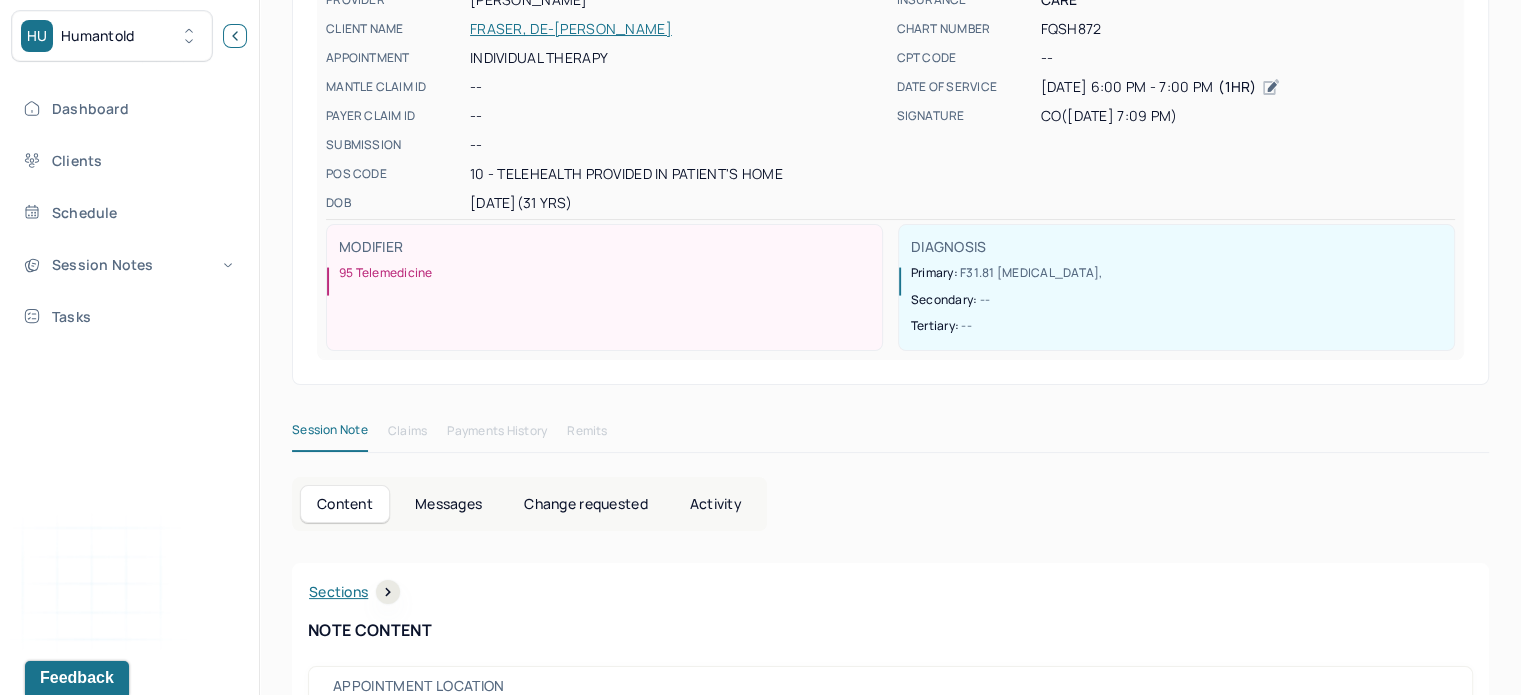 scroll, scrollTop: 267, scrollLeft: 0, axis: vertical 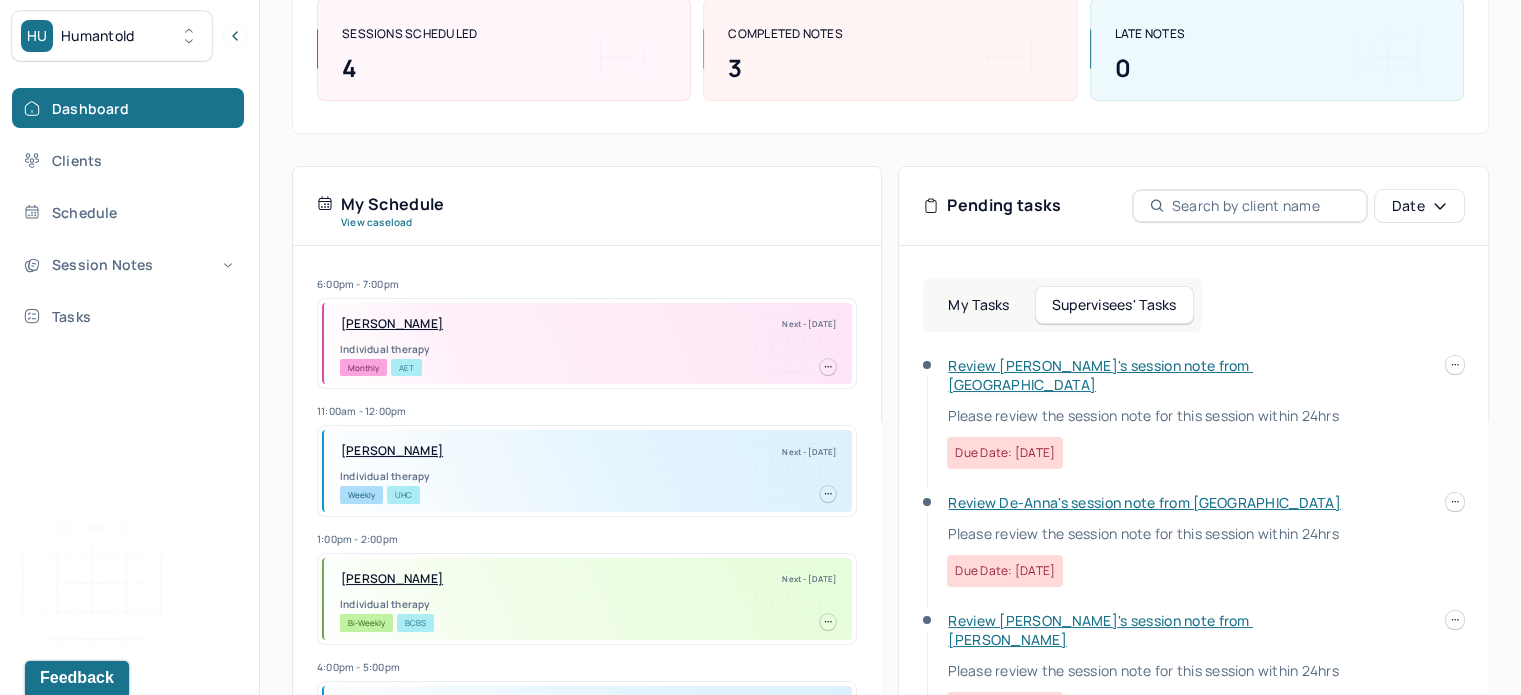 click on "Review [PERSON_NAME]'s session note from [PERSON_NAME]" at bounding box center [1100, 630] 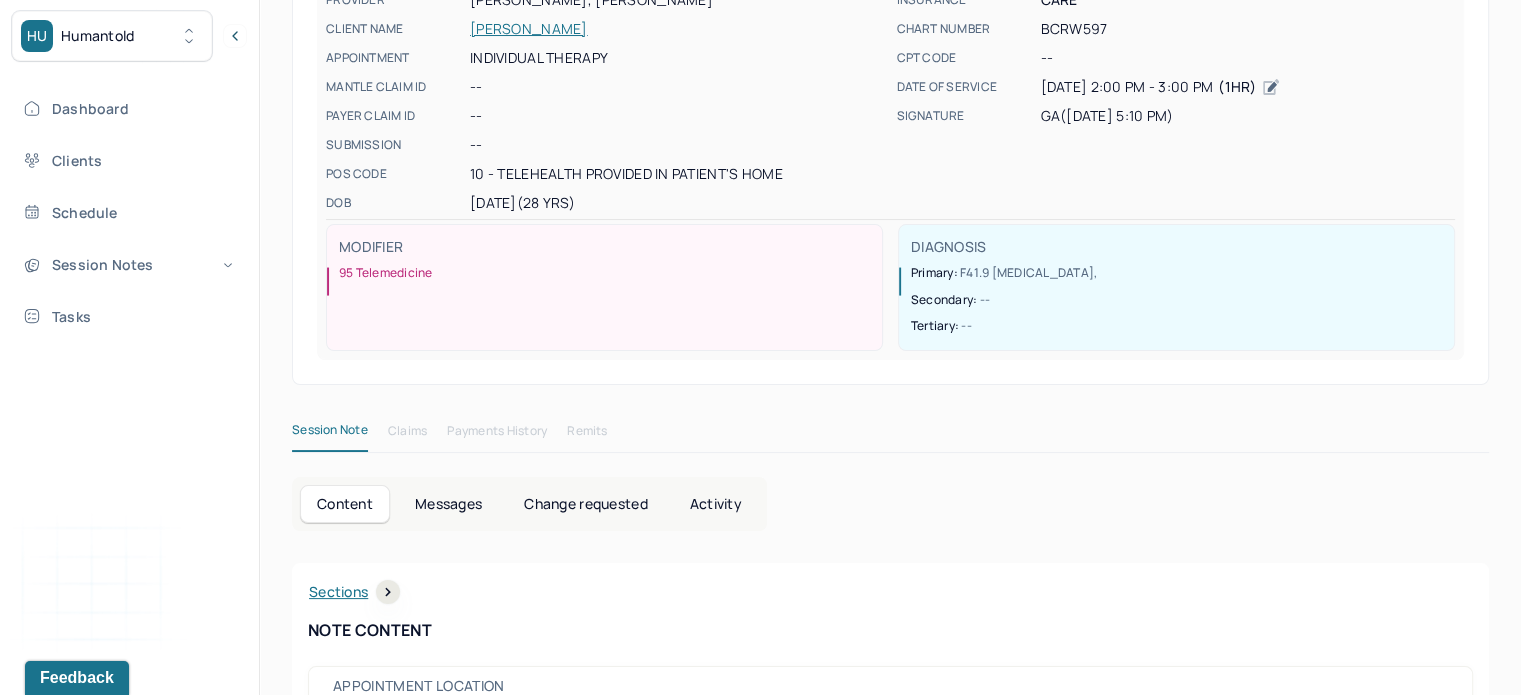 scroll, scrollTop: 0, scrollLeft: 0, axis: both 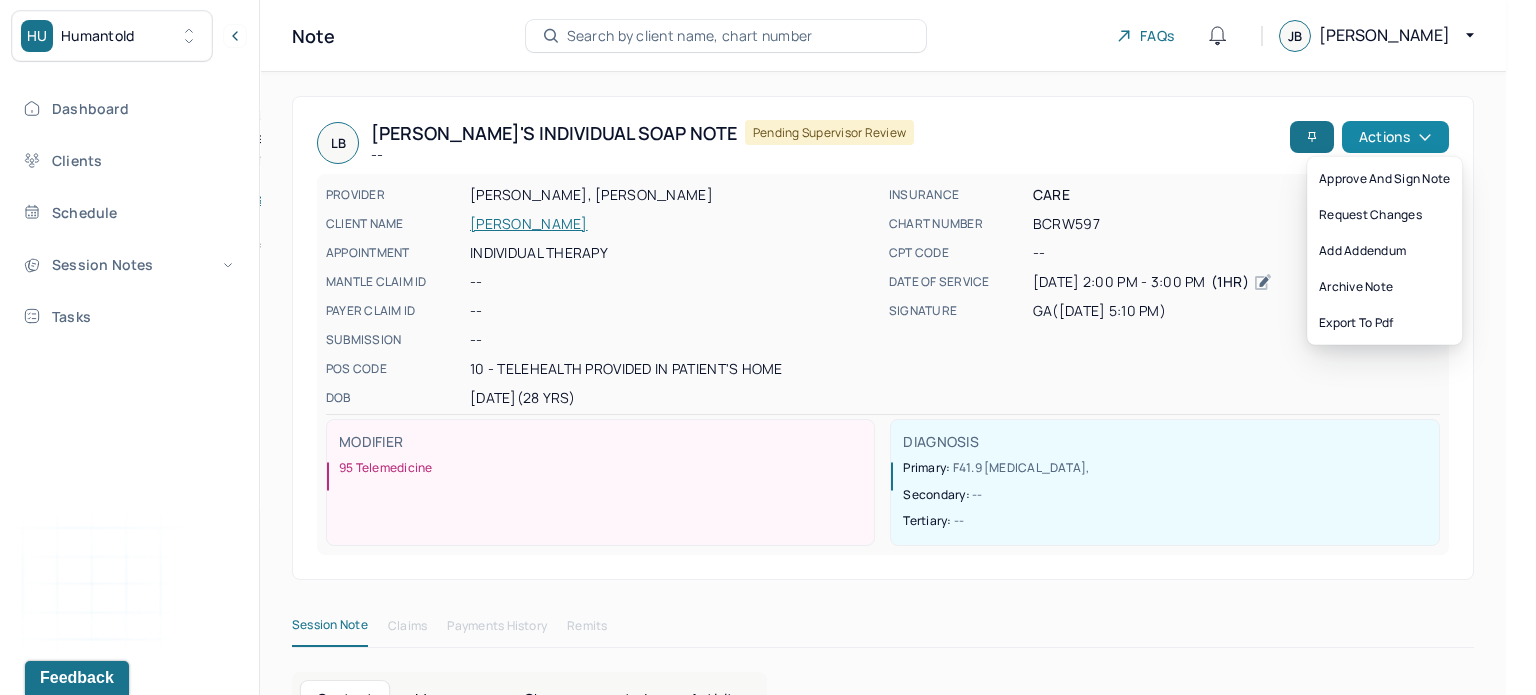 click on "Actions" at bounding box center [1395, 137] 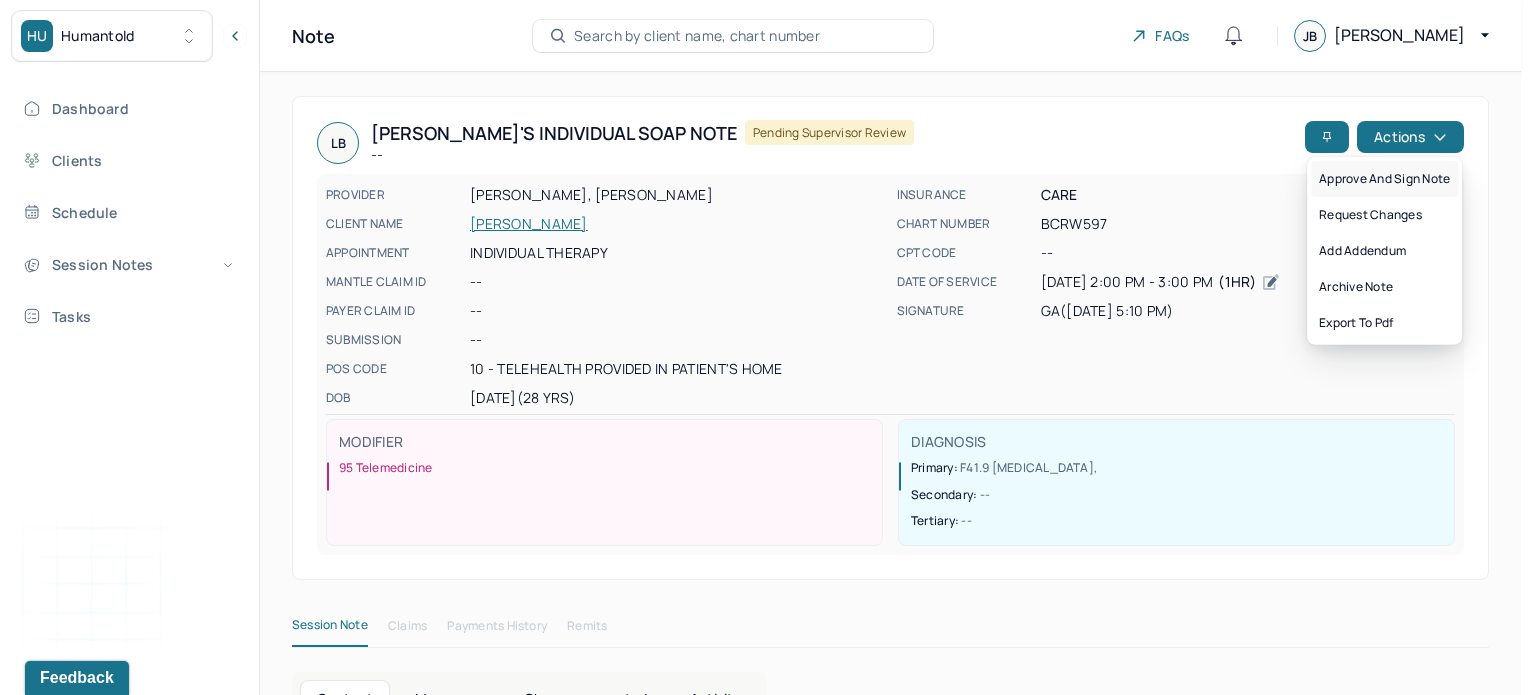 click on "Approve and sign note" at bounding box center [1384, 179] 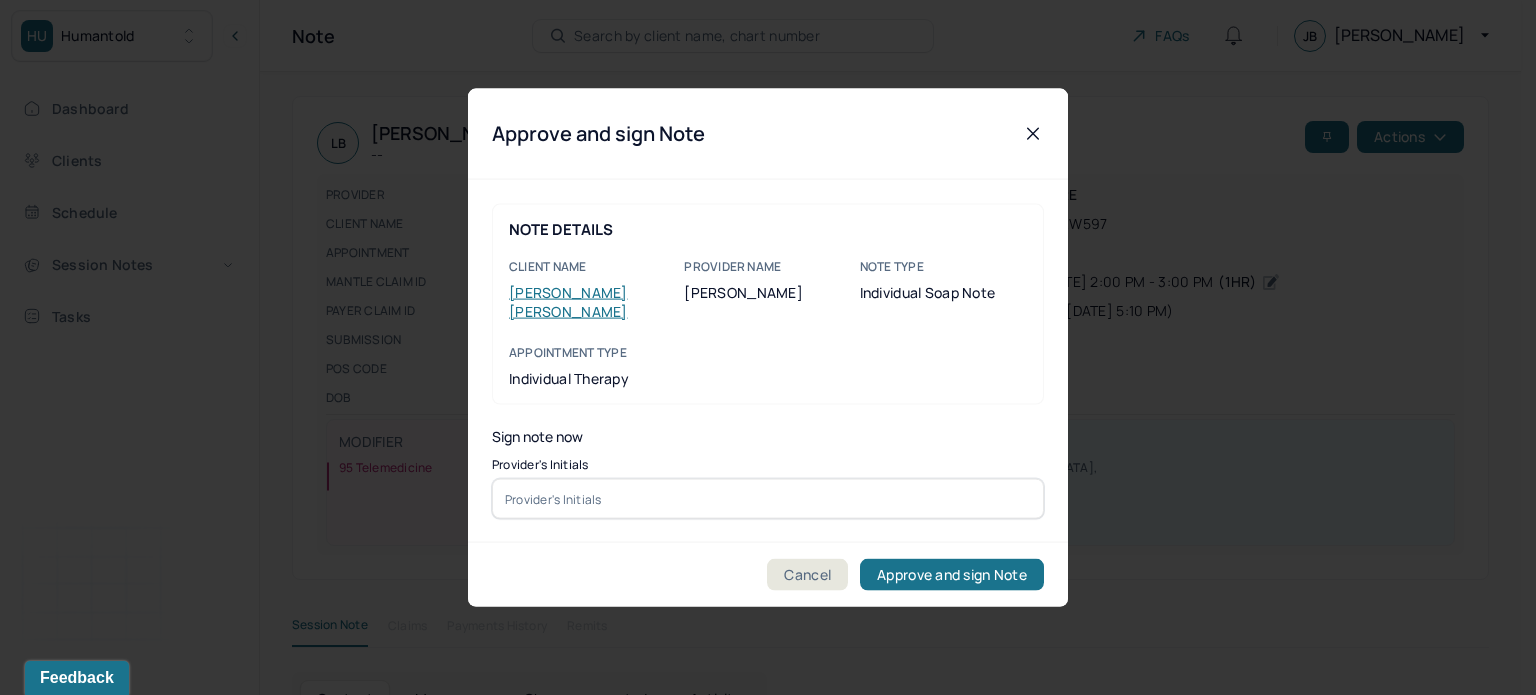 click on "Provider's Initials" at bounding box center (768, 465) 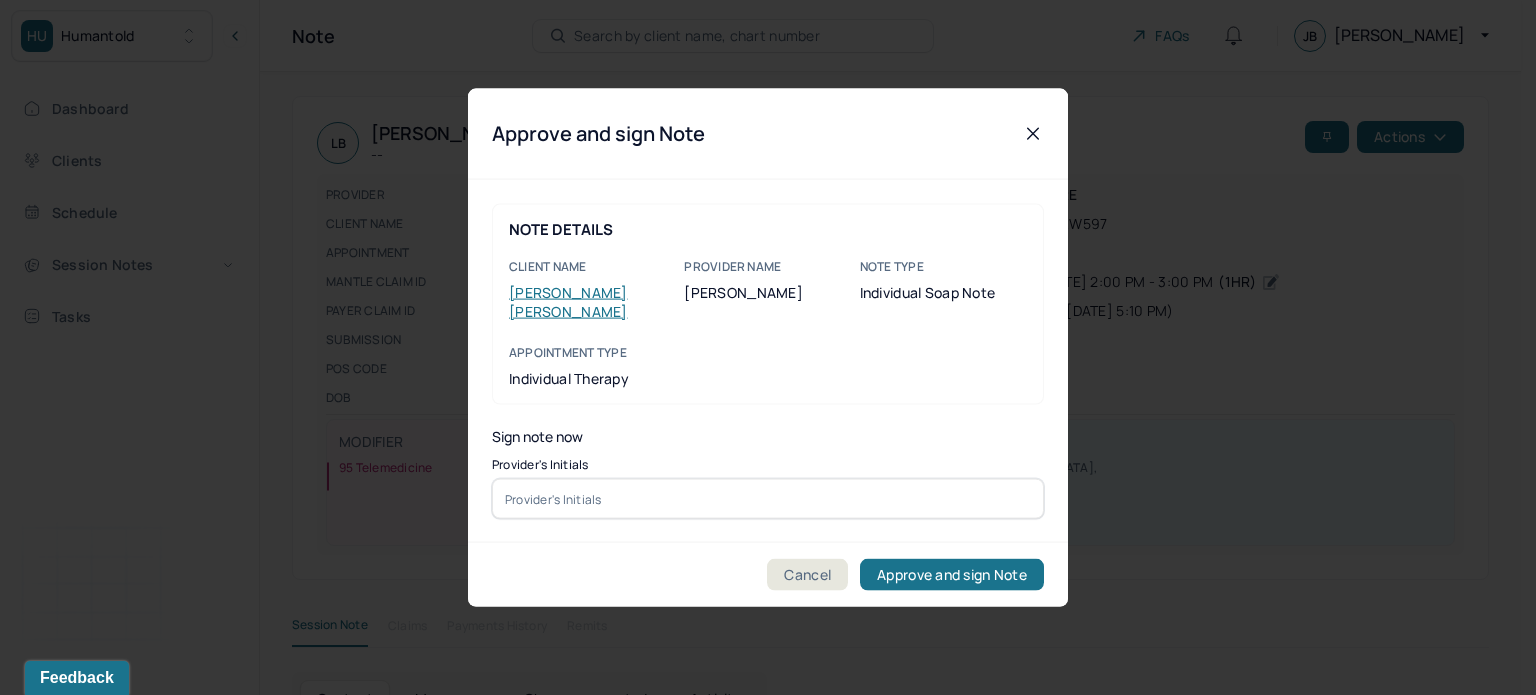 click at bounding box center (768, 499) 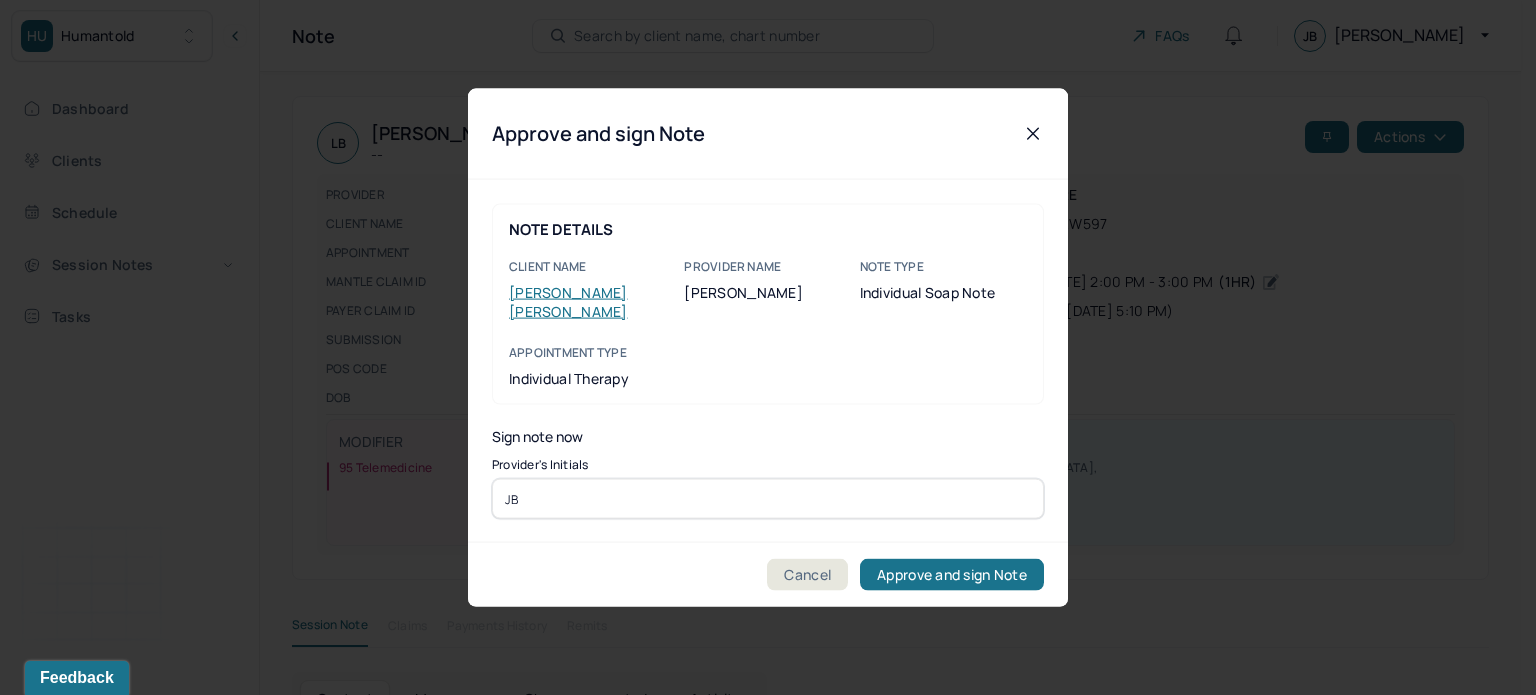 click on "Approve and sign Note" at bounding box center [952, 575] 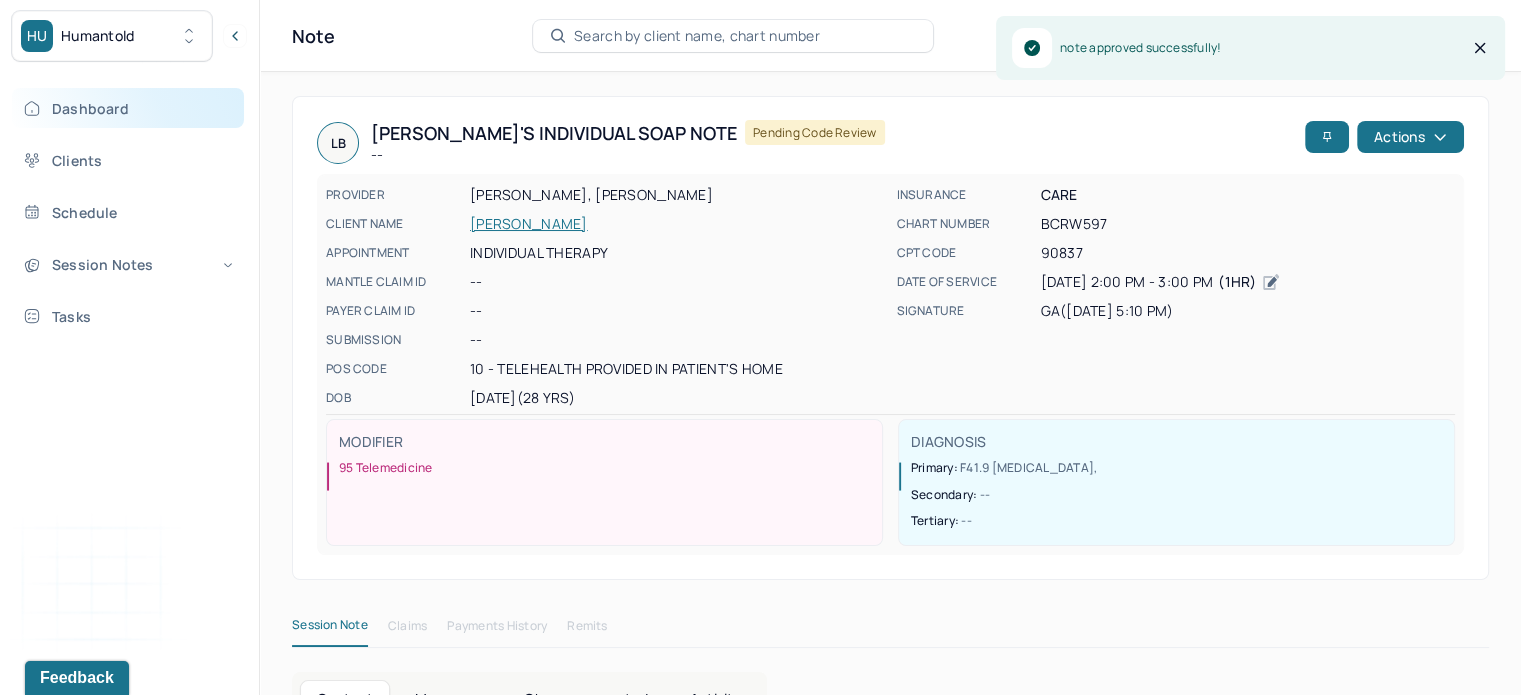 click on "Dashboard" at bounding box center [128, 108] 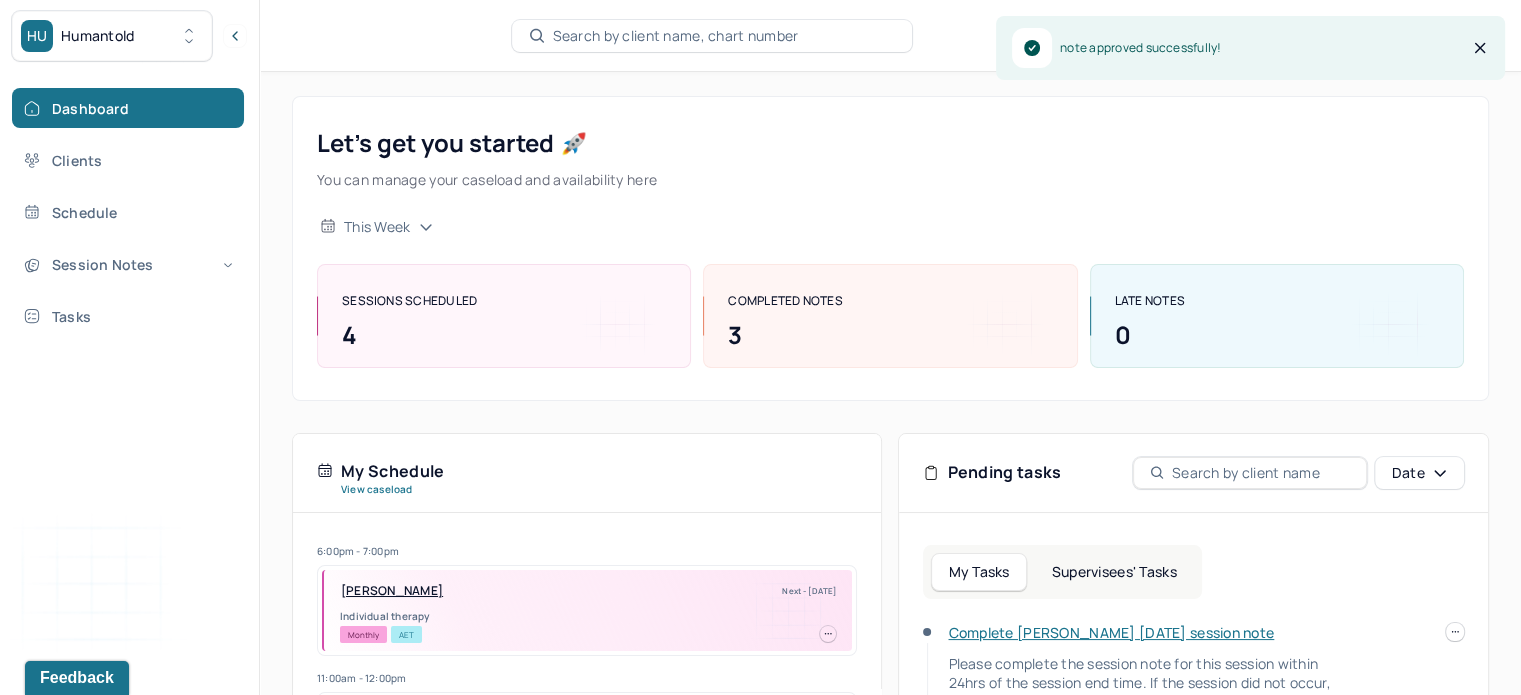 click on "Supervisees' Tasks" at bounding box center (1114, 572) 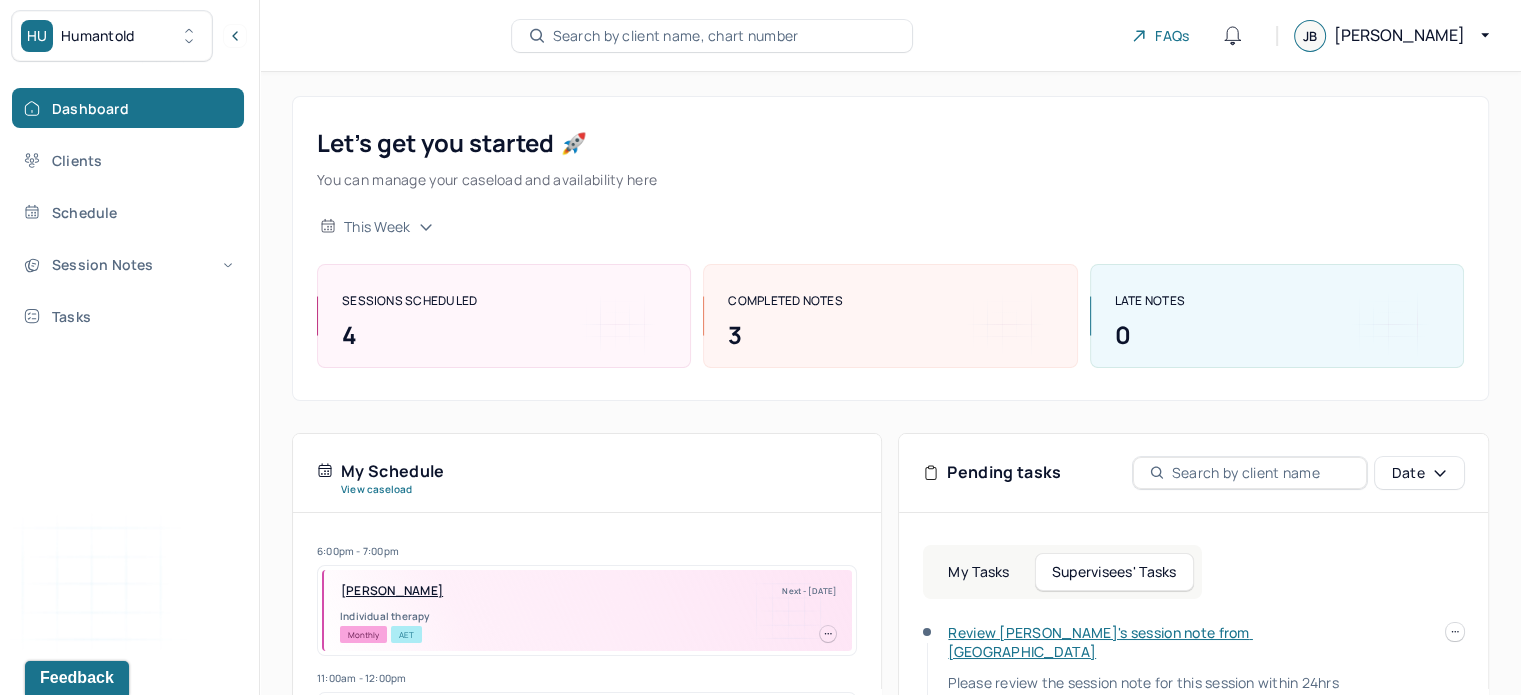scroll, scrollTop: 192, scrollLeft: 0, axis: vertical 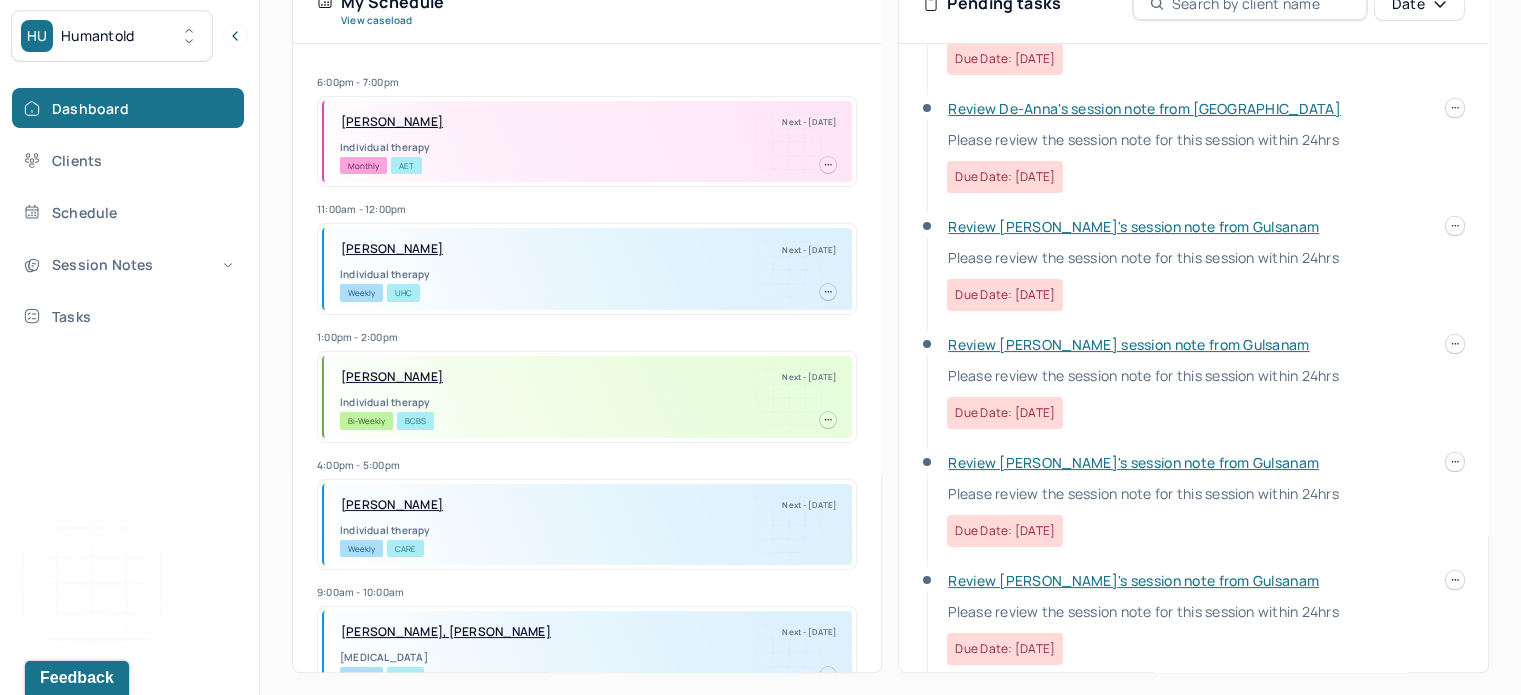 click on "Review [PERSON_NAME]'s session note from Gulsanam" at bounding box center (1133, 580) 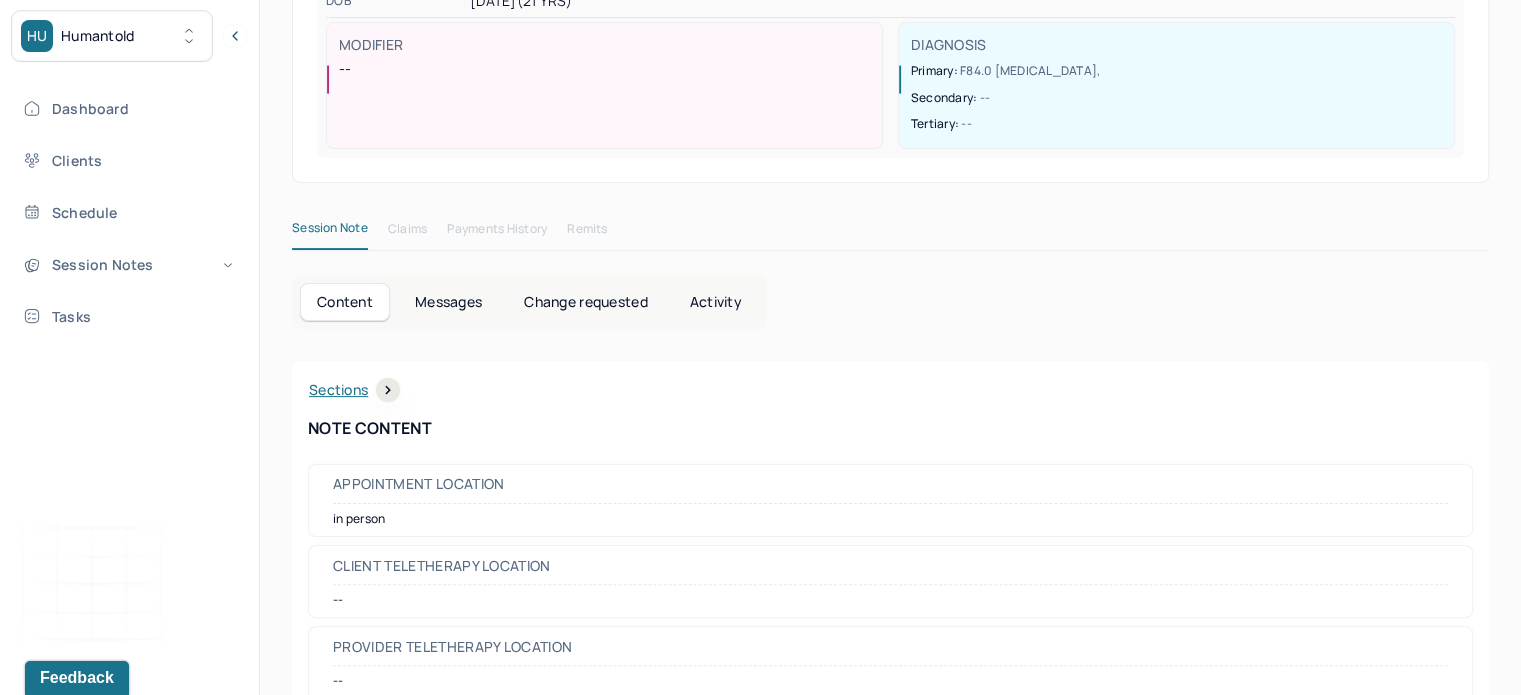 scroll, scrollTop: 0, scrollLeft: 0, axis: both 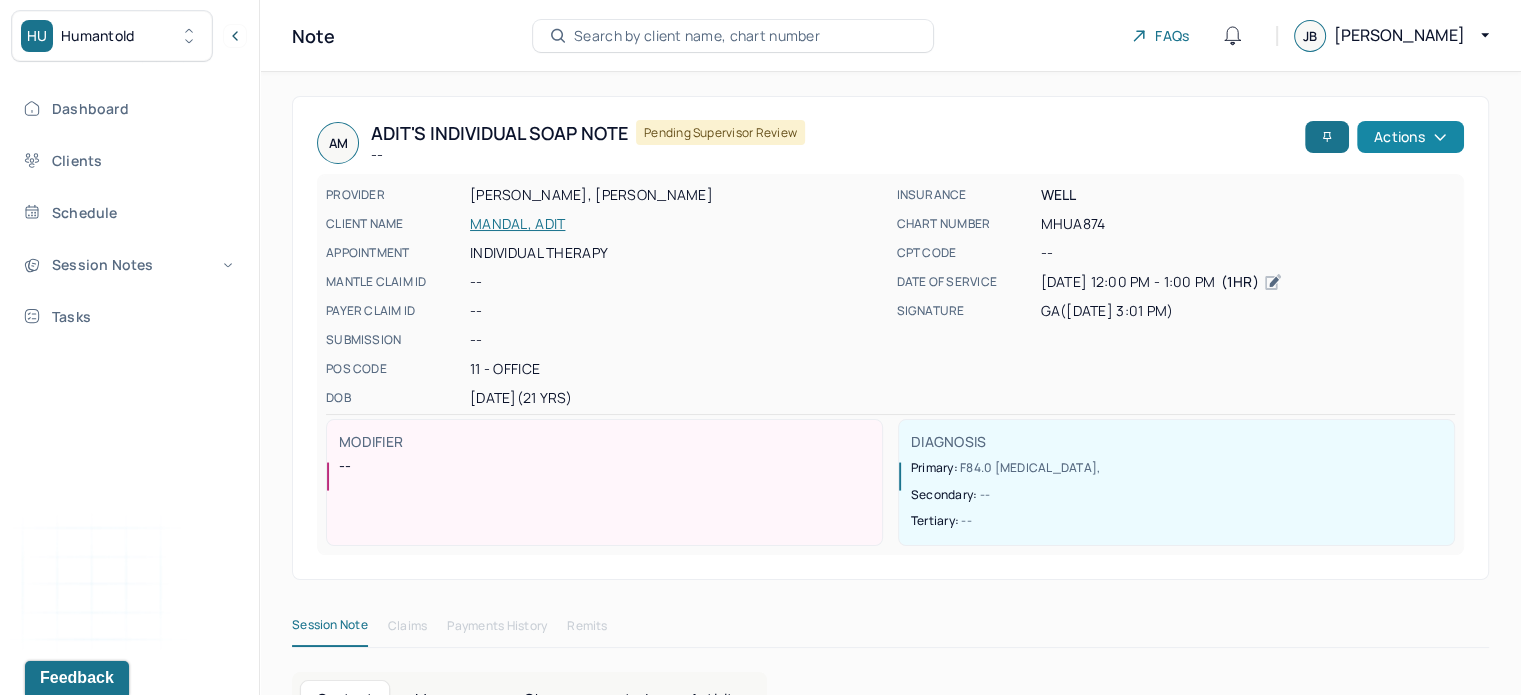 click on "Actions" at bounding box center (1410, 137) 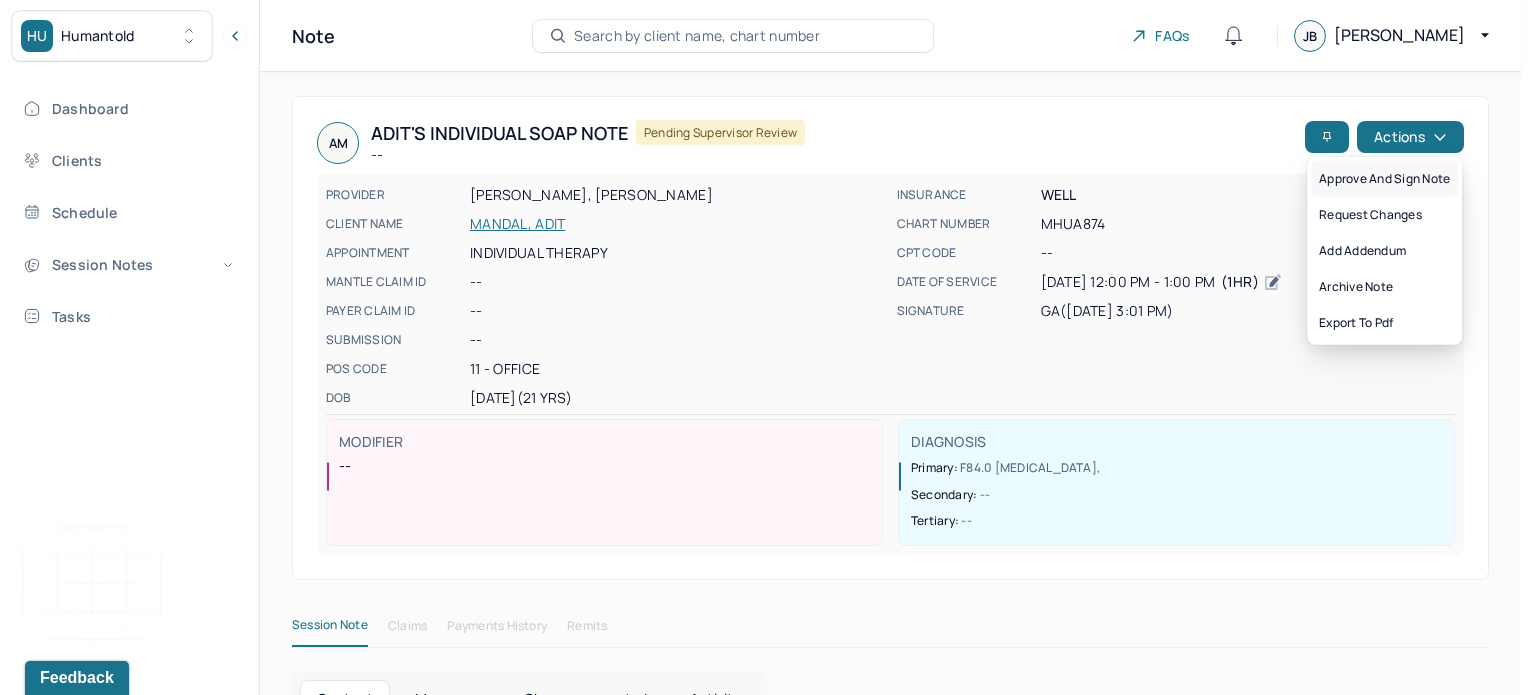 click on "Approve and sign note" at bounding box center (1384, 179) 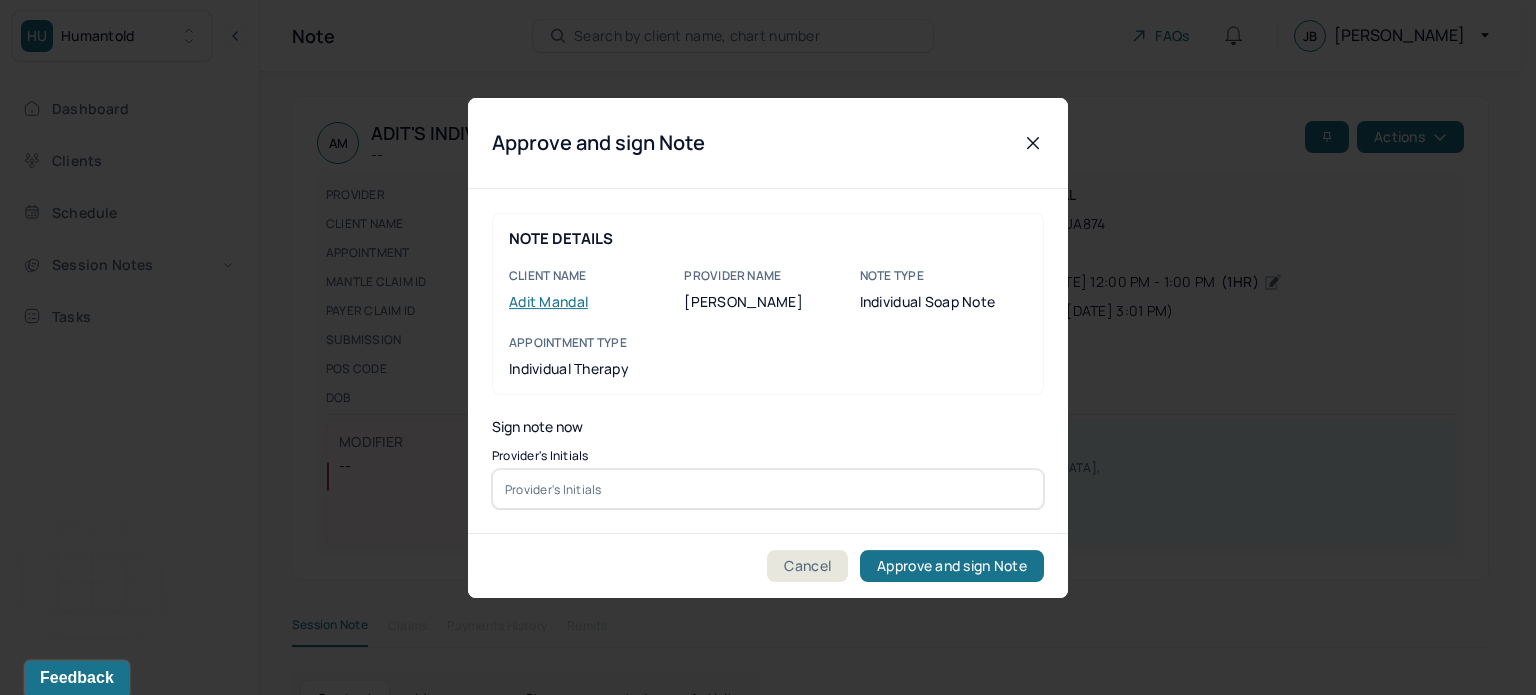click at bounding box center [768, 489] 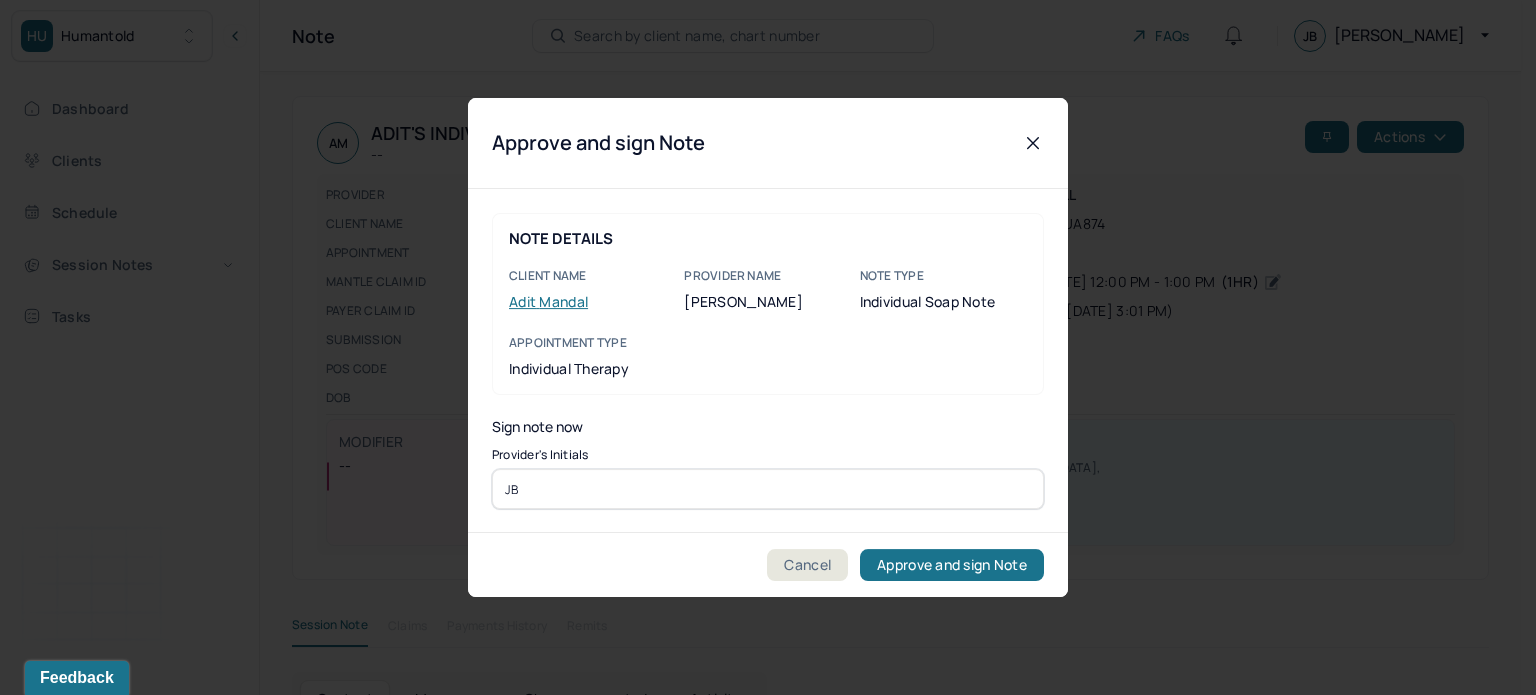 type on "JB" 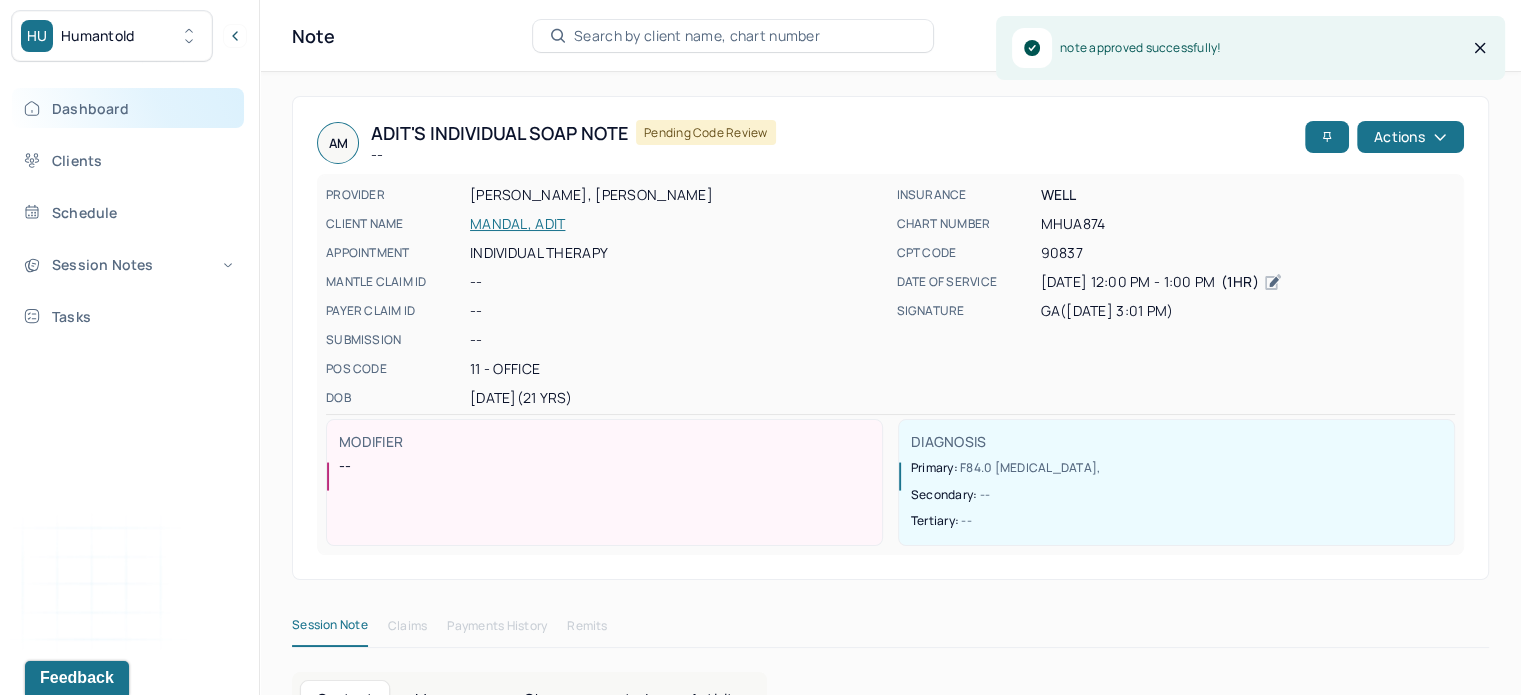 click on "Dashboard" at bounding box center [128, 108] 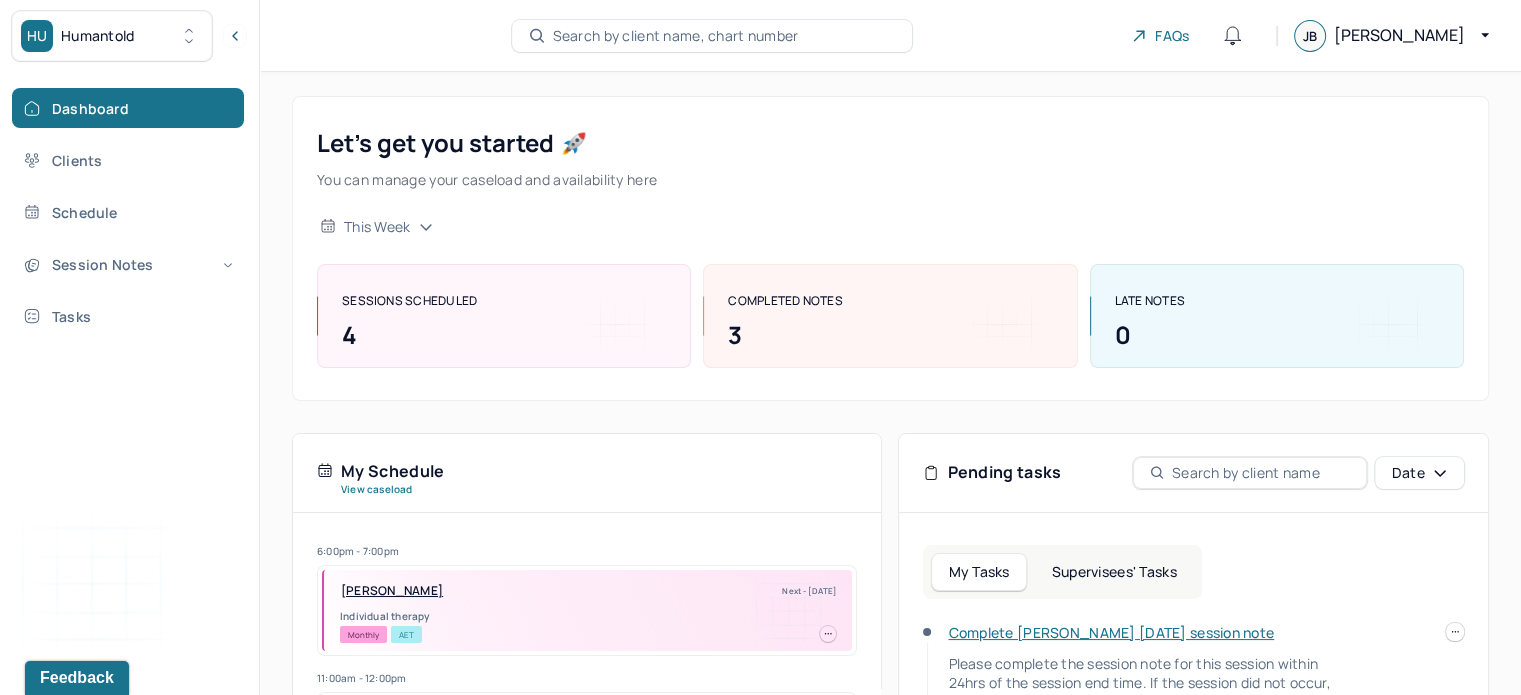 click on "Supervisees' Tasks" at bounding box center [1114, 572] 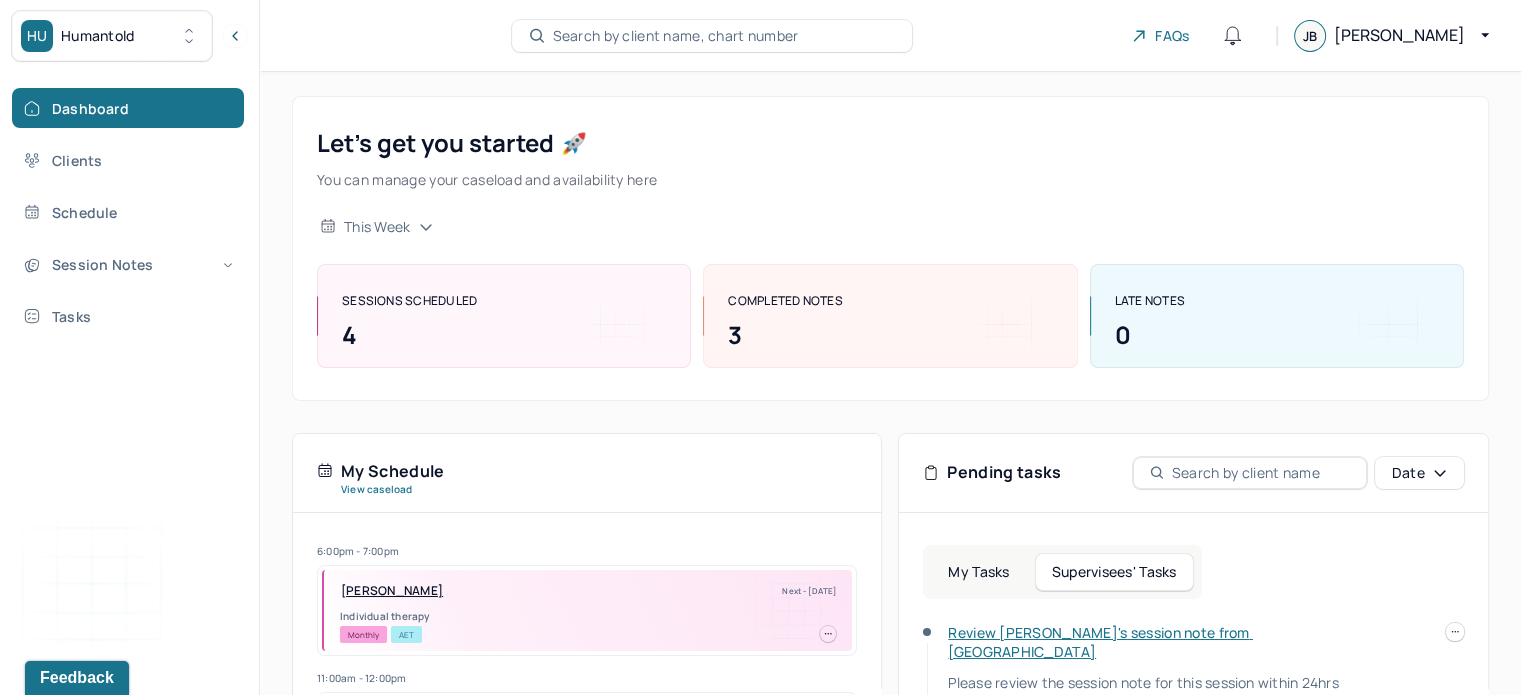 scroll, scrollTop: 192, scrollLeft: 0, axis: vertical 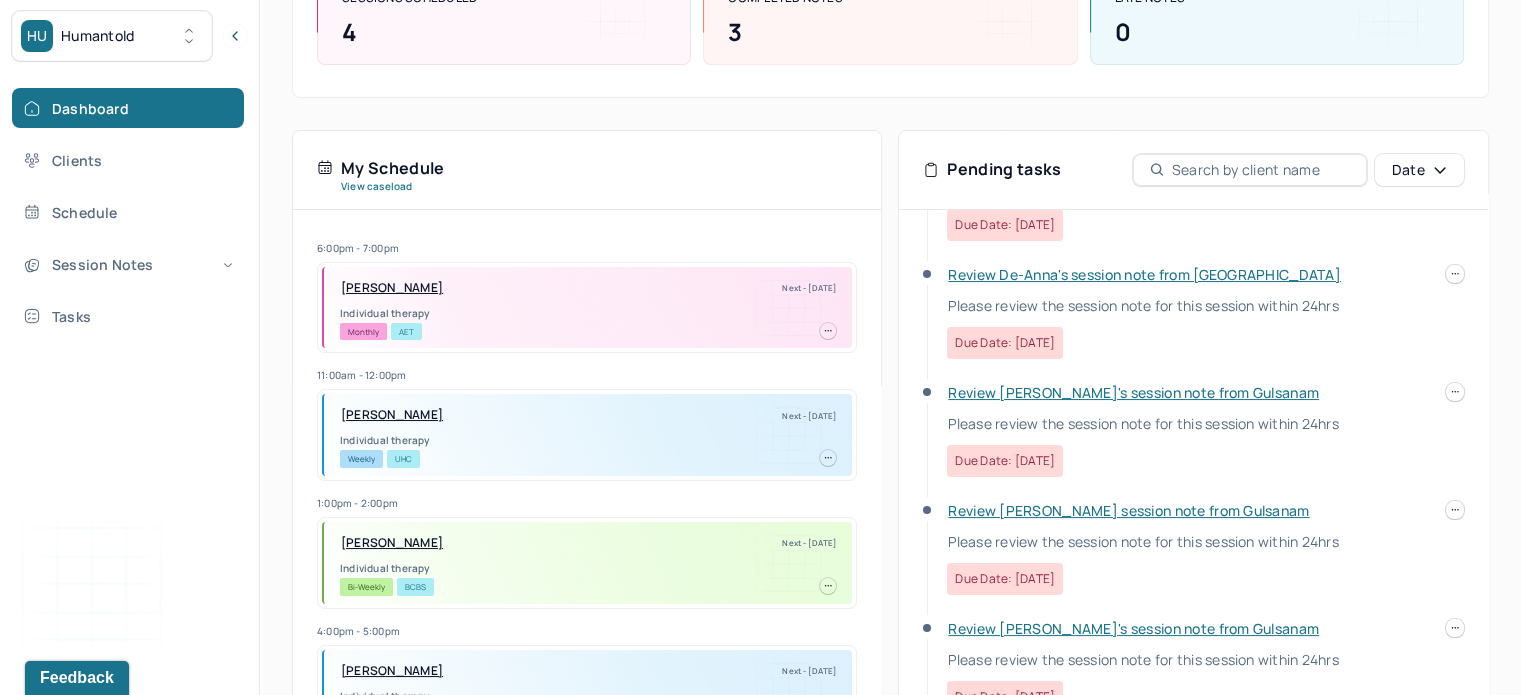 click on "Review [PERSON_NAME]'s session note from [PERSON_NAME] Please review the session note for this session within 24hrs Due date: [DATE]" at bounding box center [1139, 430] 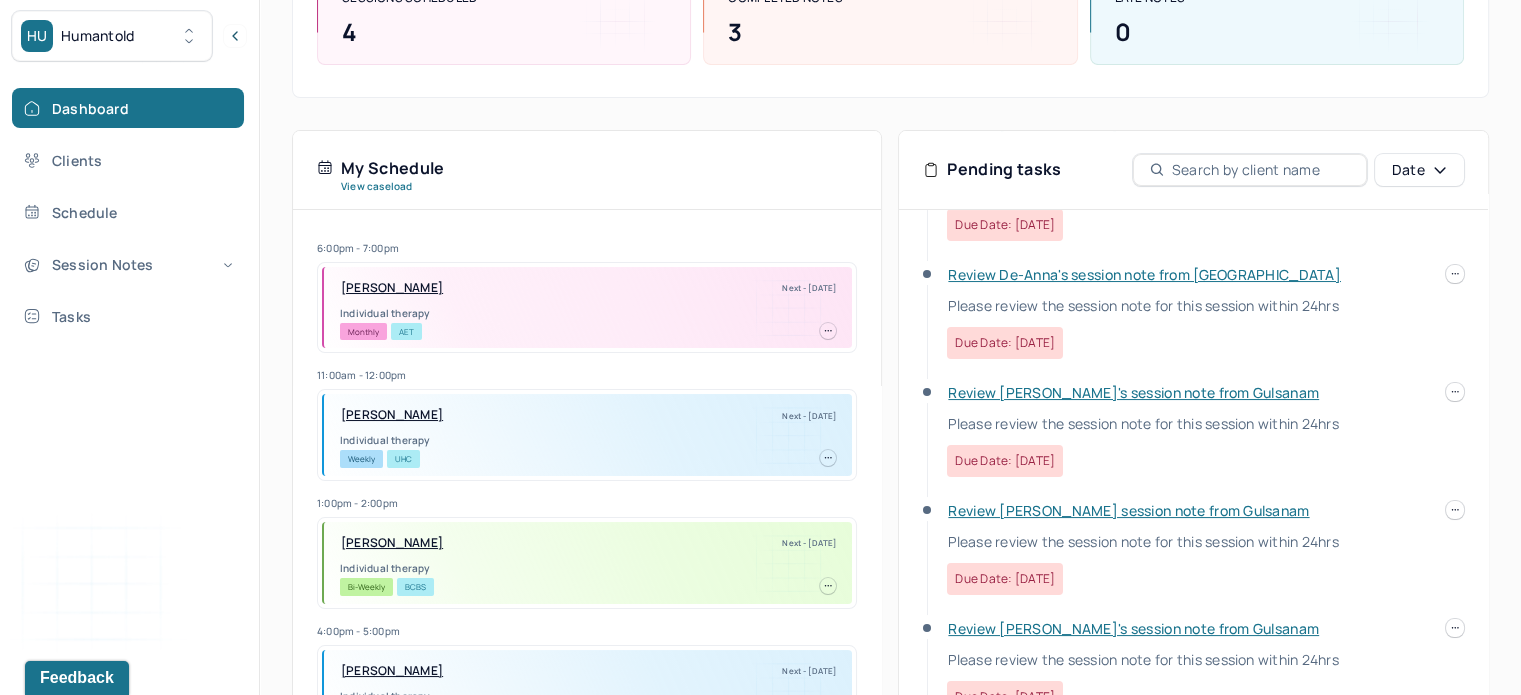 click on "Review [PERSON_NAME]'s session note from Gulsanam" at bounding box center [1133, 392] 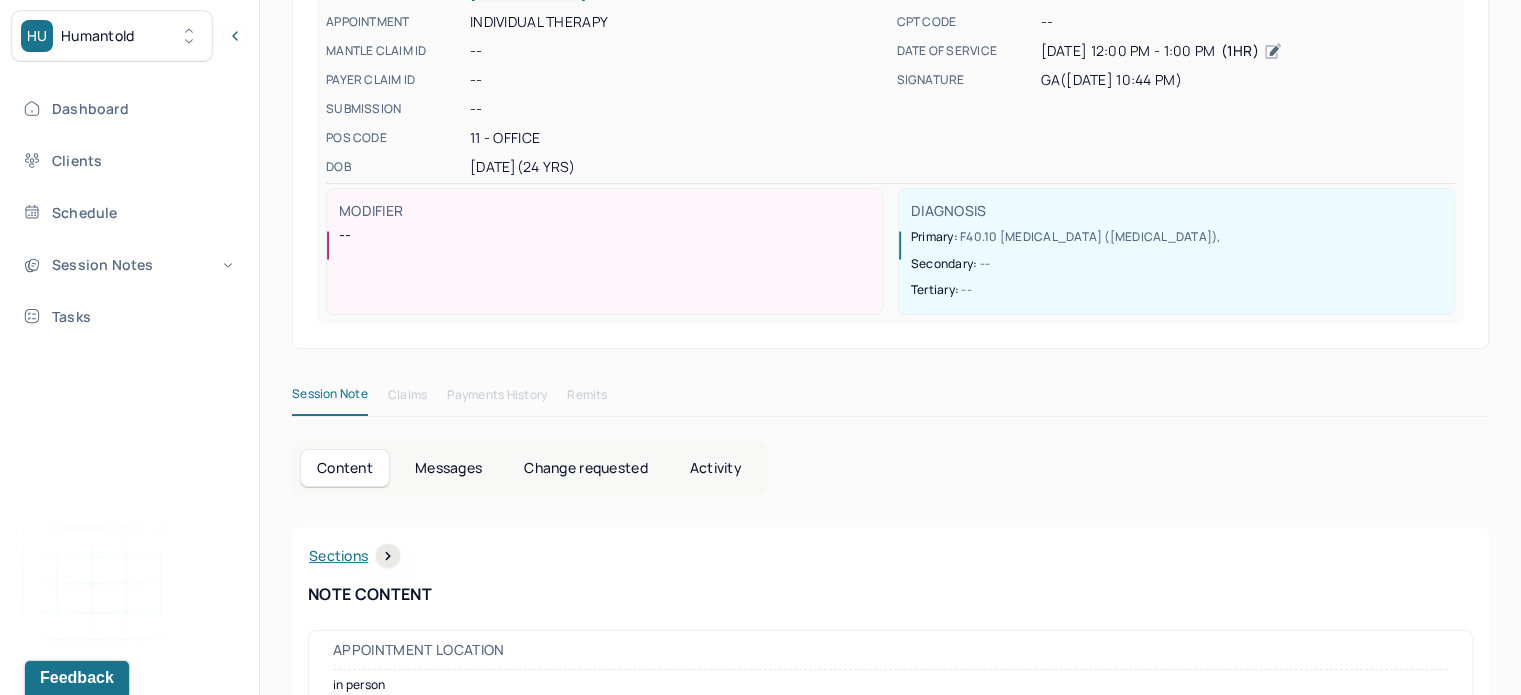 scroll, scrollTop: 0, scrollLeft: 0, axis: both 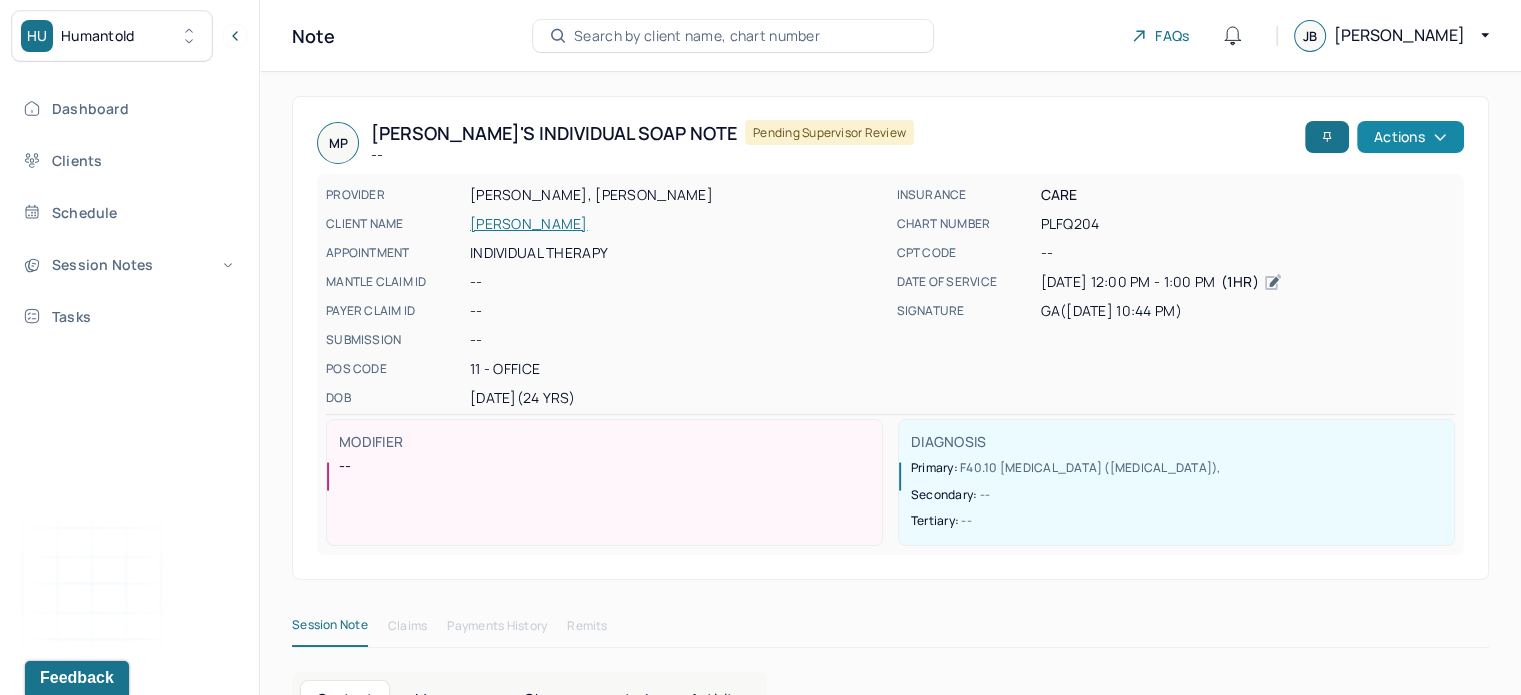 click on "Actions" at bounding box center (1410, 137) 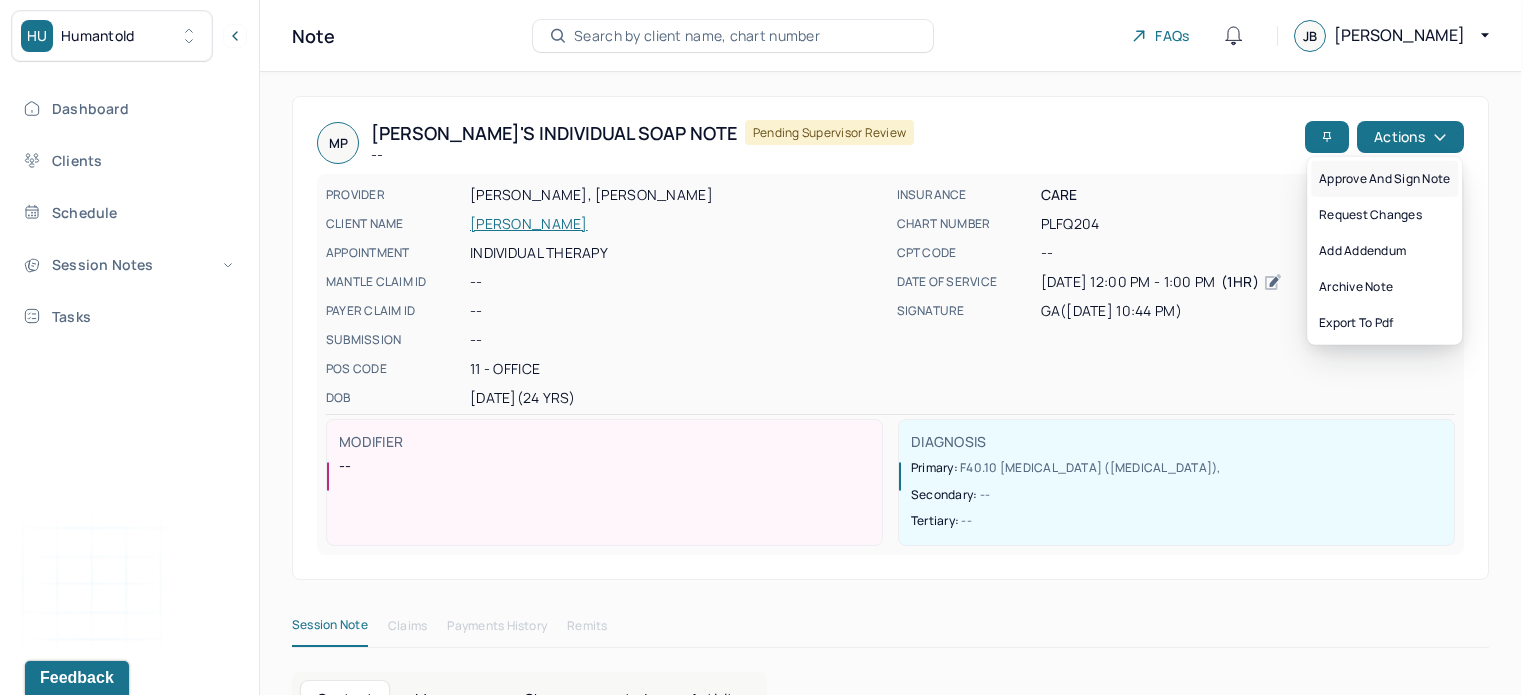click on "Approve and sign note" at bounding box center (1384, 179) 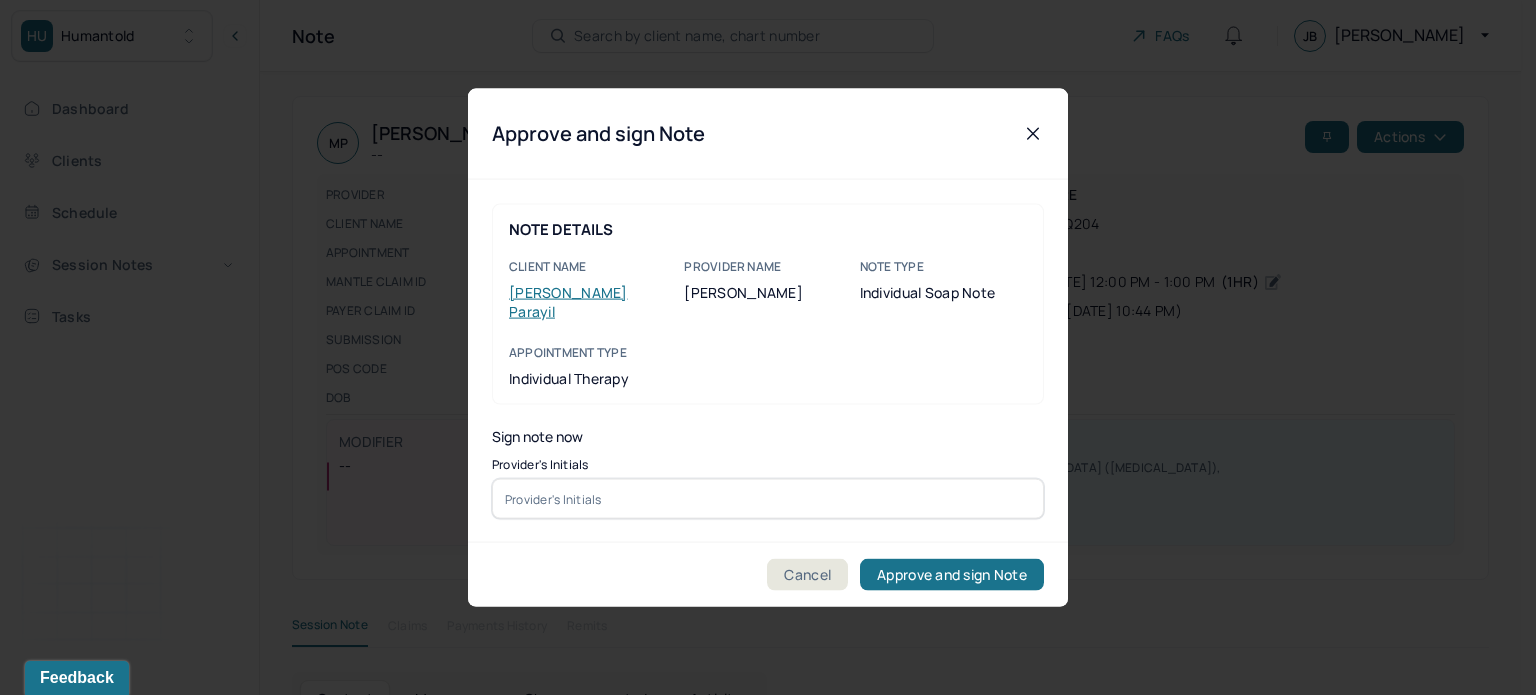 click at bounding box center [768, 499] 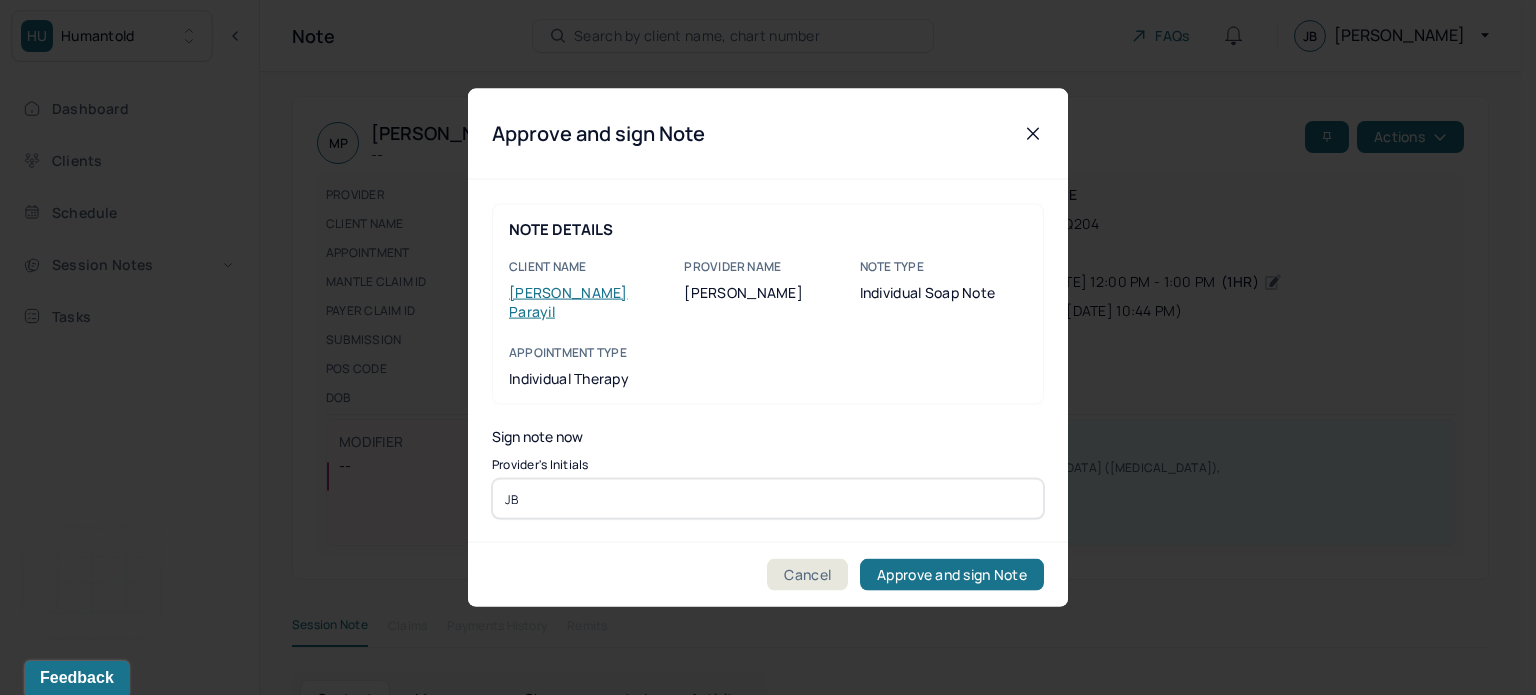 type on "JB" 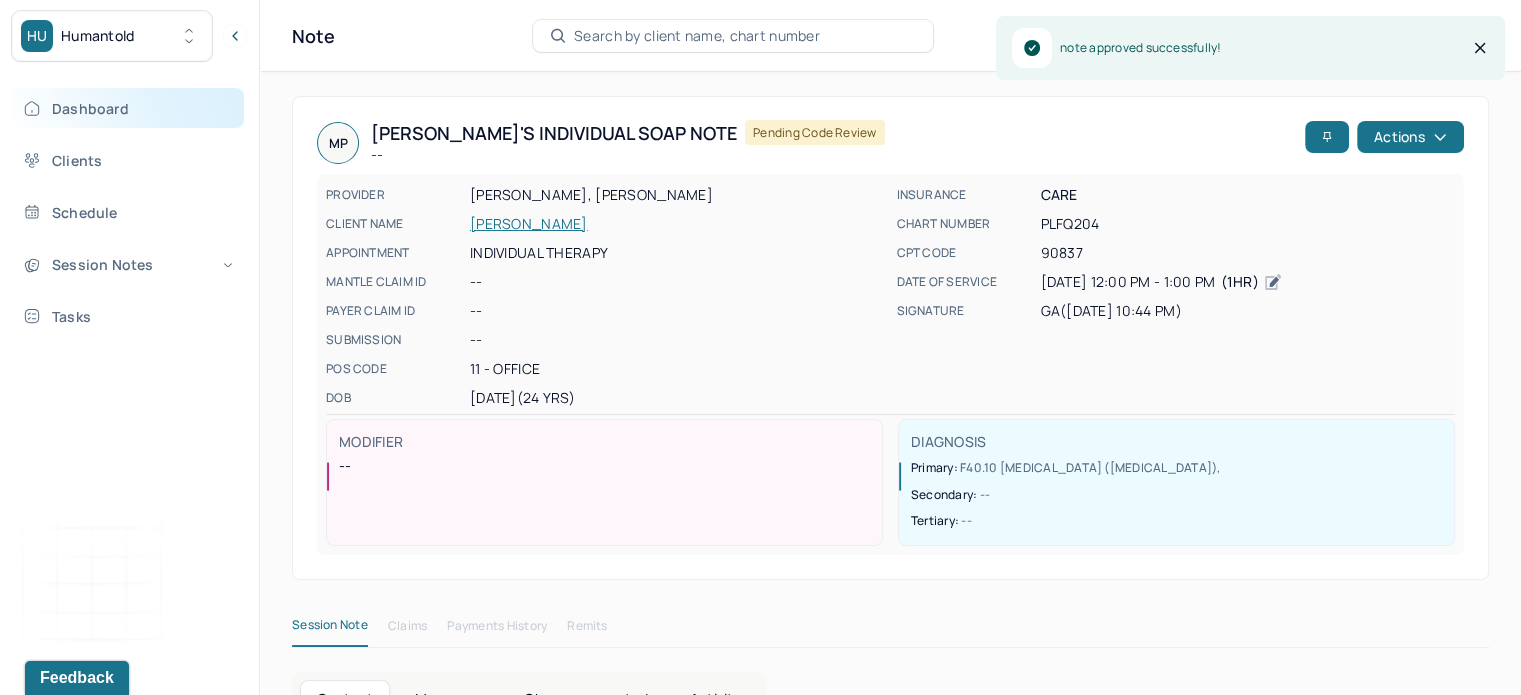 click on "Dashboard" at bounding box center (128, 108) 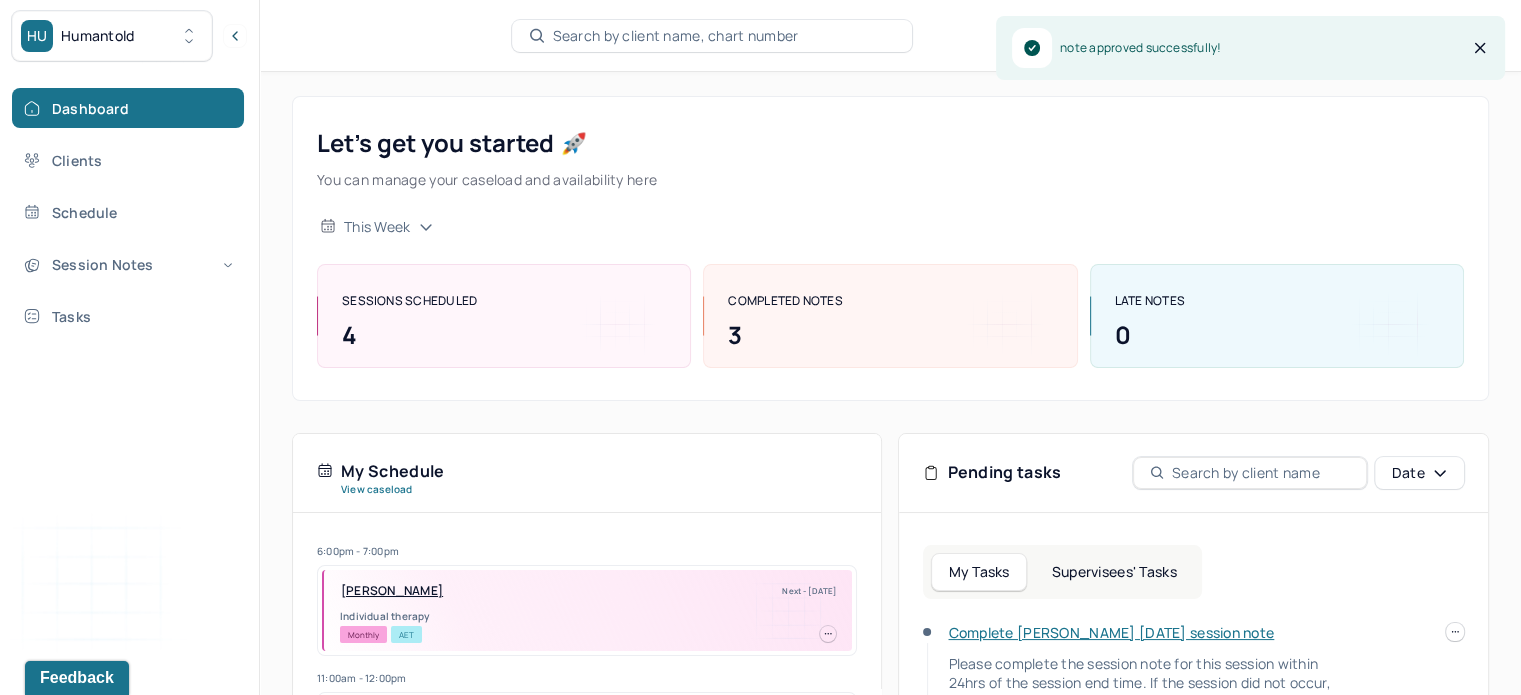 click on "Supervisees' Tasks" at bounding box center (1114, 572) 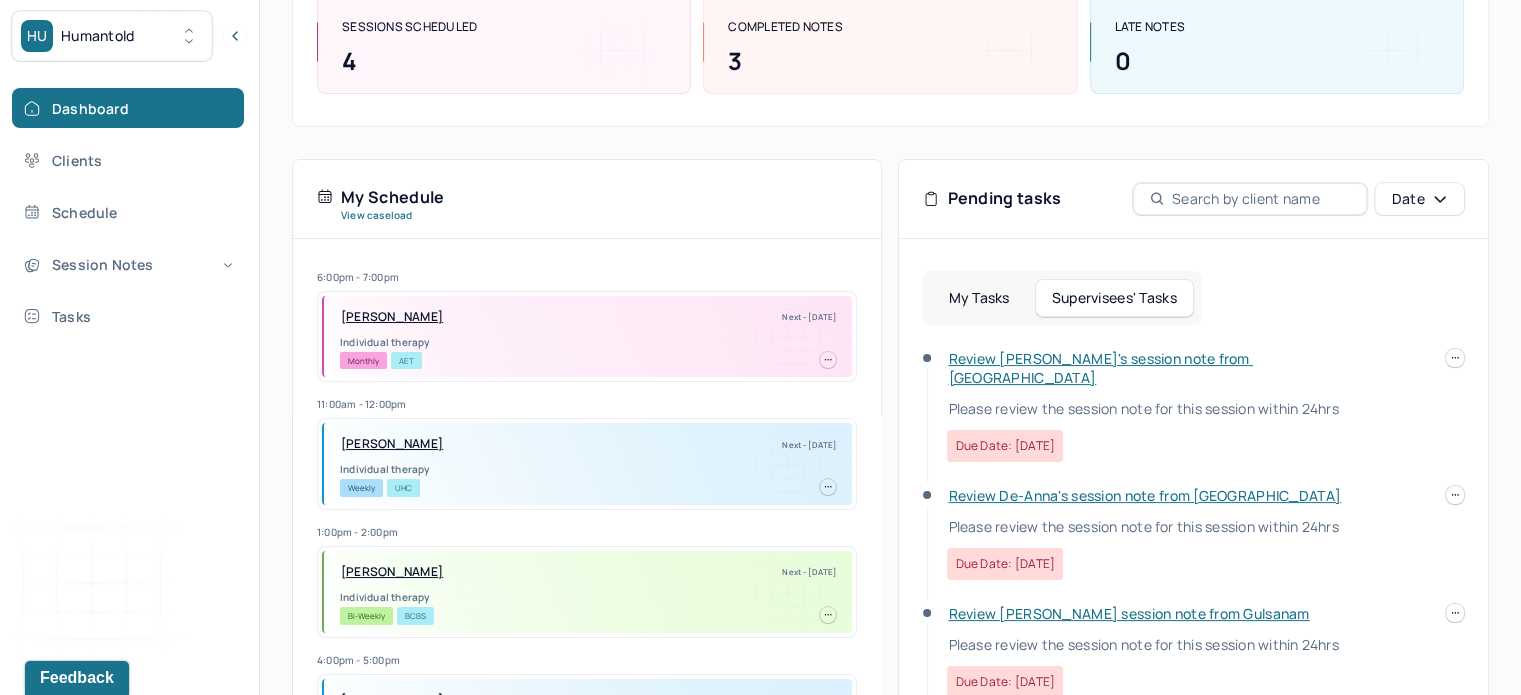 scroll, scrollTop: 469, scrollLeft: 0, axis: vertical 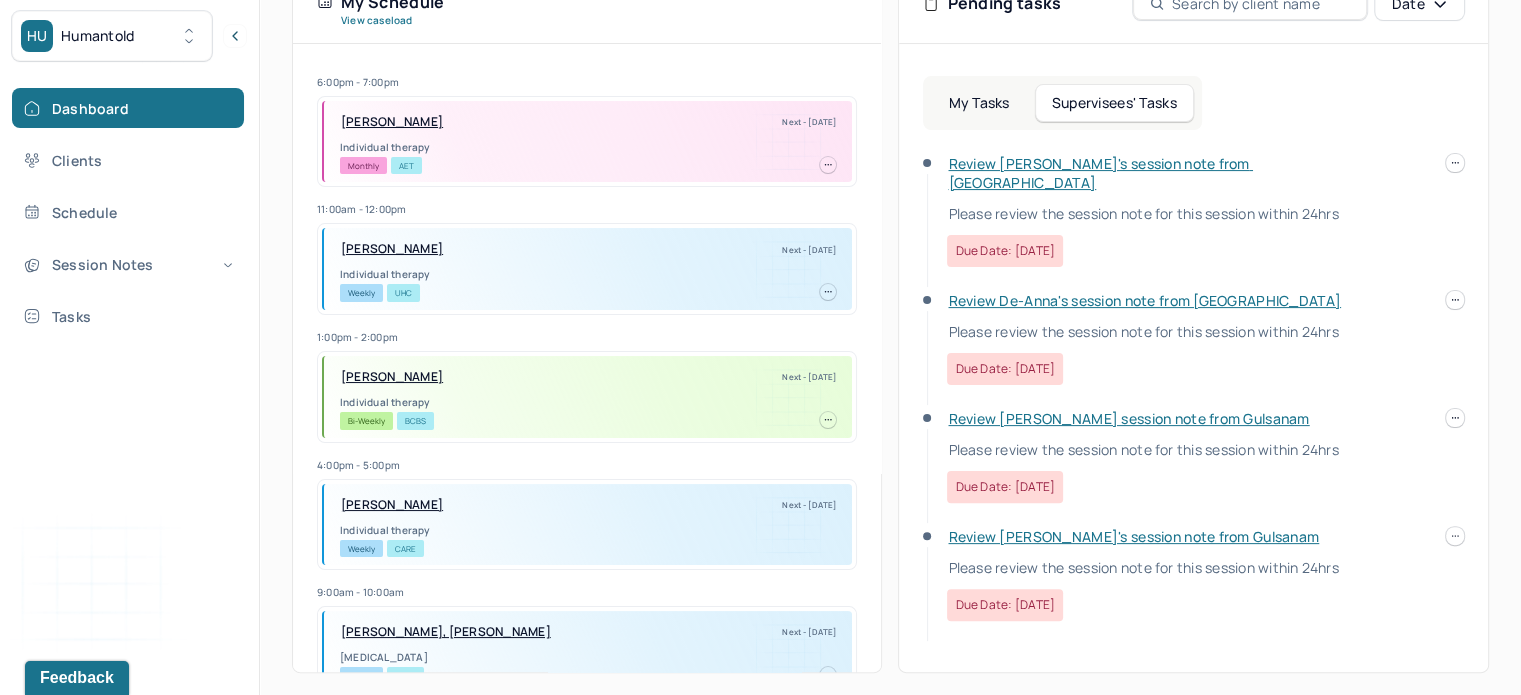 click on "Review [PERSON_NAME] session note from [PERSON_NAME] Please review the session note for this session within 24hrs Due date: [DATE]" at bounding box center (1193, 468) 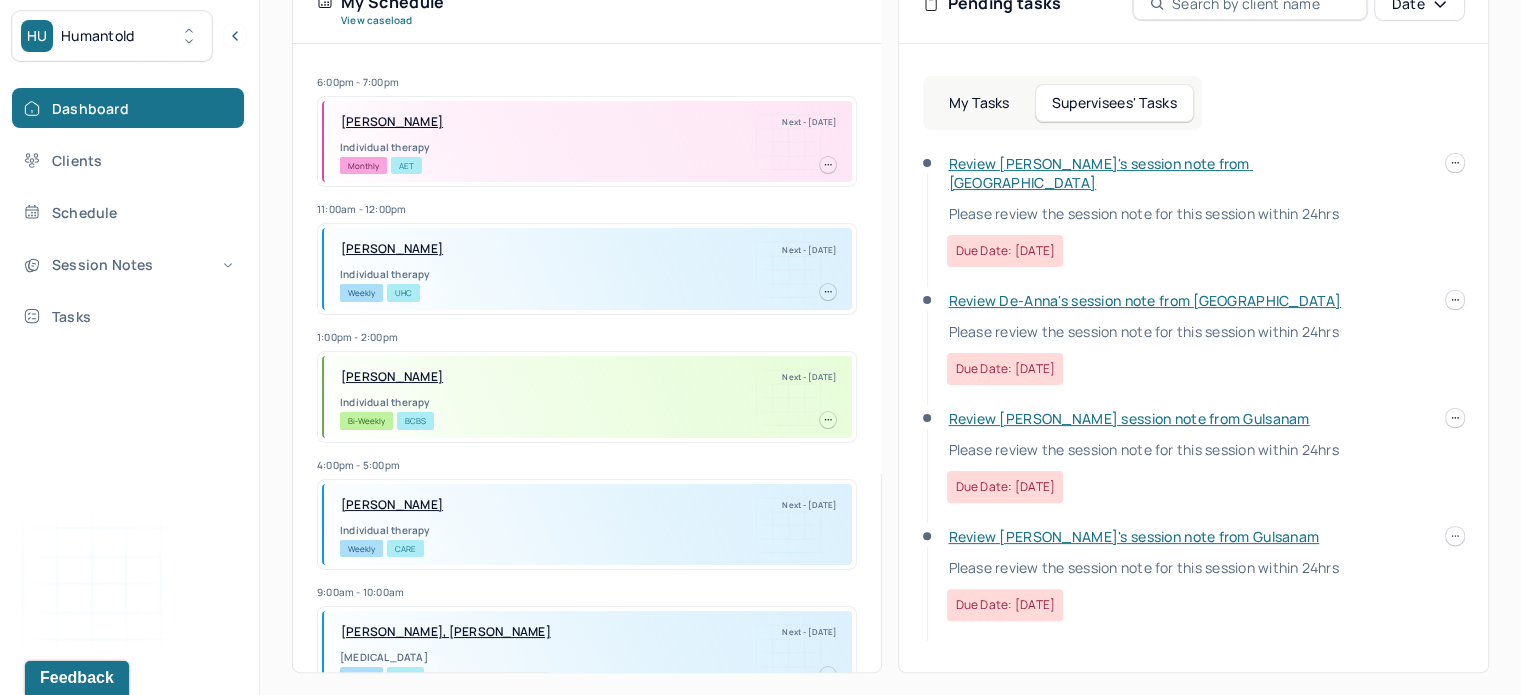 click on "Review [PERSON_NAME]'s session note from Gulsanam" at bounding box center (1133, 536) 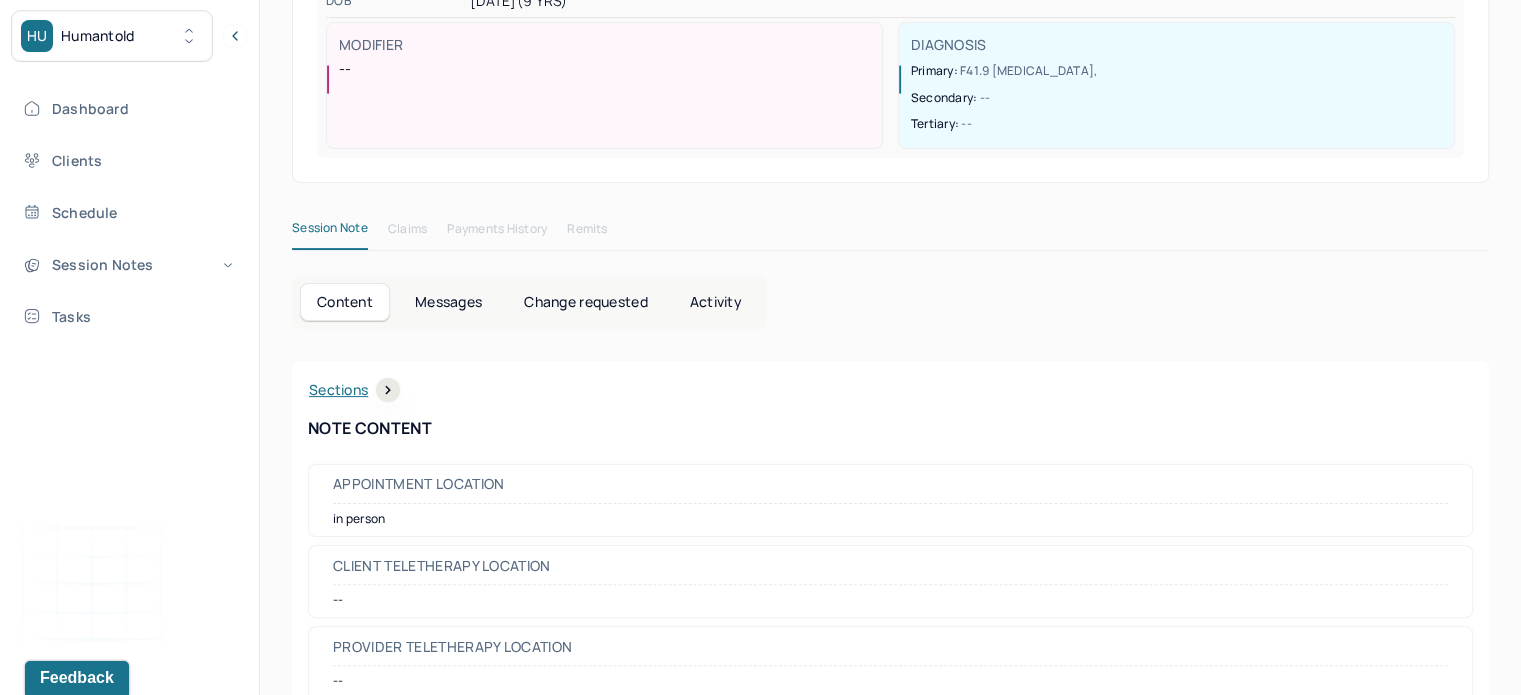 scroll, scrollTop: 0, scrollLeft: 0, axis: both 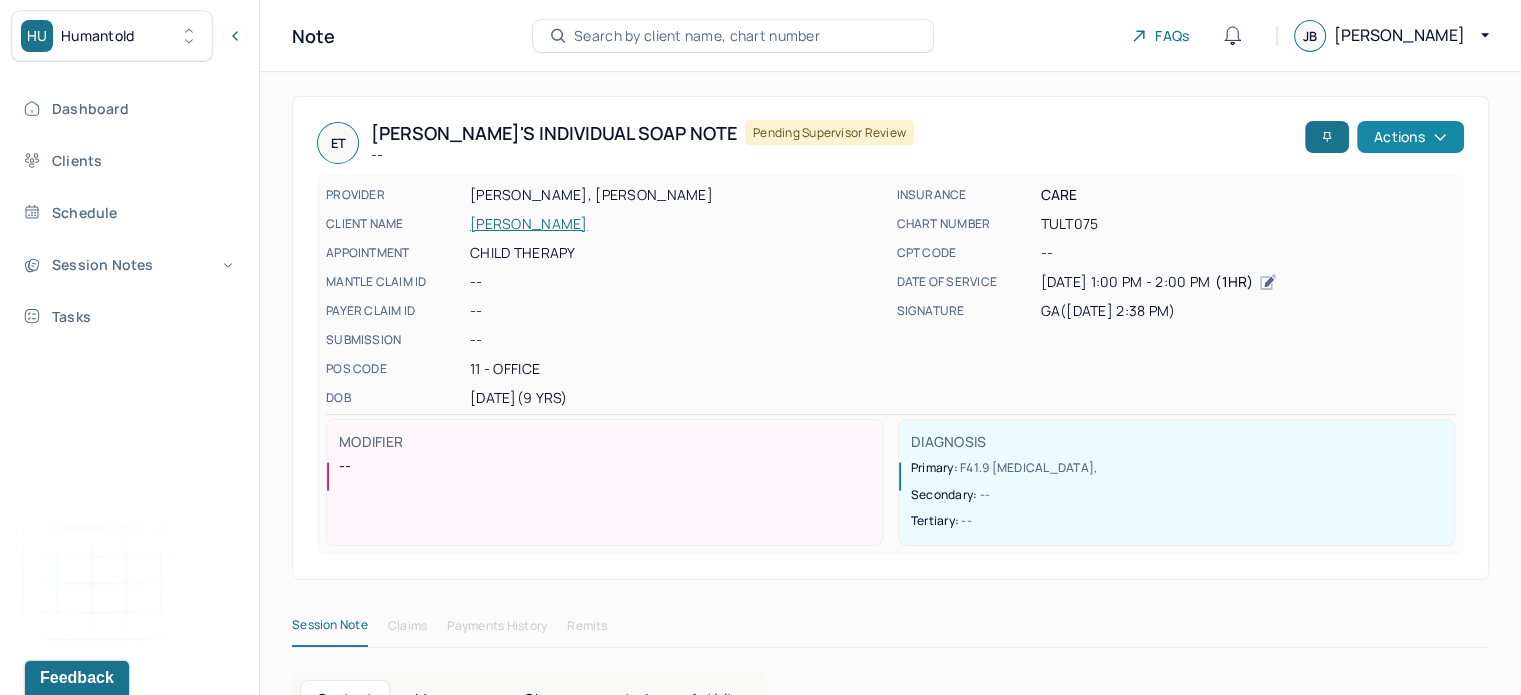 click on "Actions" at bounding box center [1410, 137] 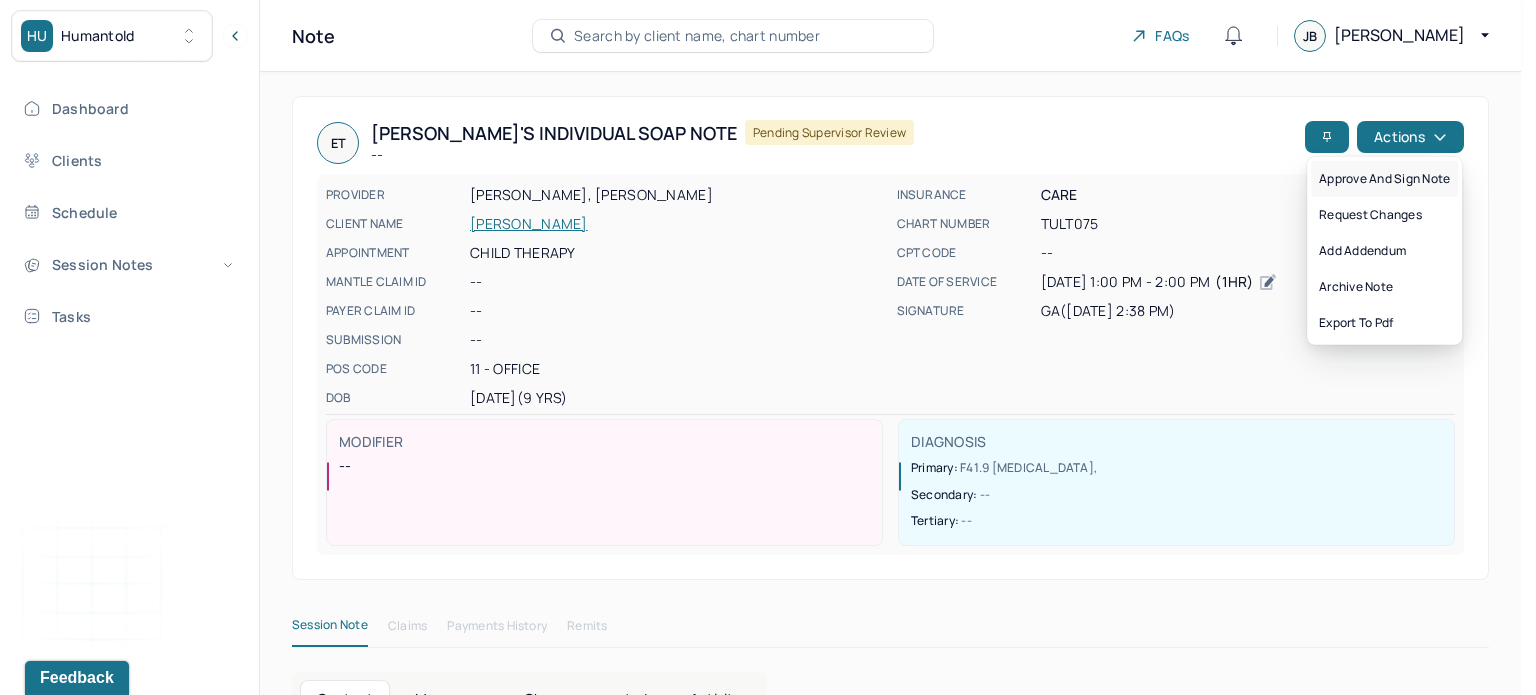 click on "Approve and sign note" at bounding box center (1384, 179) 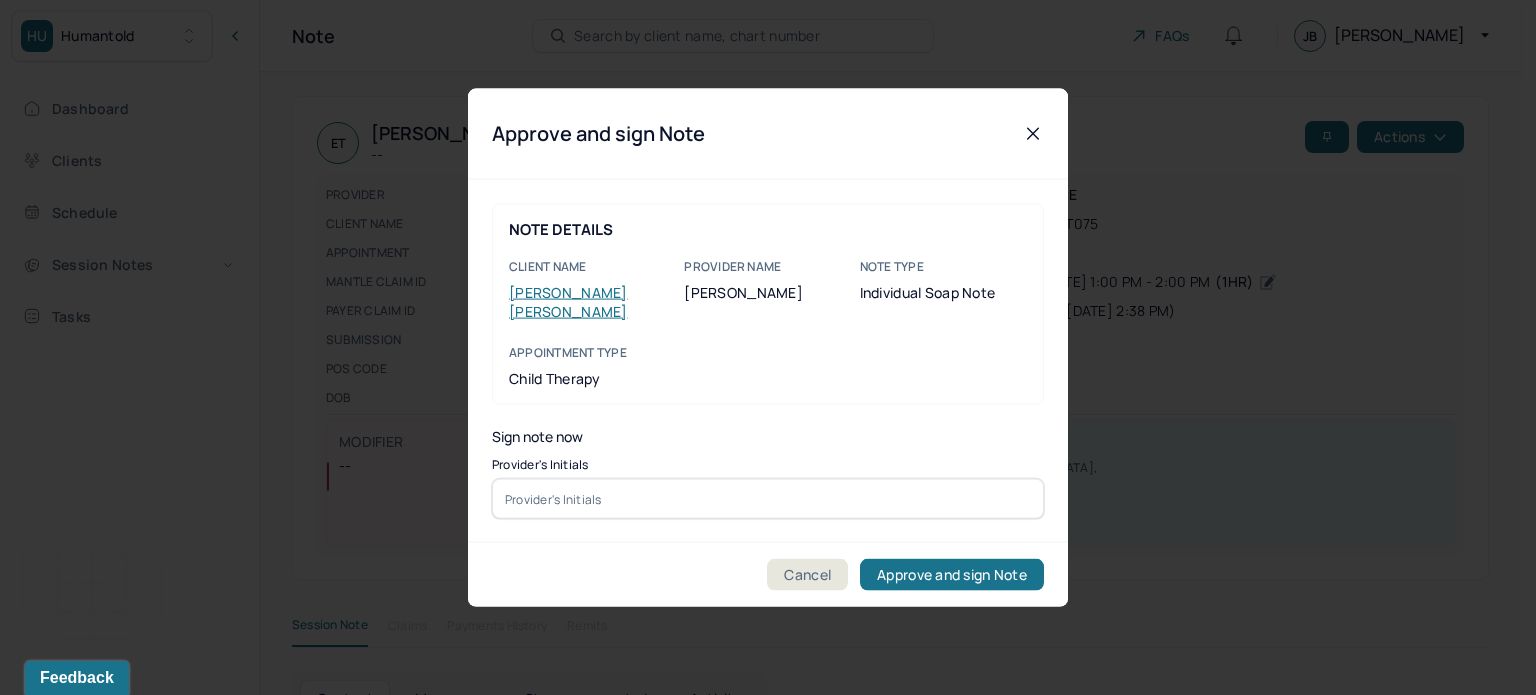 click on "NOTE DETAILS Client name [PERSON_NAME] Provider name [PERSON_NAME] Note type Individual soap note Appointment Type child therapy Sign note now Provider's Initials" at bounding box center (768, 361) 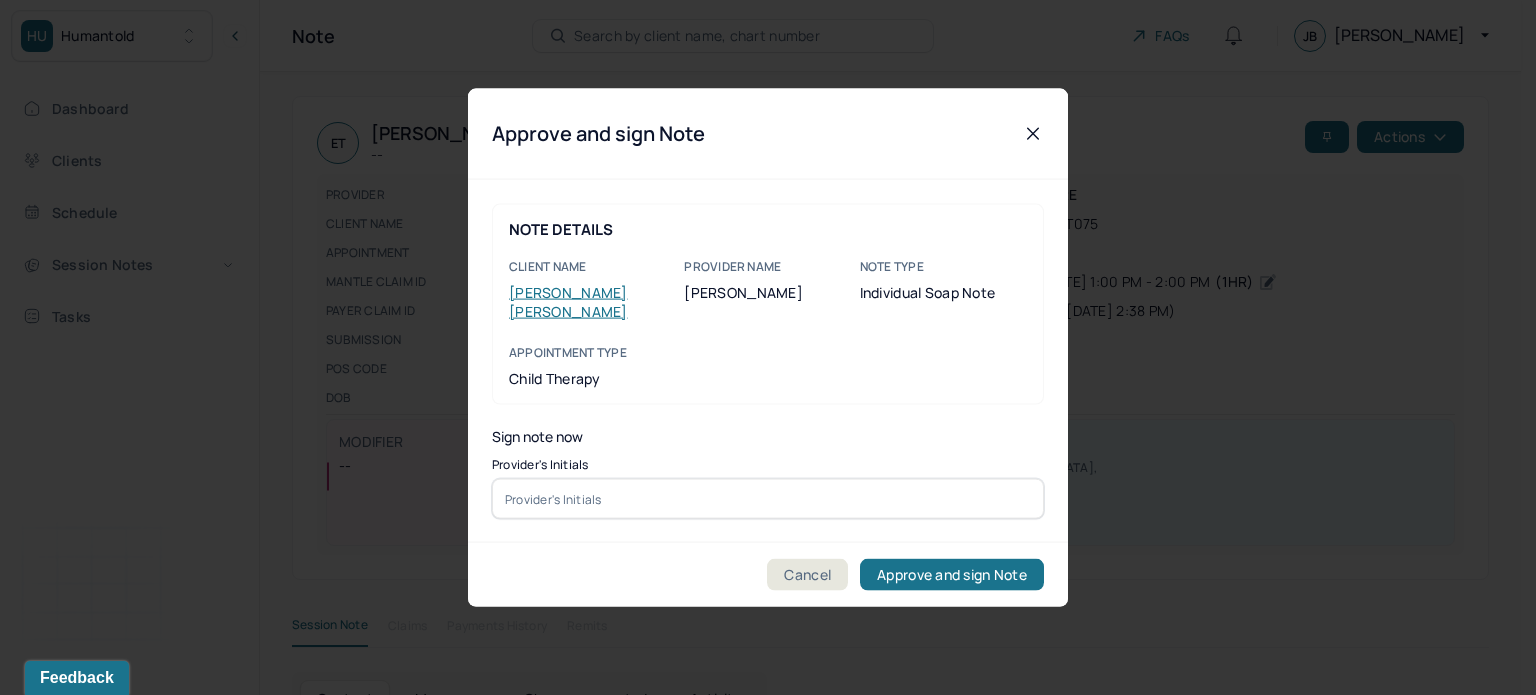 click at bounding box center [768, 499] 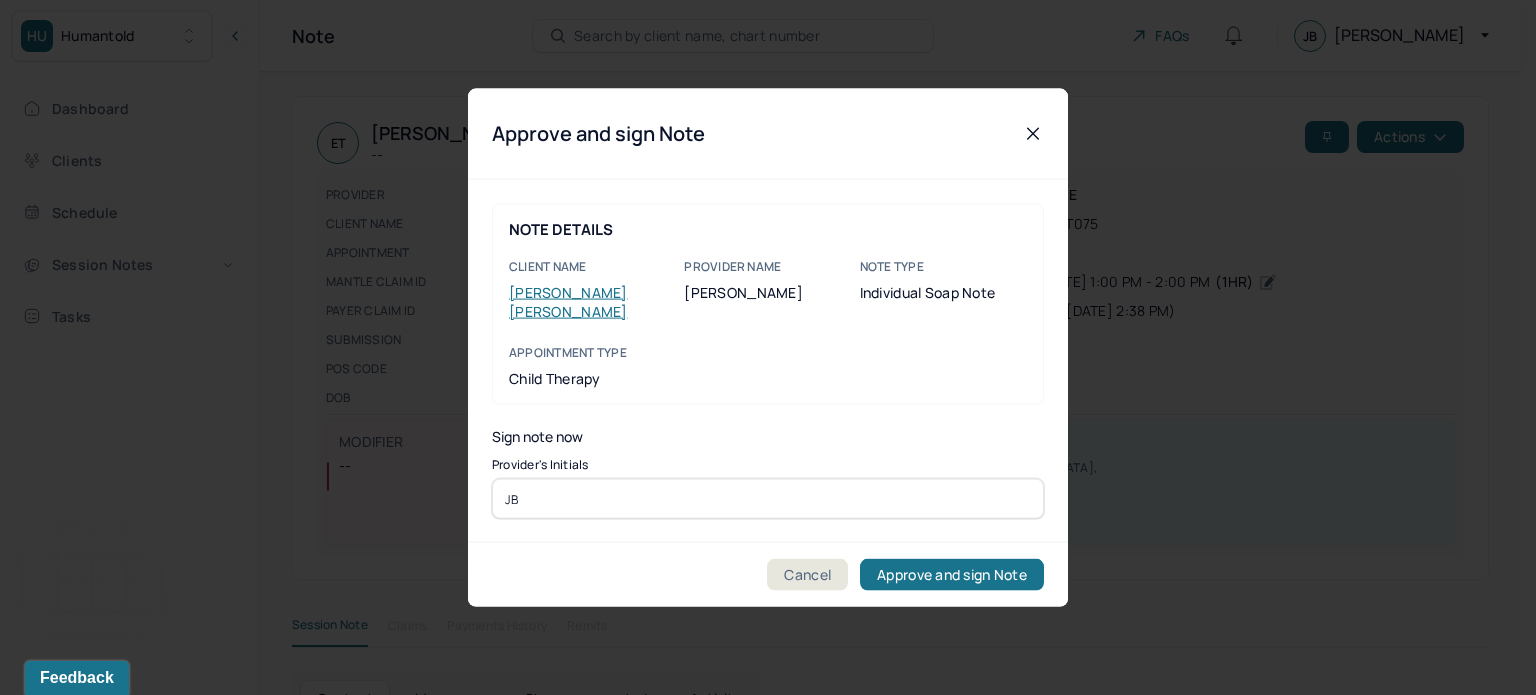 type on "JB" 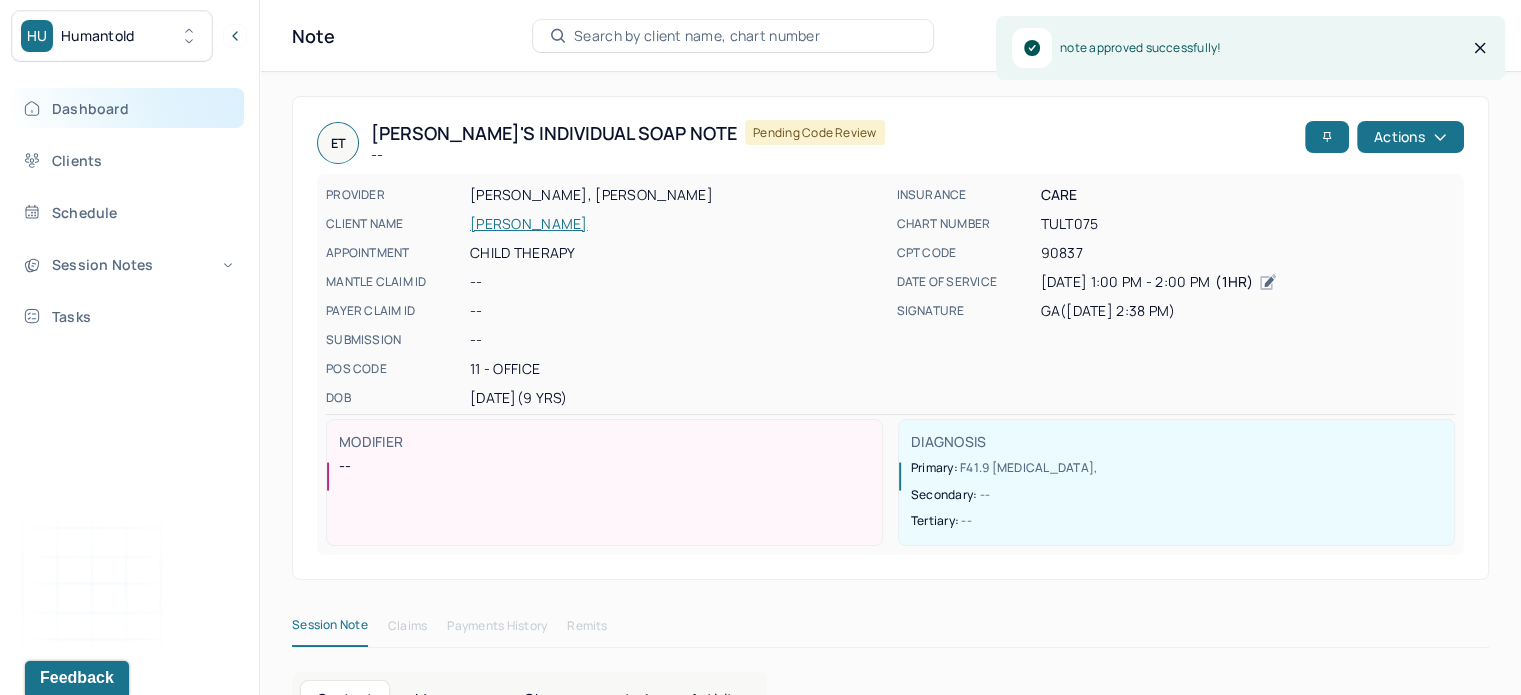 click on "Dashboard" at bounding box center (128, 108) 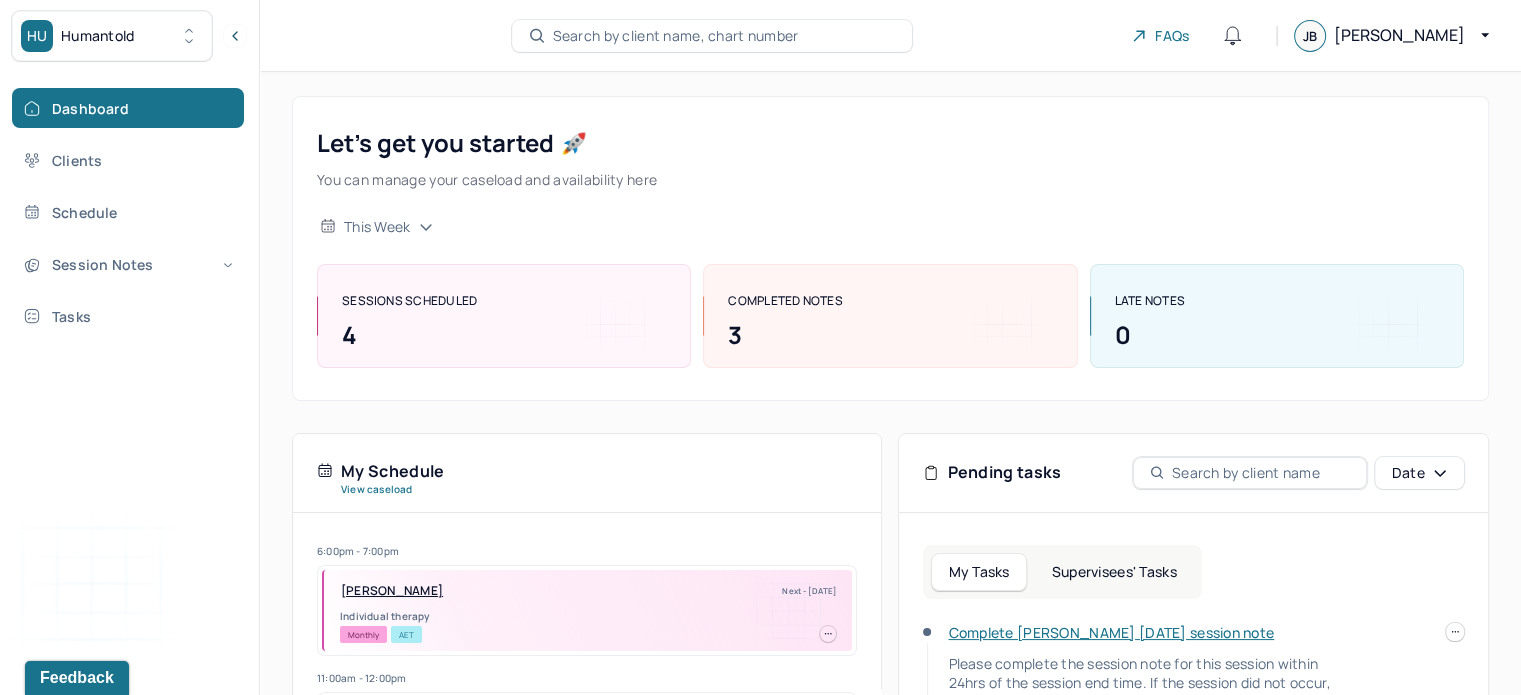 click on "Supervisees' Tasks" at bounding box center (1114, 572) 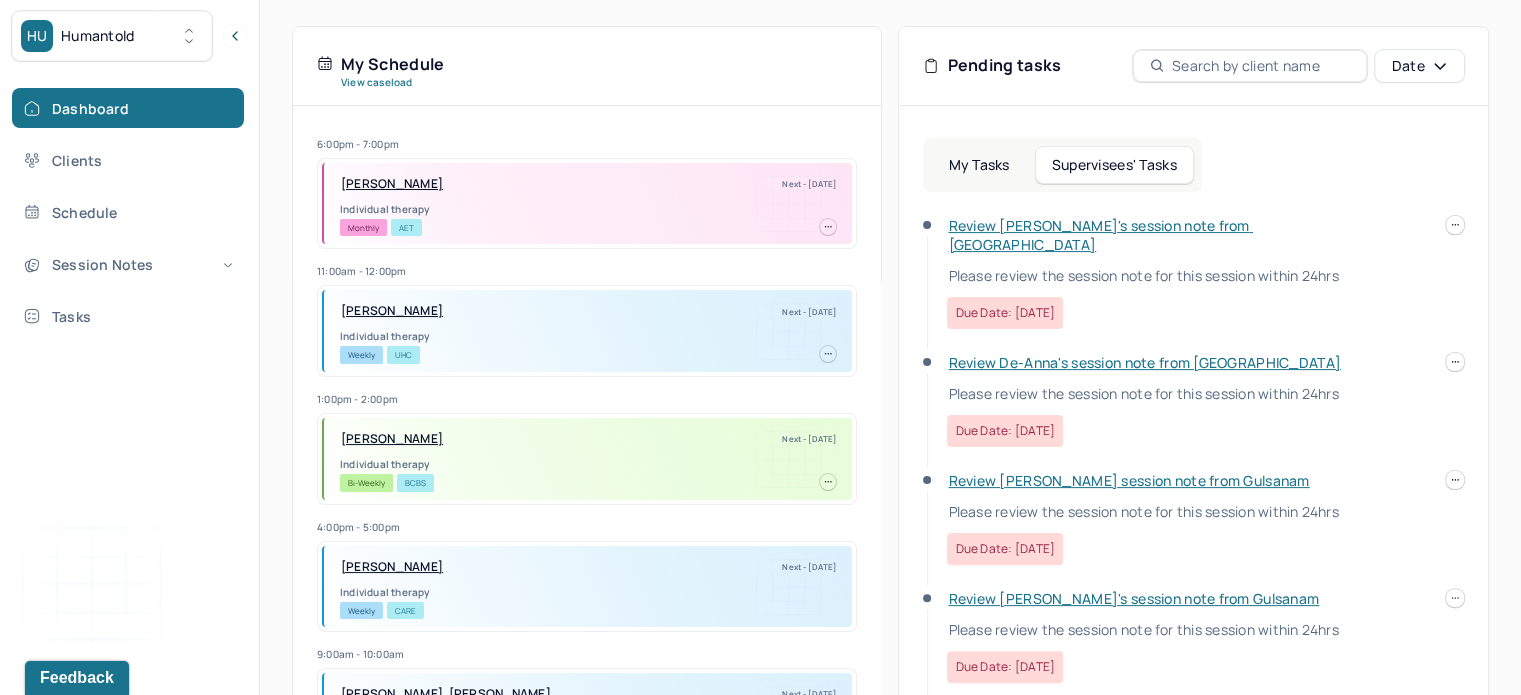 scroll, scrollTop: 418, scrollLeft: 0, axis: vertical 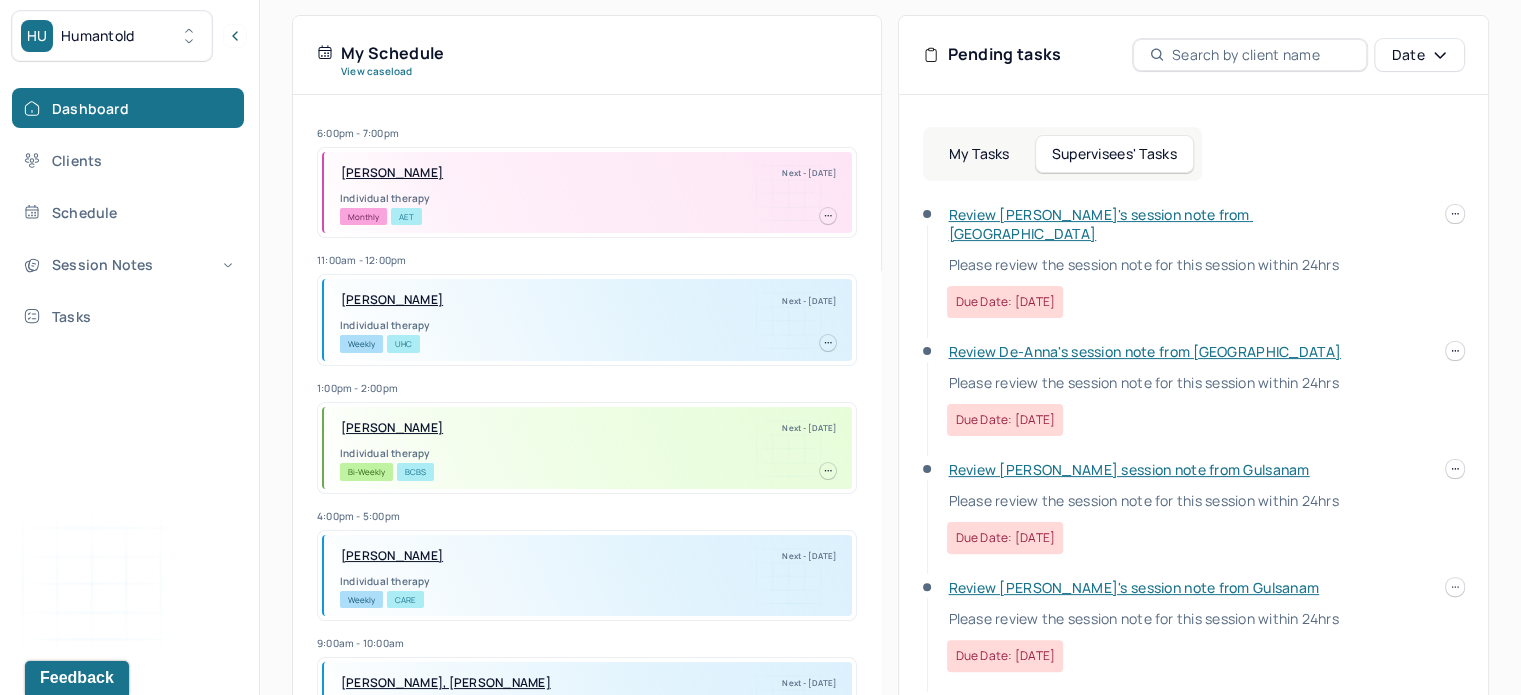 click on "Review De-Anna's session note from Chioma Please review the session note for this session within 24hrs Due date: [DATE]" at bounding box center (1193, 401) 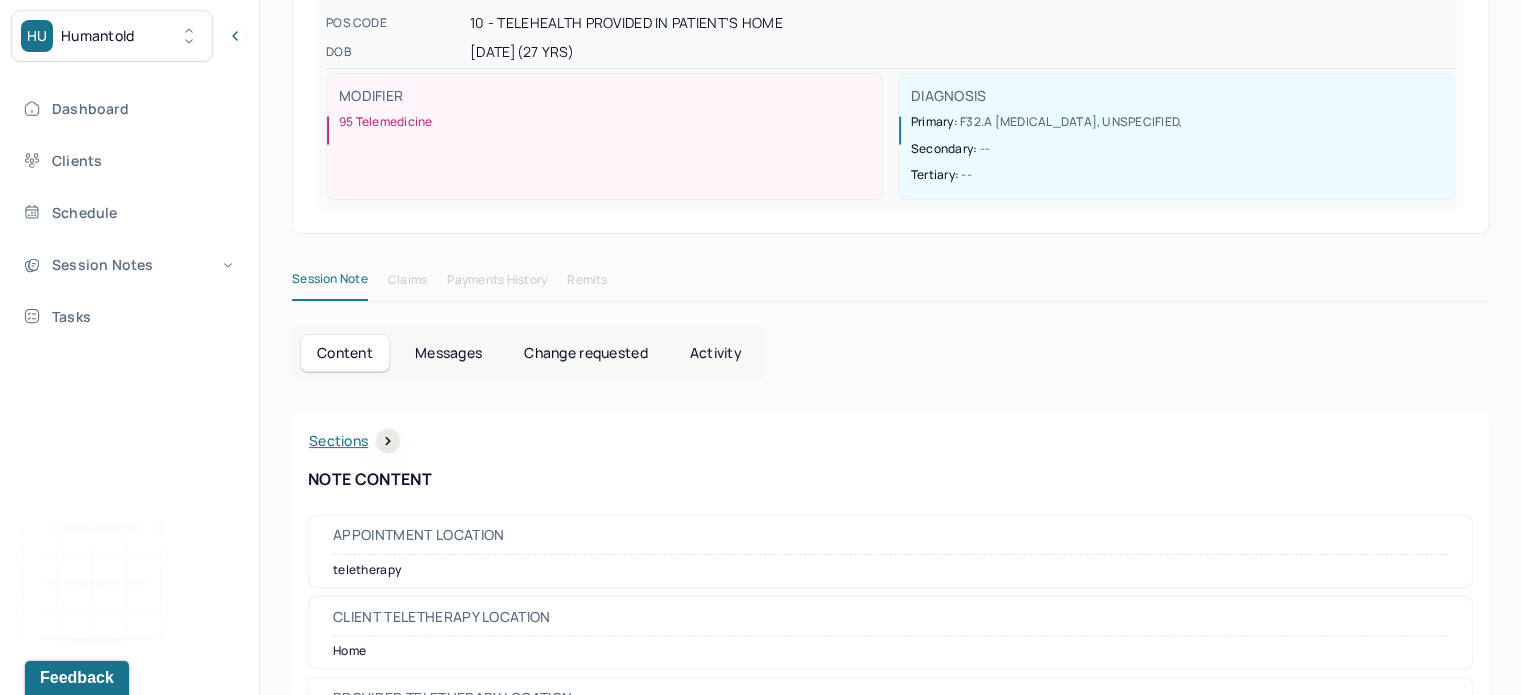 scroll, scrollTop: 0, scrollLeft: 0, axis: both 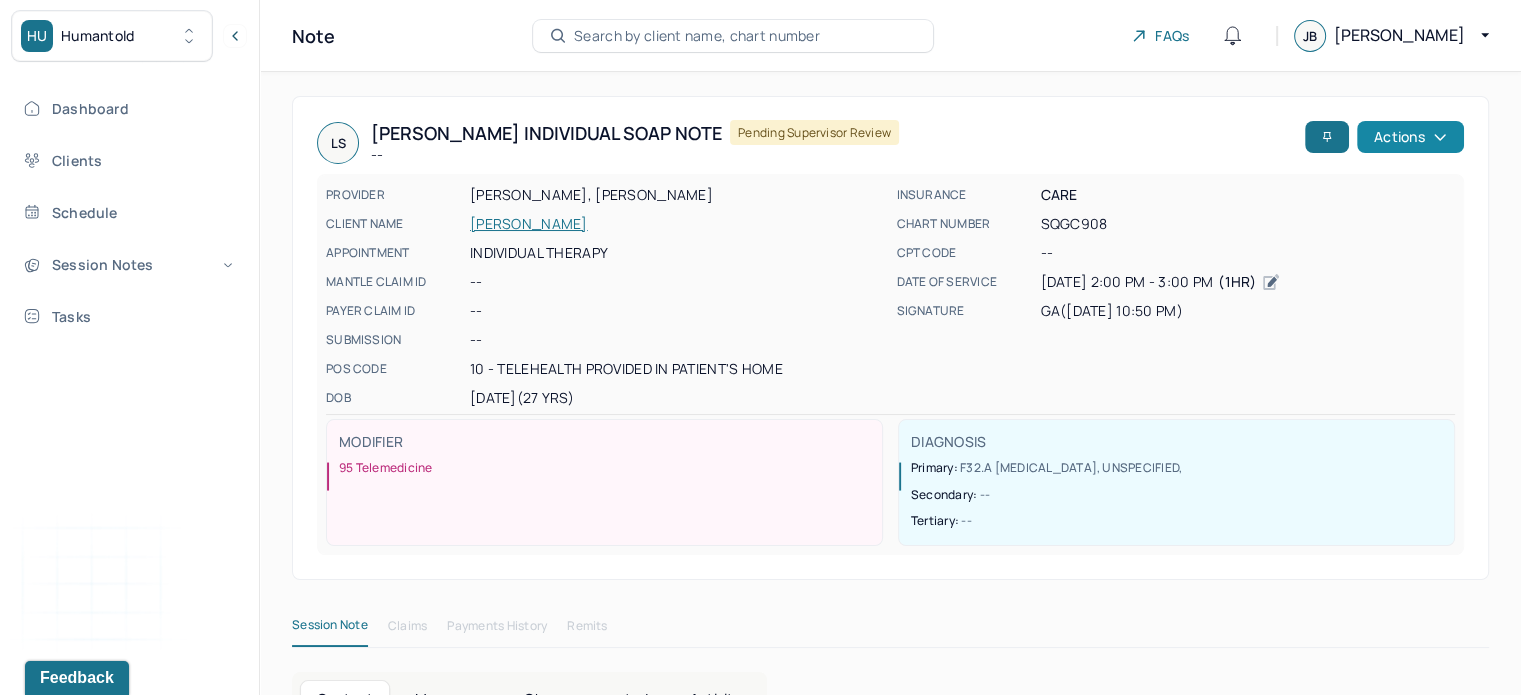 click on "Actions" at bounding box center (1410, 137) 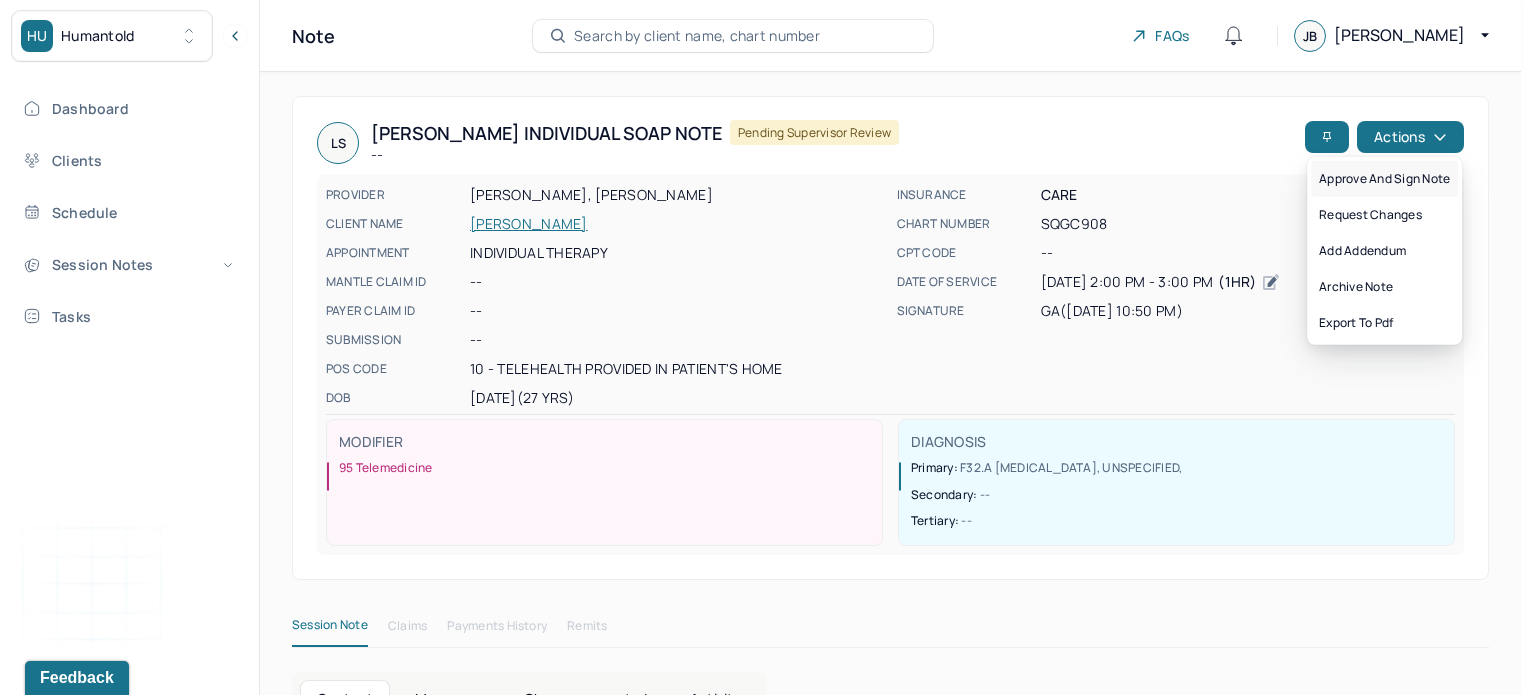 click on "Approve and sign note" at bounding box center [1384, 179] 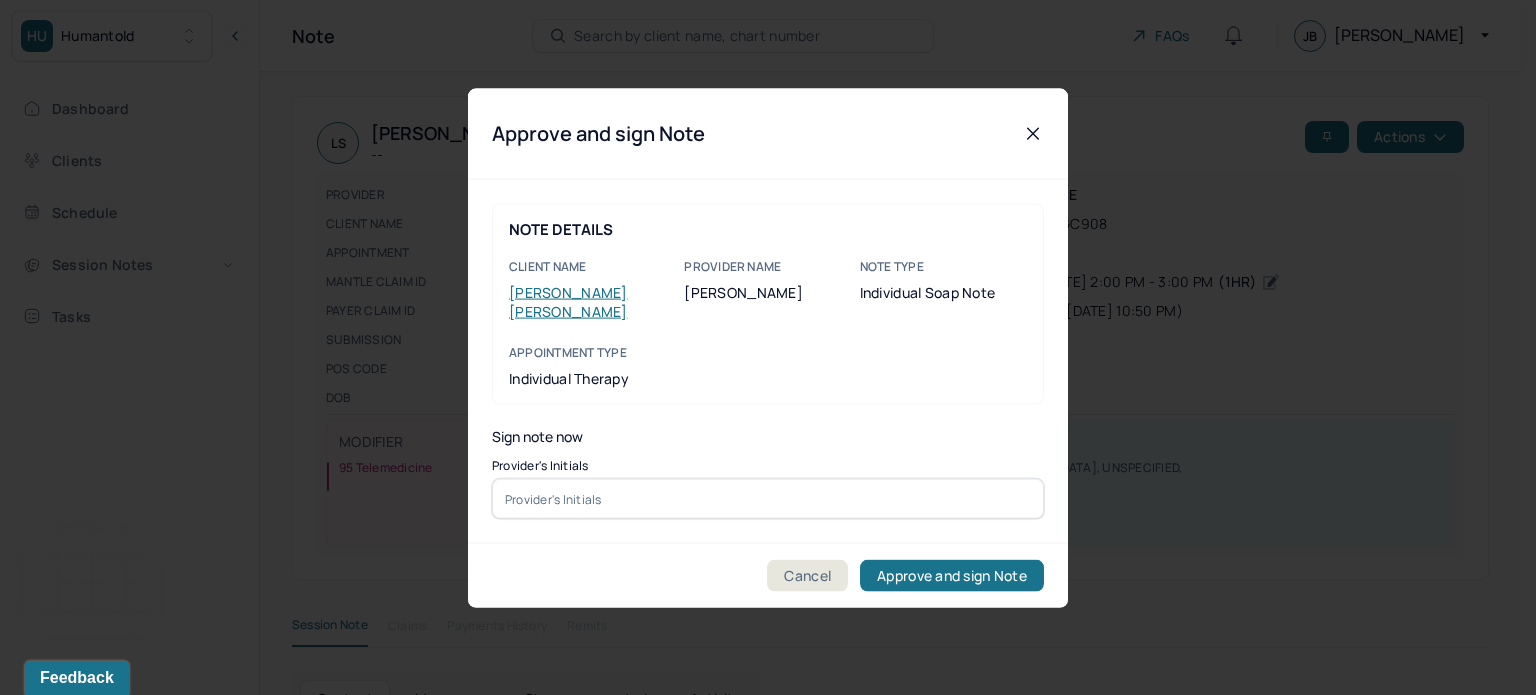 click at bounding box center (768, 499) 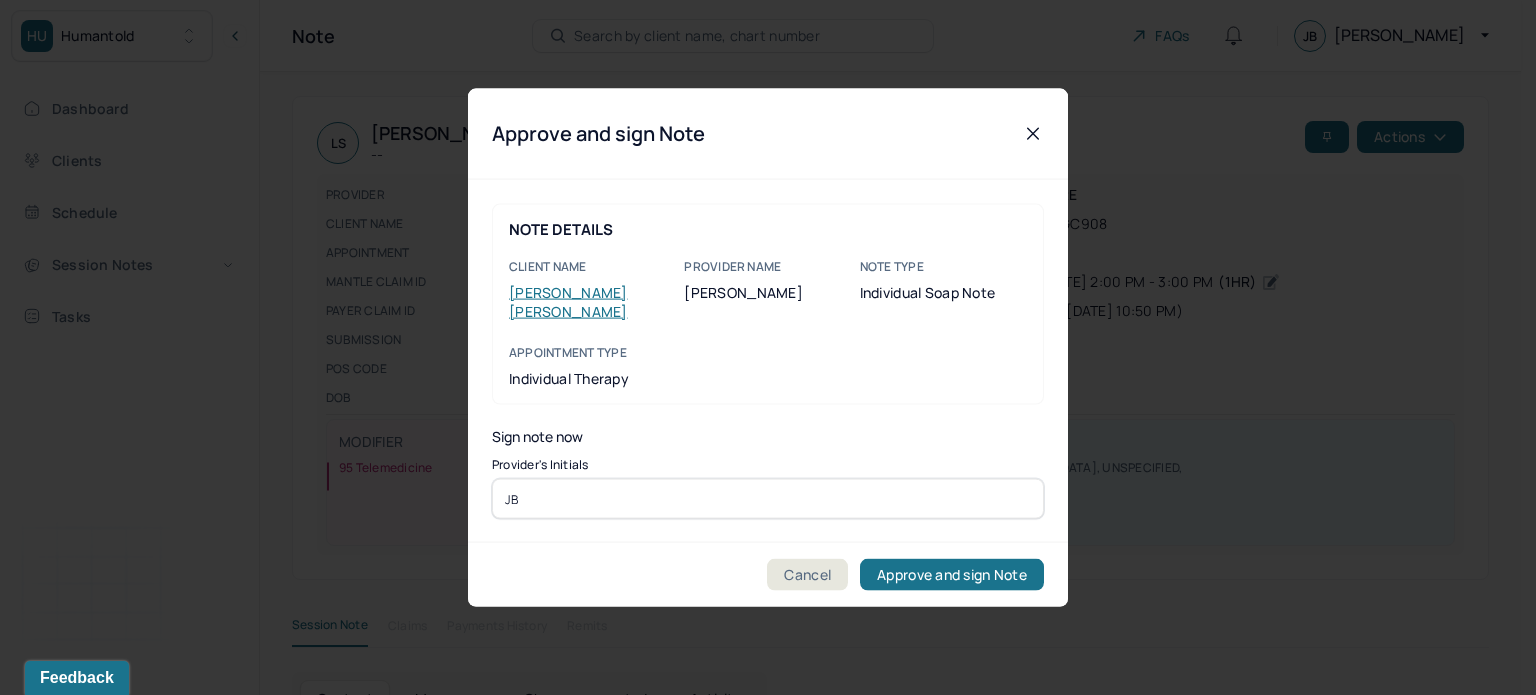click on "Approve and sign Note" at bounding box center [952, 575] 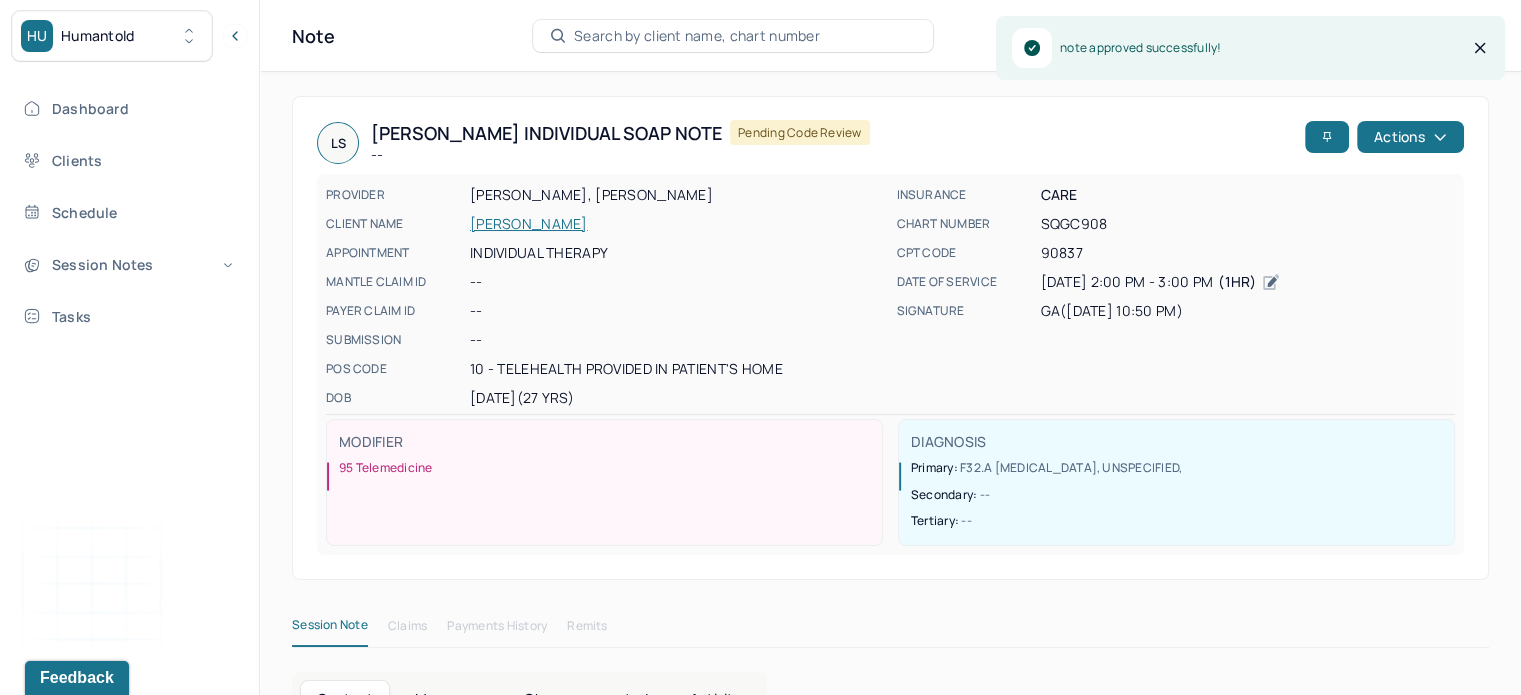click on "Dashboard Clients Schedule Session Notes Tasks" at bounding box center [129, 212] 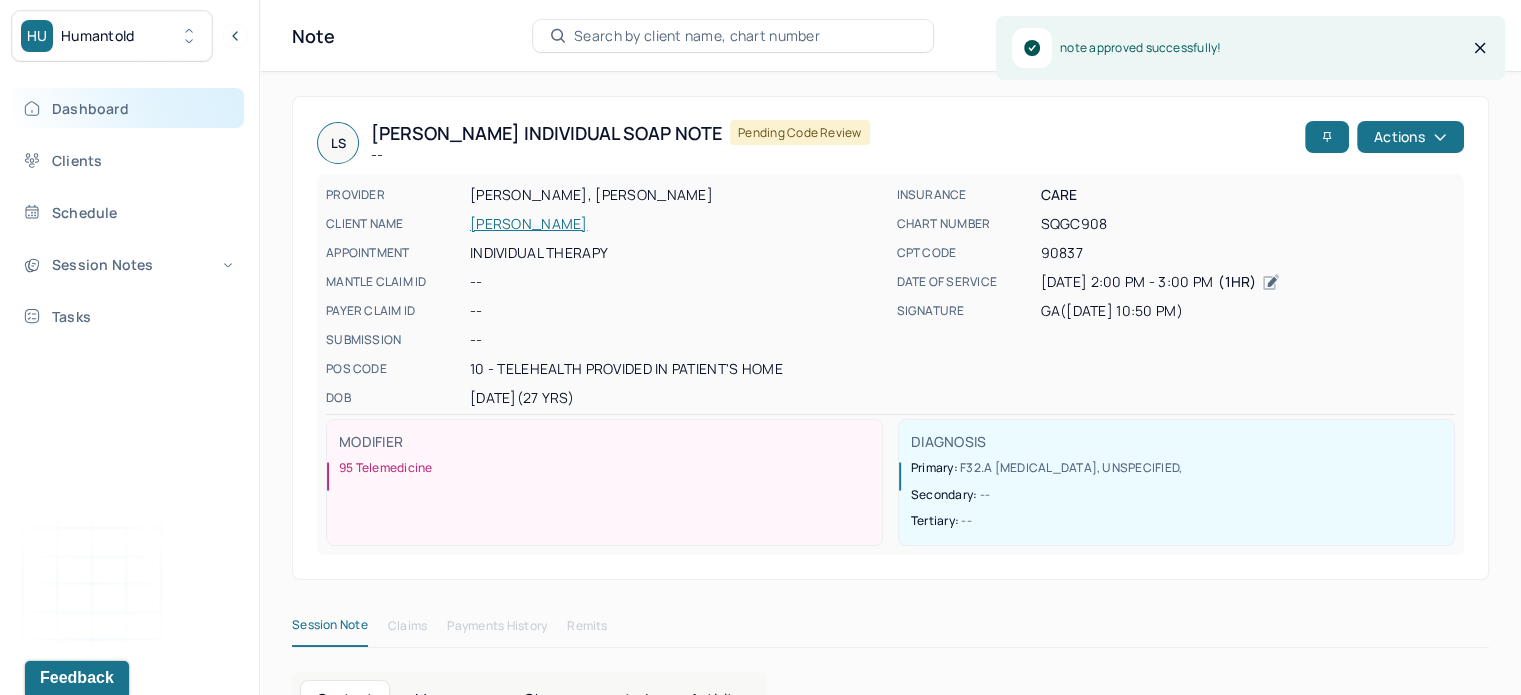 click on "Dashboard" at bounding box center [128, 108] 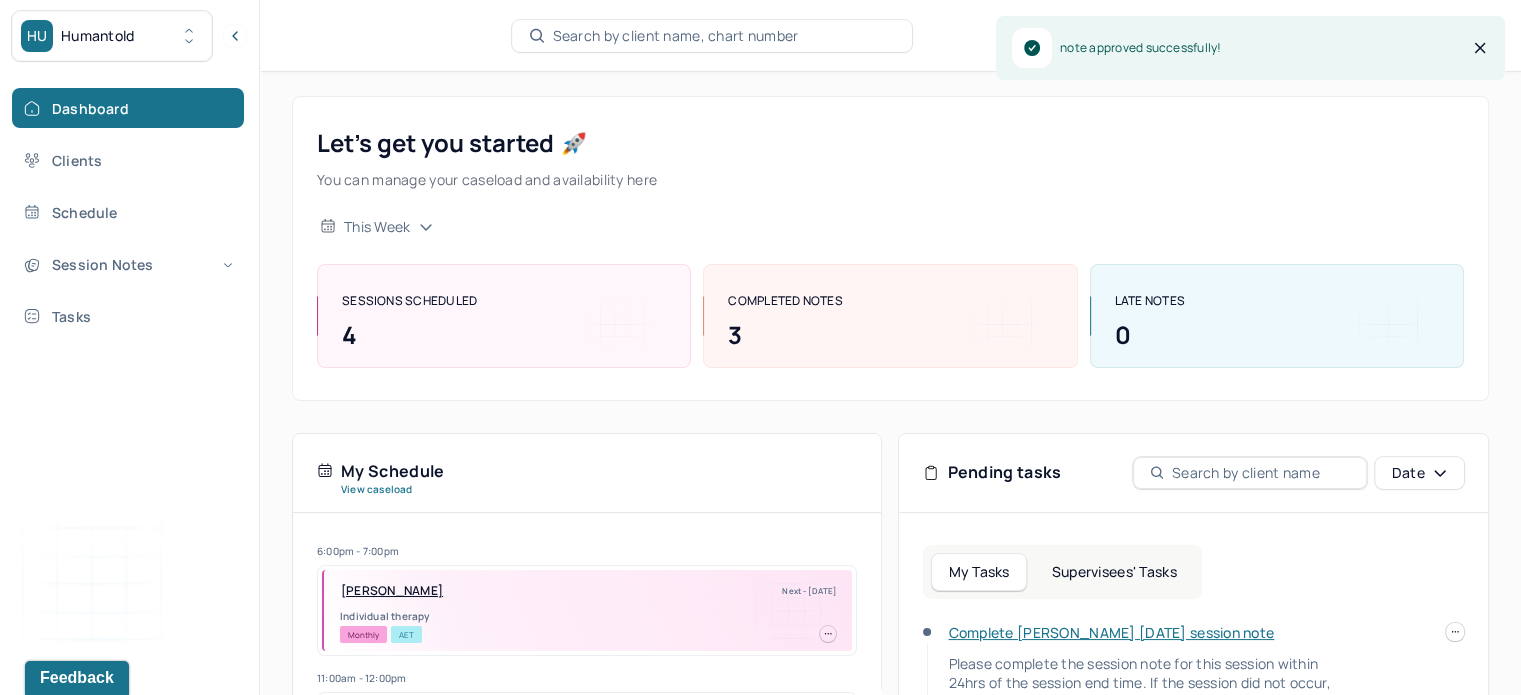 click on "Supervisees' Tasks" at bounding box center [1114, 572] 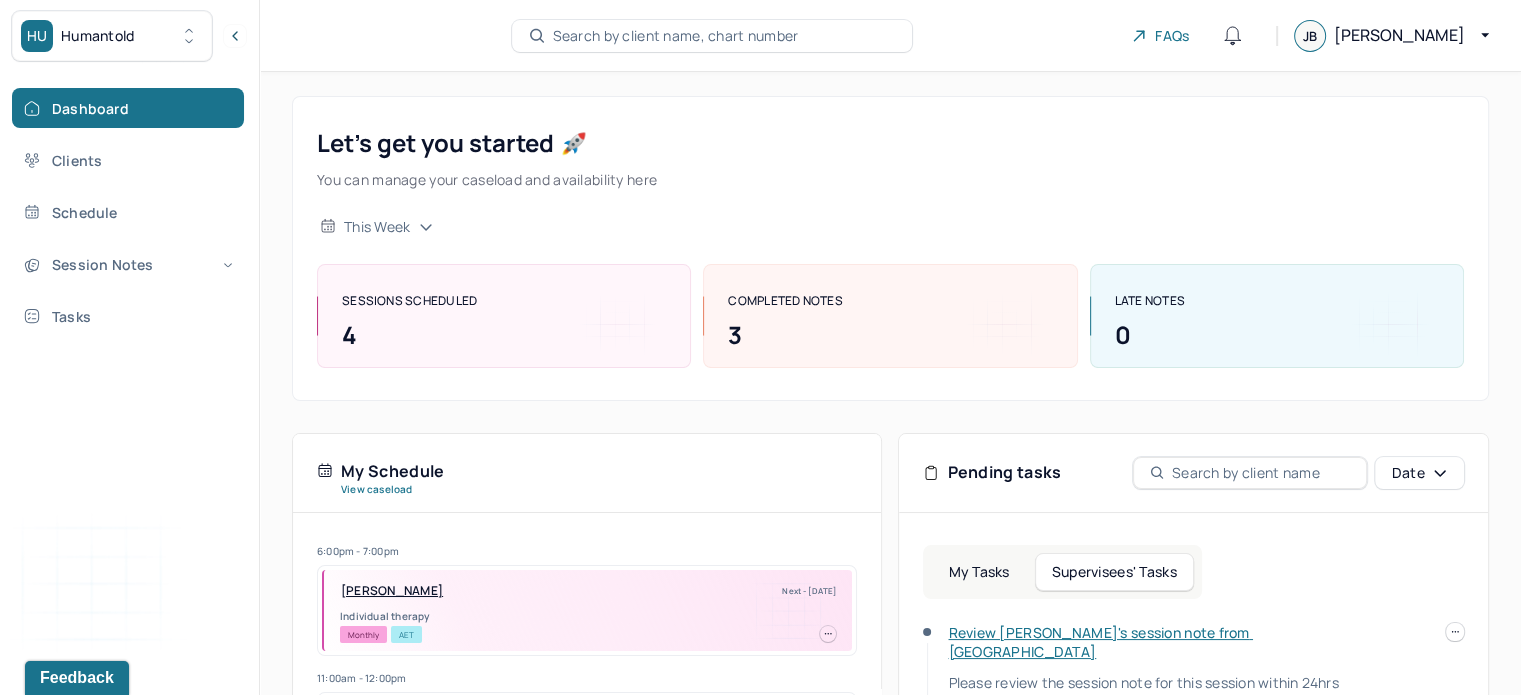 scroll, scrollTop: 469, scrollLeft: 0, axis: vertical 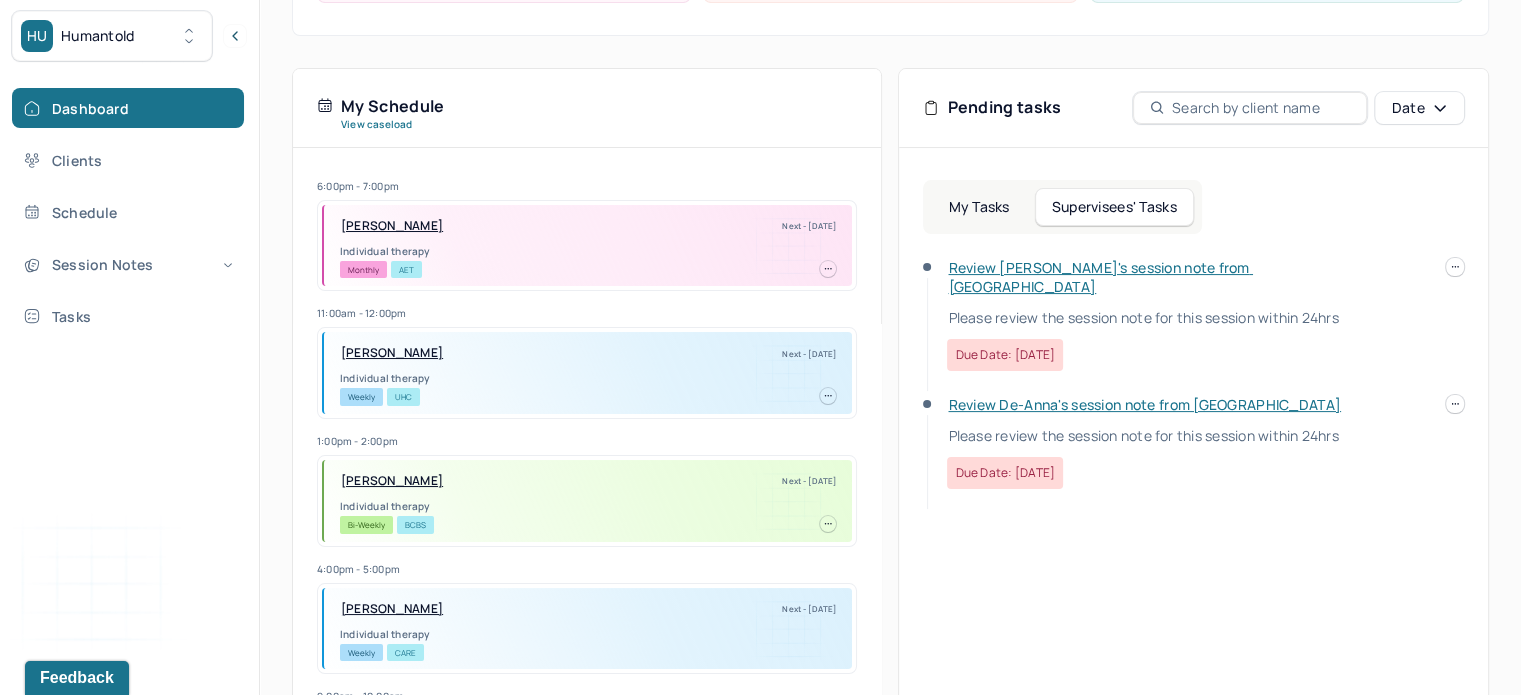click on "Review [PERSON_NAME]'s session note from [GEOGRAPHIC_DATA]" at bounding box center (1100, 277) 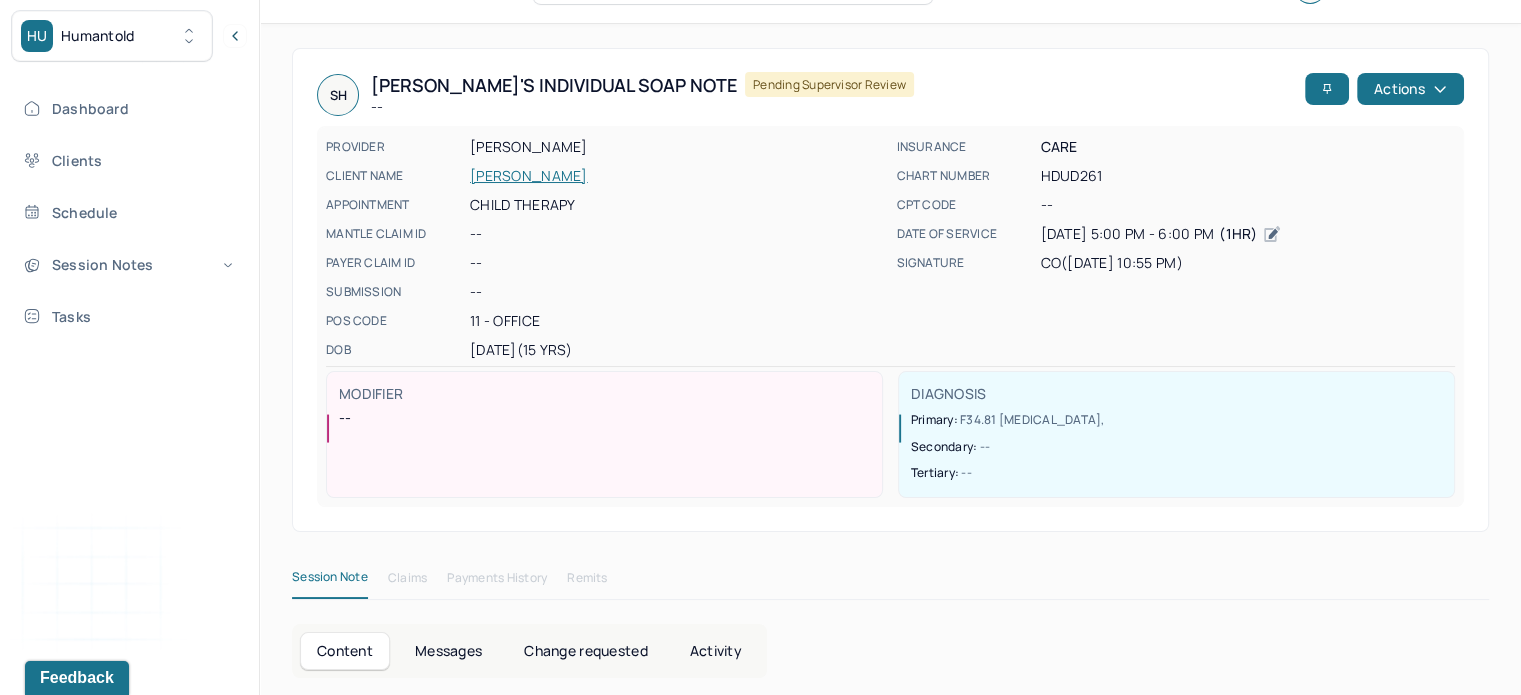 scroll, scrollTop: 0, scrollLeft: 0, axis: both 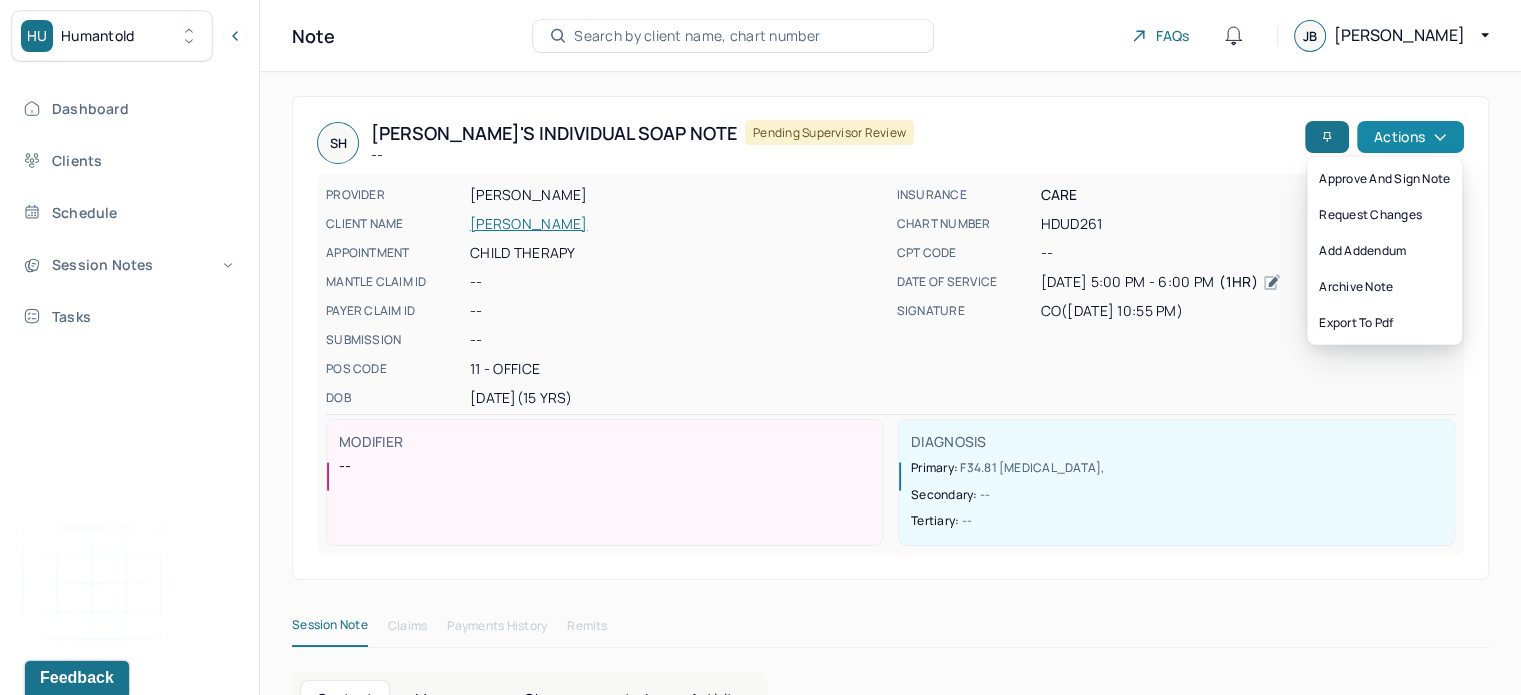 click on "Actions" at bounding box center (1410, 137) 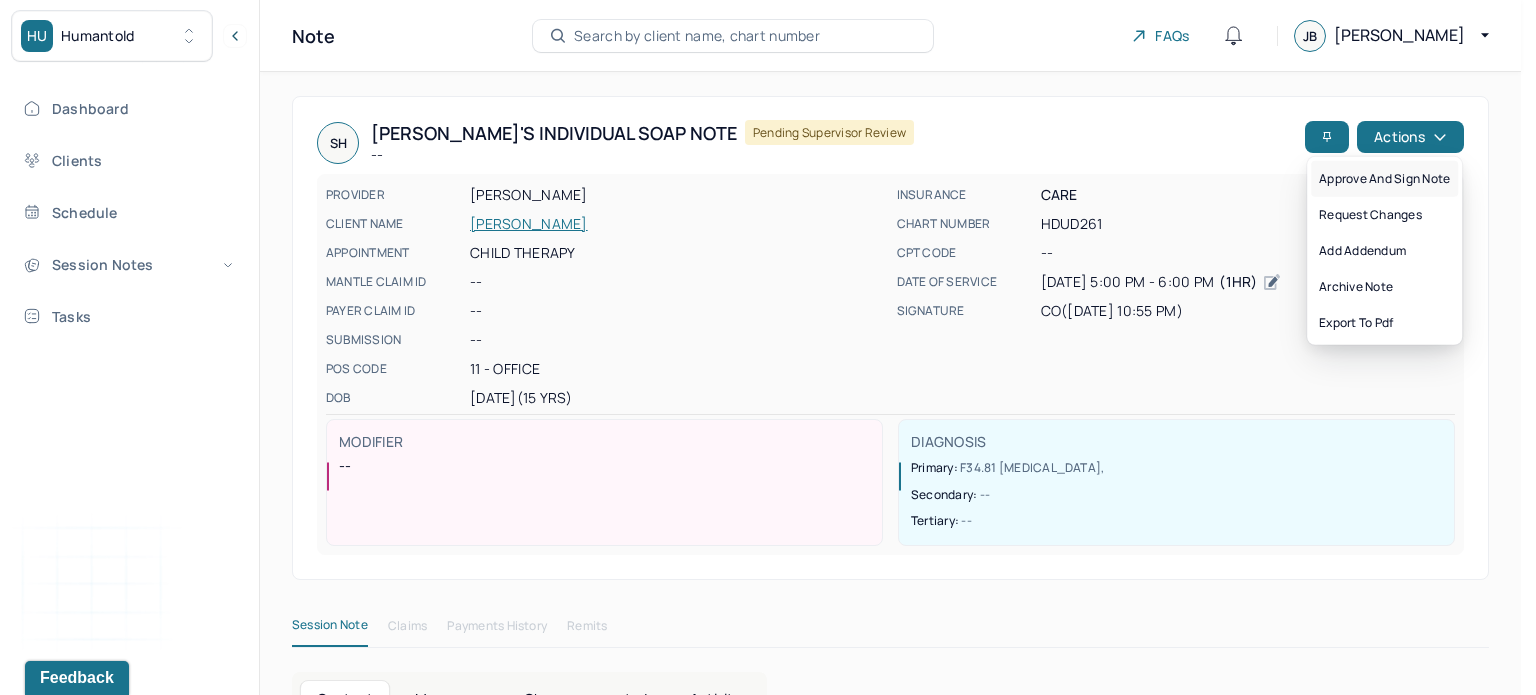 click on "Approve and sign note" at bounding box center (1384, 179) 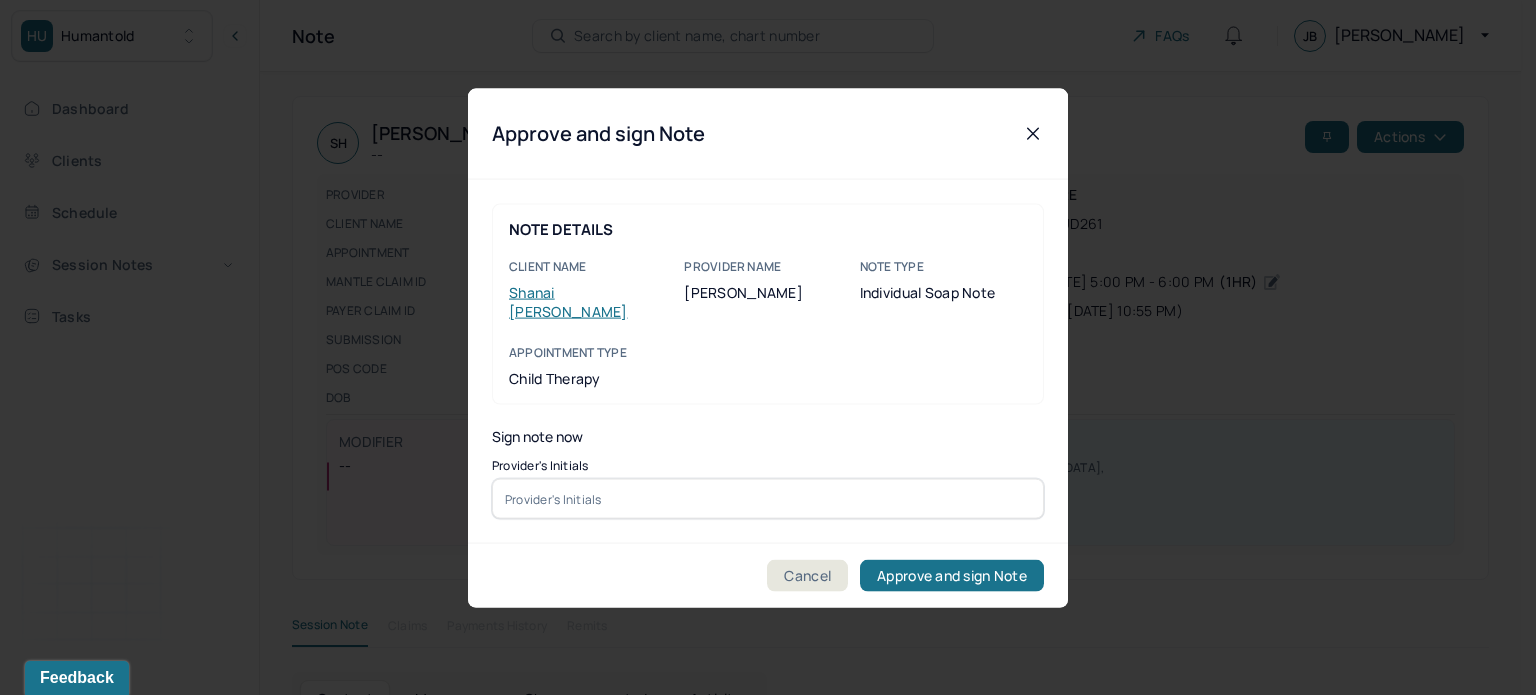 type 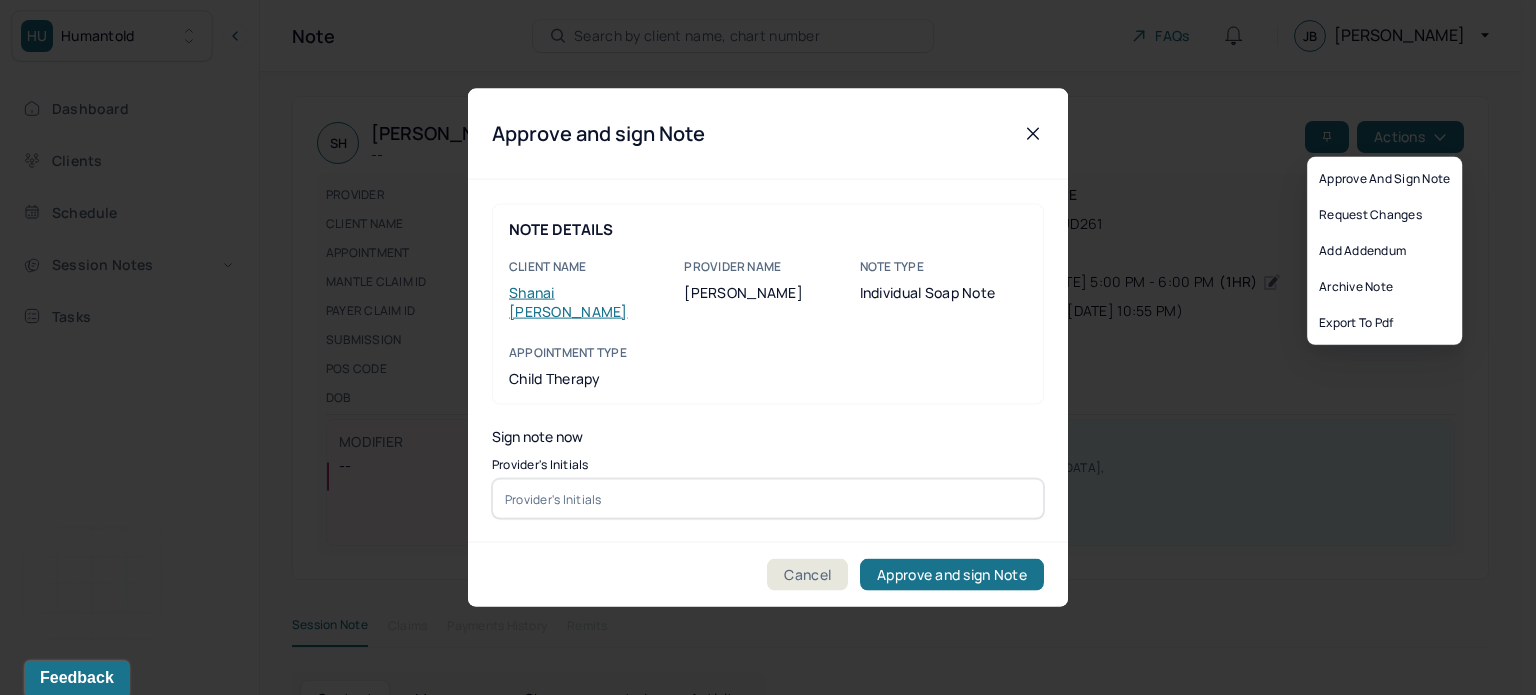 click at bounding box center [768, 499] 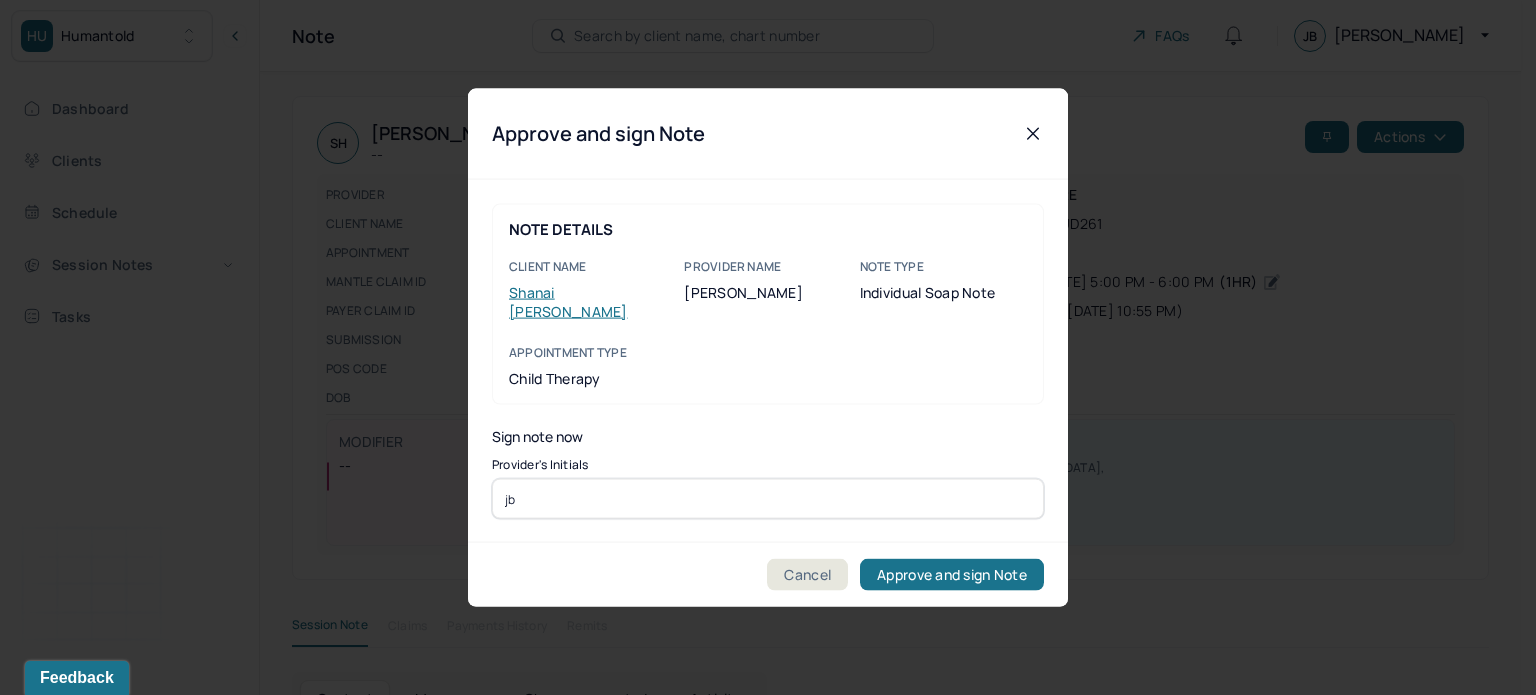 click on "jb" at bounding box center (768, 499) 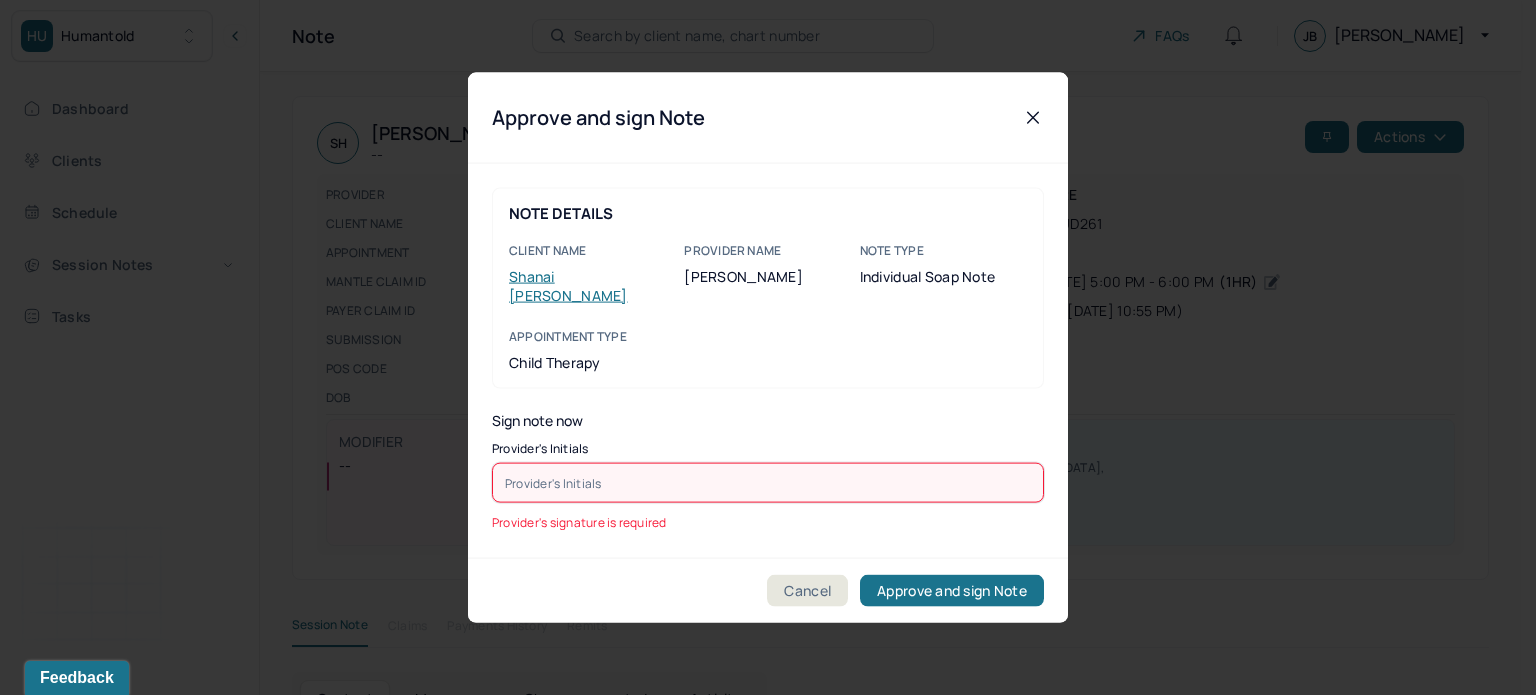 click at bounding box center (768, 483) 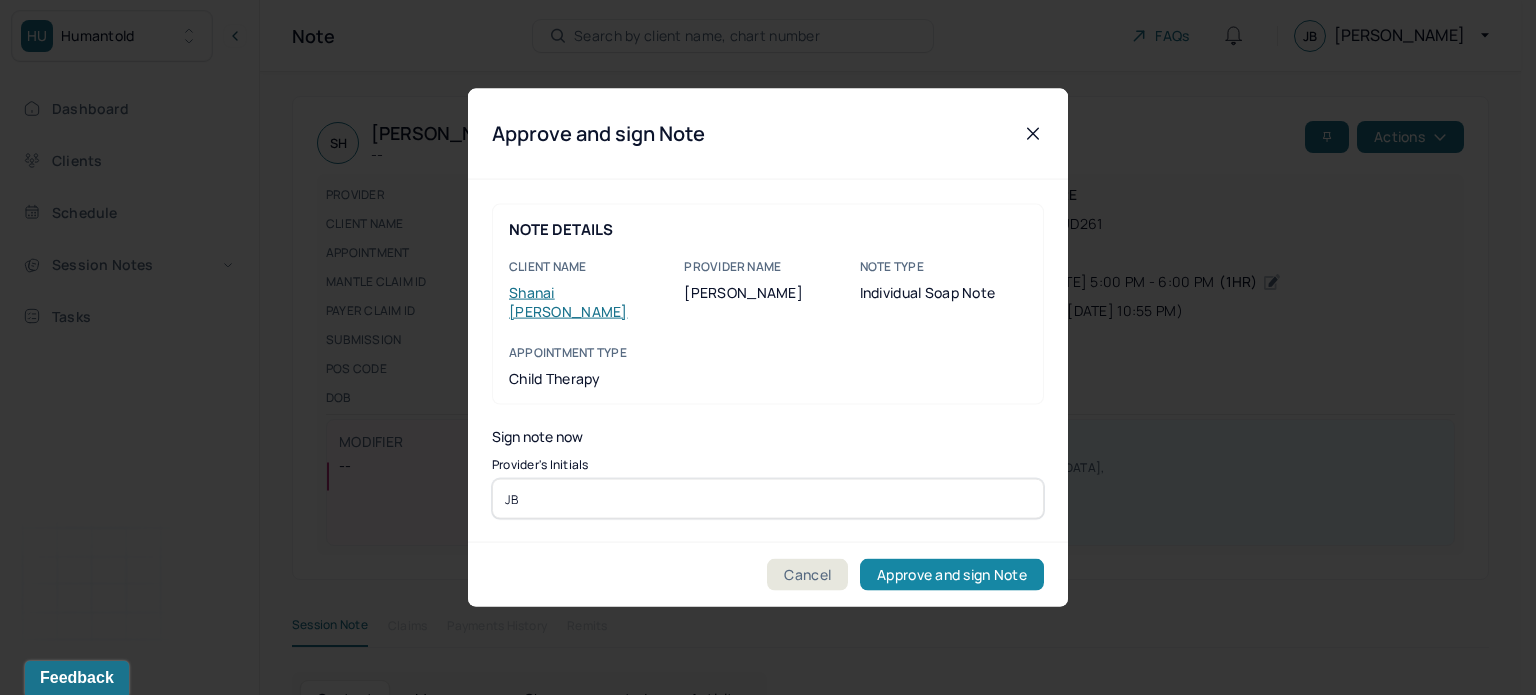 type on "JB" 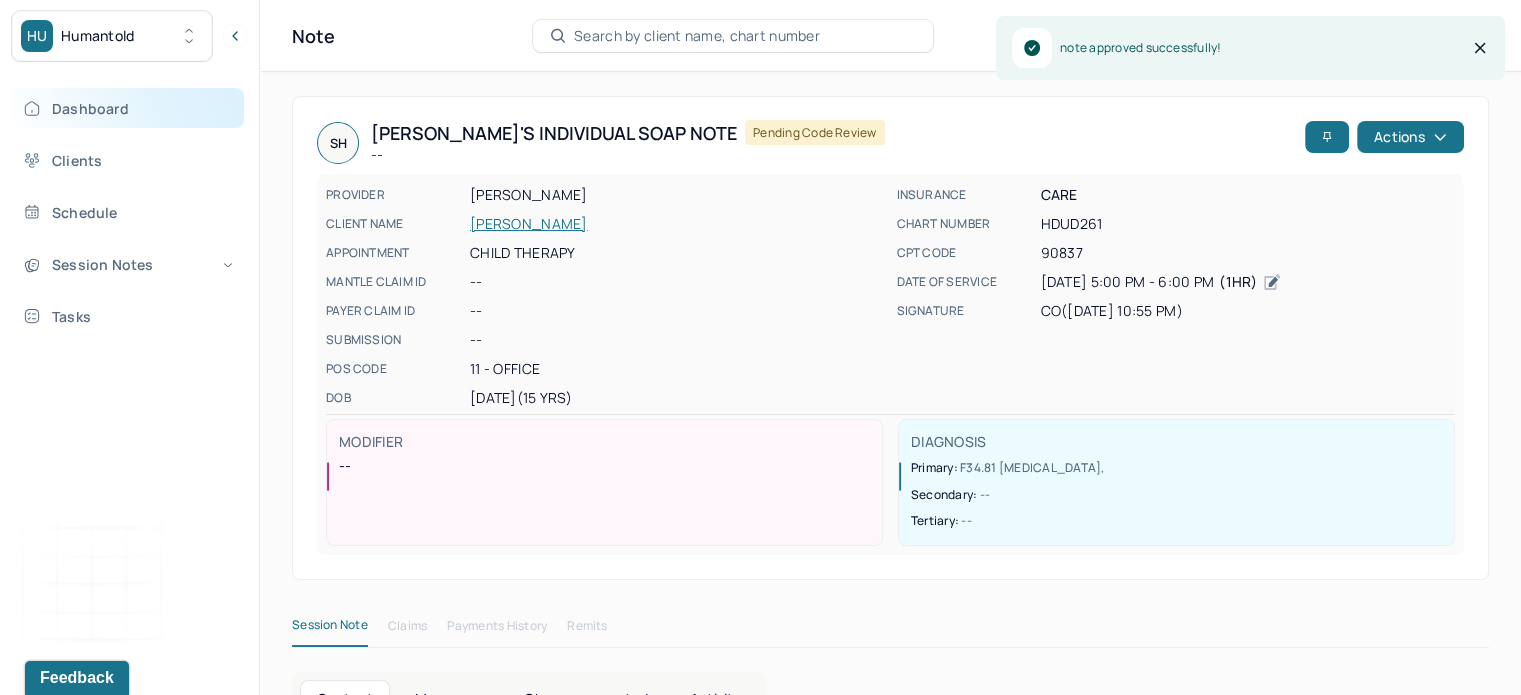click on "Dashboard" at bounding box center [128, 108] 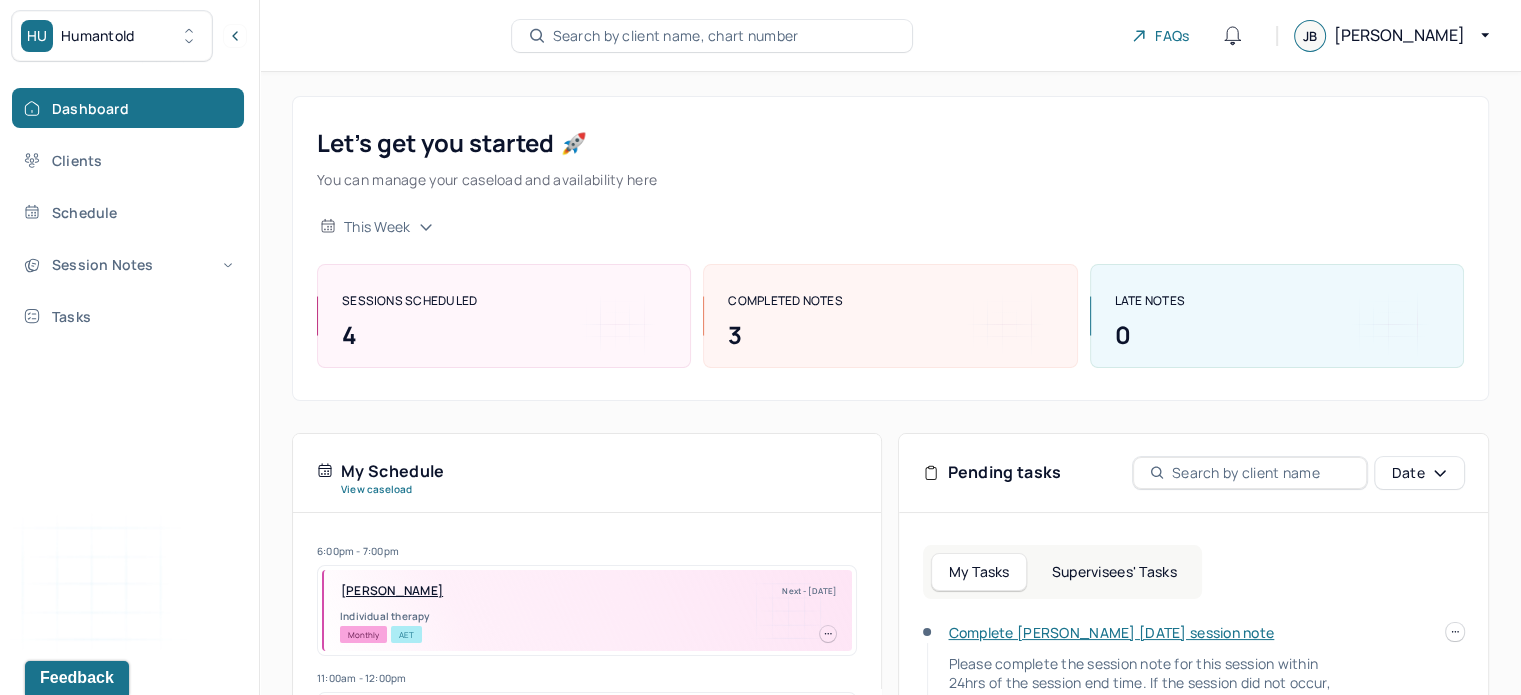 click on "Supervisees' Tasks" at bounding box center (1114, 572) 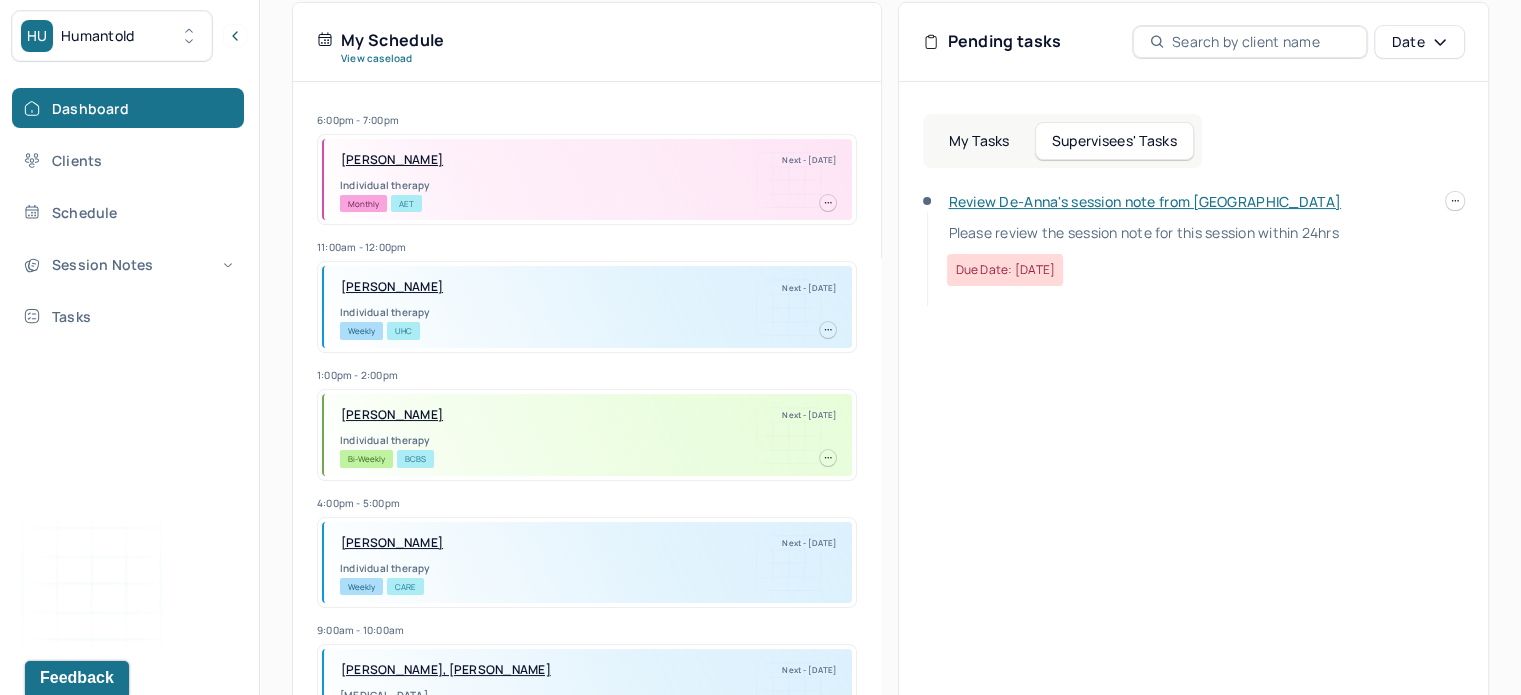 click on "Review De-Anna's session note from [GEOGRAPHIC_DATA]" at bounding box center (1144, 201) 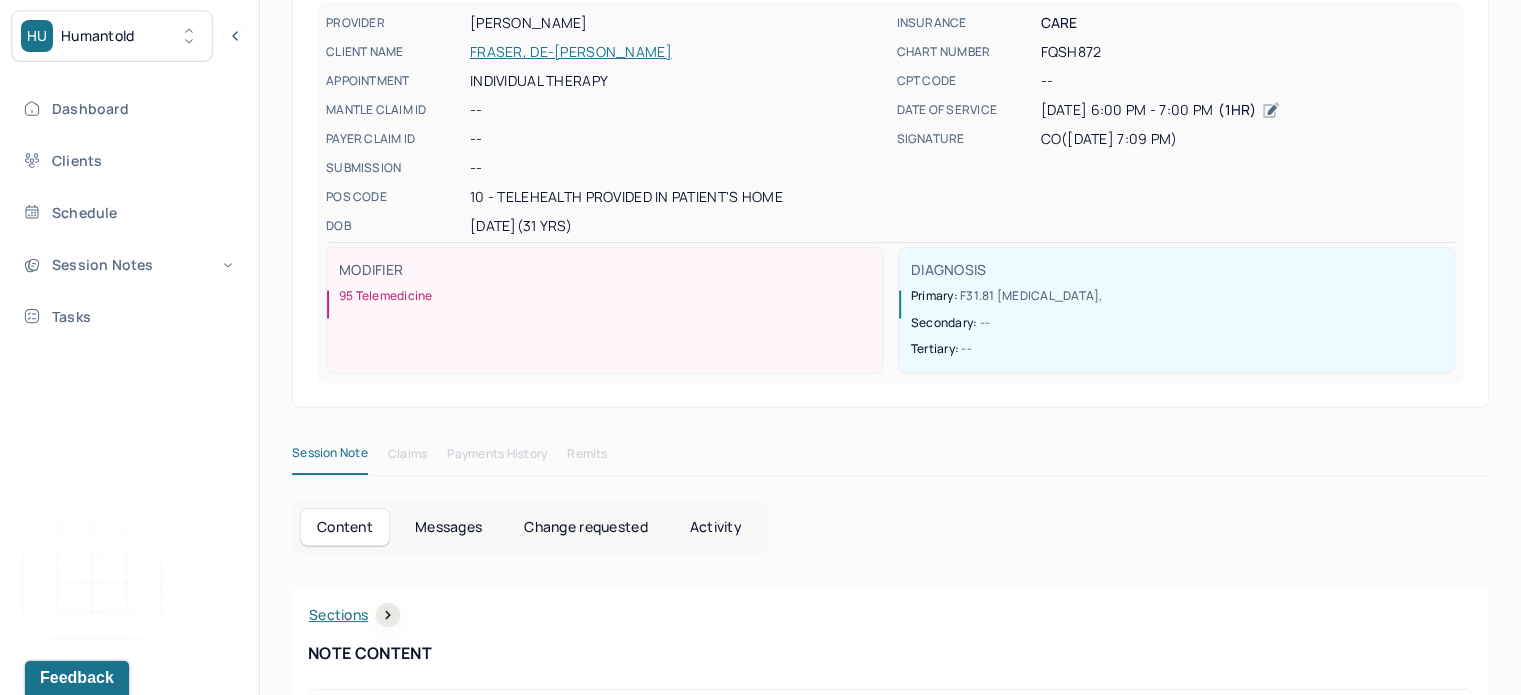 scroll, scrollTop: 0, scrollLeft: 0, axis: both 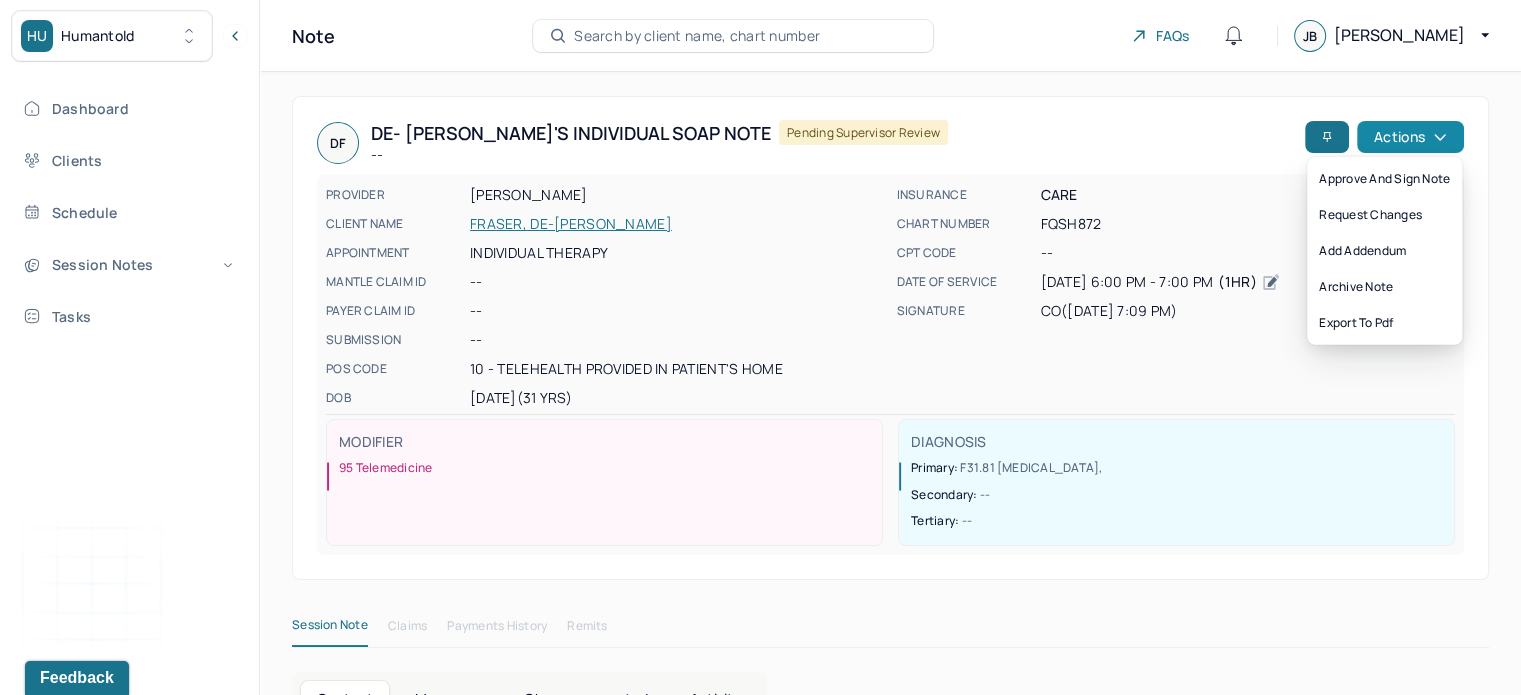 click 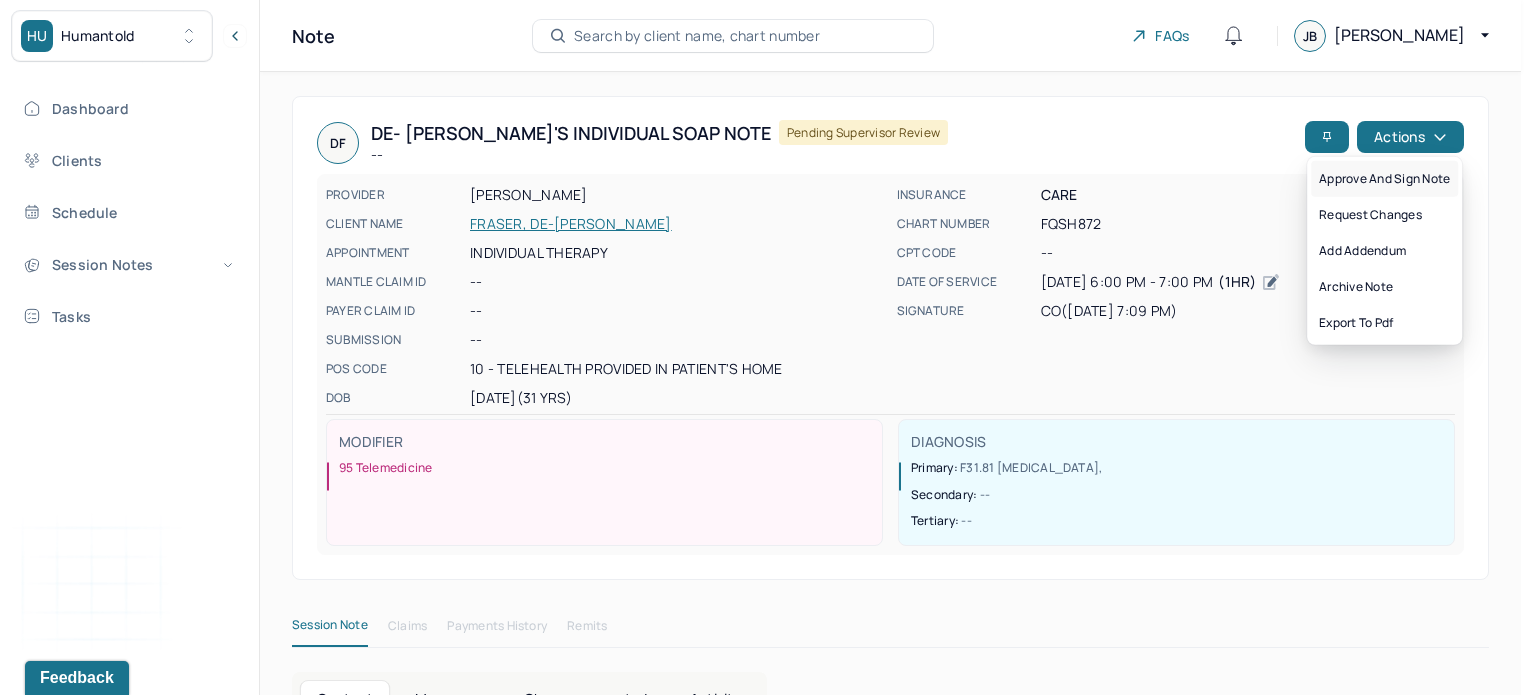 click on "Approve and sign note" at bounding box center (1384, 179) 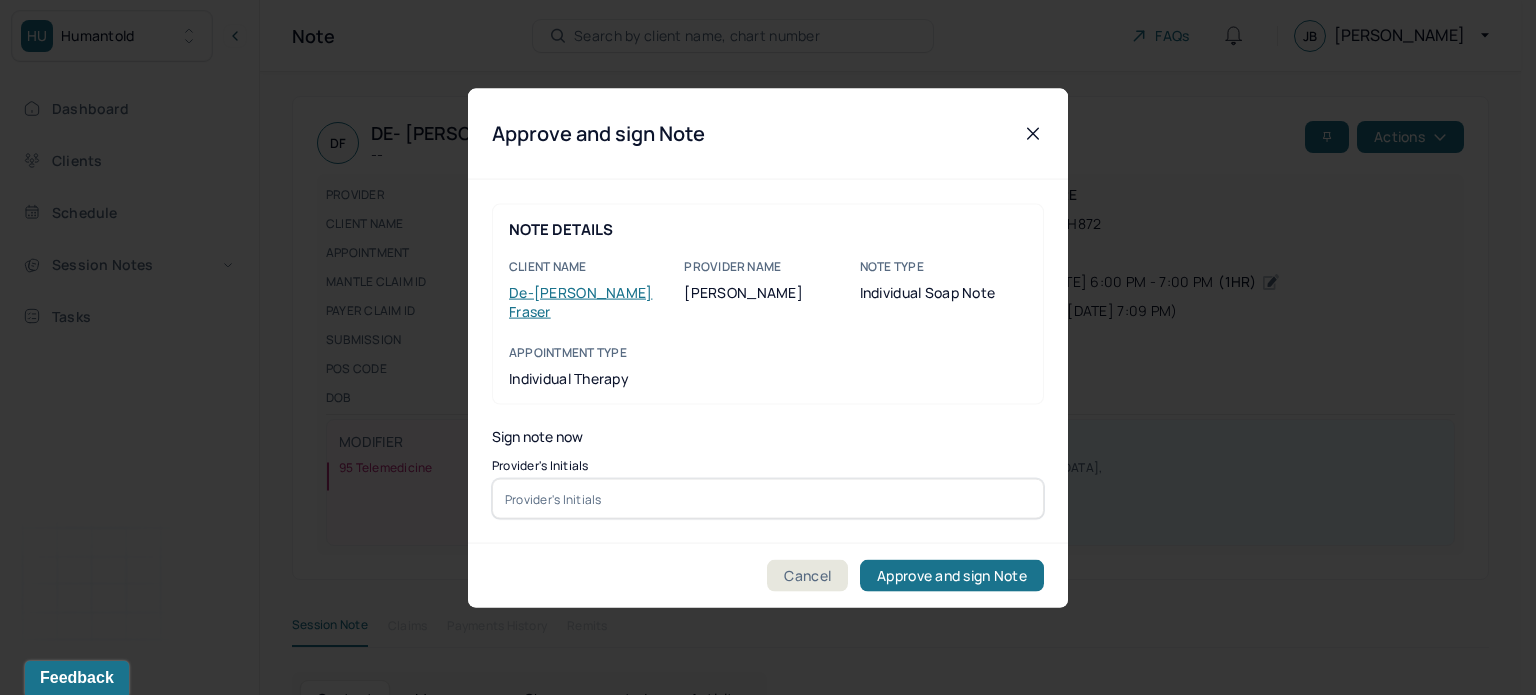 click at bounding box center [768, 499] 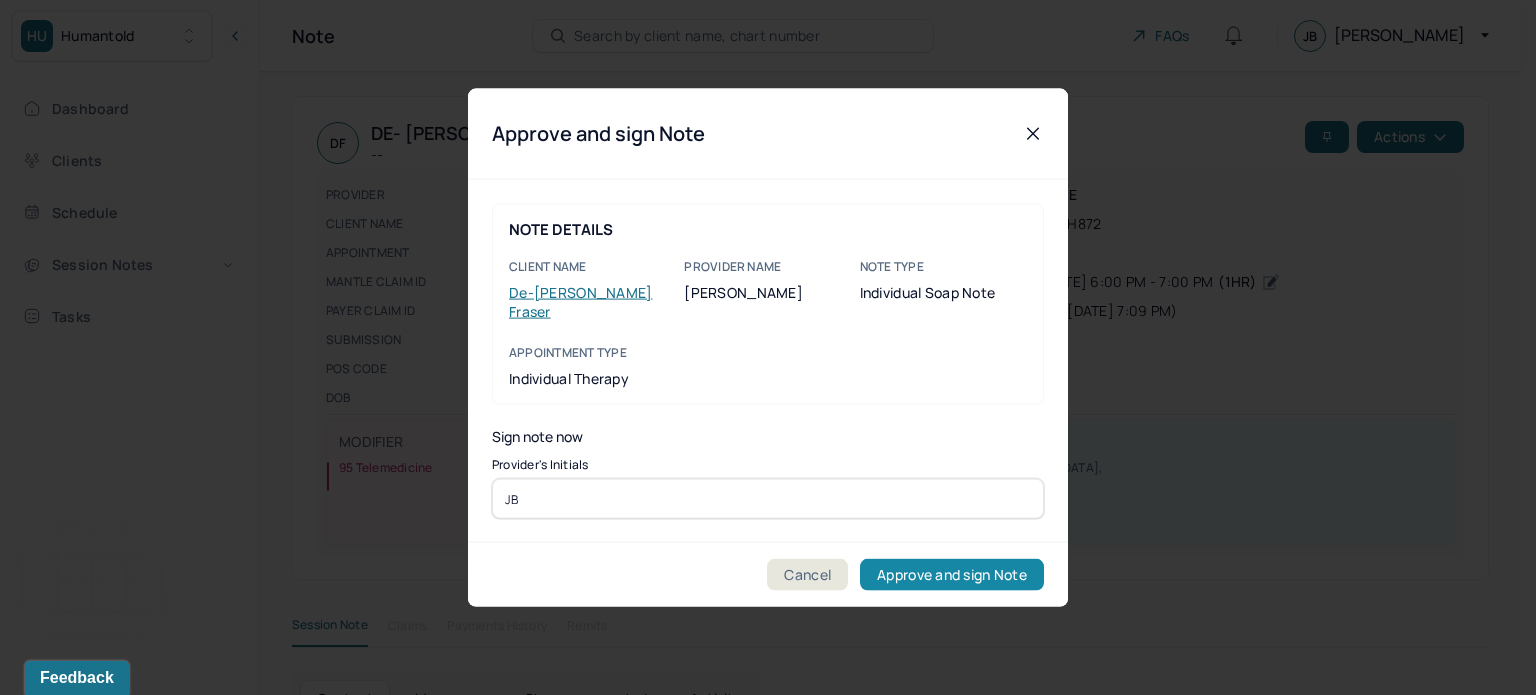 type on "JB" 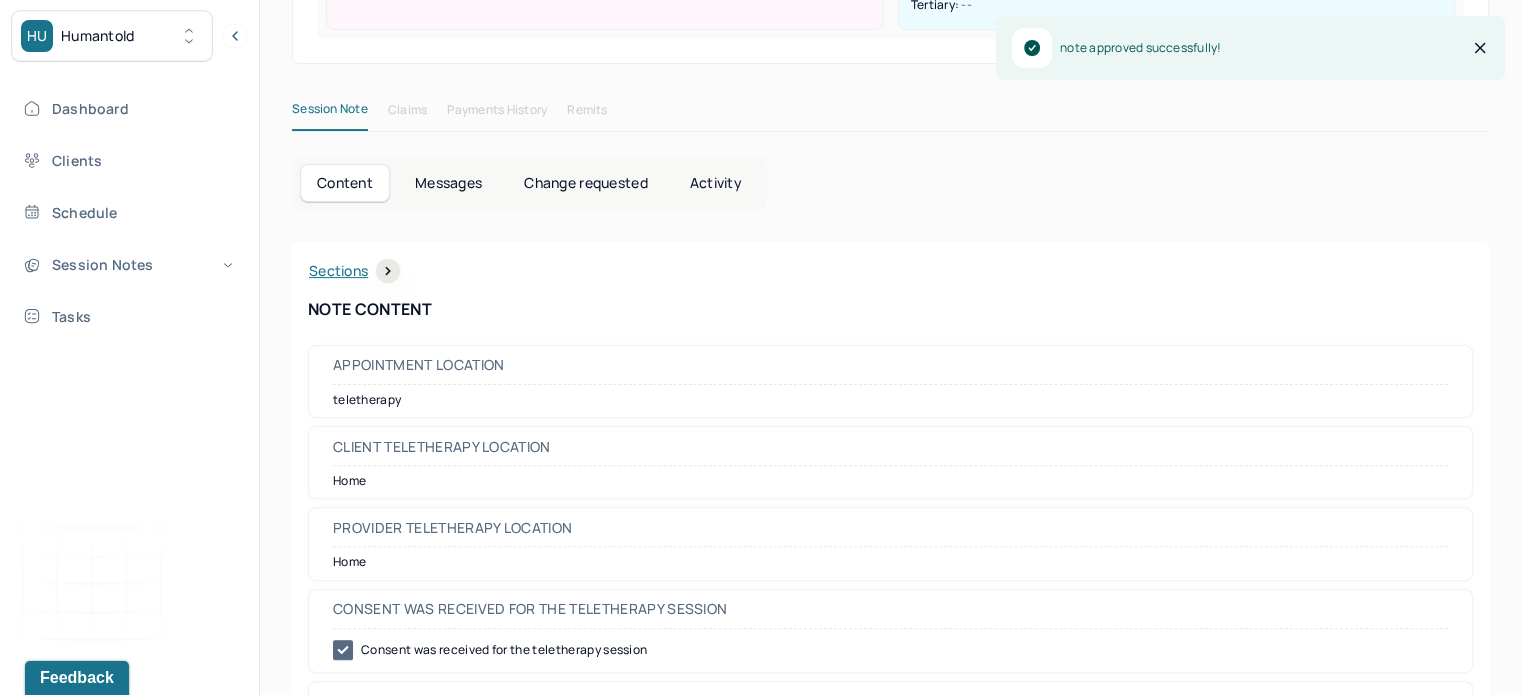 scroll, scrollTop: 520, scrollLeft: 0, axis: vertical 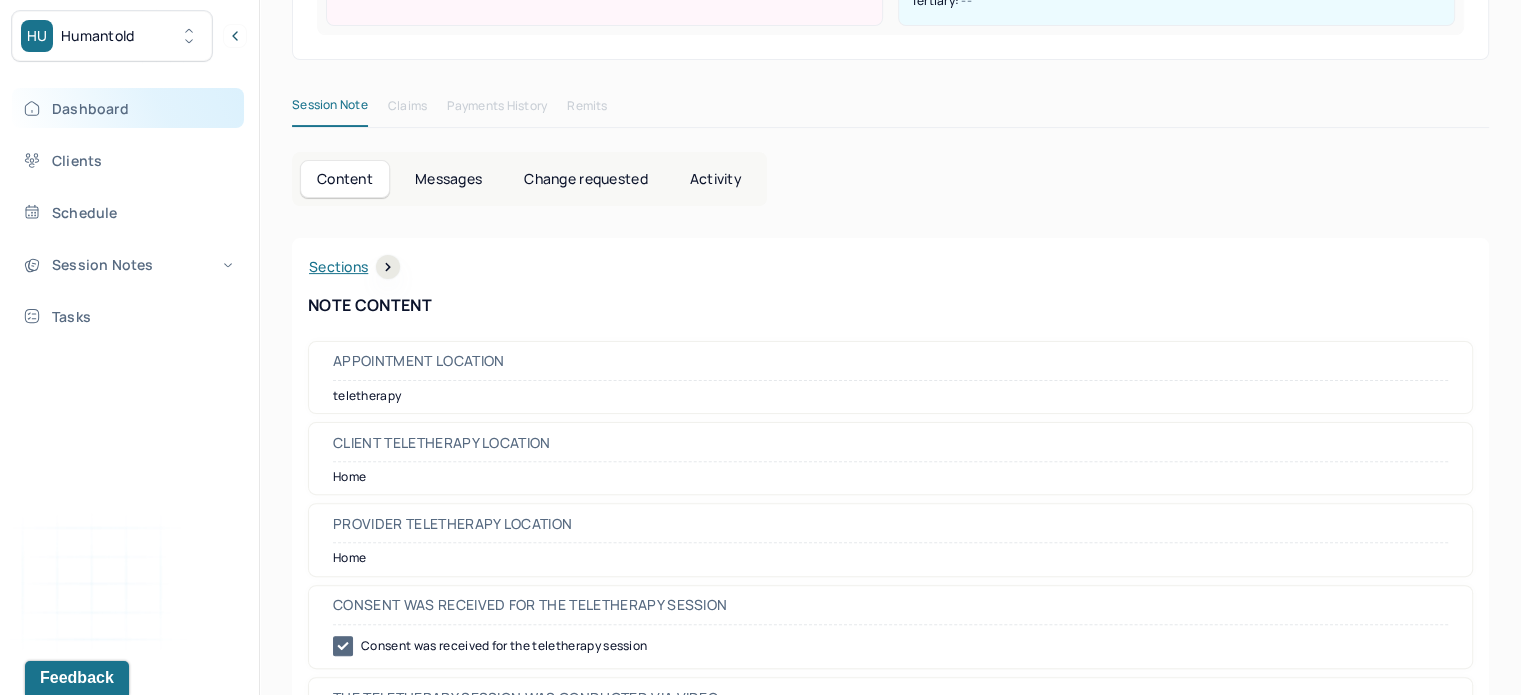 click on "Dashboard" at bounding box center (128, 108) 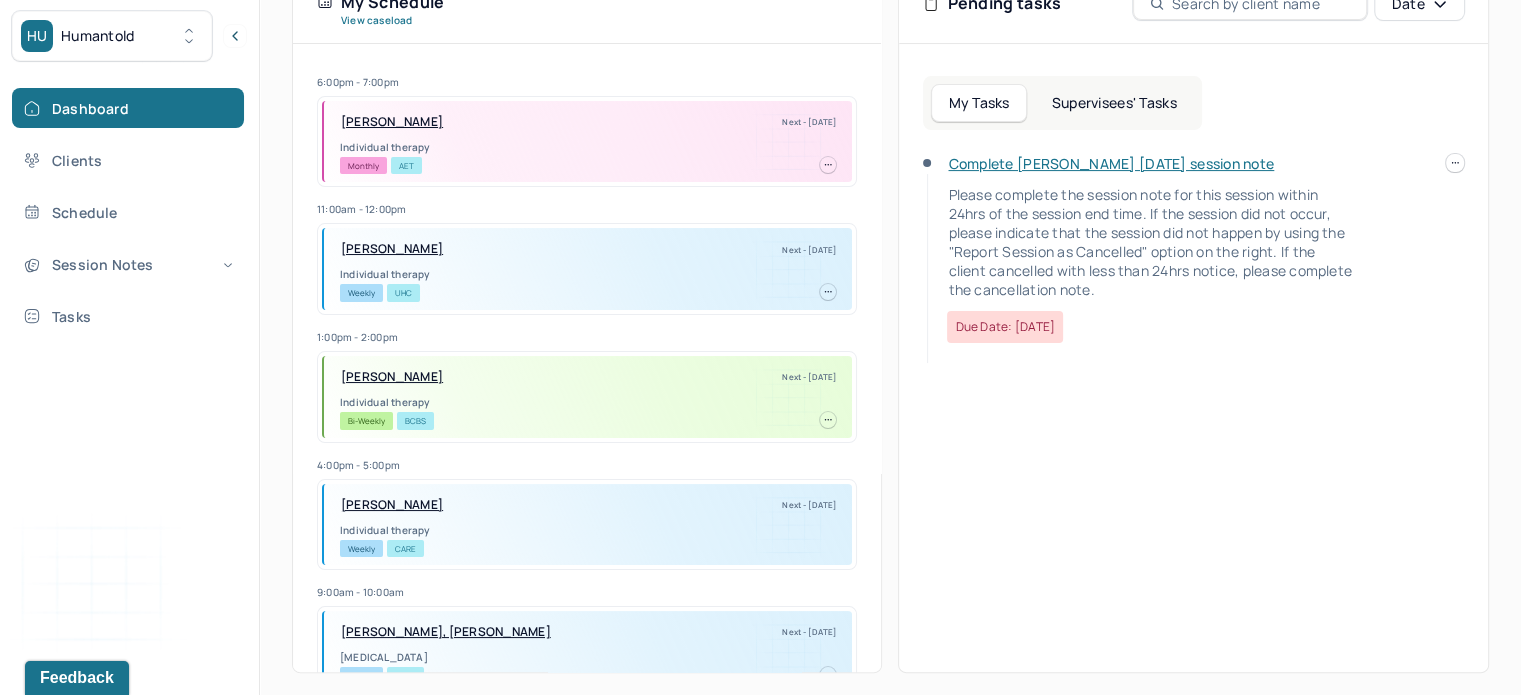 scroll, scrollTop: 0, scrollLeft: 0, axis: both 